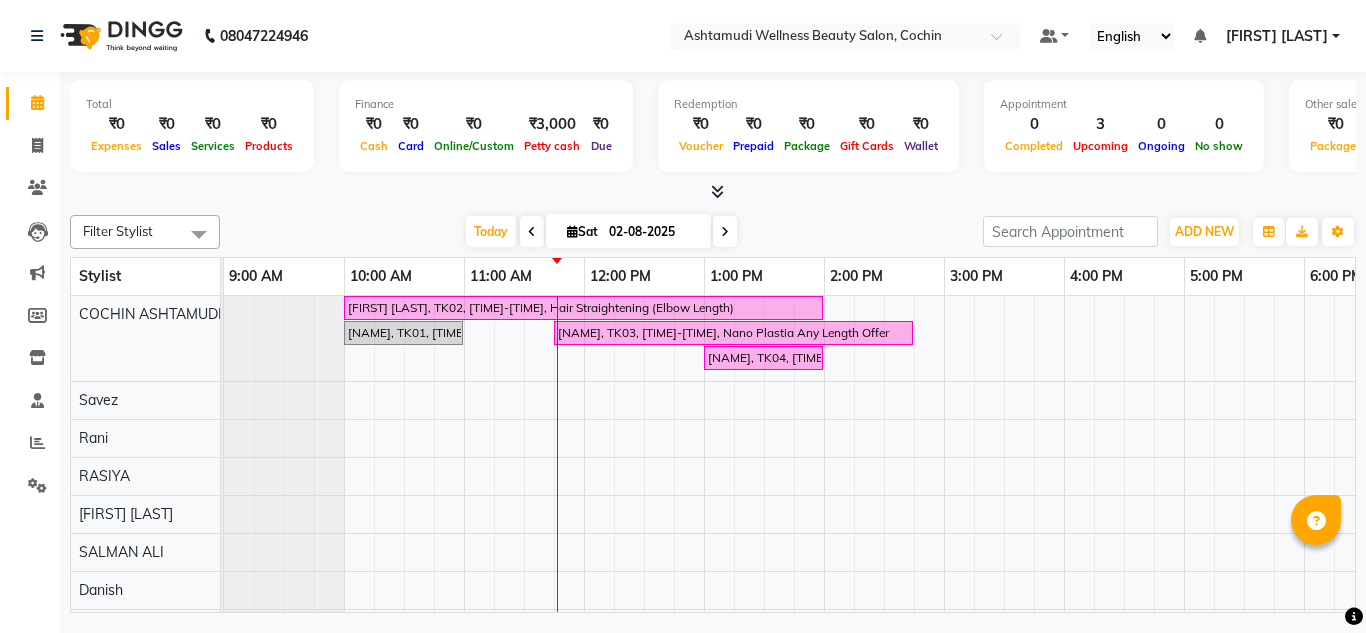 scroll, scrollTop: 0, scrollLeft: 0, axis: both 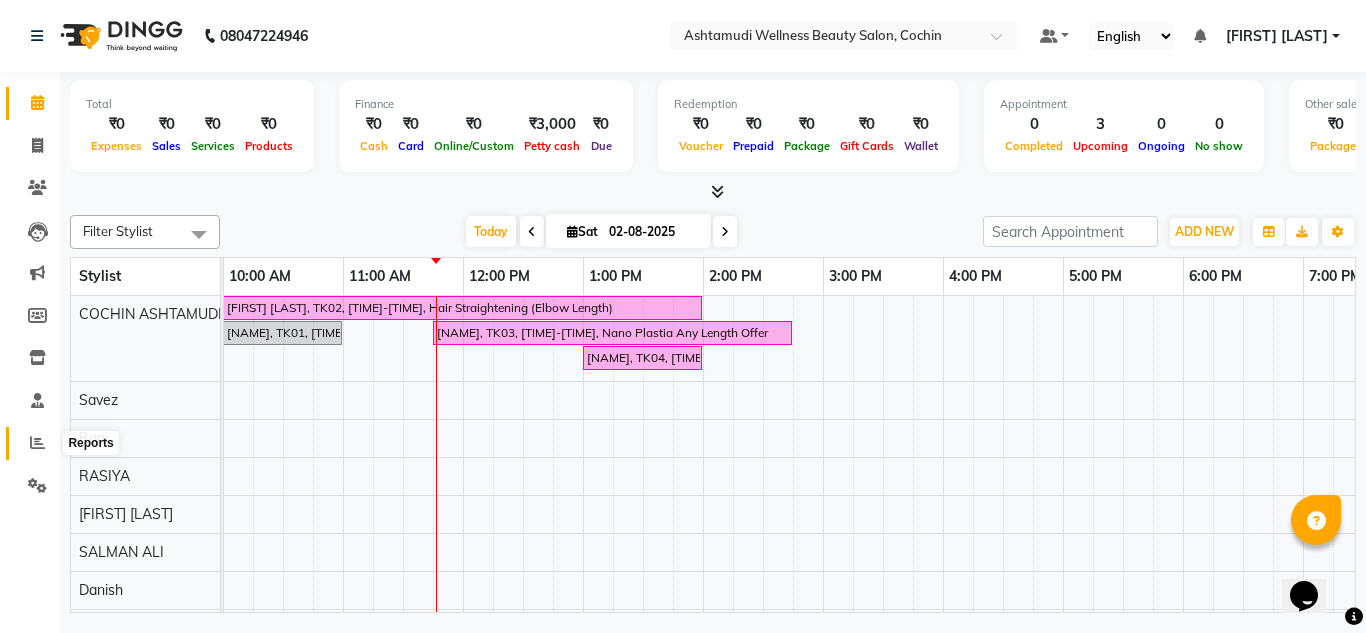 click 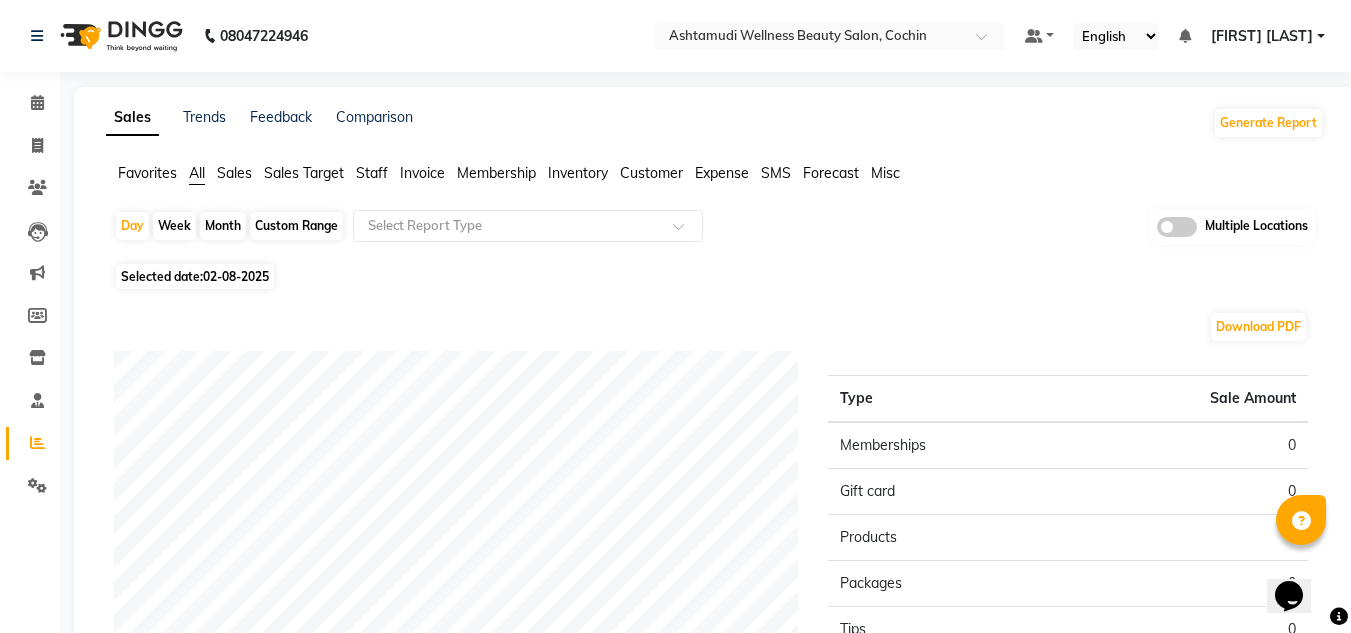 click on "Multiple Locations" 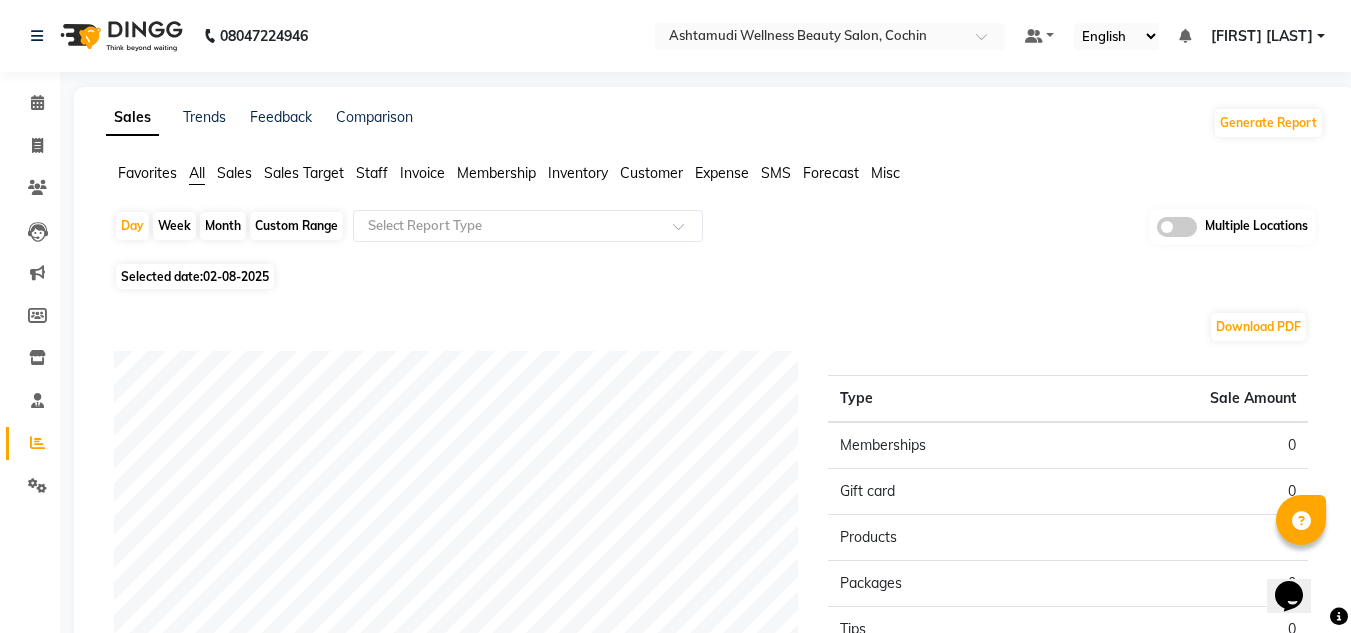 click 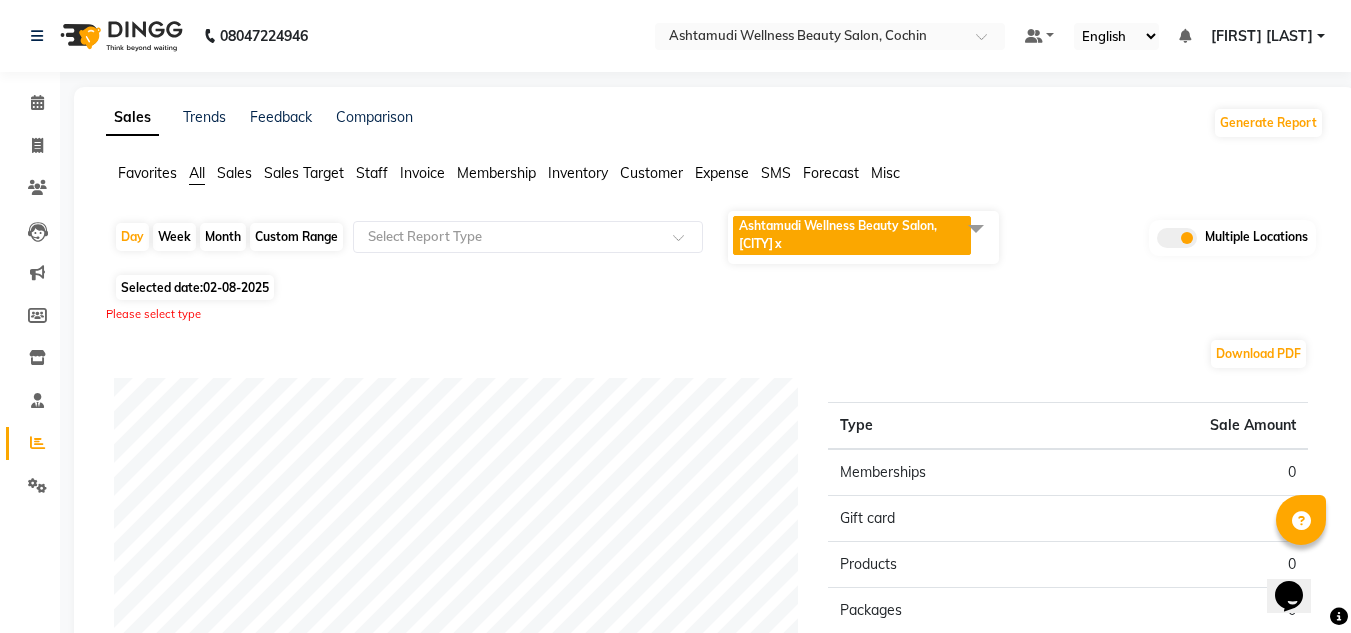 click on "Ashtamudi Wellness Beauty Salon, COCHIN" 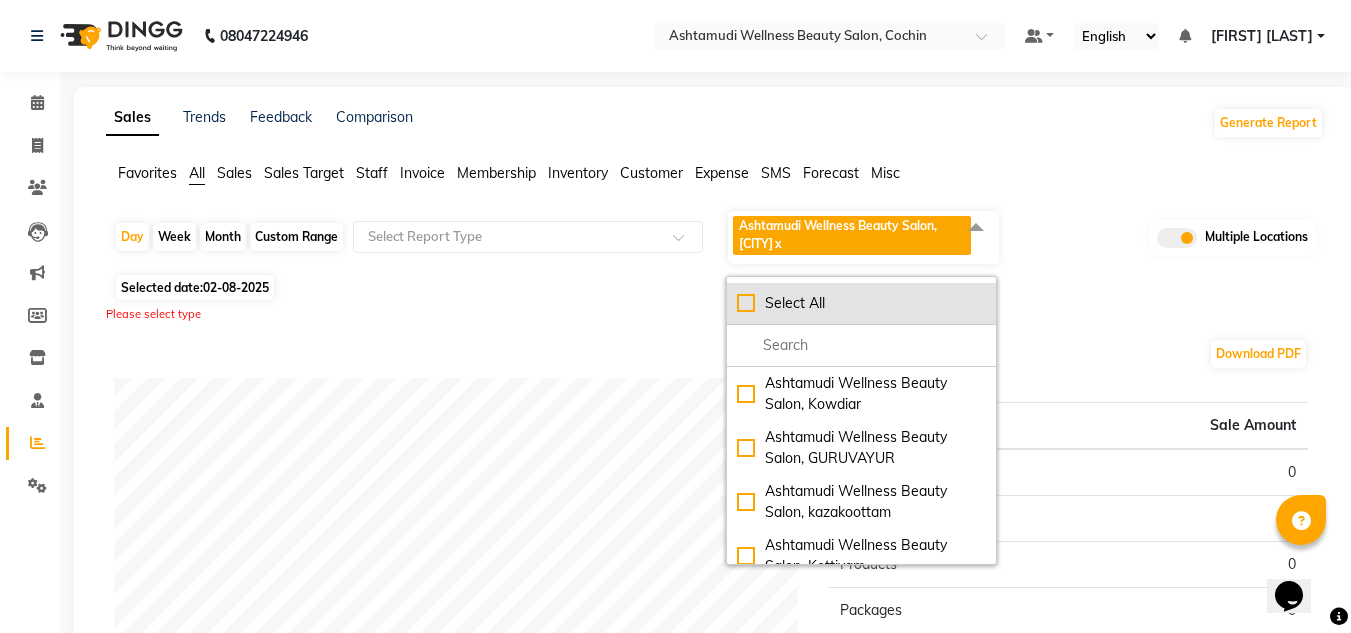 click on "Select All" 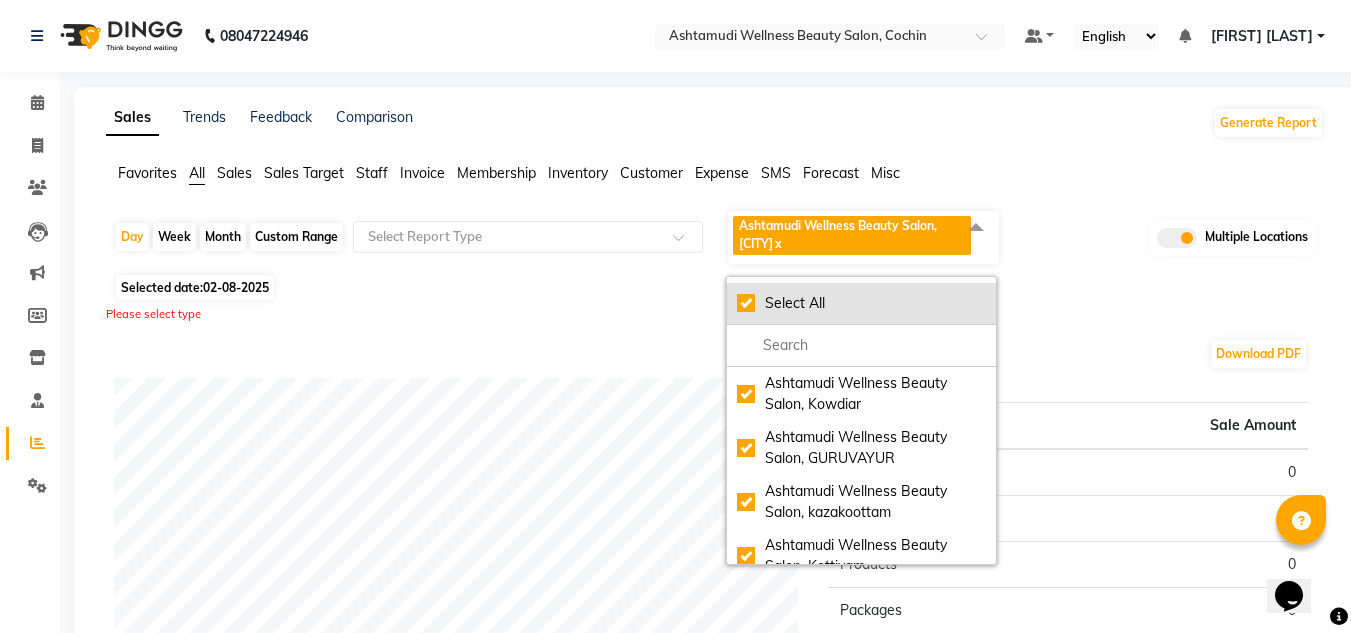 checkbox on "true" 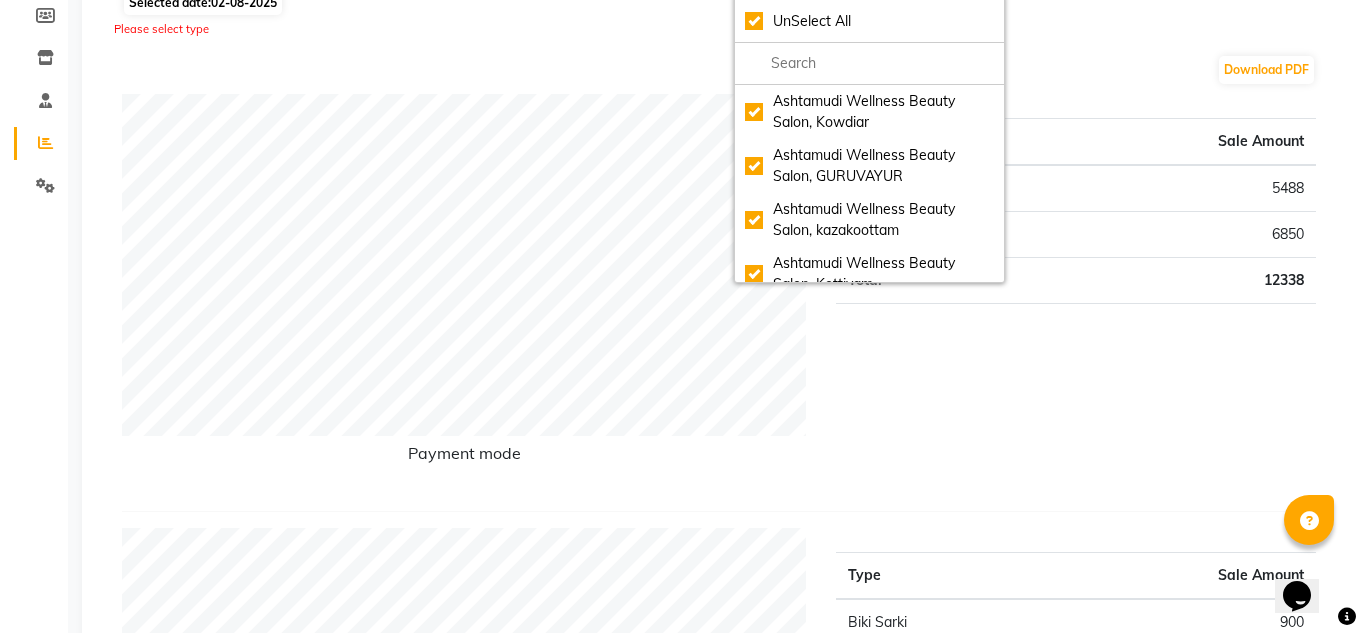 scroll, scrollTop: 0, scrollLeft: 0, axis: both 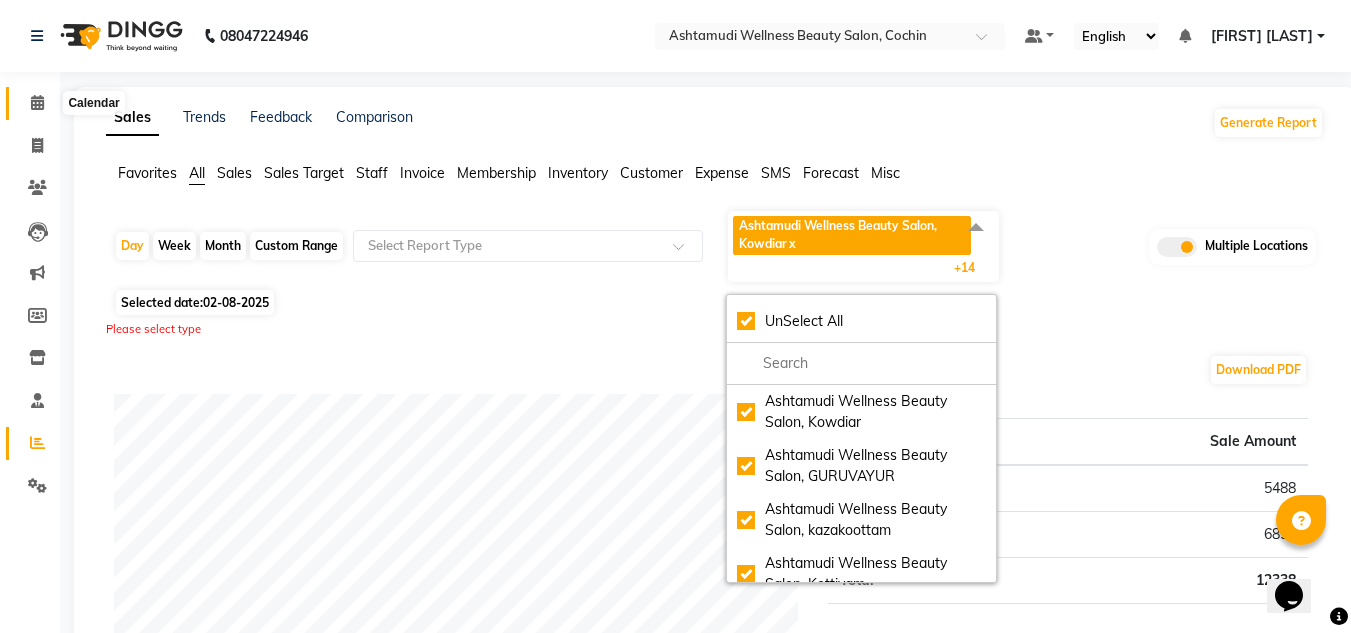 click 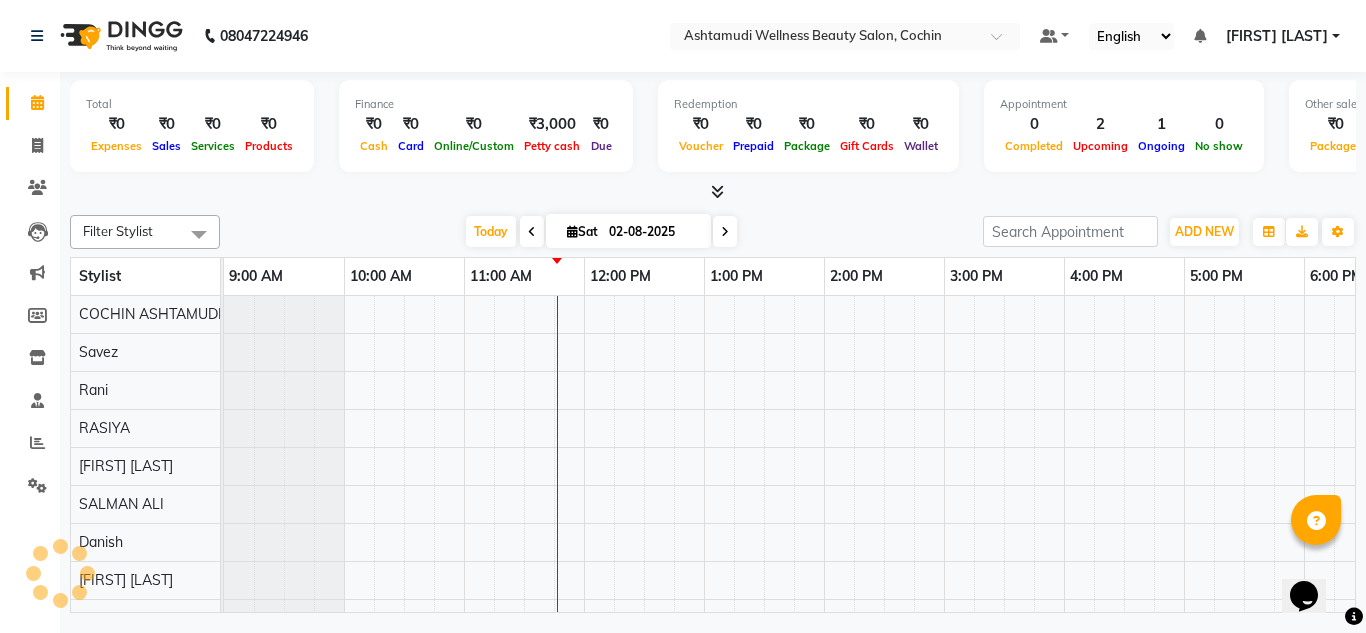 scroll, scrollTop: 0, scrollLeft: 0, axis: both 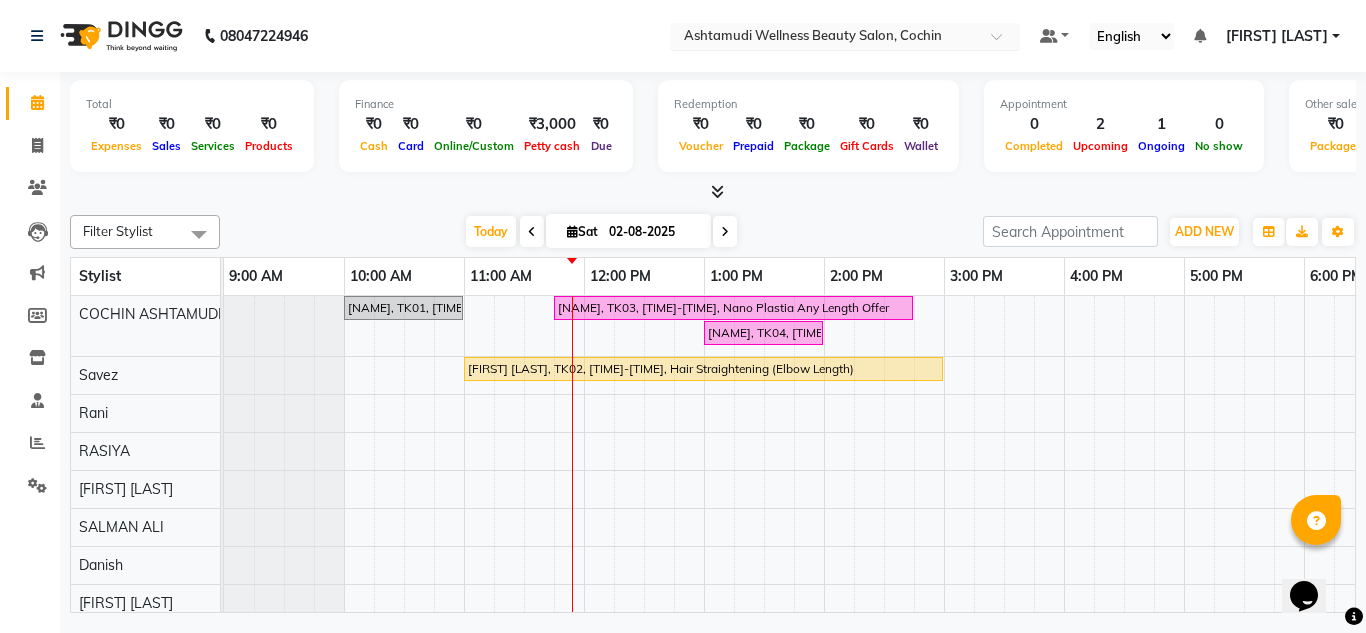 click at bounding box center (825, 38) 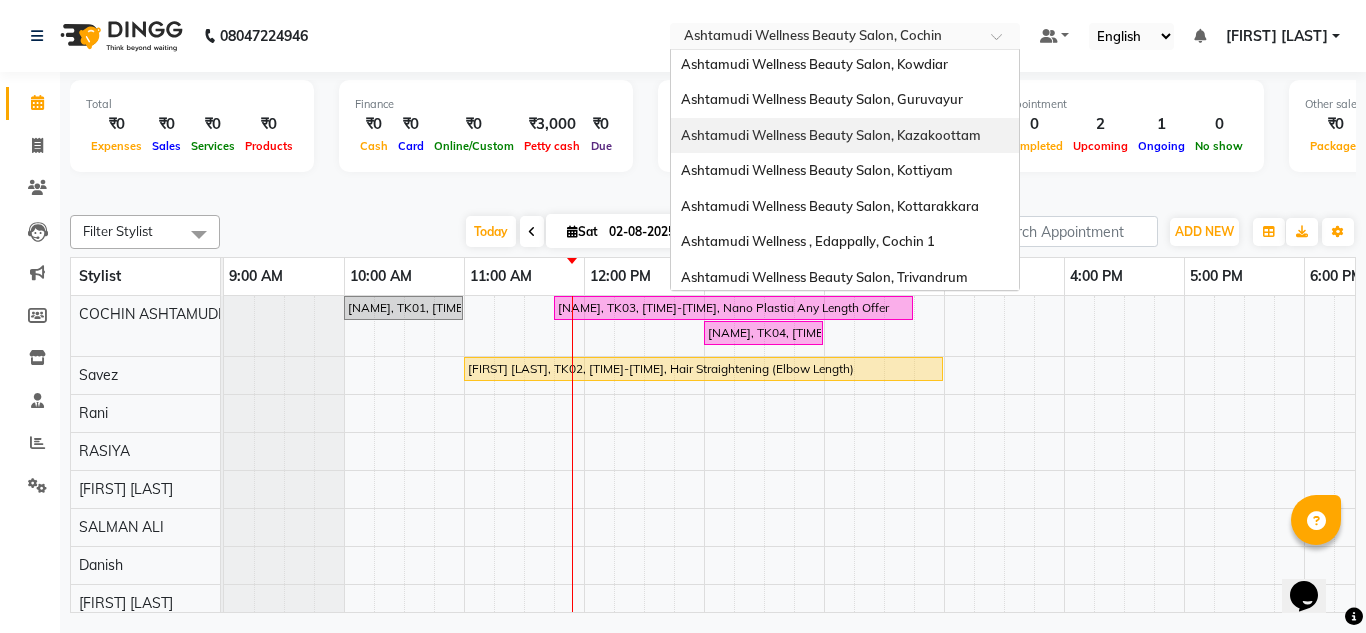 scroll, scrollTop: 0, scrollLeft: 0, axis: both 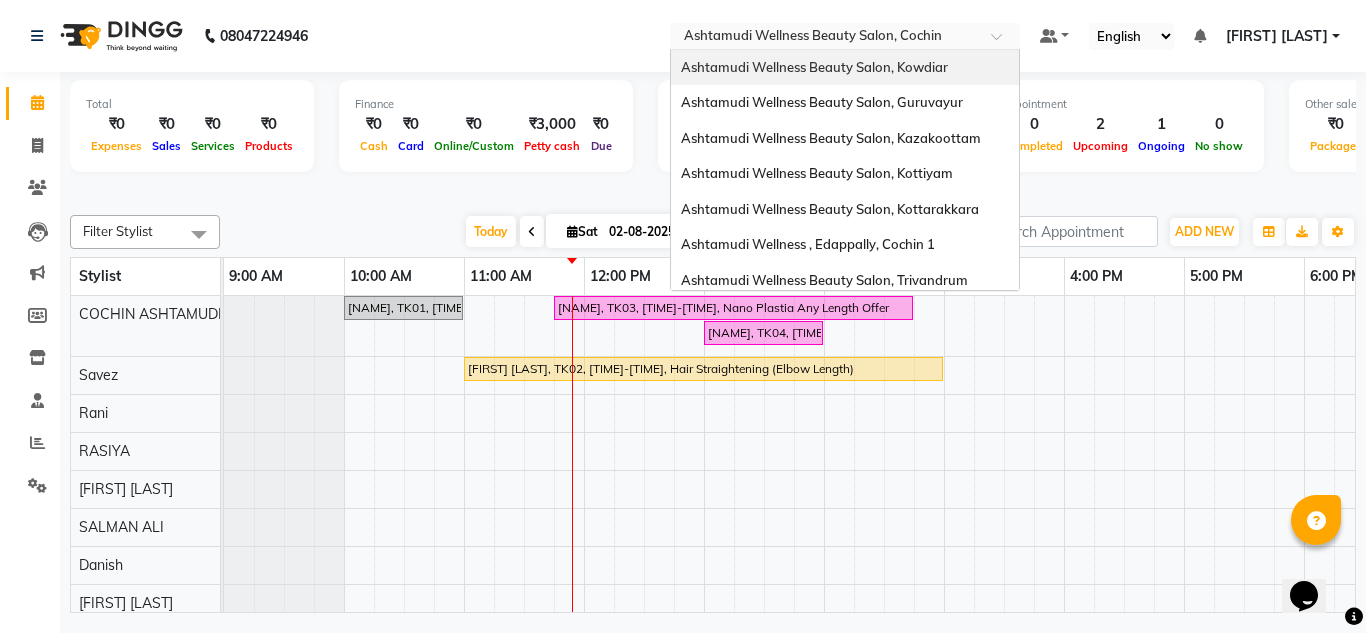 click on "Ashtamudi Wellness Beauty Salon, Kowdiar" at bounding box center (845, 68) 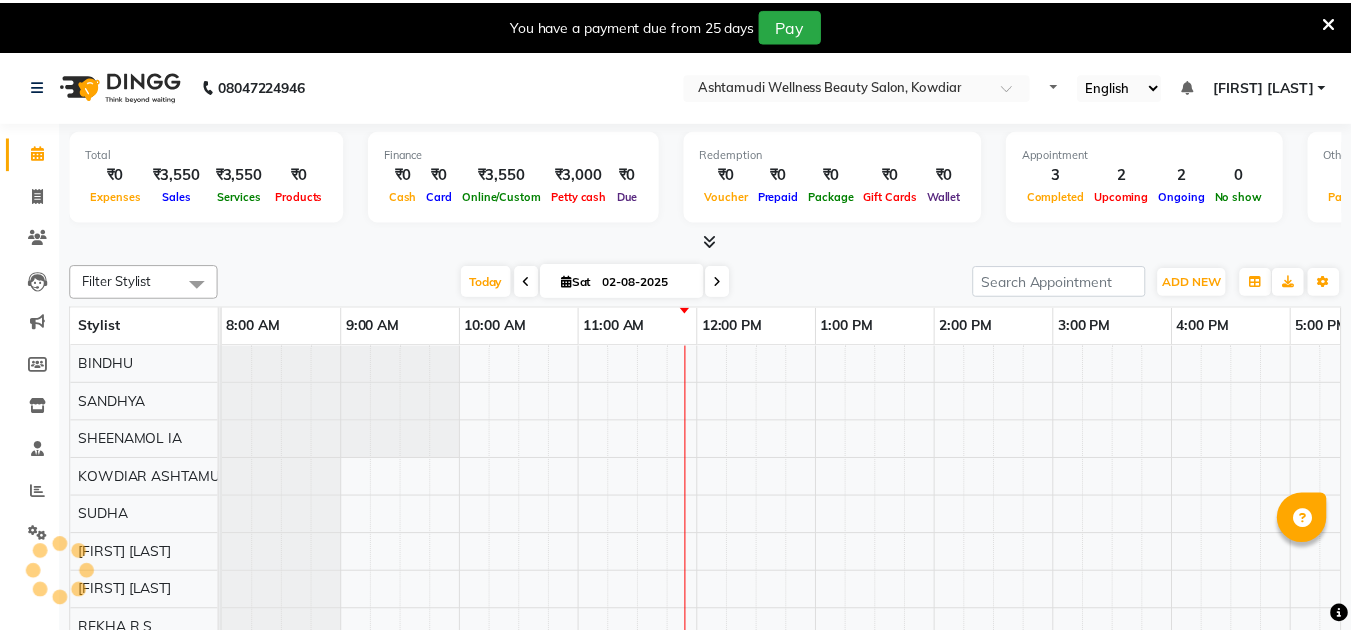 scroll, scrollTop: 0, scrollLeft: 0, axis: both 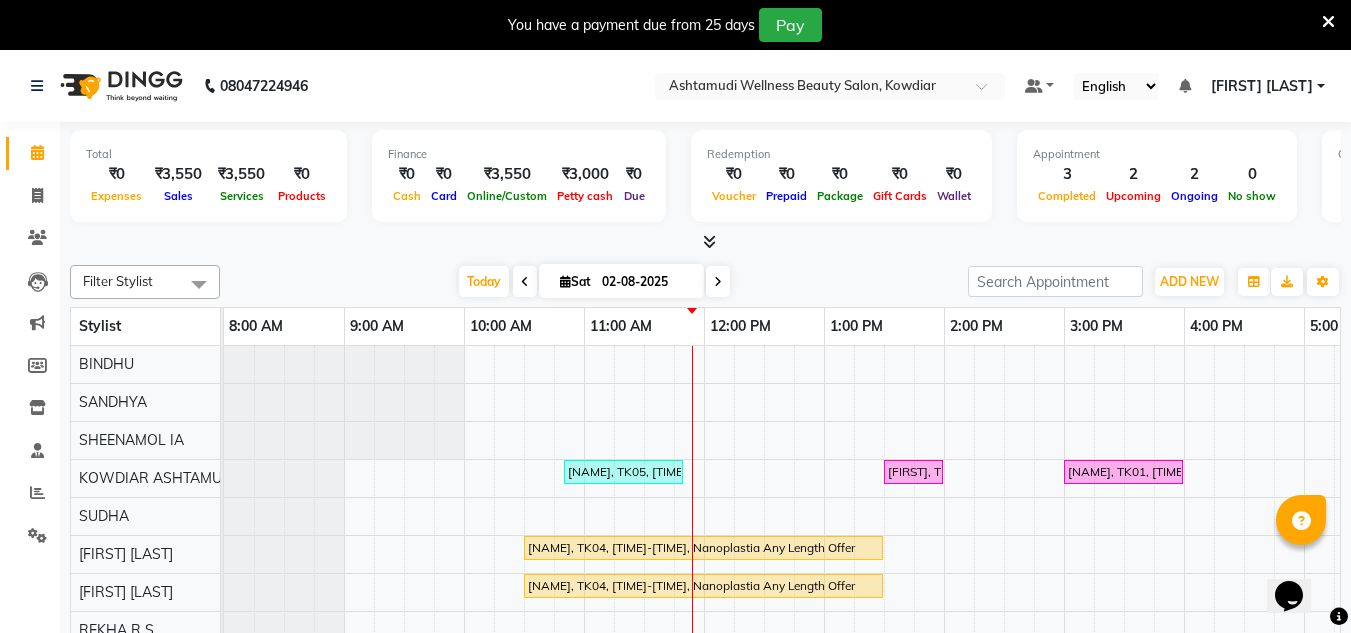 click at bounding box center (1328, 22) 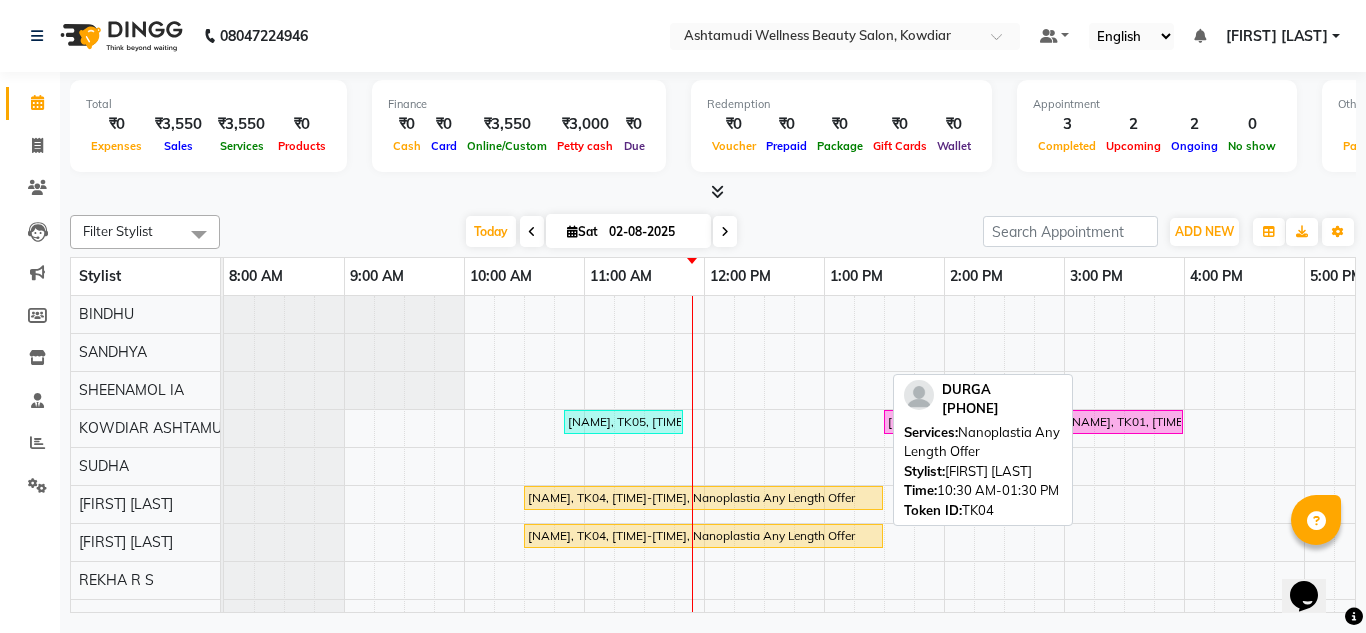 scroll, scrollTop: 56, scrollLeft: 0, axis: vertical 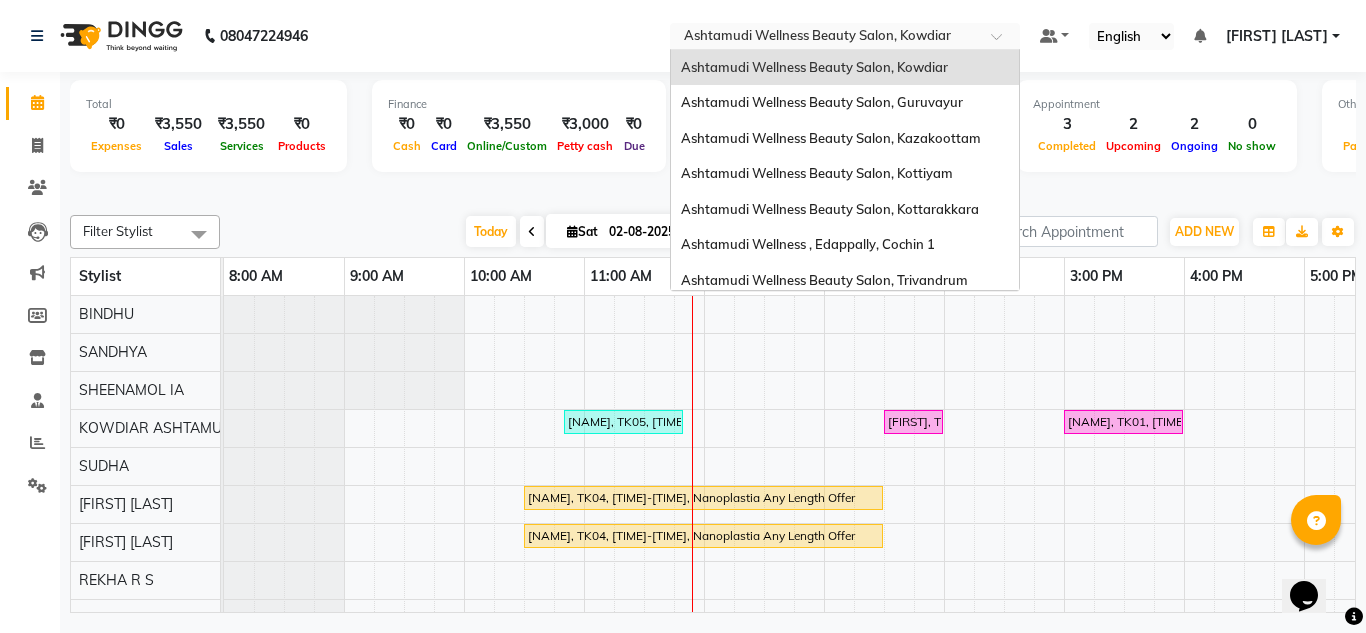 click at bounding box center [825, 38] 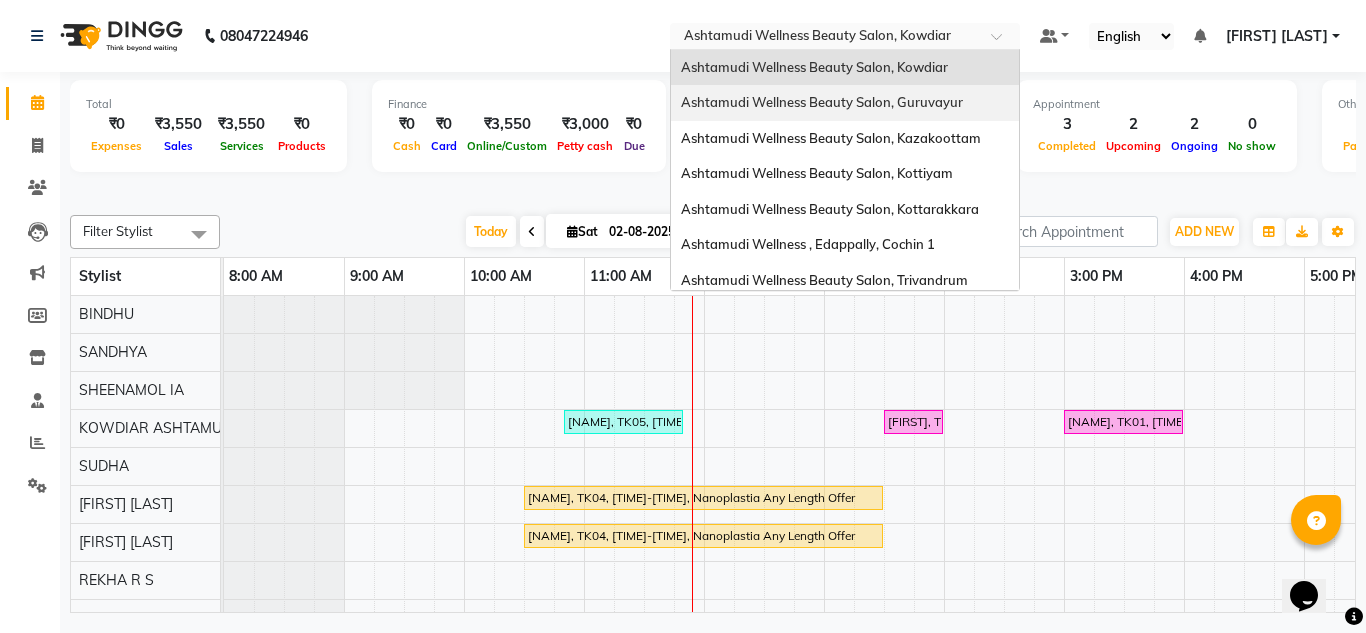 click on "Ashtamudi Wellness Beauty Salon, Guruvayur" at bounding box center [822, 102] 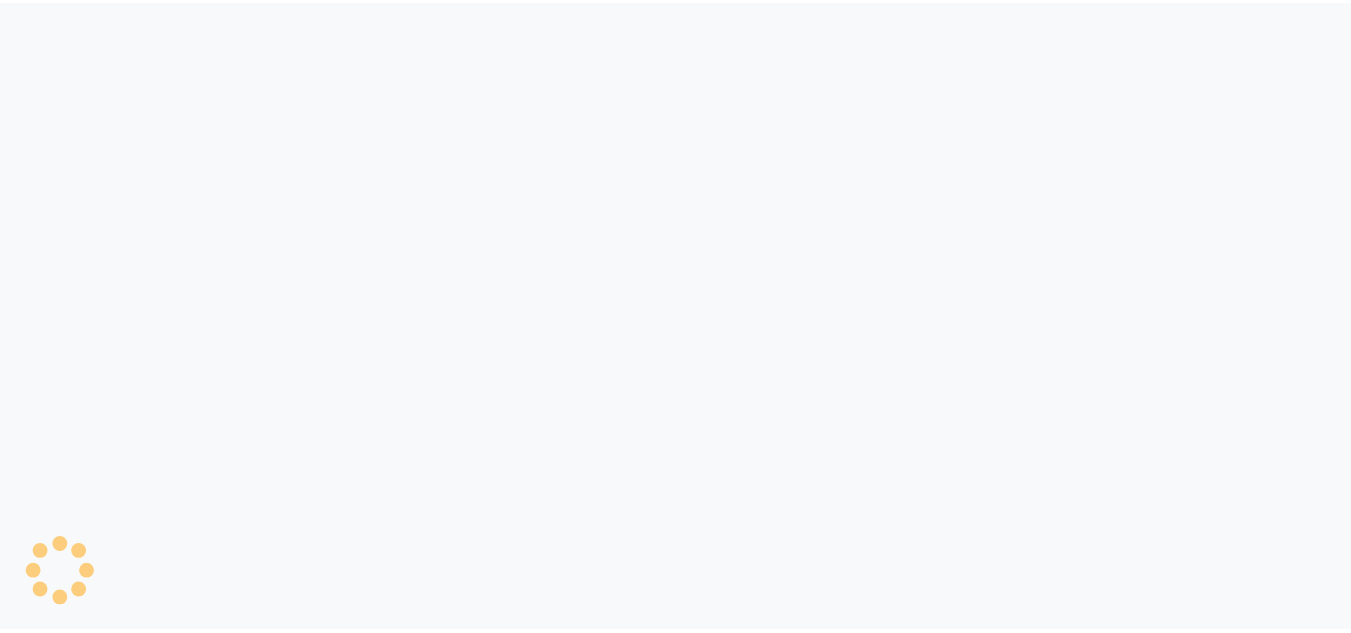 scroll, scrollTop: 0, scrollLeft: 0, axis: both 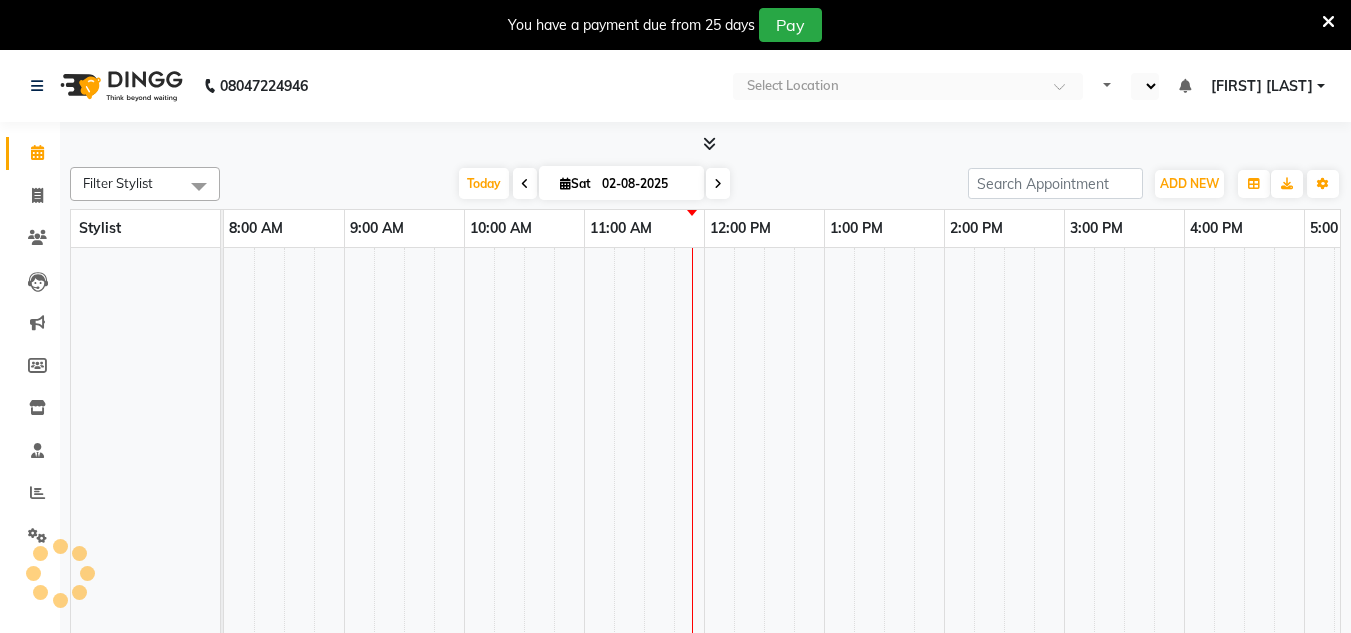 select on "en" 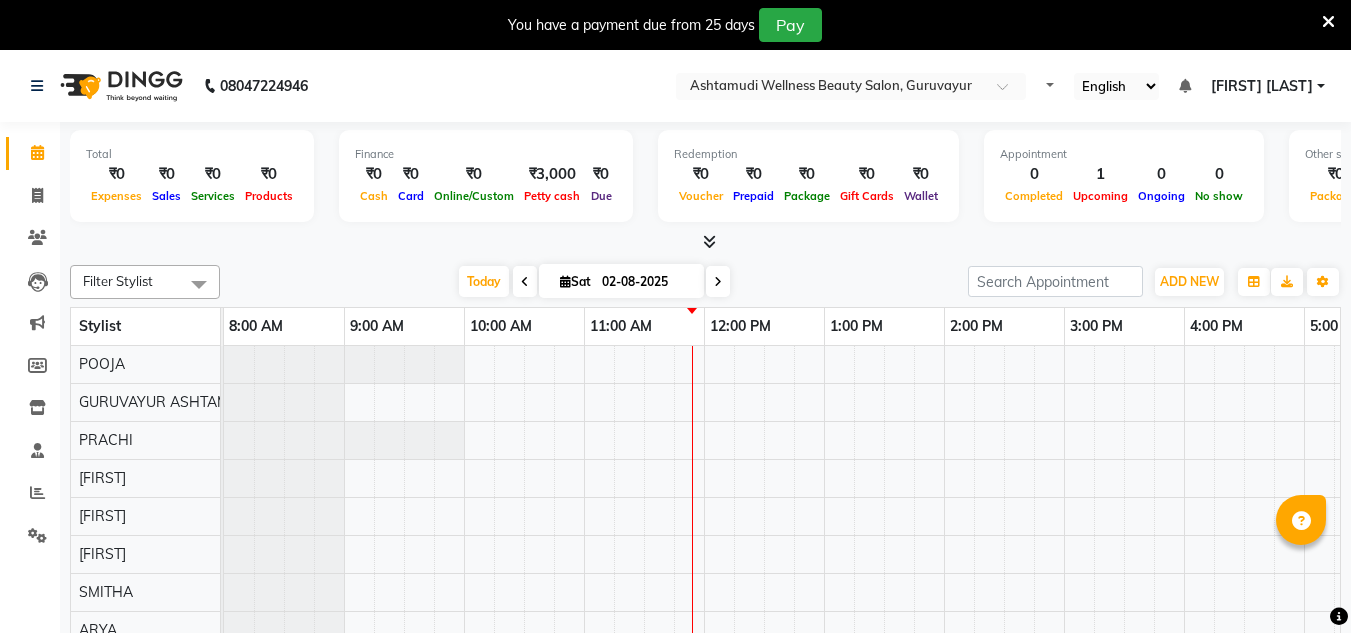 scroll, scrollTop: 0, scrollLeft: 0, axis: both 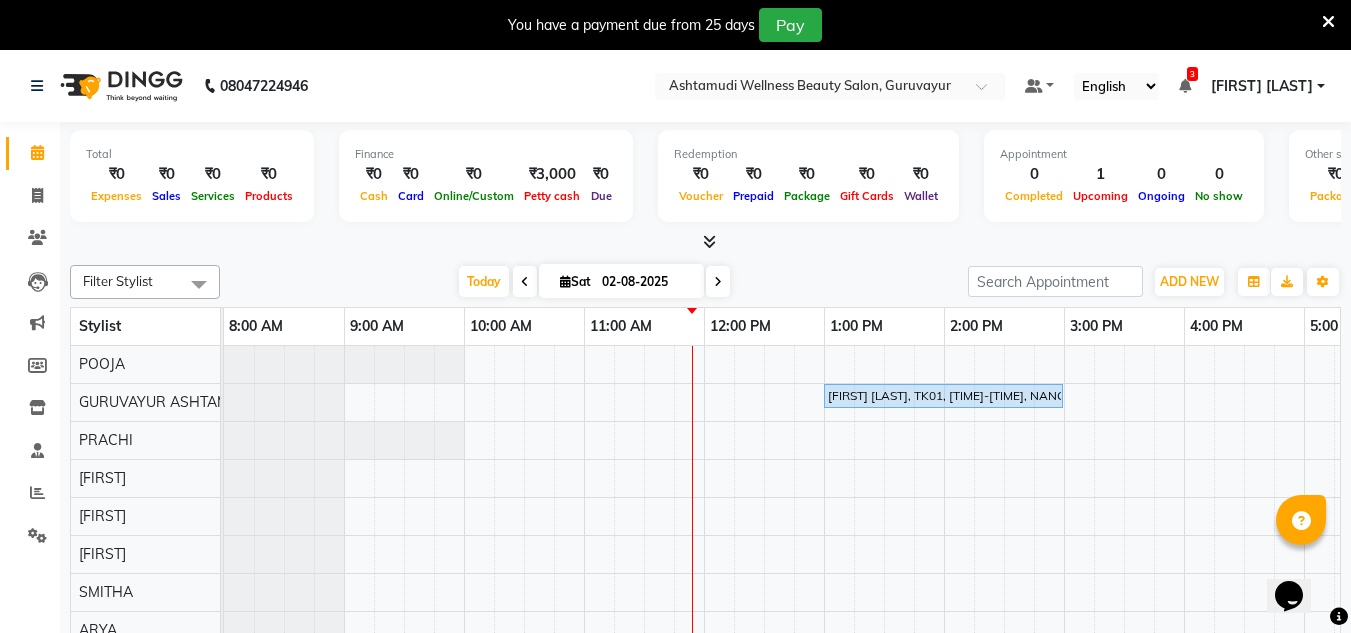 click at bounding box center (1328, 22) 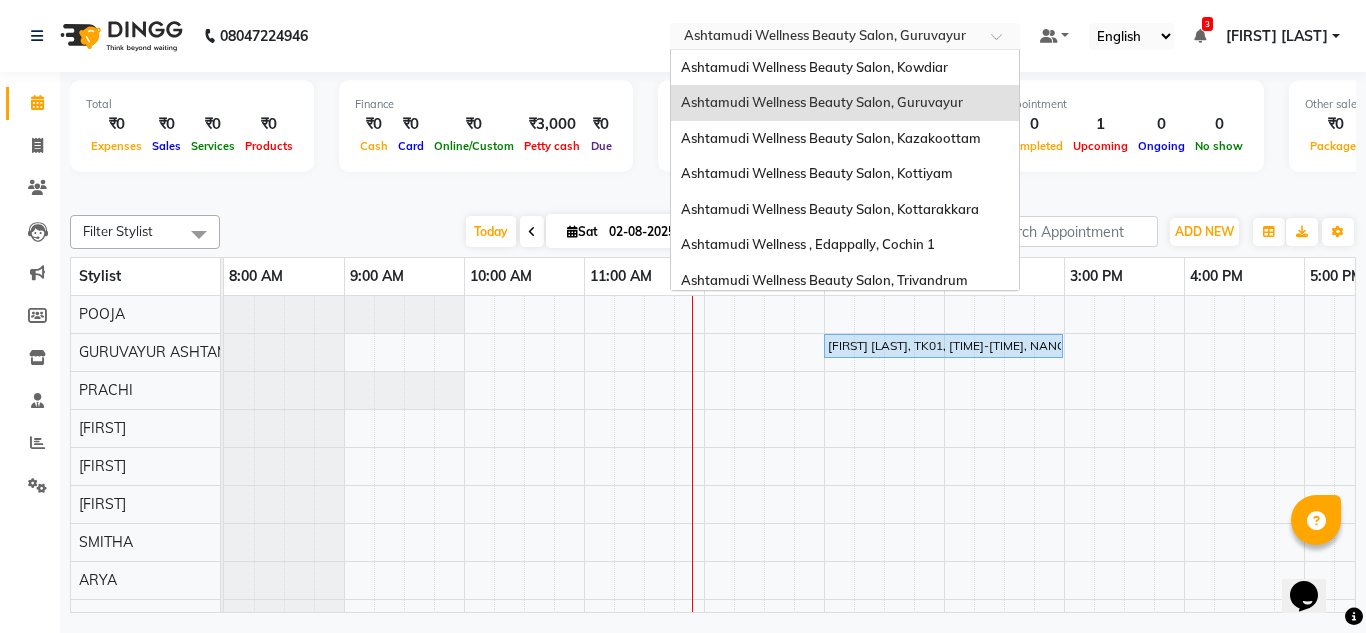 click at bounding box center (825, 38) 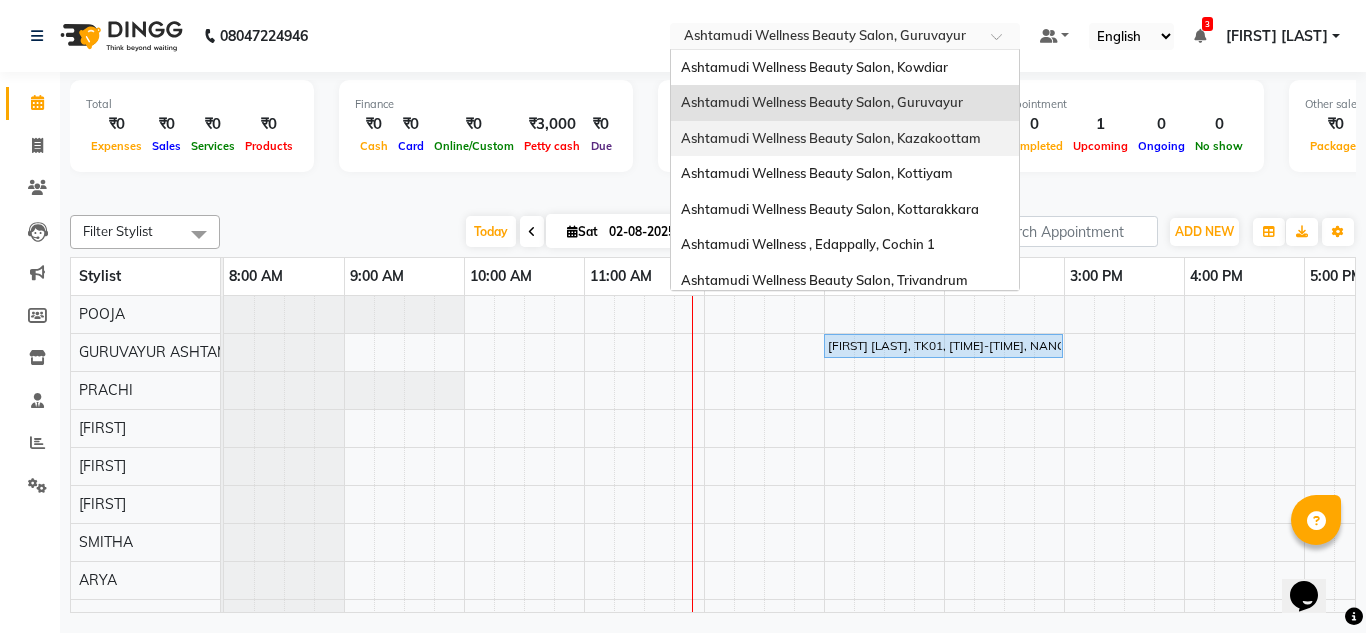 click on "Ashtamudi Wellness Beauty Salon, Kazakoottam" at bounding box center [831, 138] 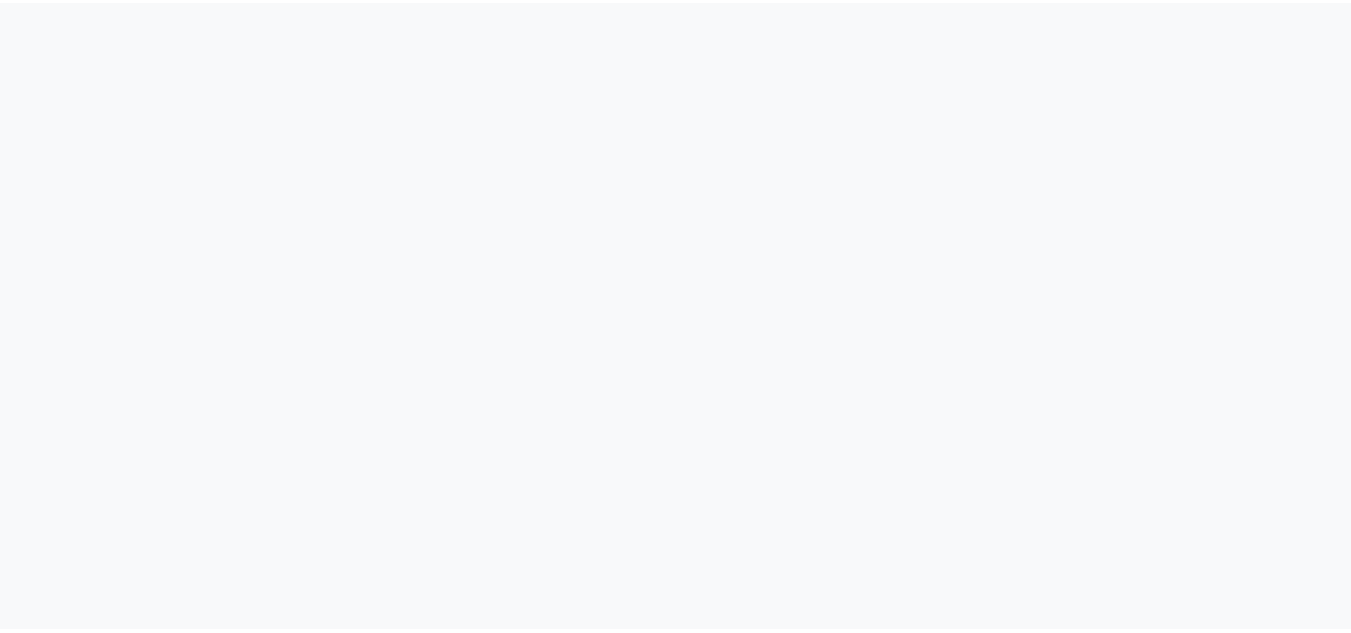 scroll, scrollTop: 0, scrollLeft: 0, axis: both 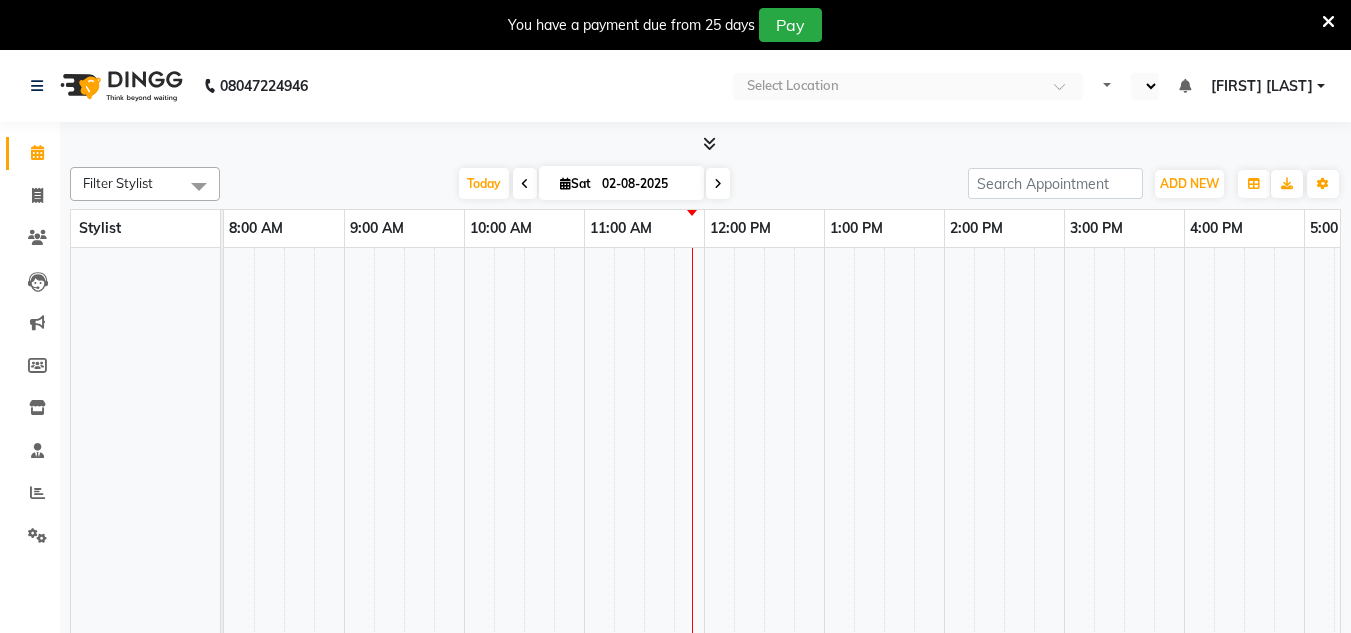 select on "en" 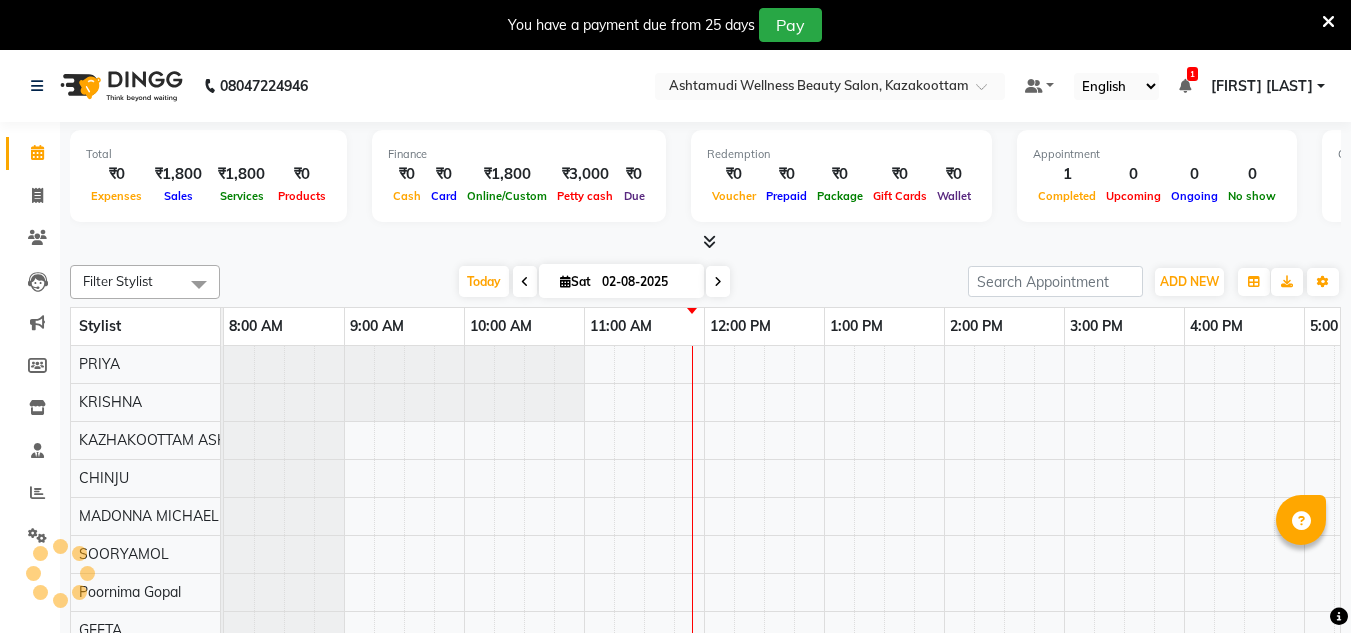 scroll, scrollTop: 0, scrollLeft: 0, axis: both 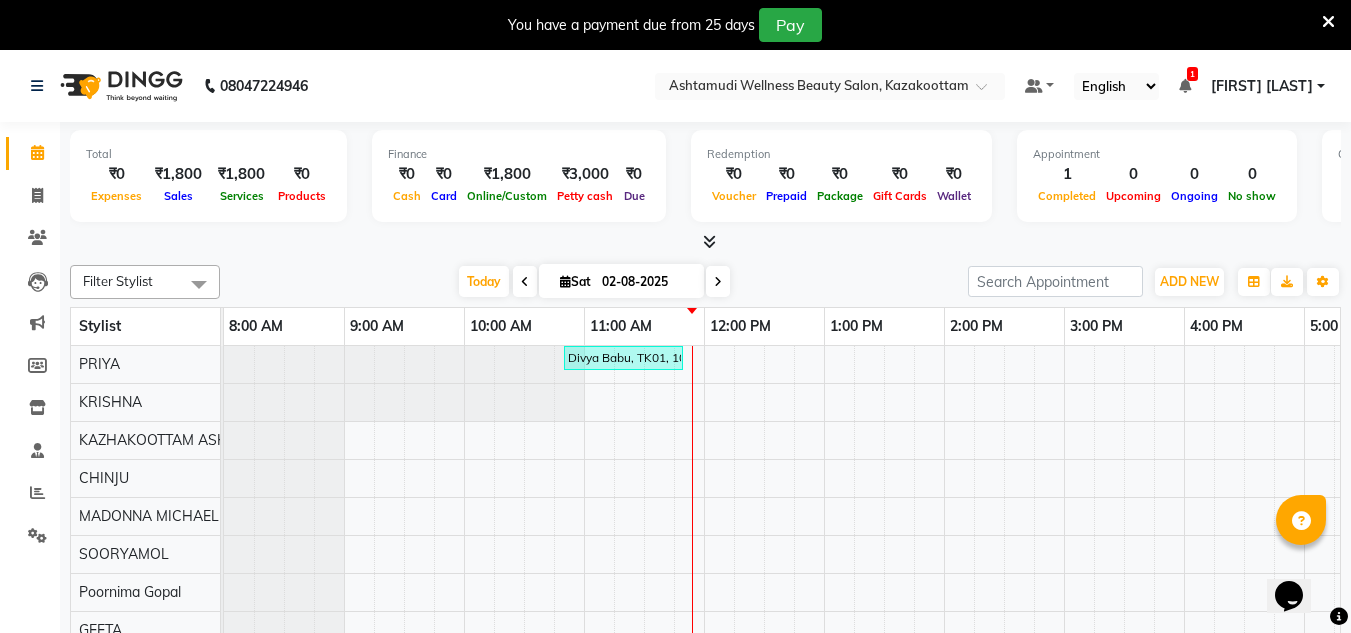 click on "You have a payment due from 25 days   Pay" at bounding box center [675, 25] 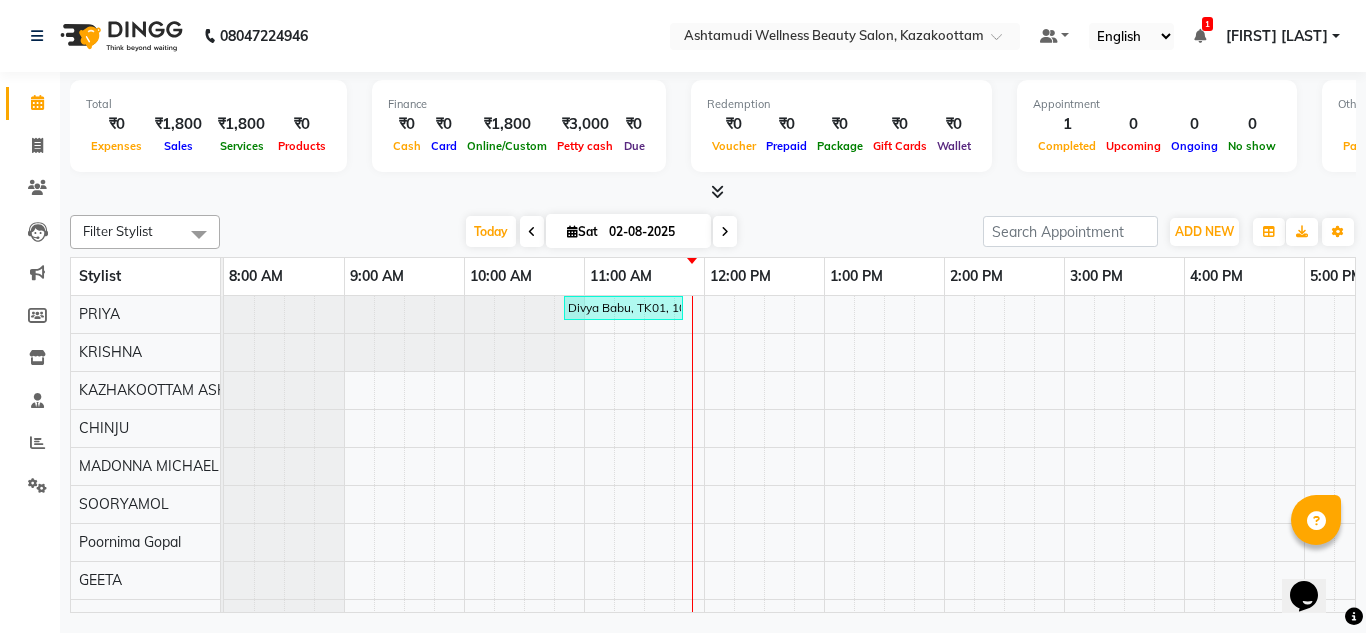scroll, scrollTop: 146, scrollLeft: 0, axis: vertical 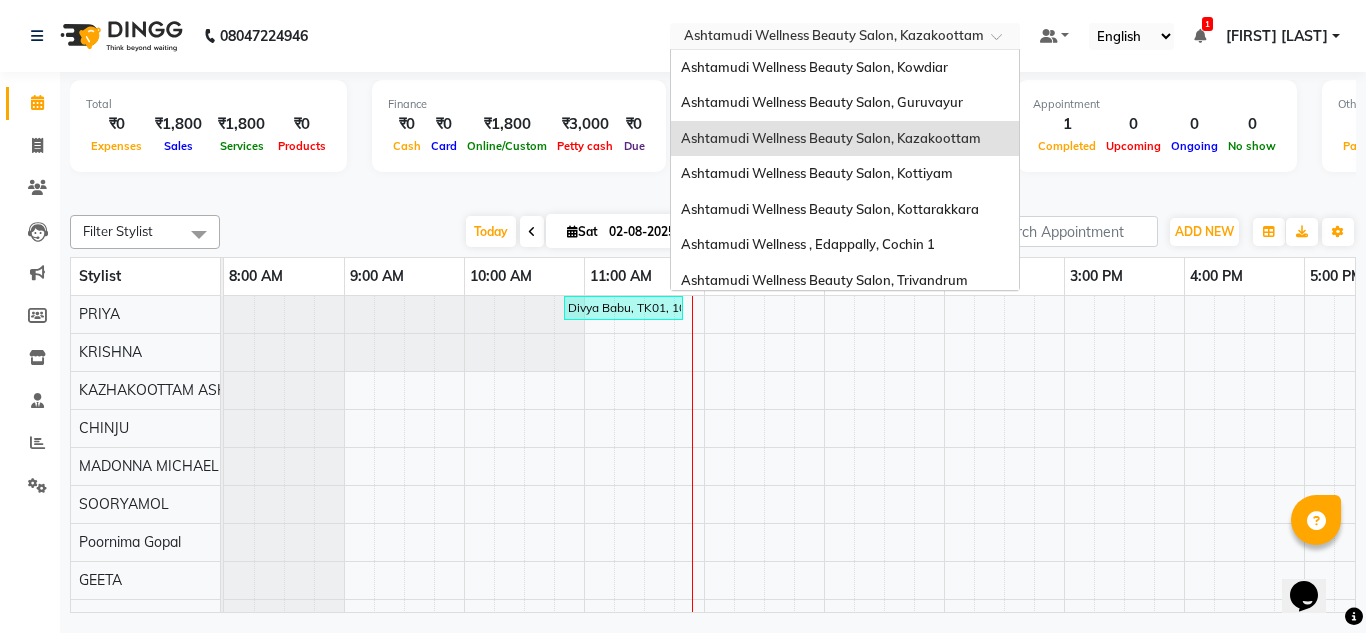 click at bounding box center [825, 38] 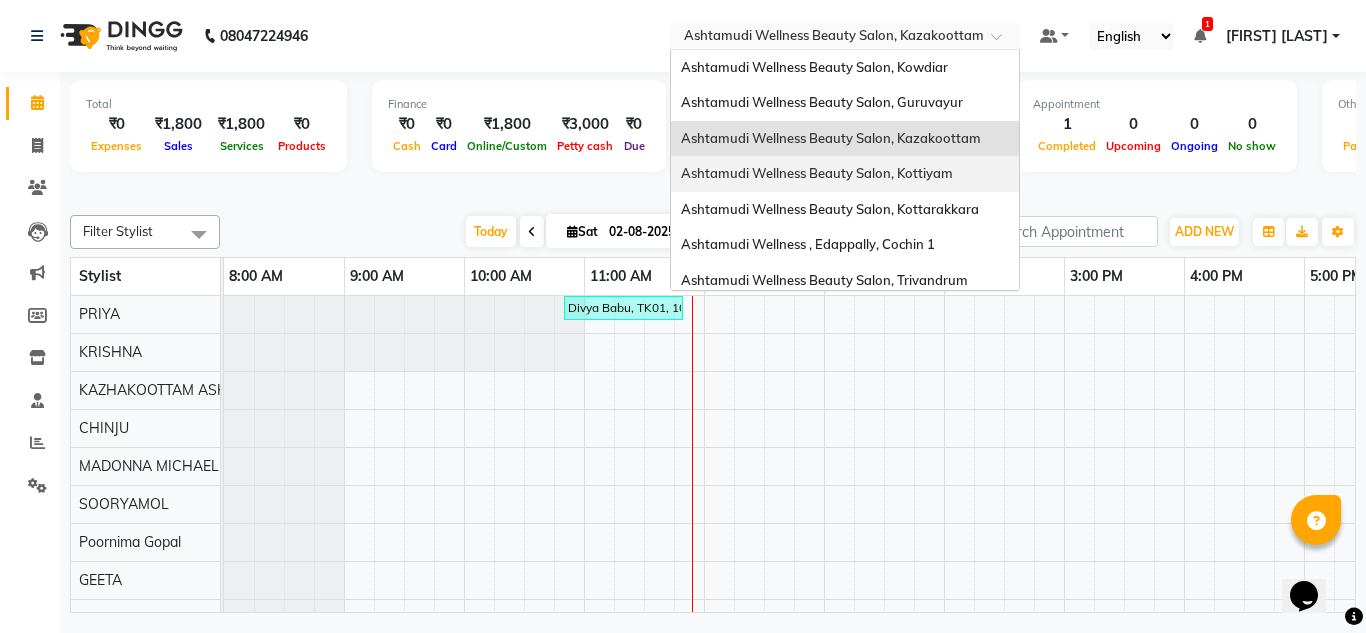 click on "Ashtamudi Wellness Beauty Salon, Kottiyam" at bounding box center [817, 173] 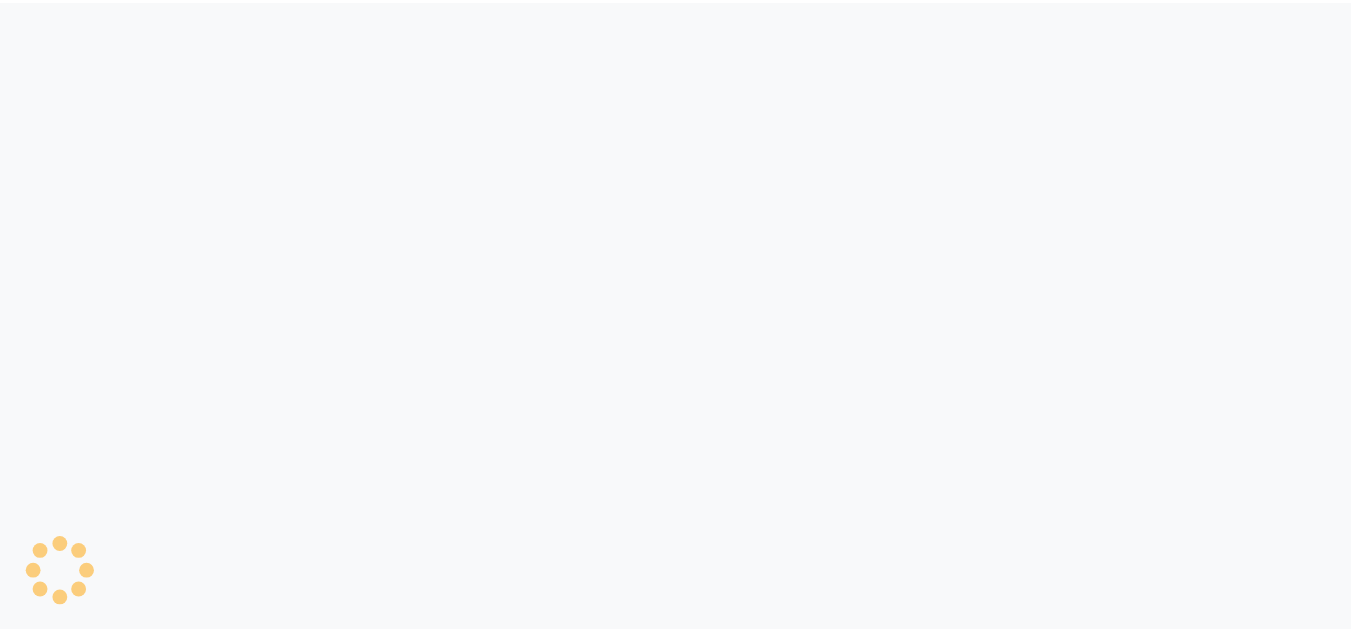 scroll, scrollTop: 0, scrollLeft: 0, axis: both 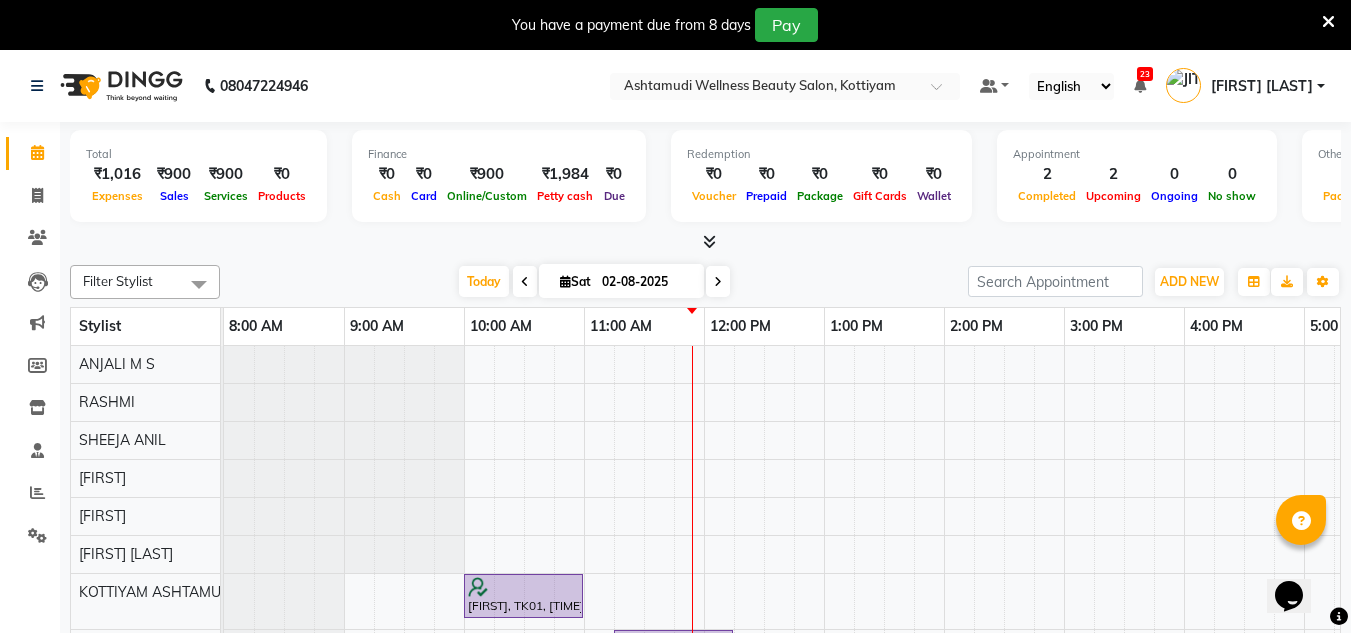 click at bounding box center [1328, 22] 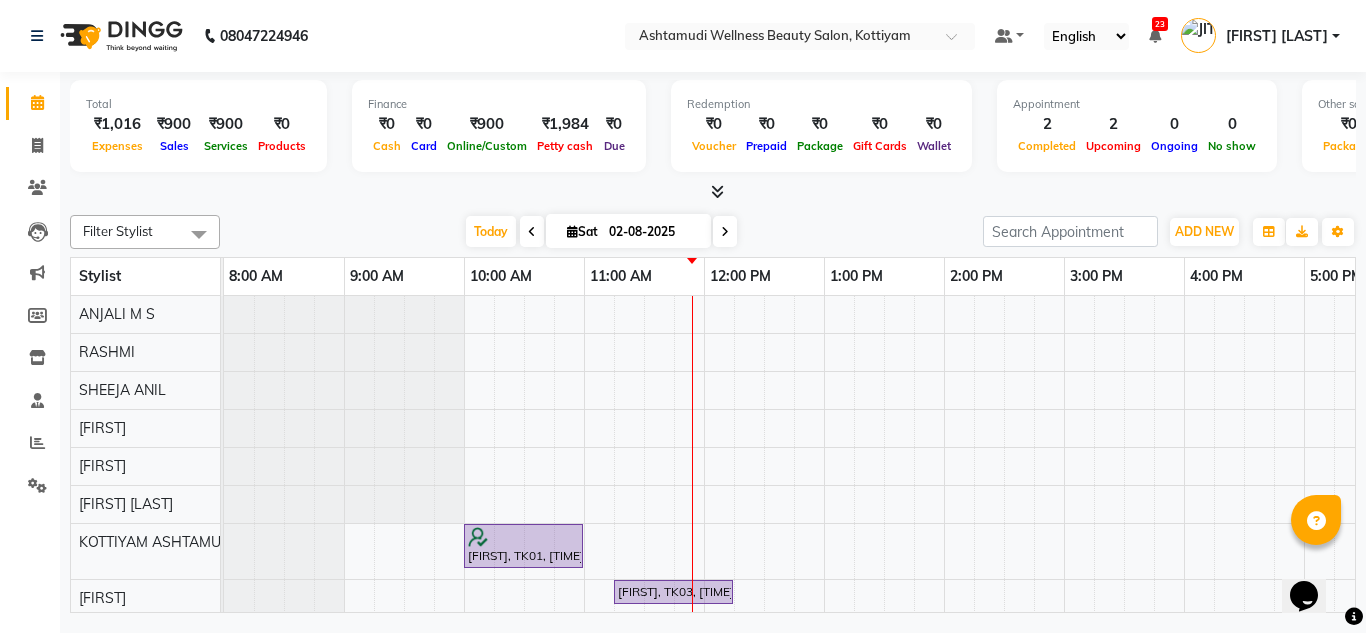 scroll, scrollTop: 172, scrollLeft: 0, axis: vertical 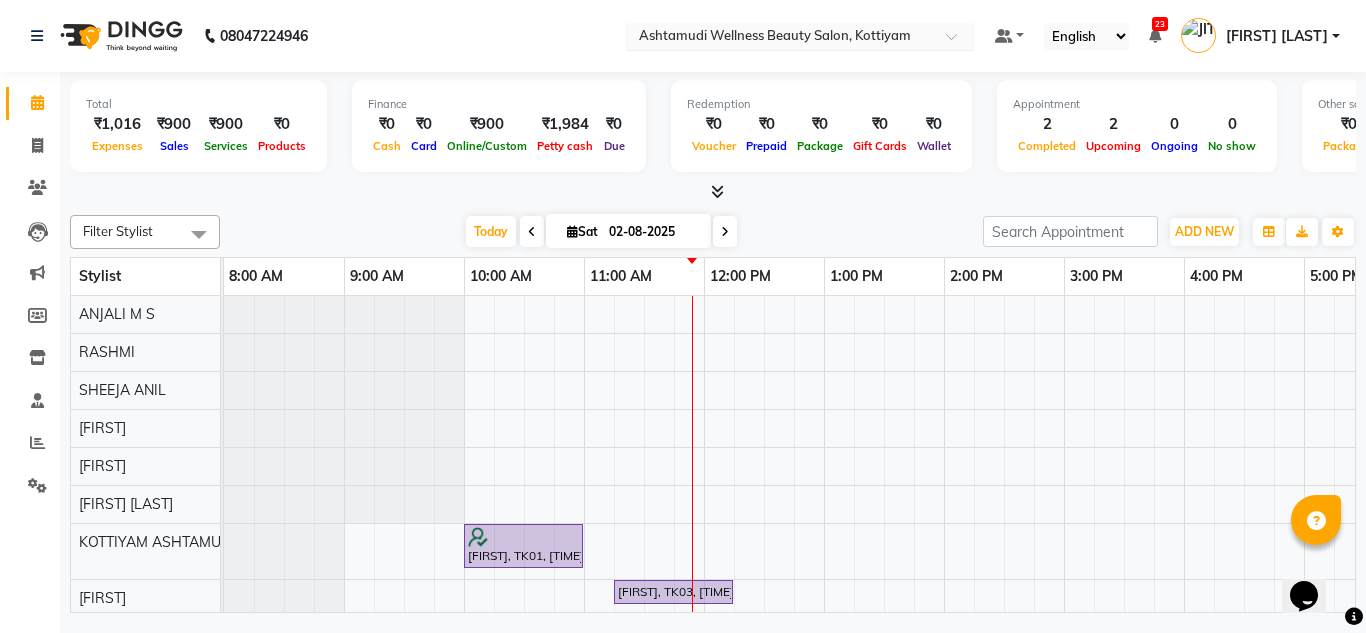 click at bounding box center [780, 38] 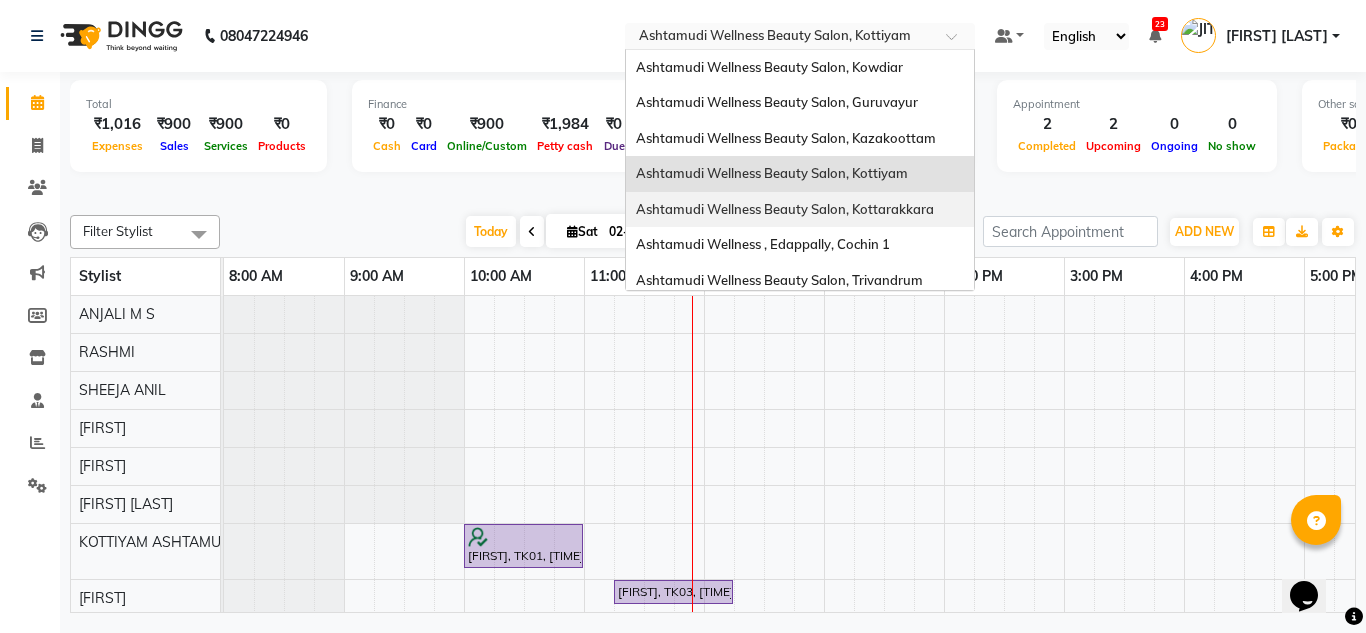 click on "Ashtamudi Wellness Beauty Salon, Kottarakkara" at bounding box center [785, 209] 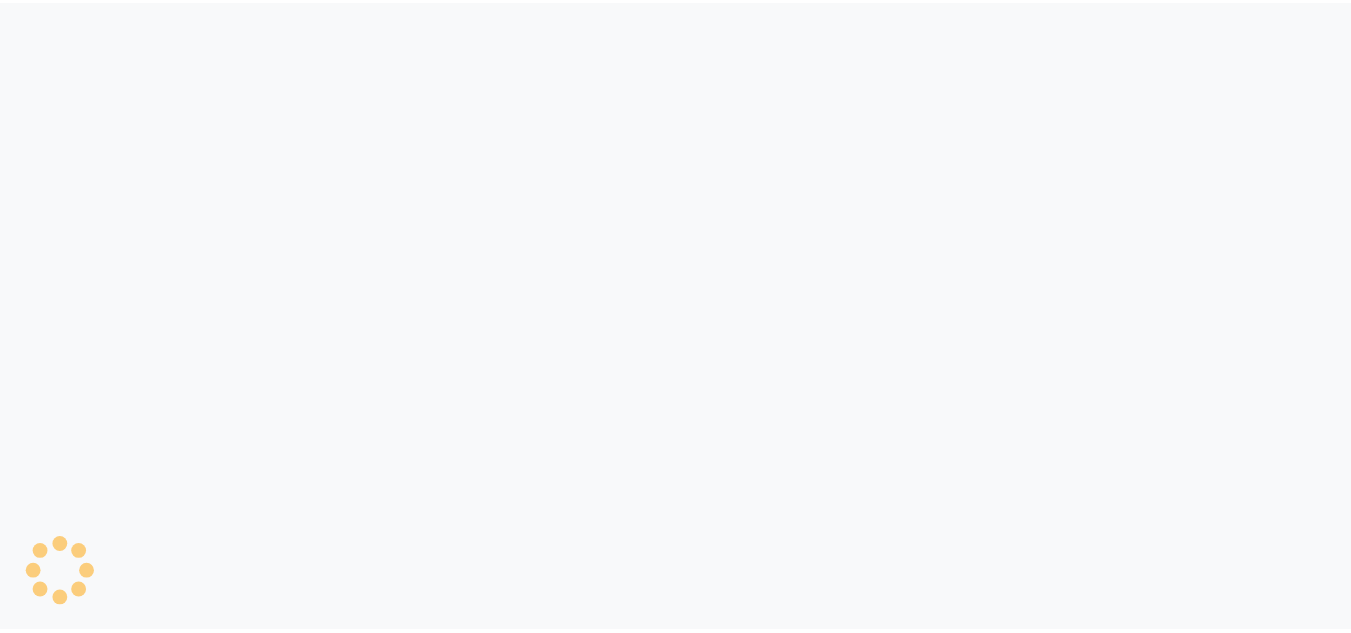 scroll, scrollTop: 0, scrollLeft: 0, axis: both 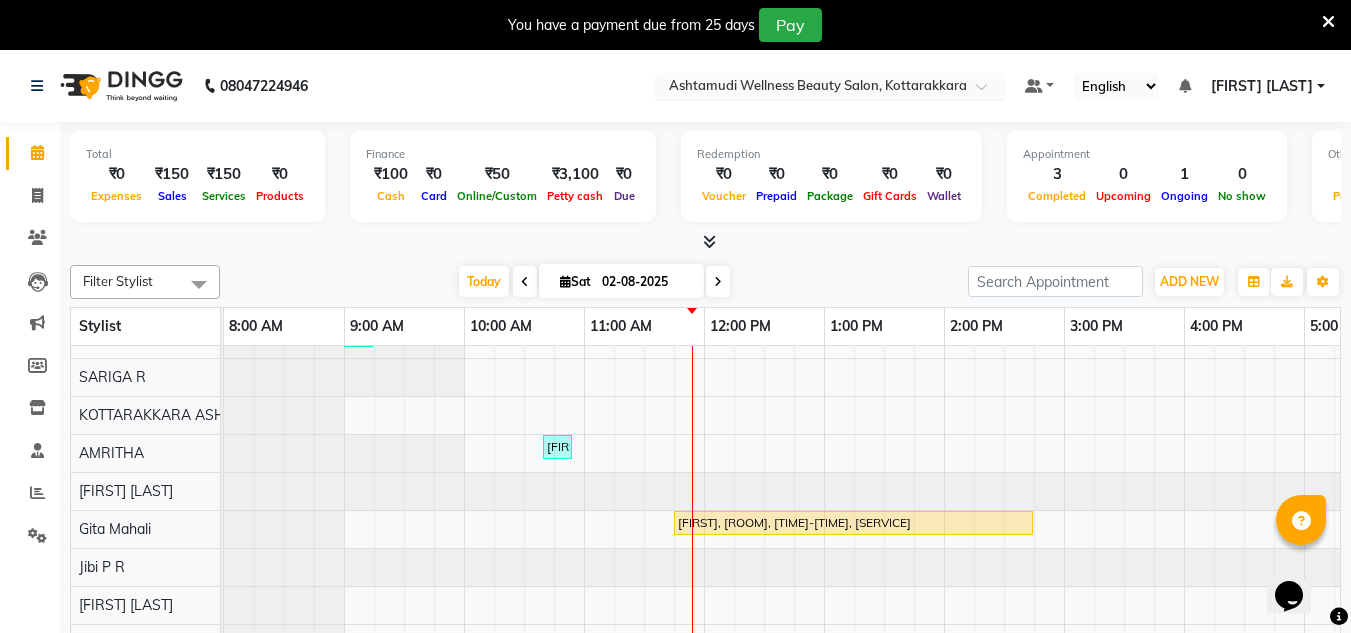 click at bounding box center (830, 88) 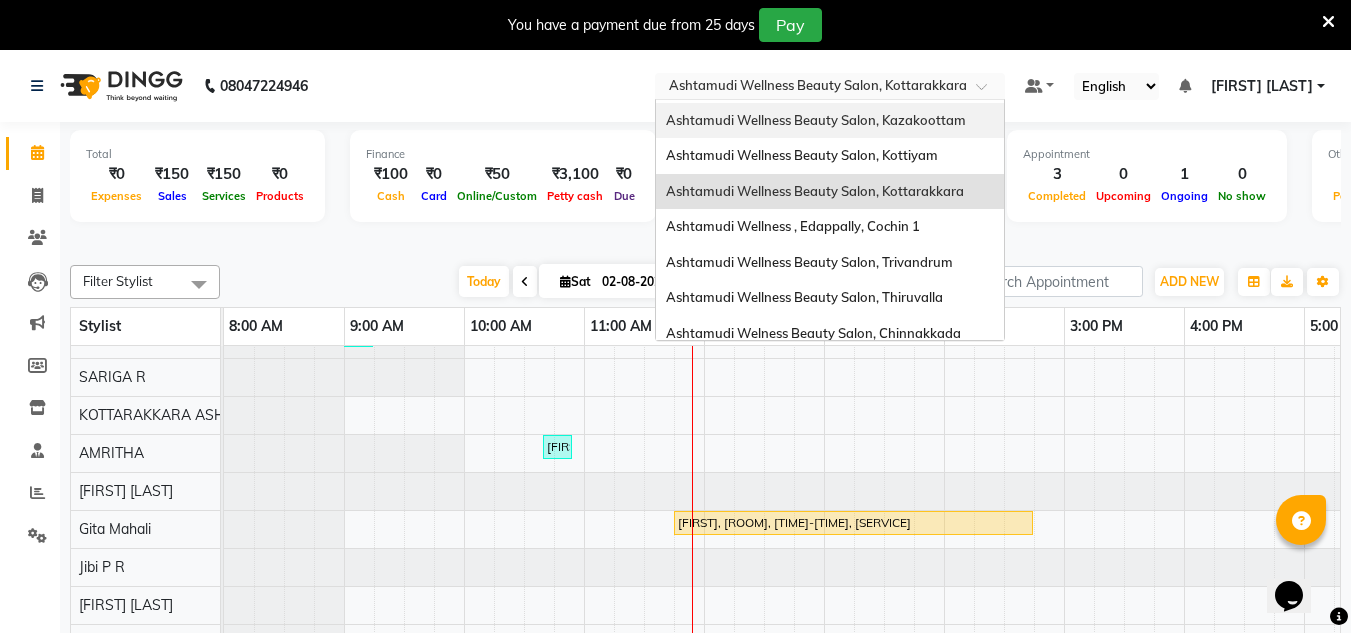 scroll, scrollTop: 100, scrollLeft: 0, axis: vertical 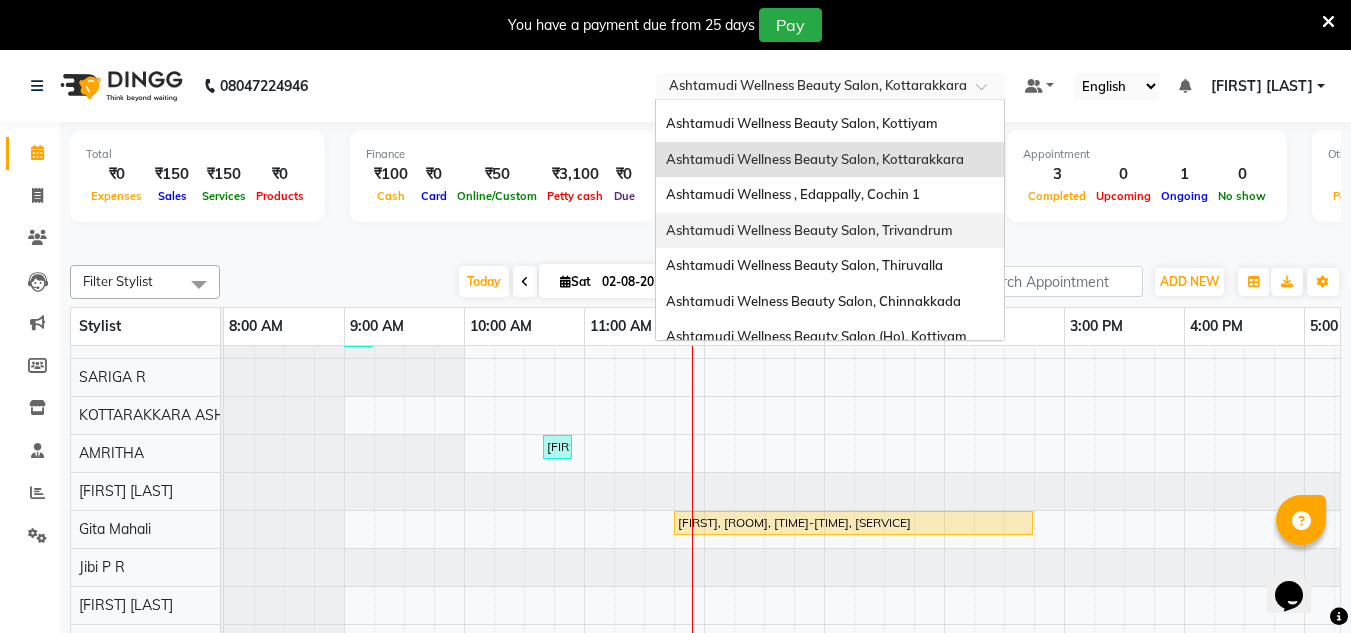 click on "Ashtamudi Wellness Beauty Salon, Trivandrum" at bounding box center [830, 231] 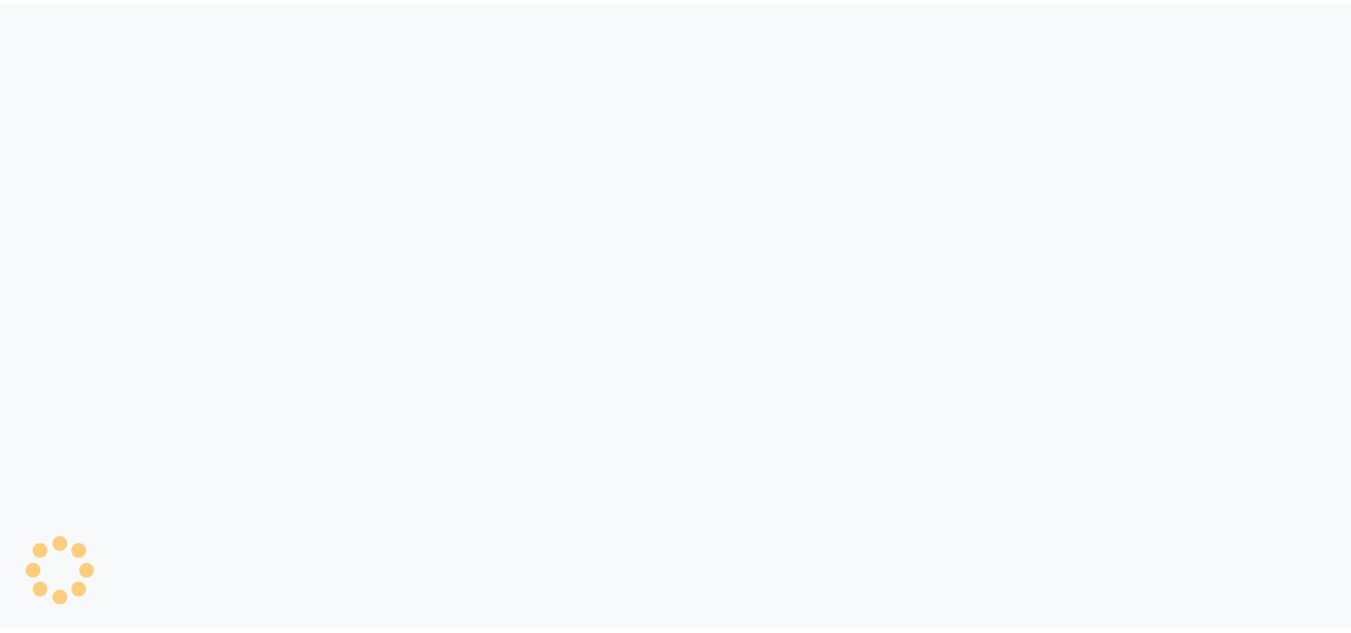 scroll, scrollTop: 0, scrollLeft: 0, axis: both 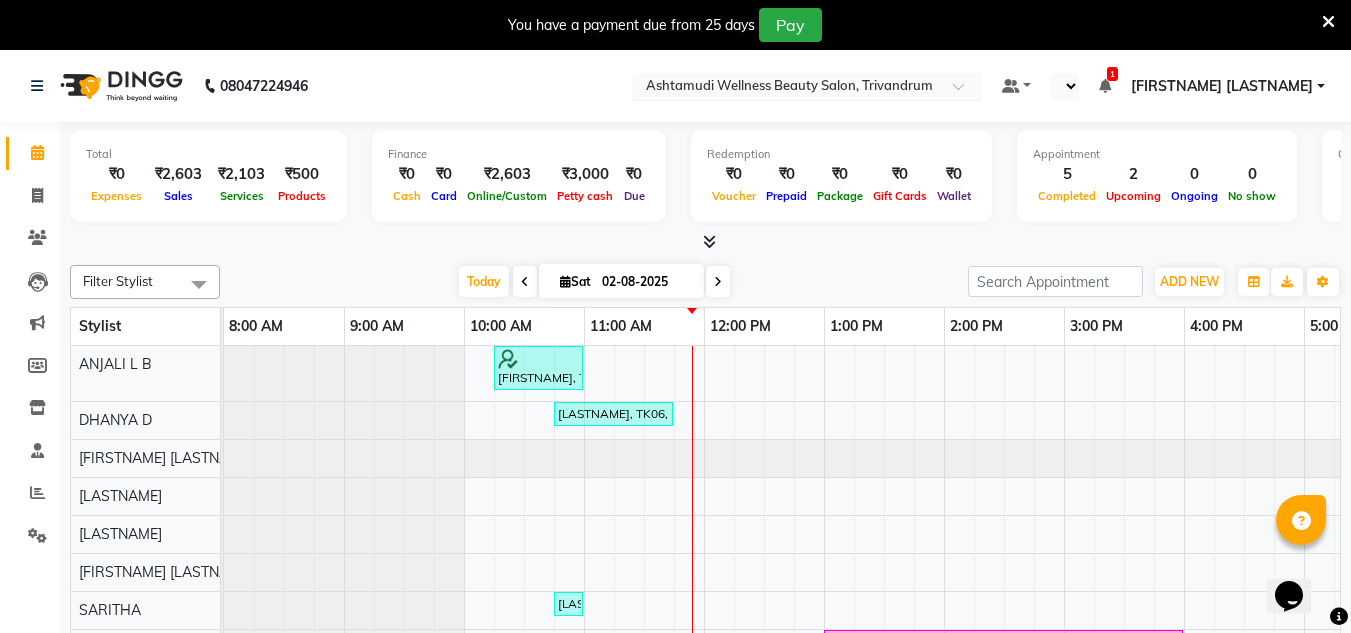 select on "en" 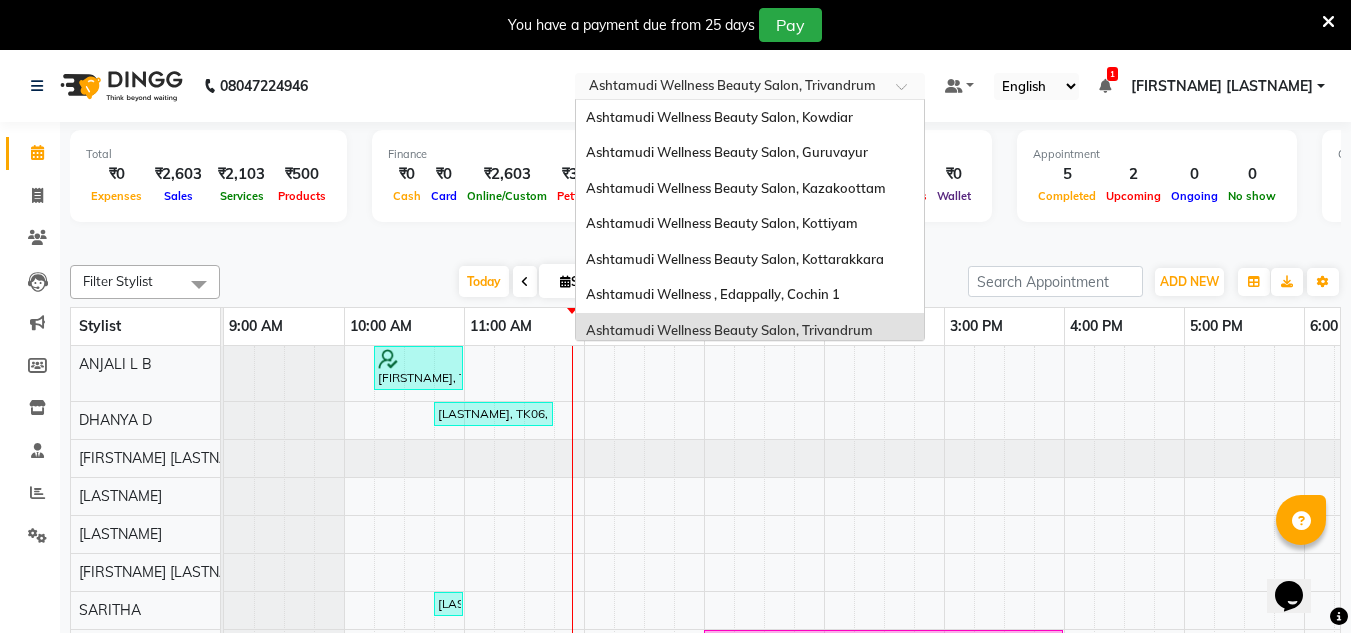 click at bounding box center (730, 88) 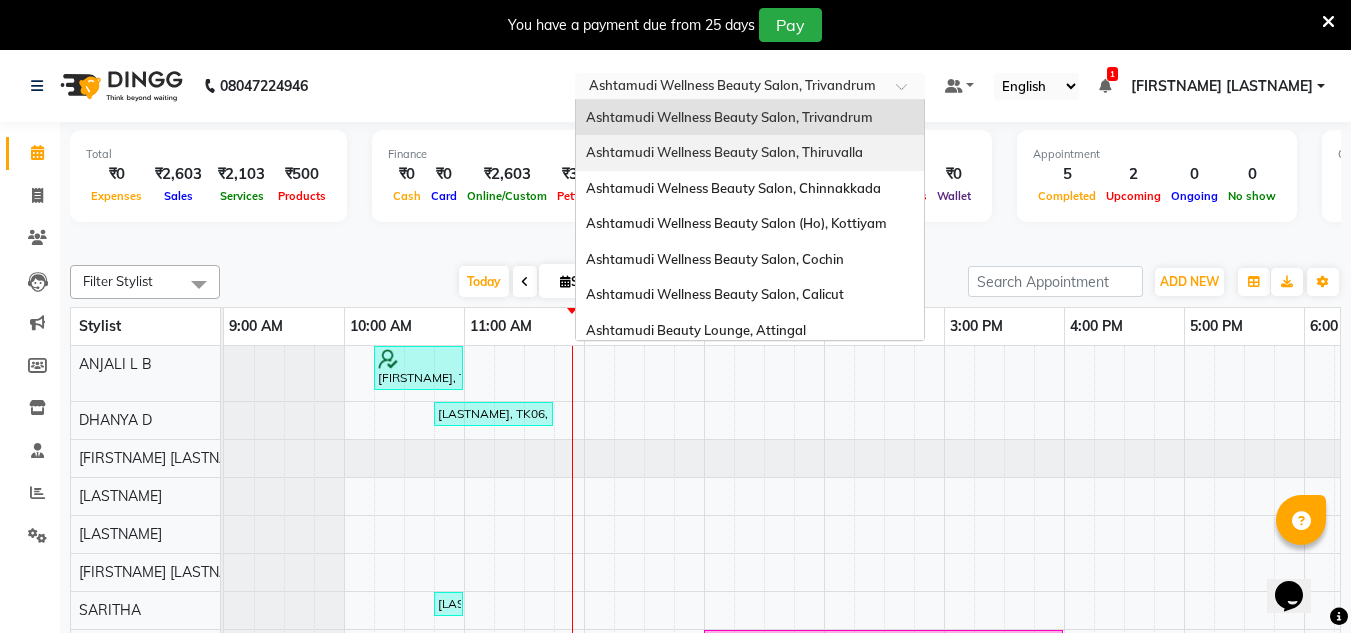 click on "Ashtamudi Wellness Beauty Salon, Thiruvalla" at bounding box center (724, 152) 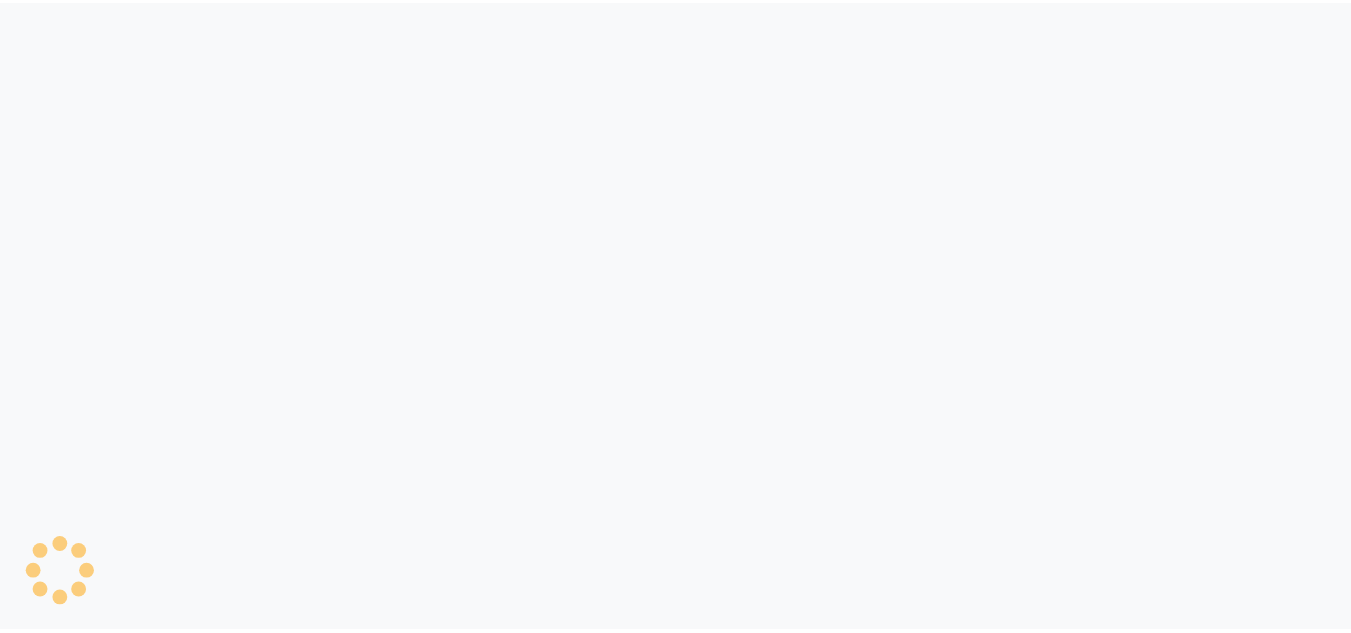 scroll, scrollTop: 0, scrollLeft: 0, axis: both 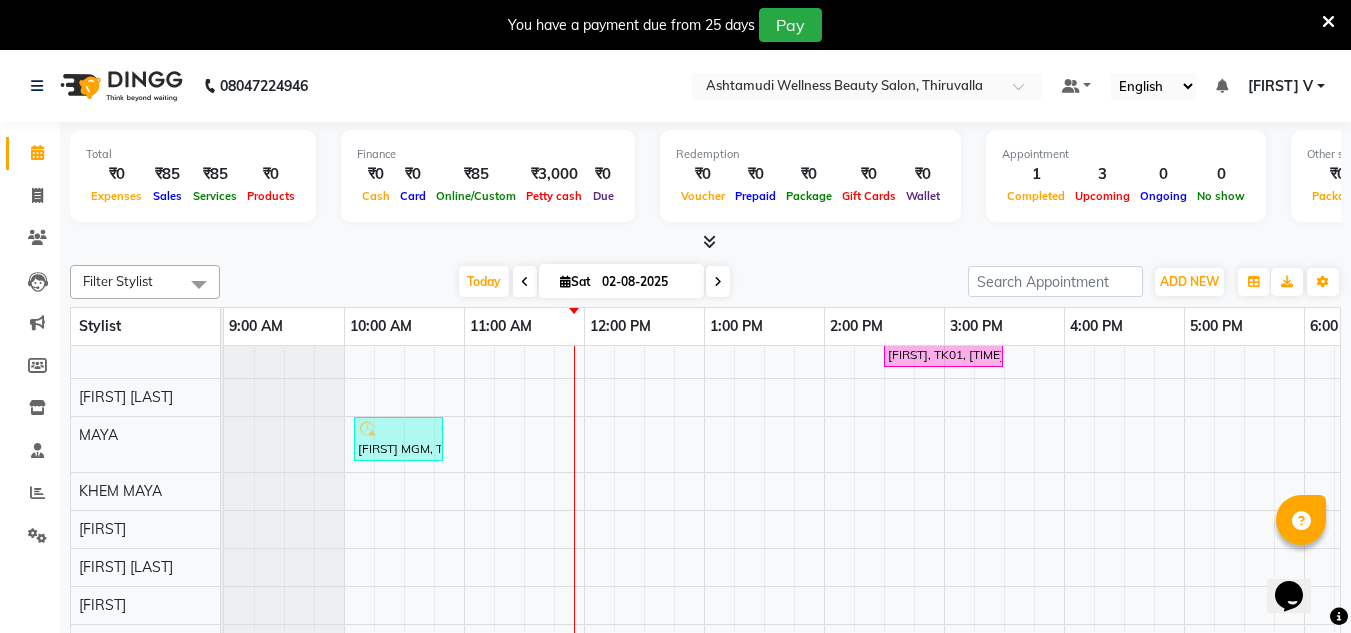 click at bounding box center (1328, 22) 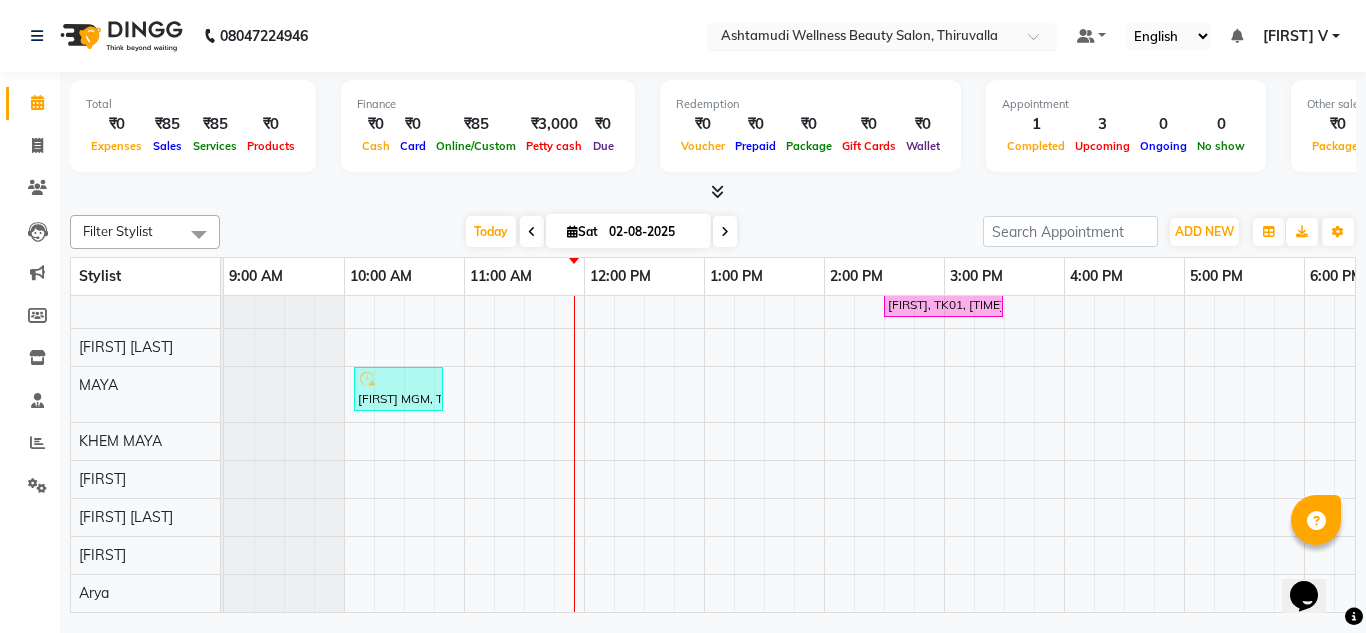 click at bounding box center [862, 38] 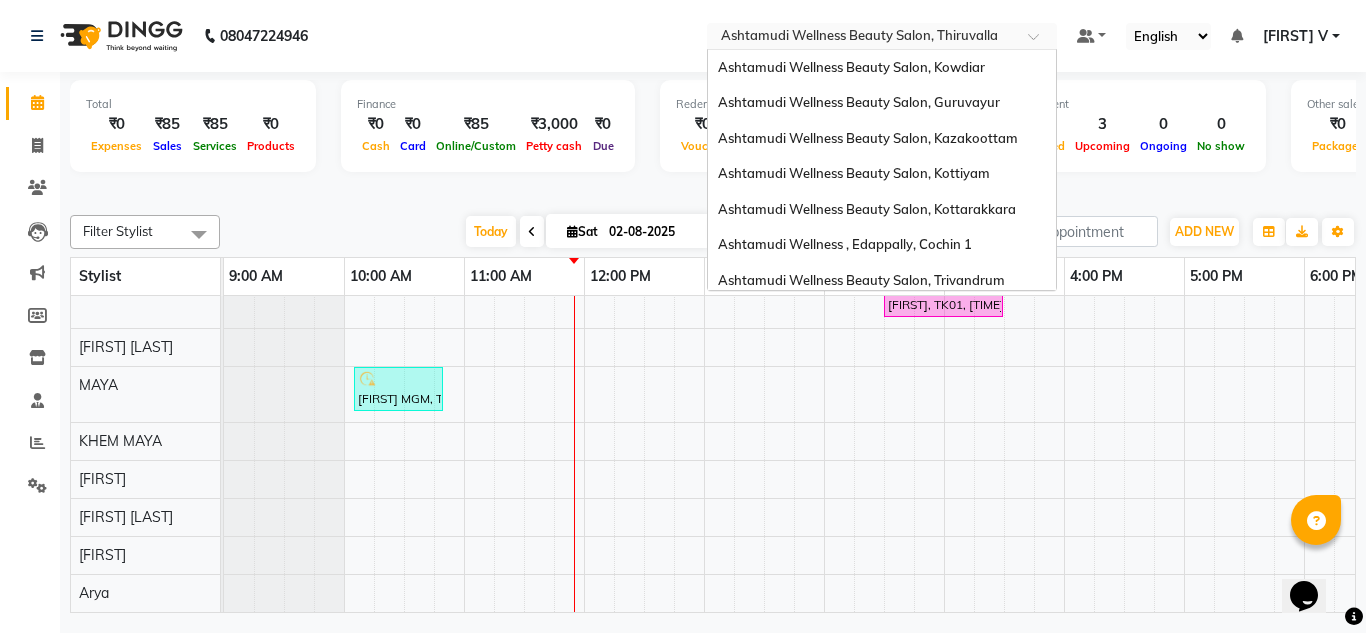 scroll, scrollTop: 249, scrollLeft: 0, axis: vertical 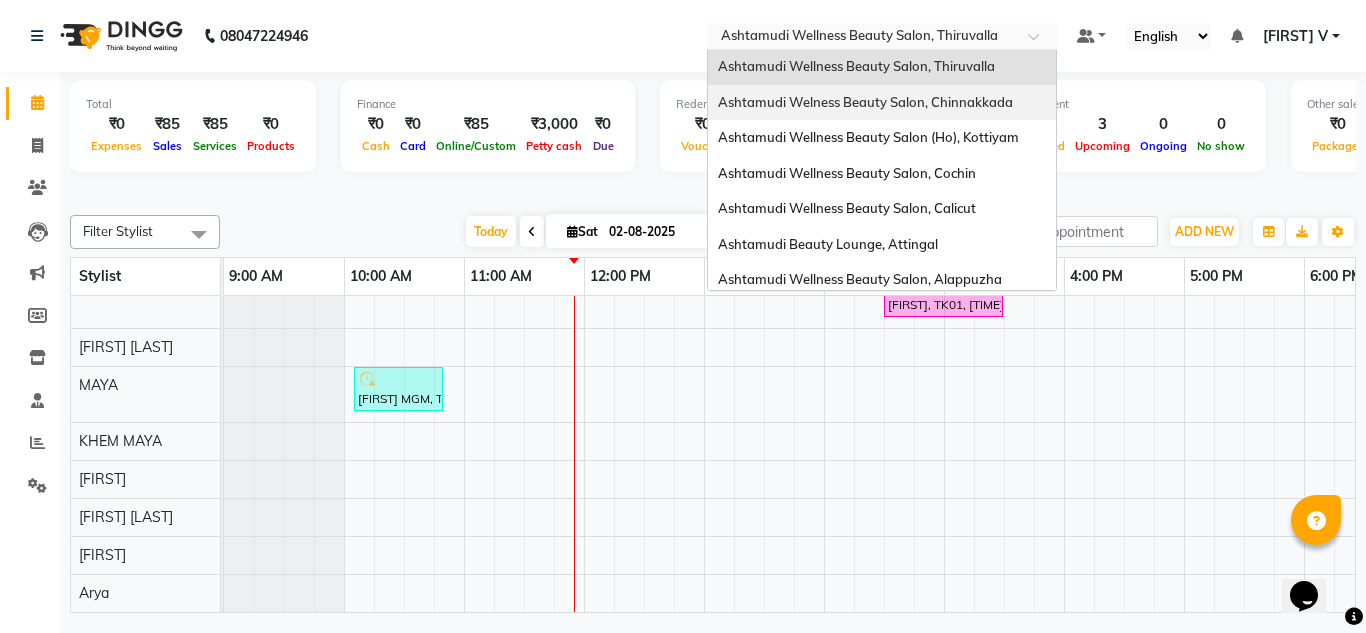 click on "Ashtamudi Welness Beauty Salon, Chinnakkada" at bounding box center (882, 103) 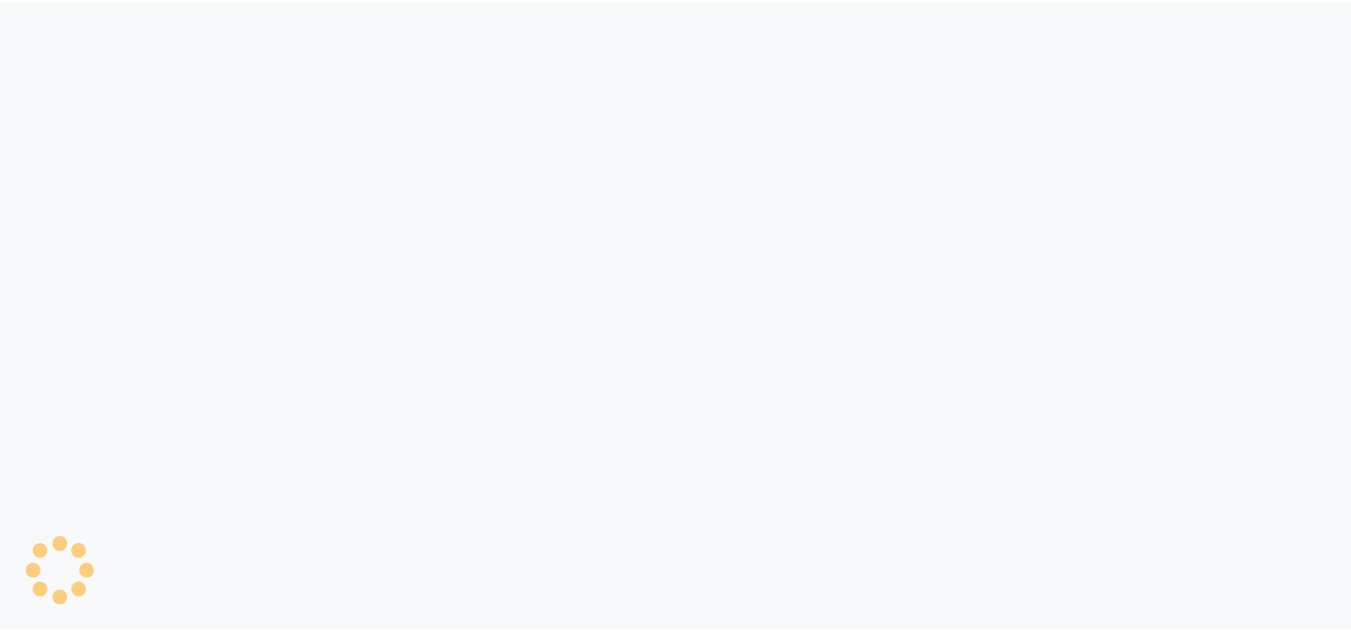 scroll, scrollTop: 0, scrollLeft: 0, axis: both 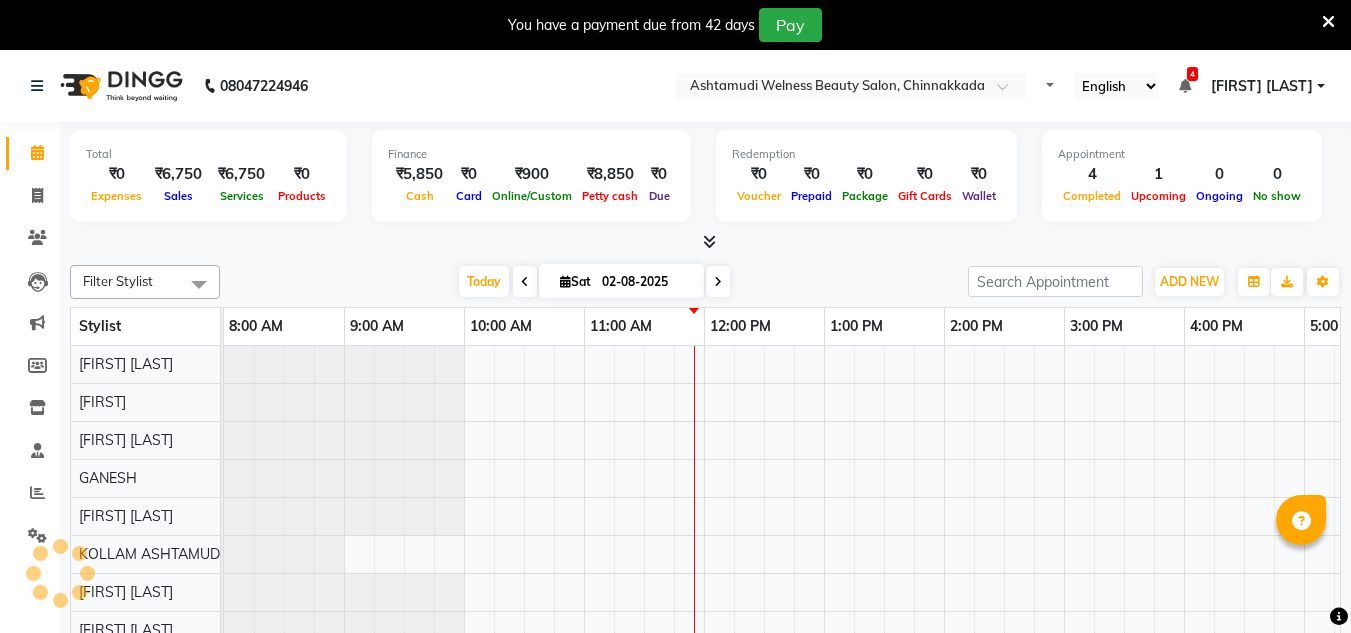 select on "en" 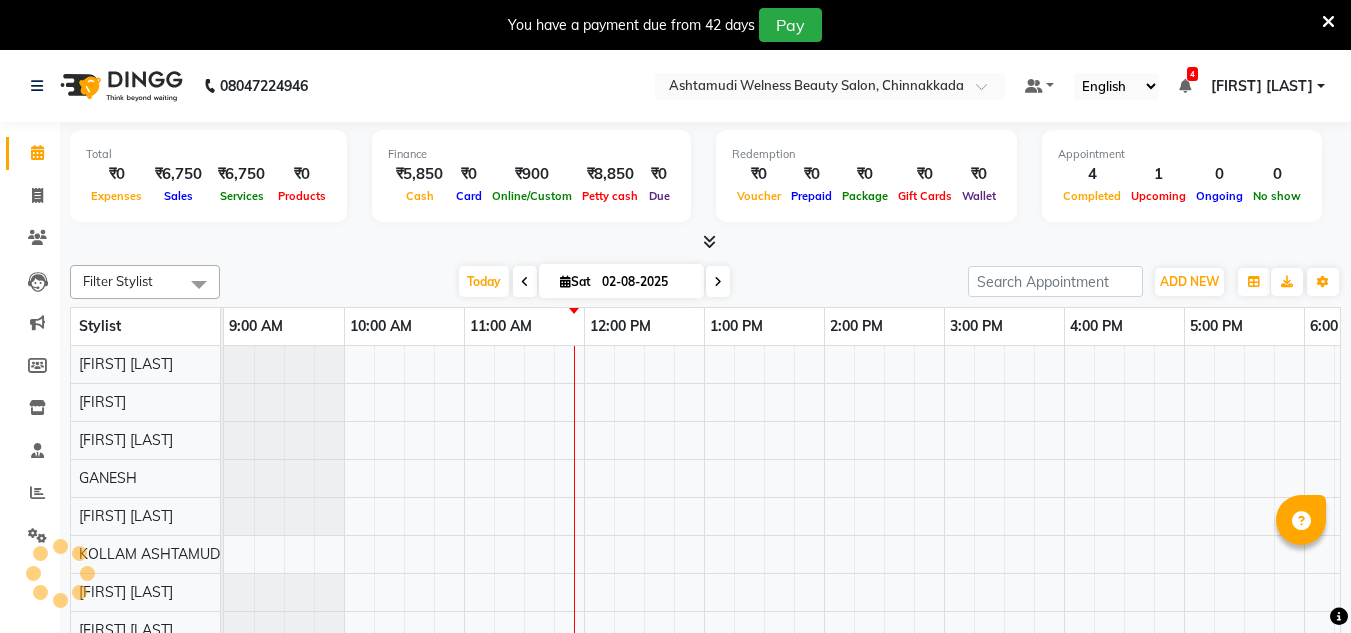 scroll, scrollTop: 0, scrollLeft: 0, axis: both 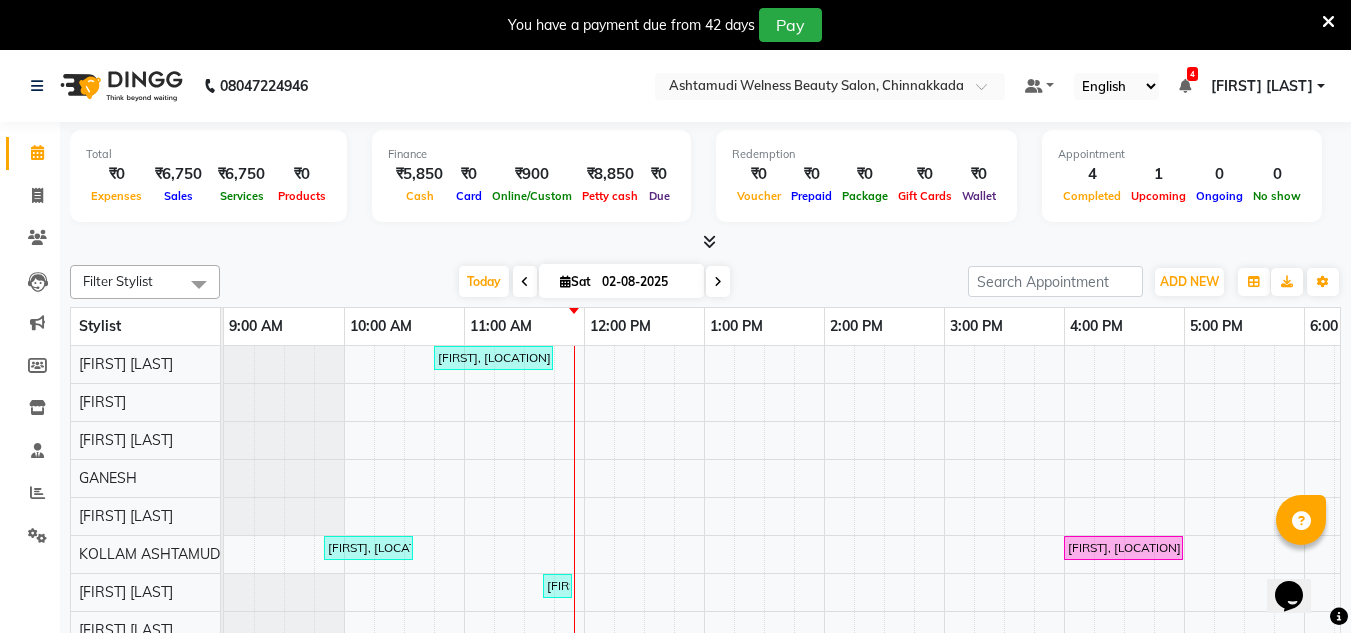 click at bounding box center (1328, 22) 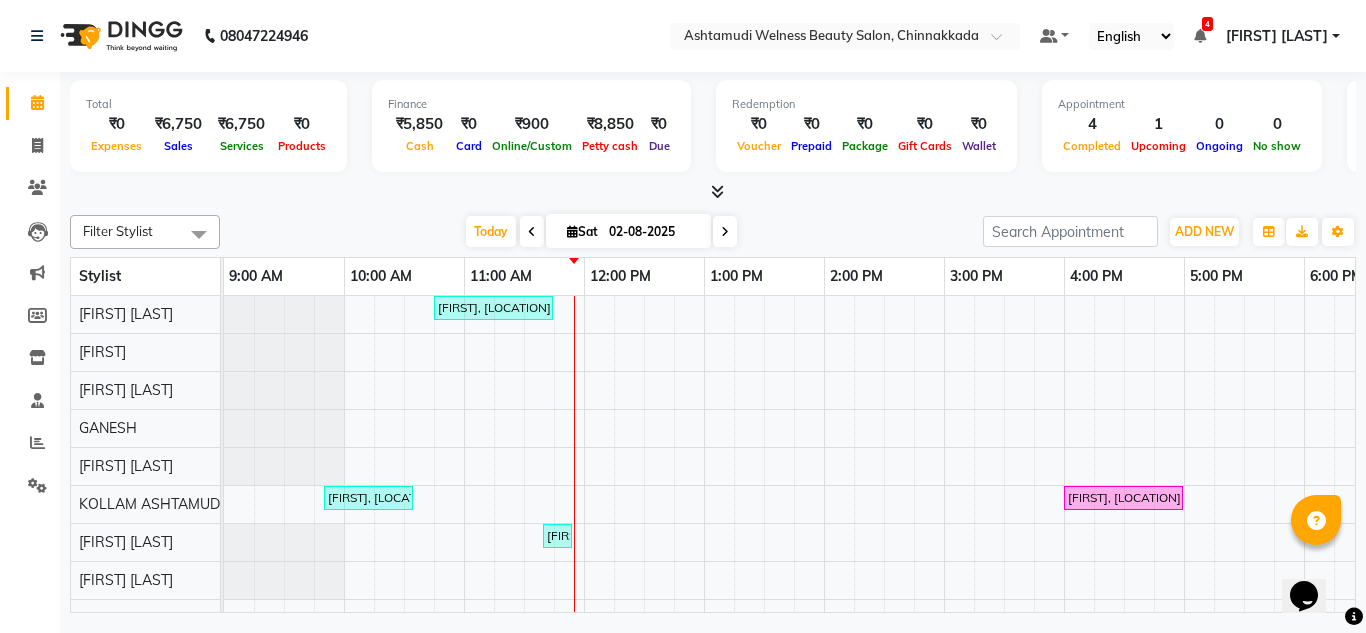 scroll, scrollTop: 227, scrollLeft: 0, axis: vertical 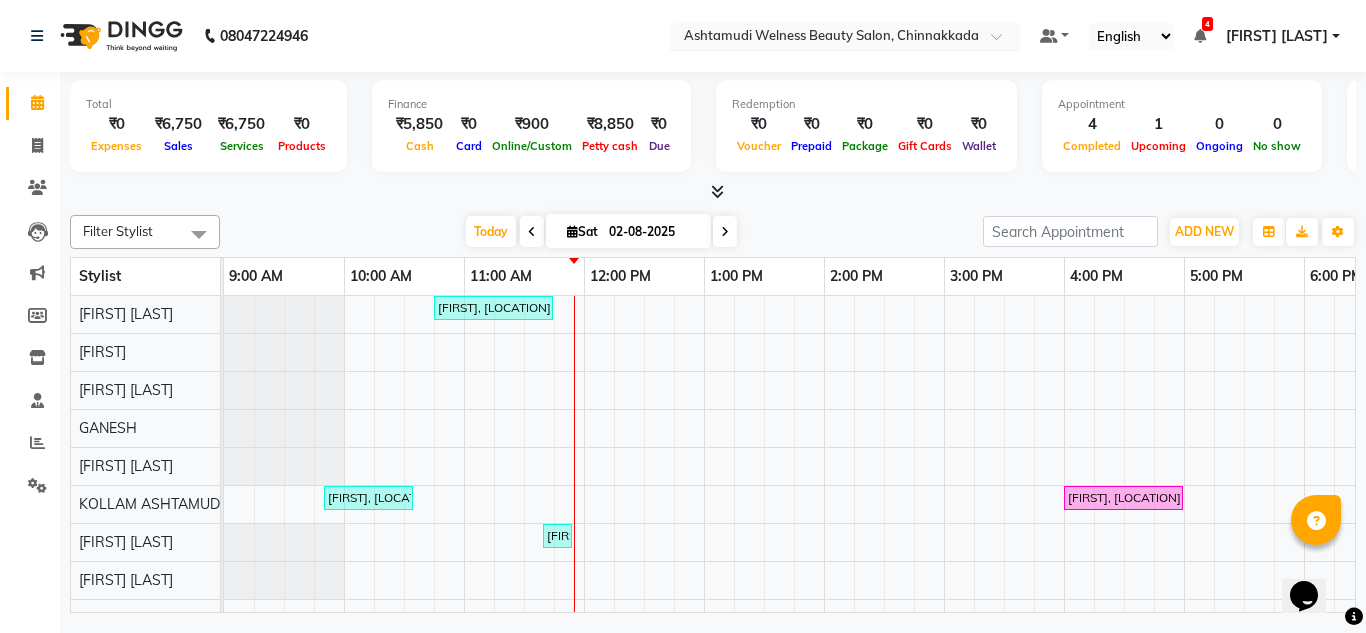 click at bounding box center (825, 38) 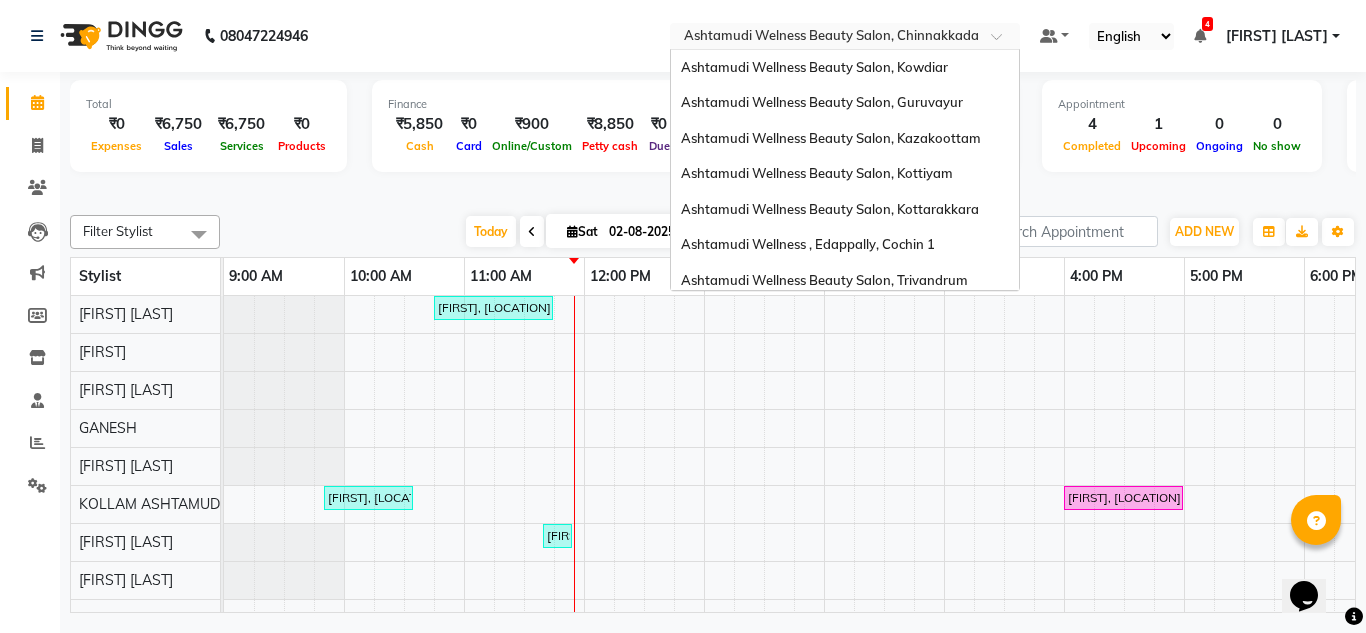 scroll, scrollTop: 284, scrollLeft: 0, axis: vertical 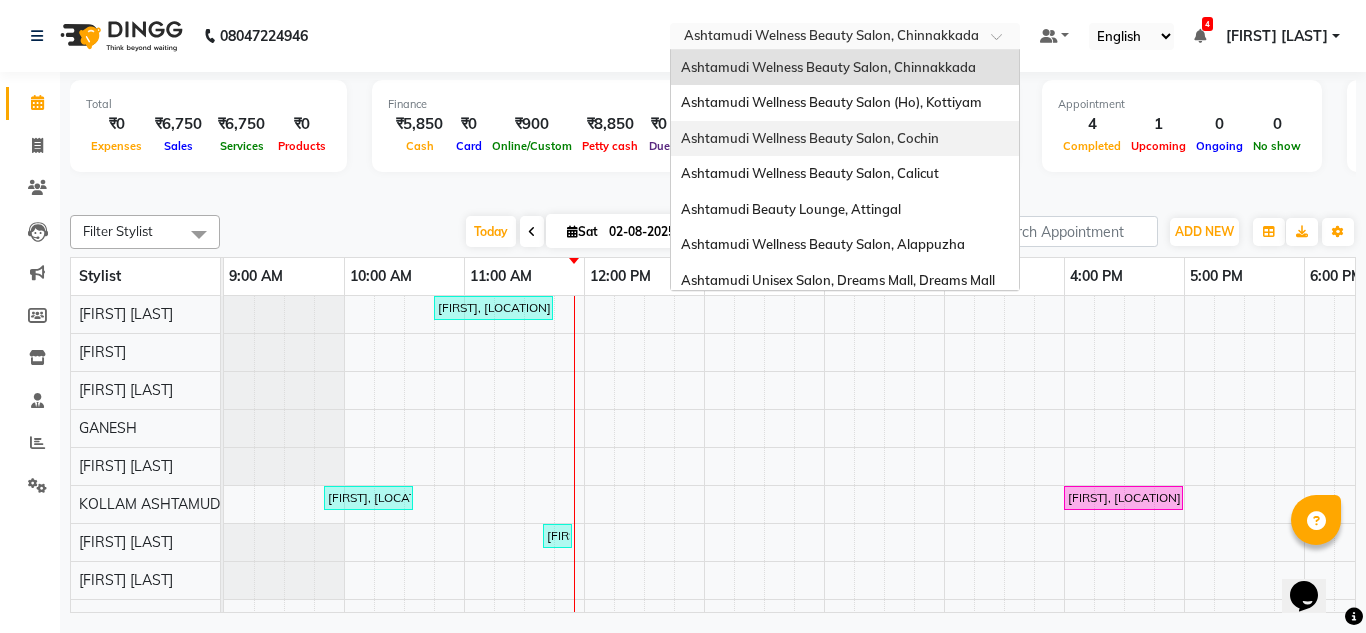 click on "Ashtamudi Wellness Beauty Salon, Cochin" at bounding box center (810, 138) 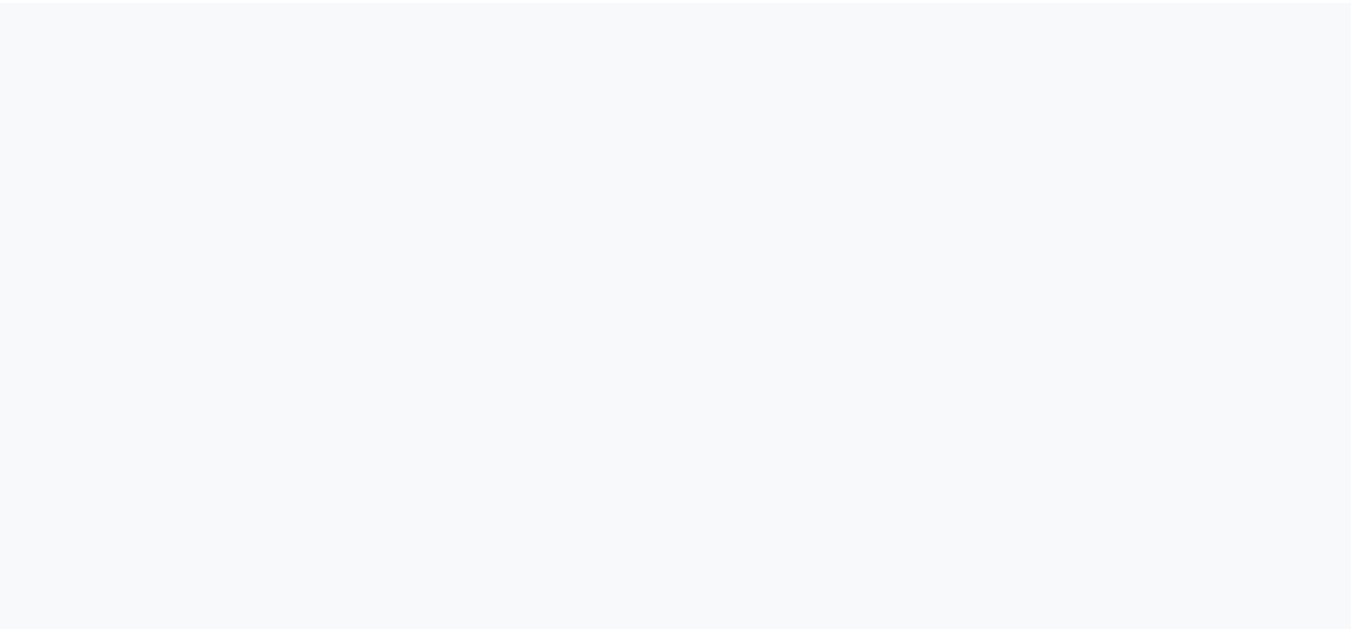 scroll, scrollTop: 0, scrollLeft: 0, axis: both 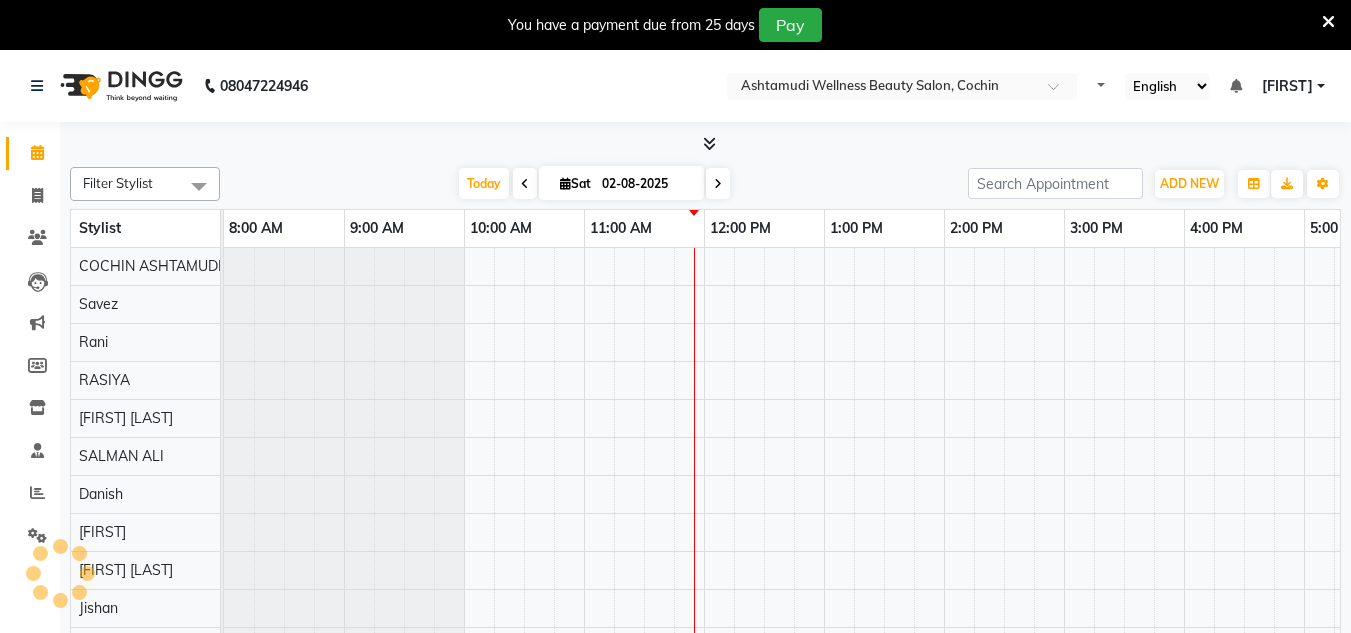 select on "en" 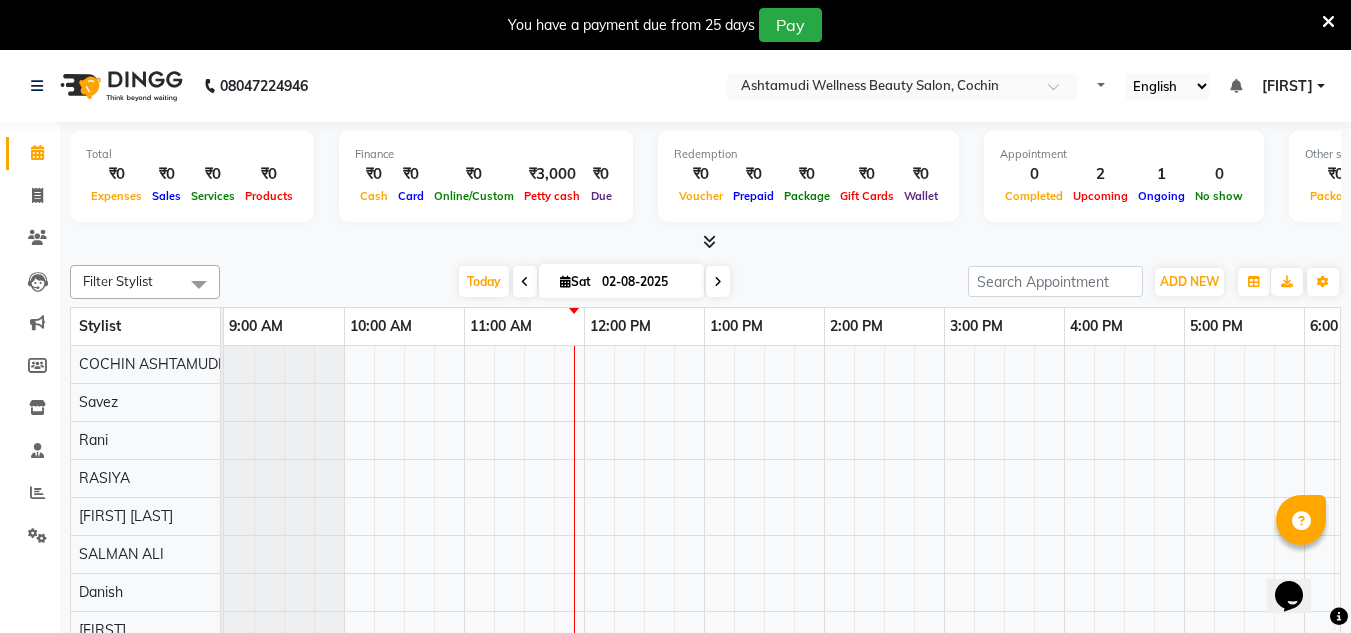 scroll, scrollTop: 0, scrollLeft: 0, axis: both 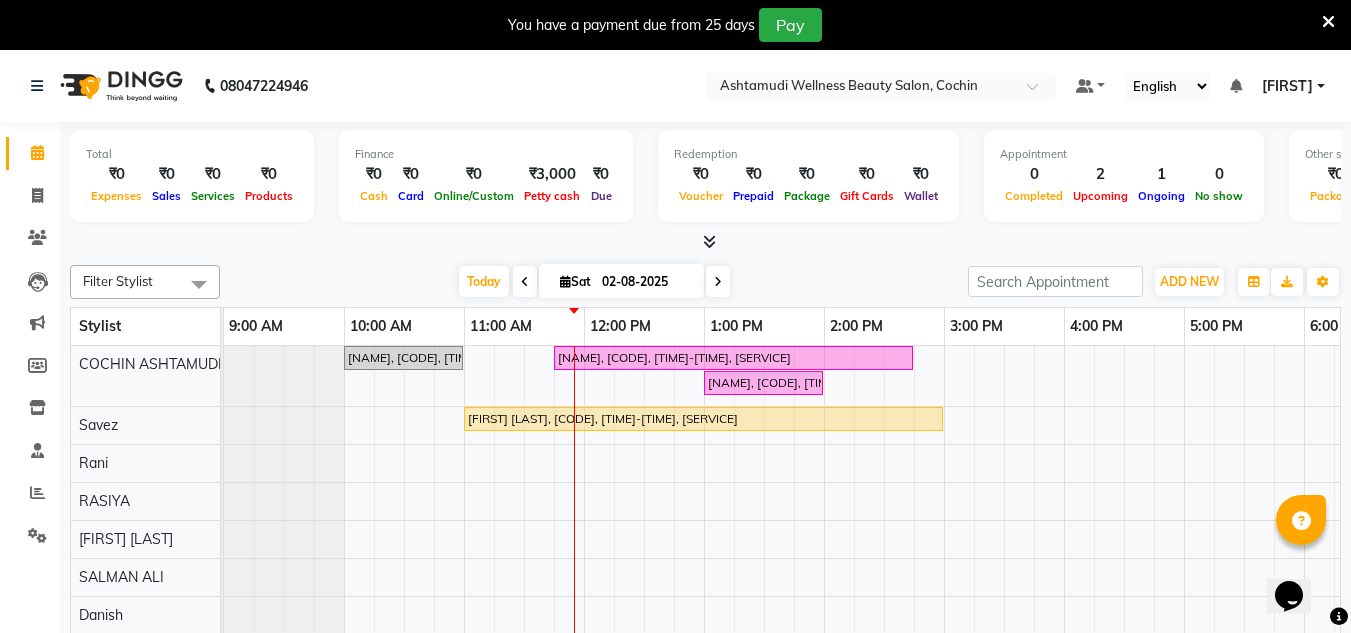 click at bounding box center [1328, 22] 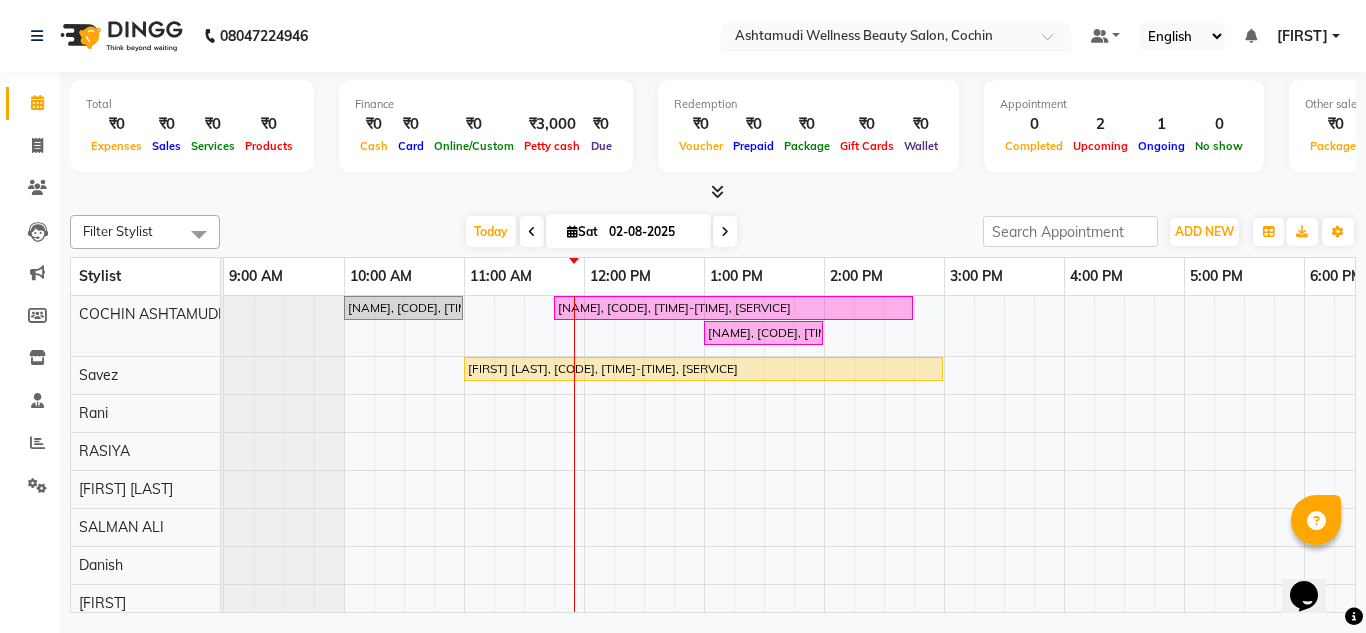 click at bounding box center [876, 38] 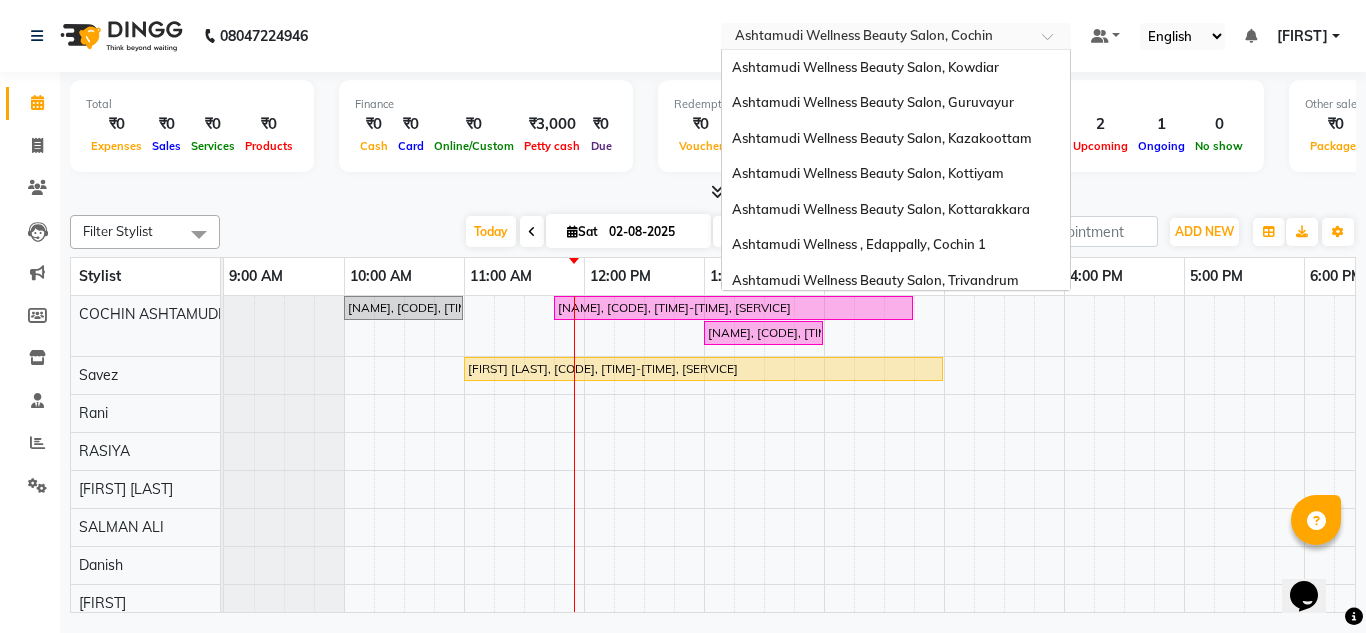 scroll, scrollTop: 312, scrollLeft: 0, axis: vertical 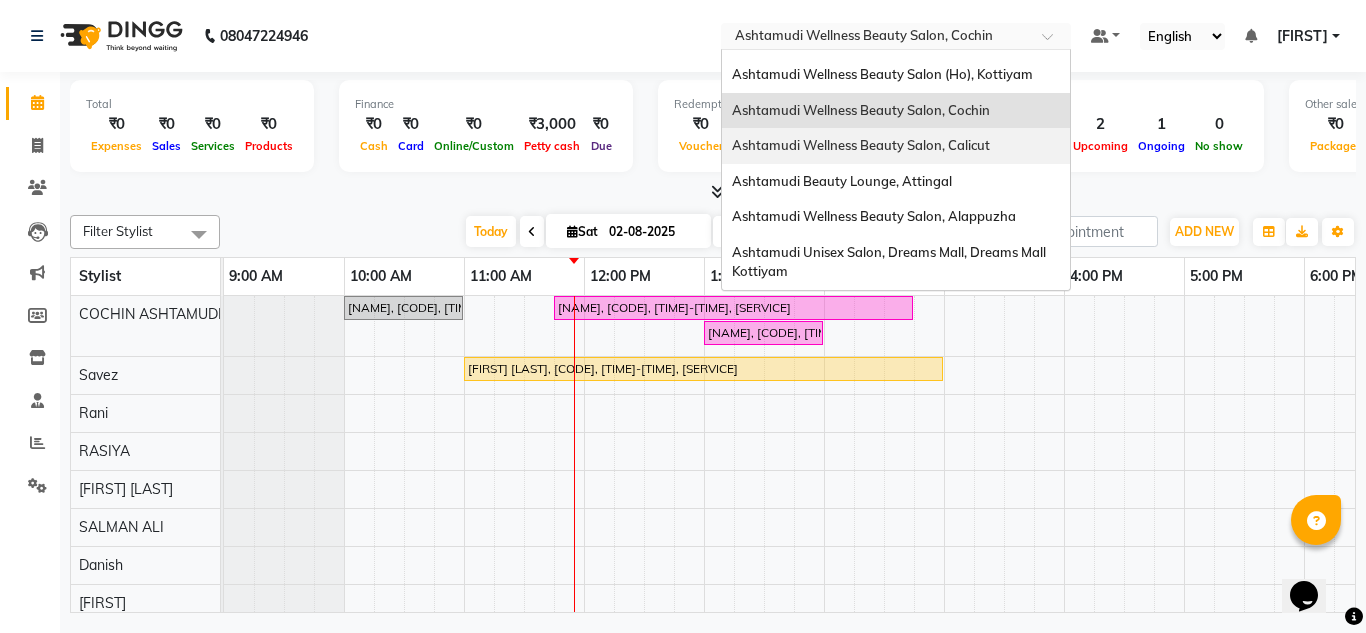 click on "Ashtamudi Wellness Beauty Salon, Calicut" at bounding box center (861, 145) 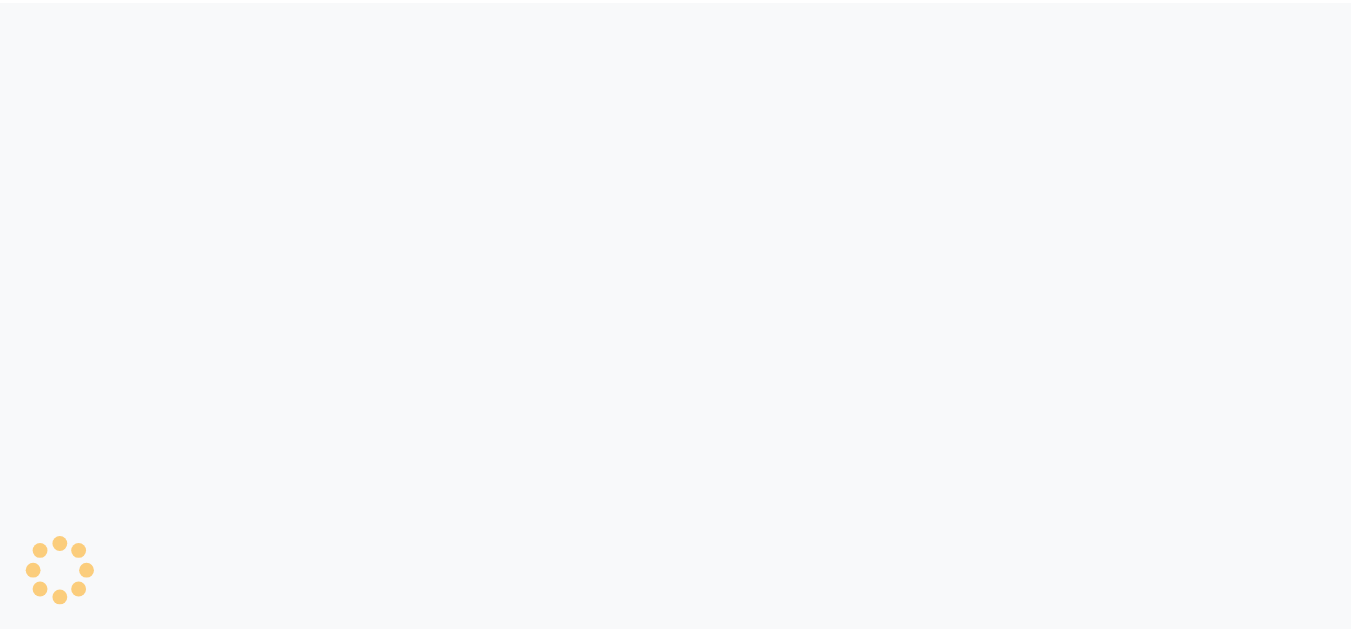 scroll, scrollTop: 0, scrollLeft: 0, axis: both 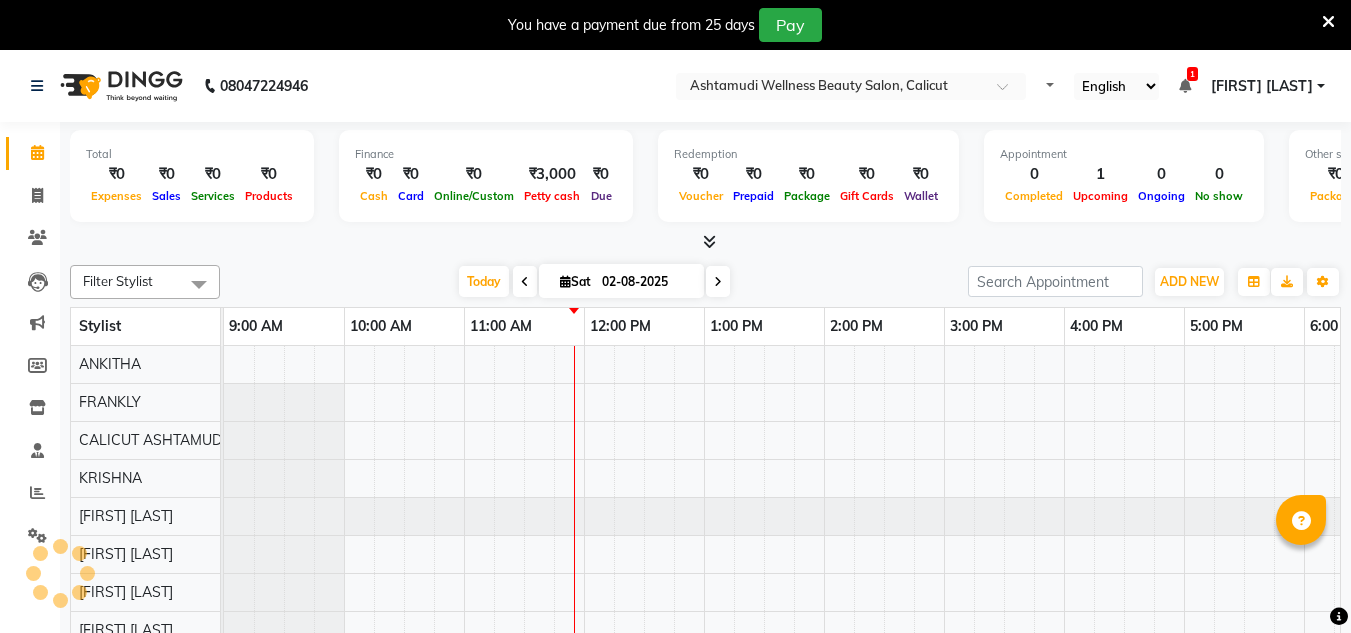 select on "en" 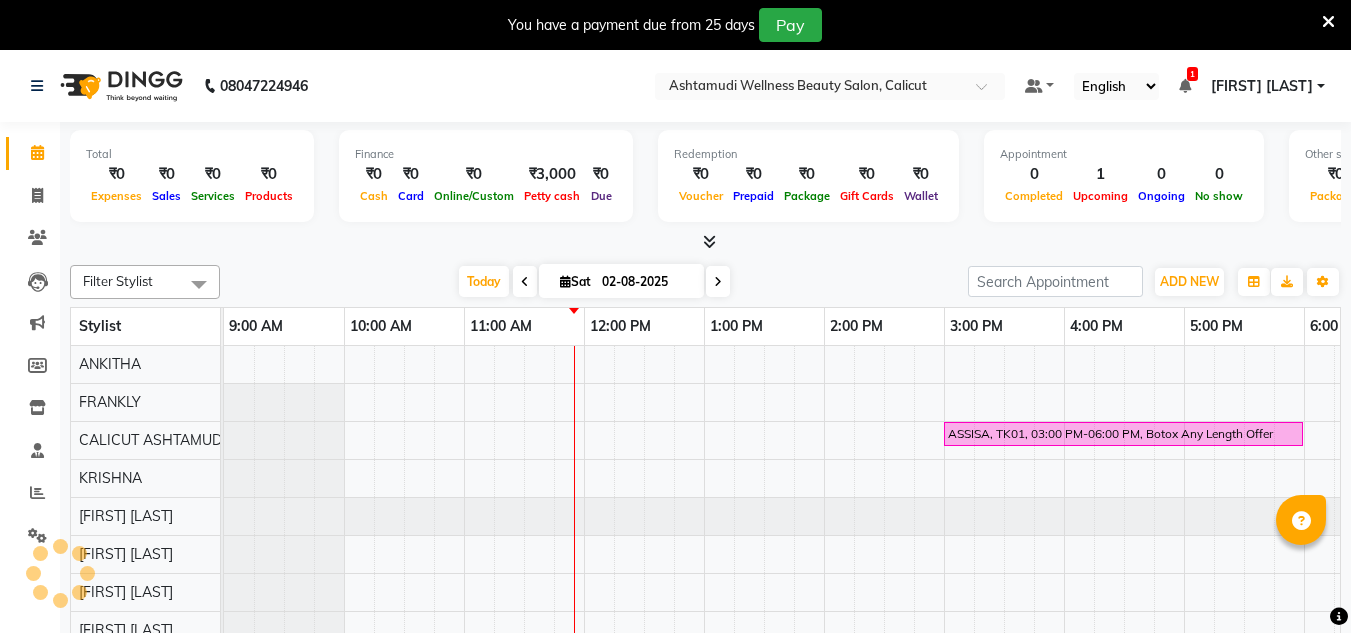 scroll, scrollTop: 0, scrollLeft: 0, axis: both 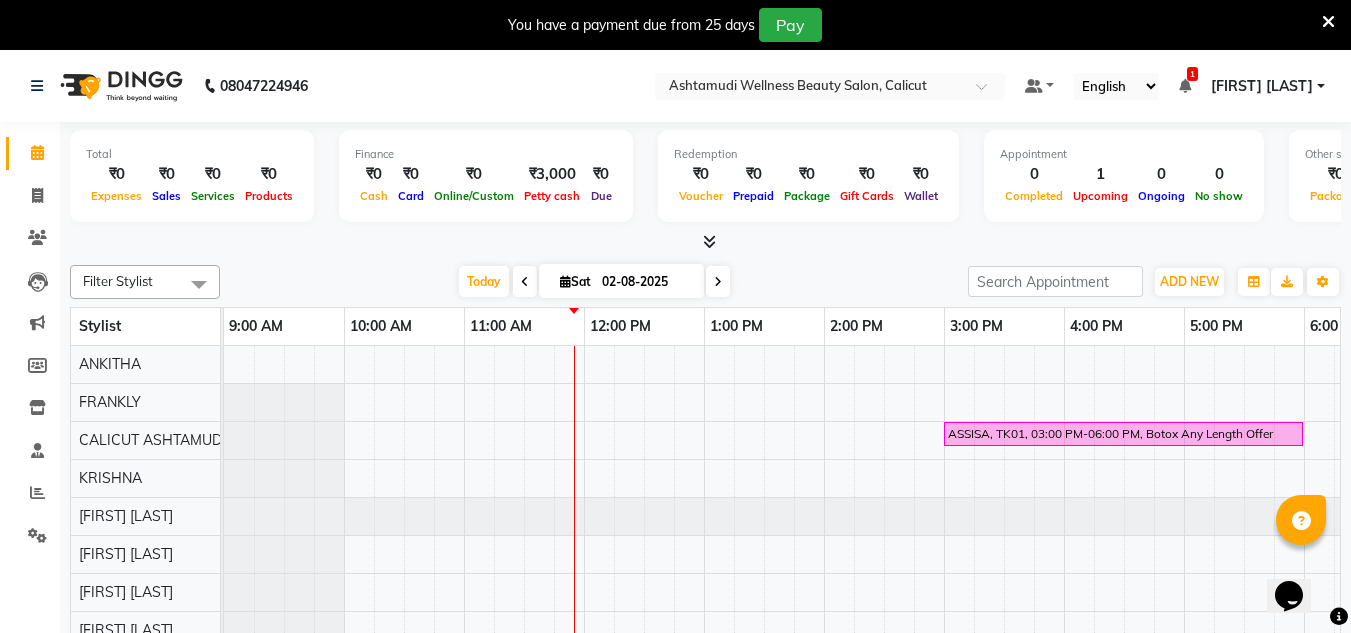 click at bounding box center [1328, 22] 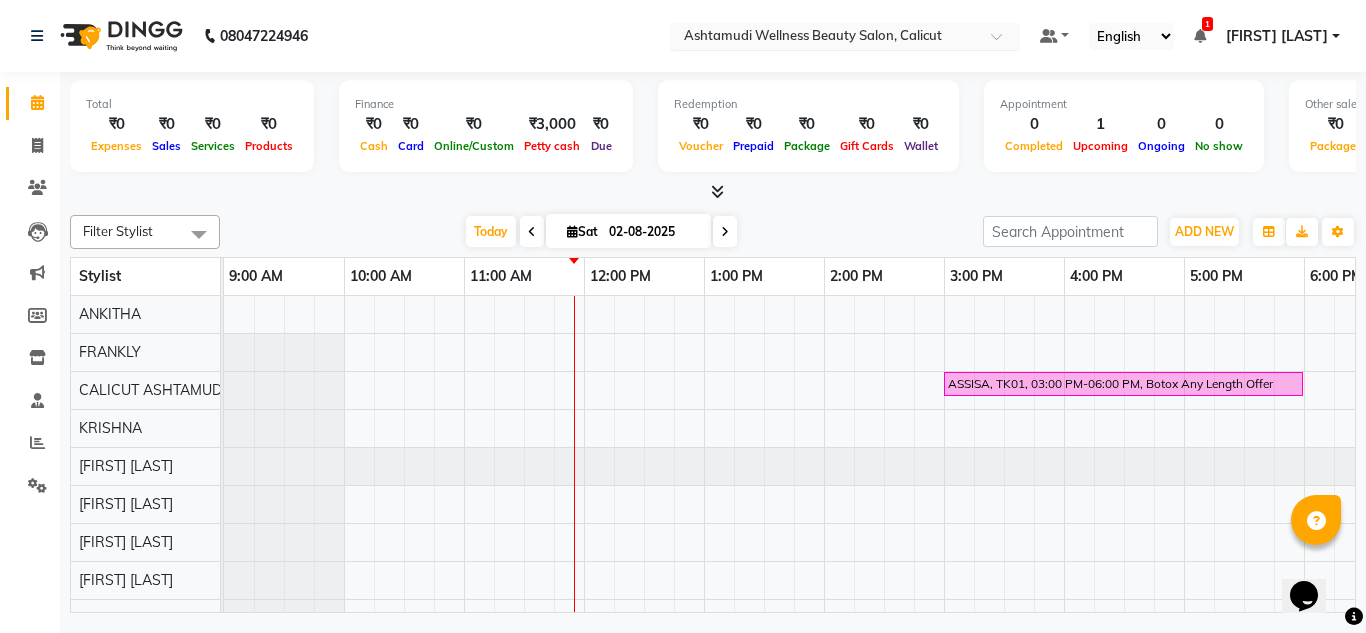 click at bounding box center [825, 38] 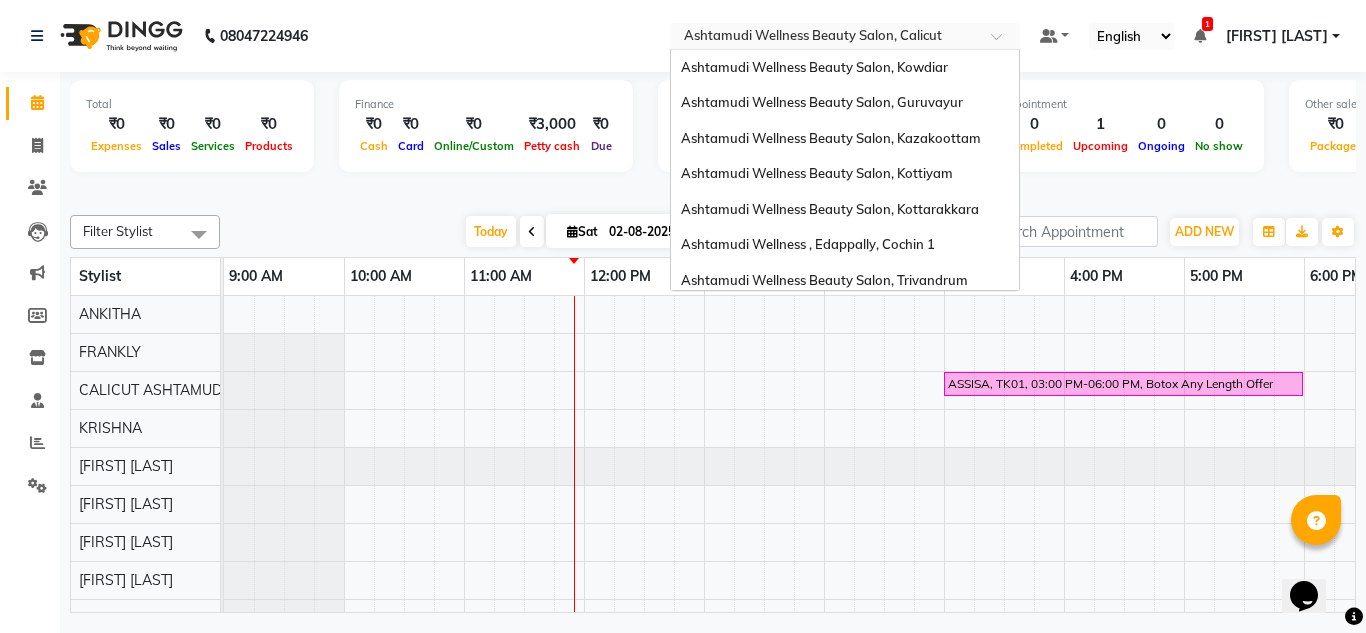 scroll, scrollTop: 312, scrollLeft: 0, axis: vertical 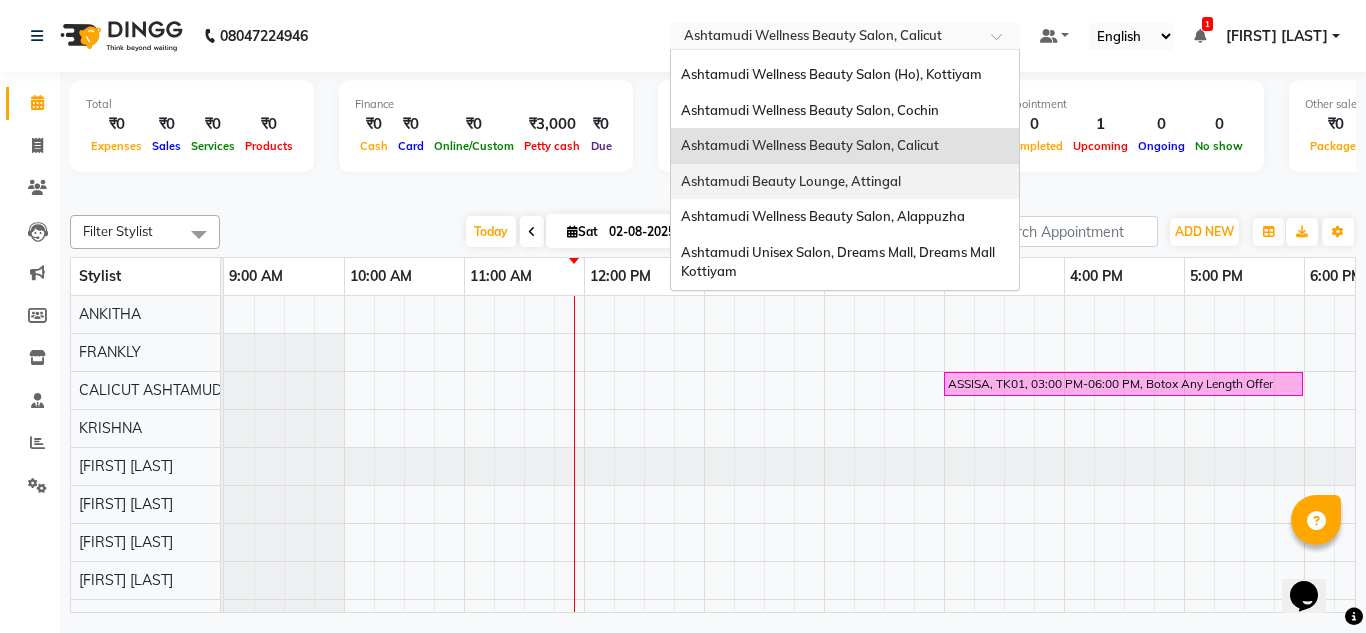 click on "Ashtamudi Beauty Lounge, Attingal" at bounding box center (845, 182) 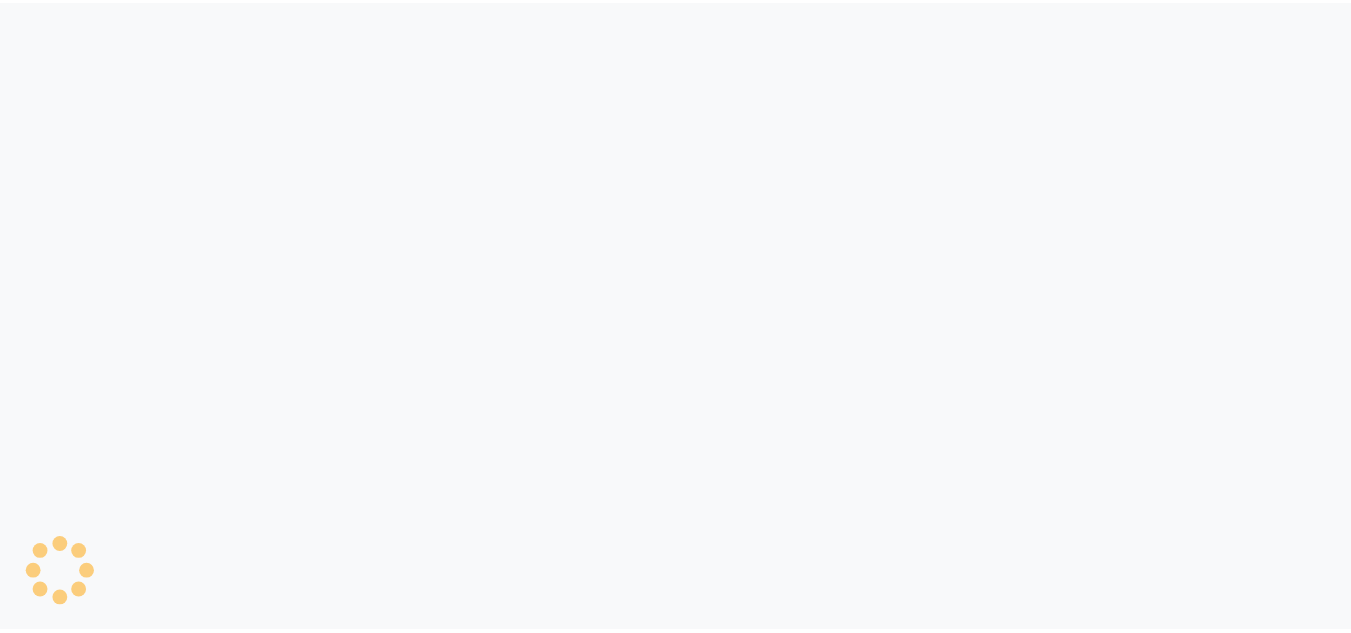 scroll, scrollTop: 0, scrollLeft: 0, axis: both 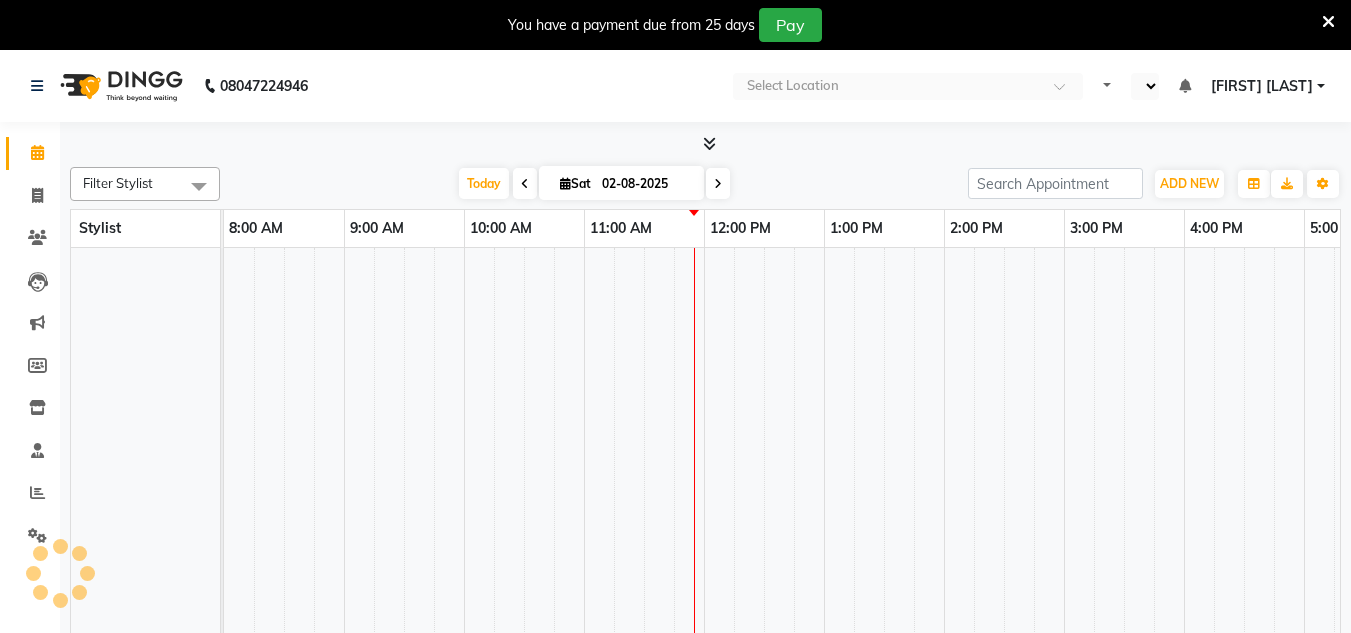 select on "en" 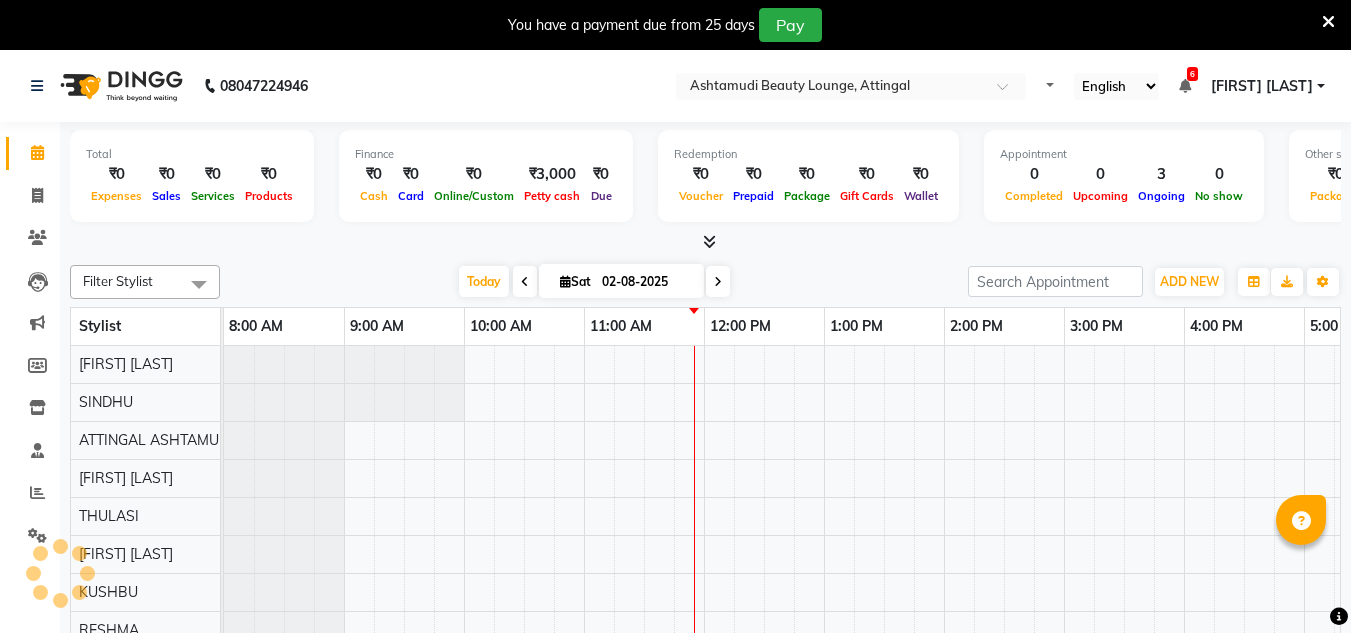 scroll, scrollTop: 0, scrollLeft: 324, axis: horizontal 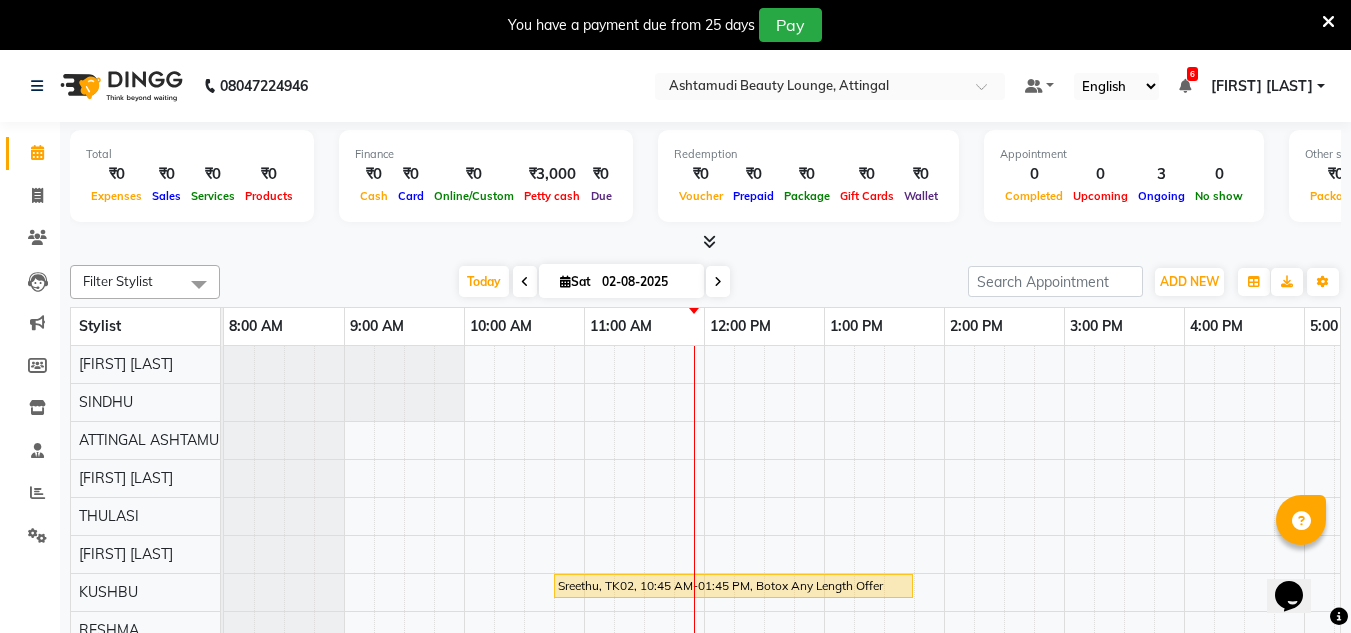 click at bounding box center (1328, 22) 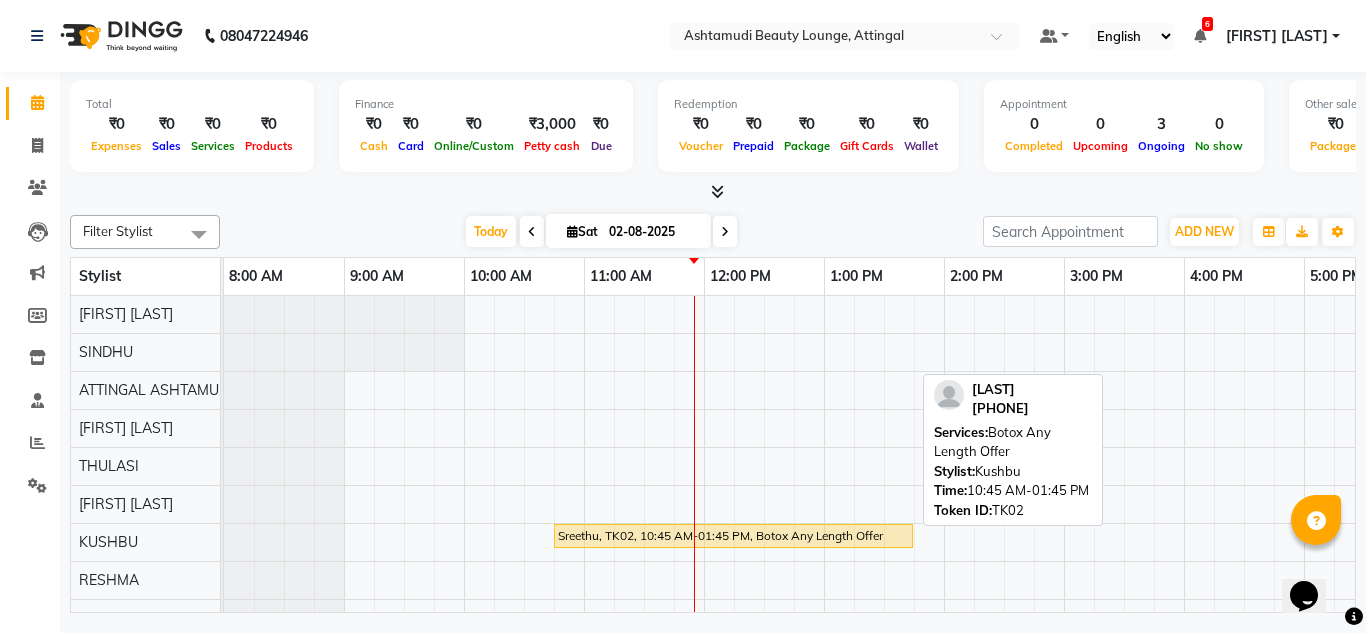 scroll, scrollTop: 77, scrollLeft: 0, axis: vertical 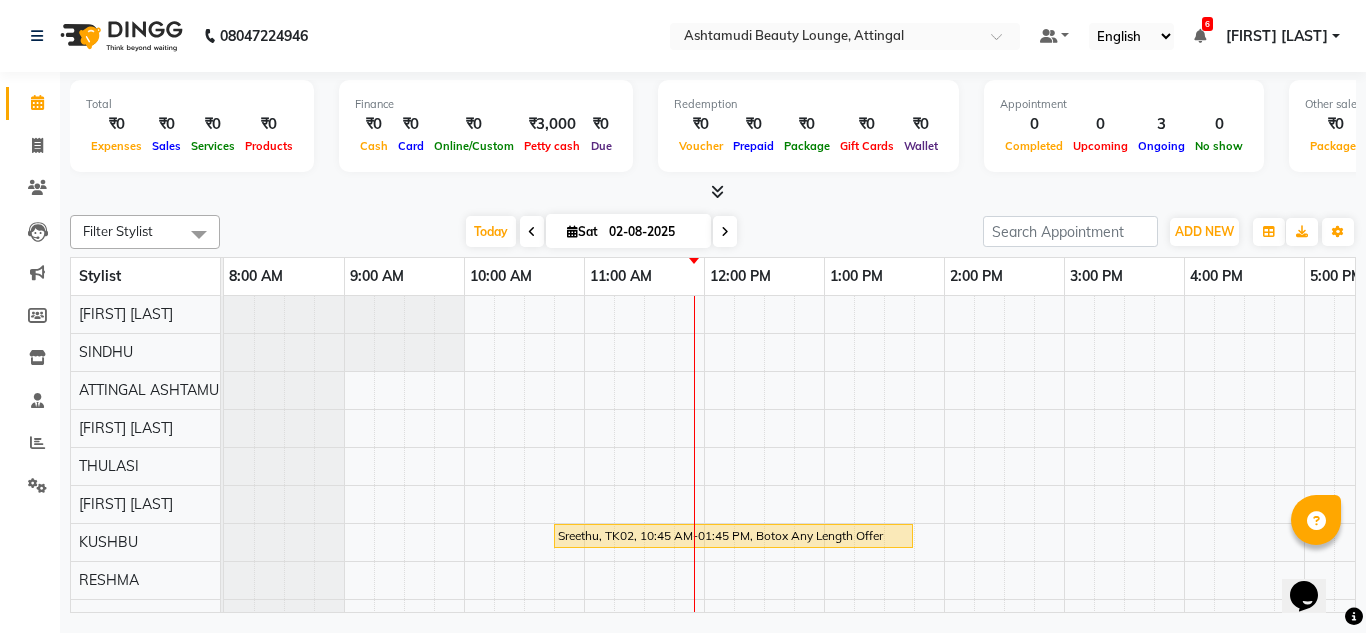 click on "[PHONE] Select Location × Ashtamudi Beauty Lounge, [CITY] Default Panel My Panel English ENGLISH Español العربية मराठी हिंदी ગુજરાતી தமிழ் 中文 6 Notifications nothing to show [FIRST] [LAST] Manage Profile Change Password Sign out  Version:3.15.11" 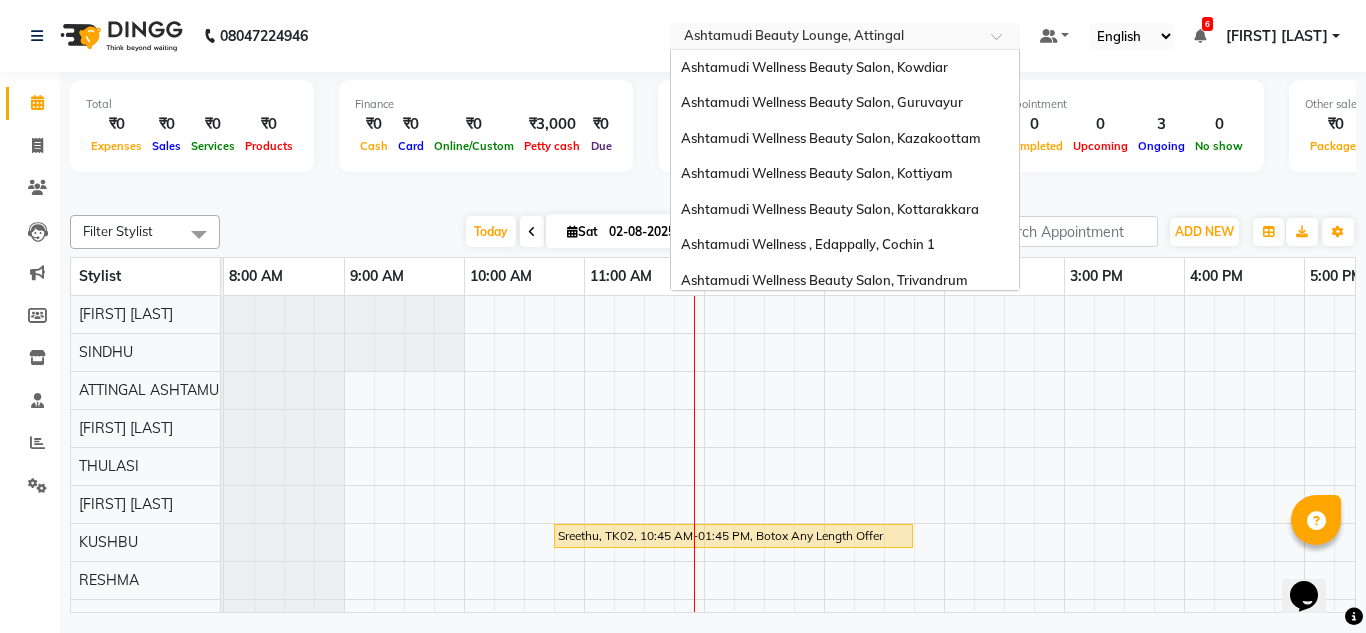 click on "Select Location × Ashtamudi Beauty Lounge, [CITY] Ashtamudi Wellness Beauty Salon, [CITY] Ashtamudi Wellness Beauty Salon, [CITY] Ashtamudi Wellness Beauty Salon, [CITY] Ashtamudi Wellness Beauty Salon, [CITY] Ashtamudi Wellness Beauty Salon, [CITY] Ashtamudi Wellness , [CITY], [CITY] 1 Ashtamudi Wellness Beauty Salon, [CITY] Ashtamudi Wellness Beauty Salon, [CITY] Ashtamudi Welness Beauty Salon, [CITY] Ashtamudi Wellness Beauty Salon (Ho), [CITY] Ashtamudi Wellness Beauty Salon, [CITY] Ashtamudi Wellness Beauty Salon, [CITY] Ashtamudi Beauty Lounge, [CITY] Ashtamudi Wellness Beauty Salon, [CITY] Ashtamudi Unisex Salon, Dreams Mall, Dreams Mall [CITY]" at bounding box center (845, 36) 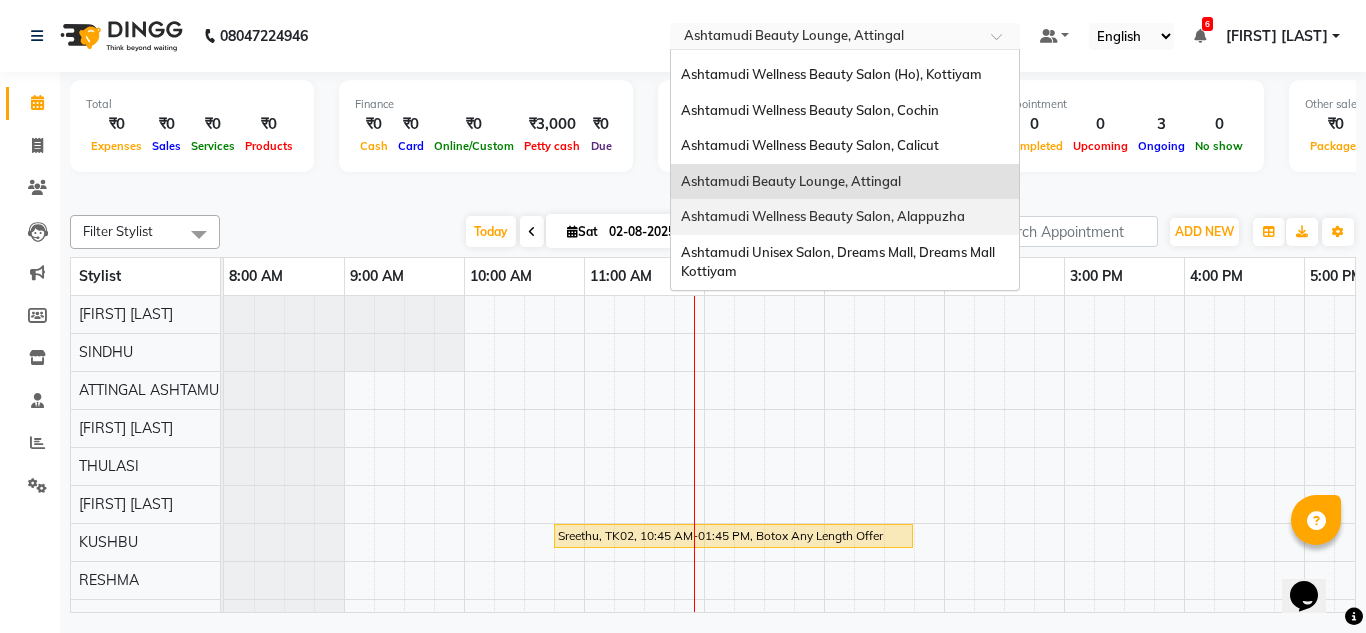 click on "Ashtamudi Wellness Beauty Salon, Alappuzha" at bounding box center [823, 216] 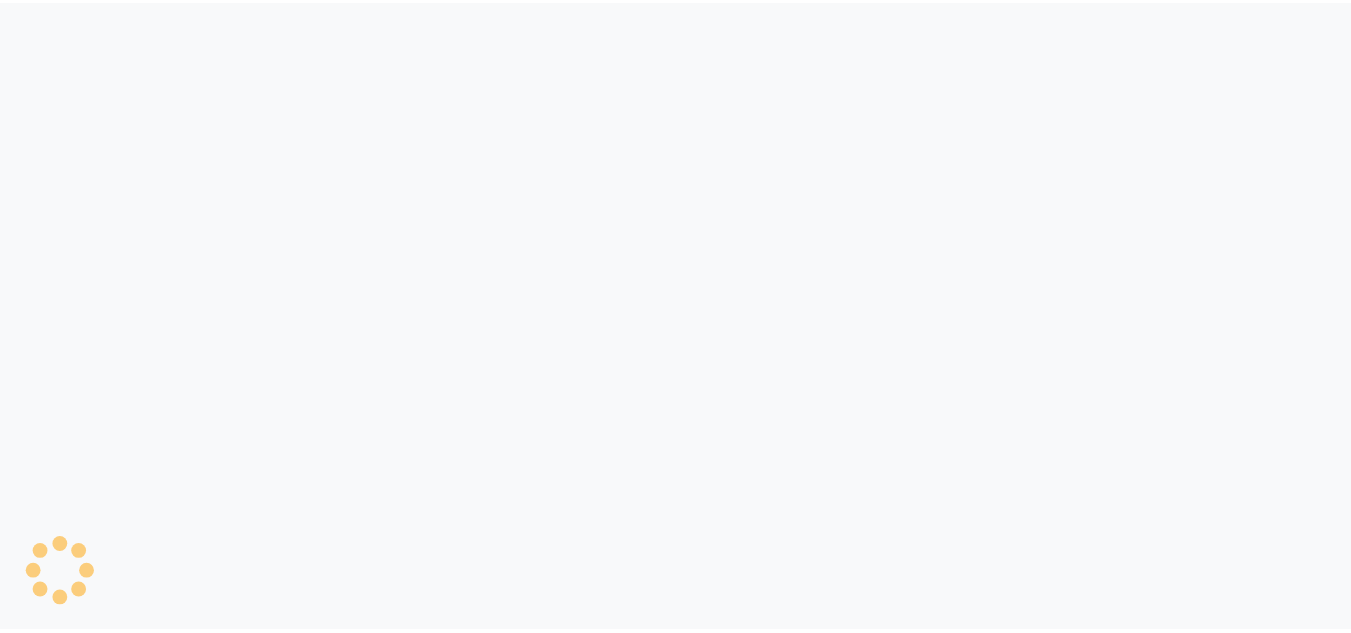 scroll, scrollTop: 0, scrollLeft: 0, axis: both 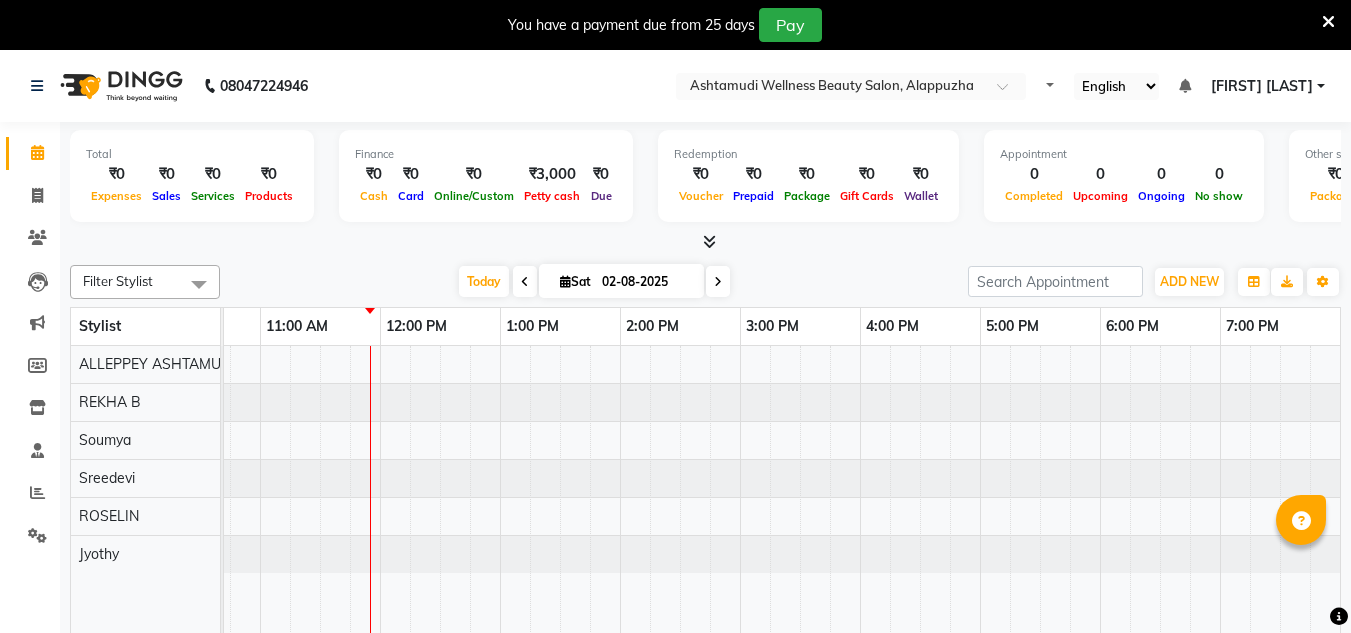 select on "en" 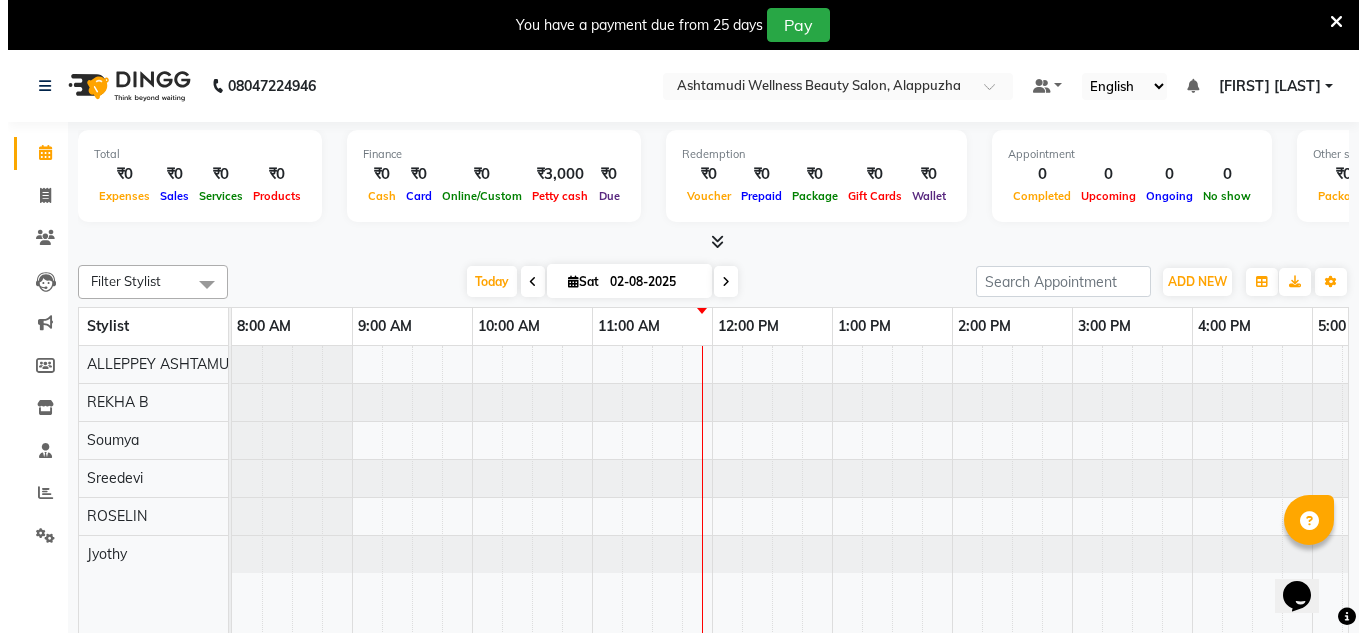 scroll, scrollTop: 0, scrollLeft: 0, axis: both 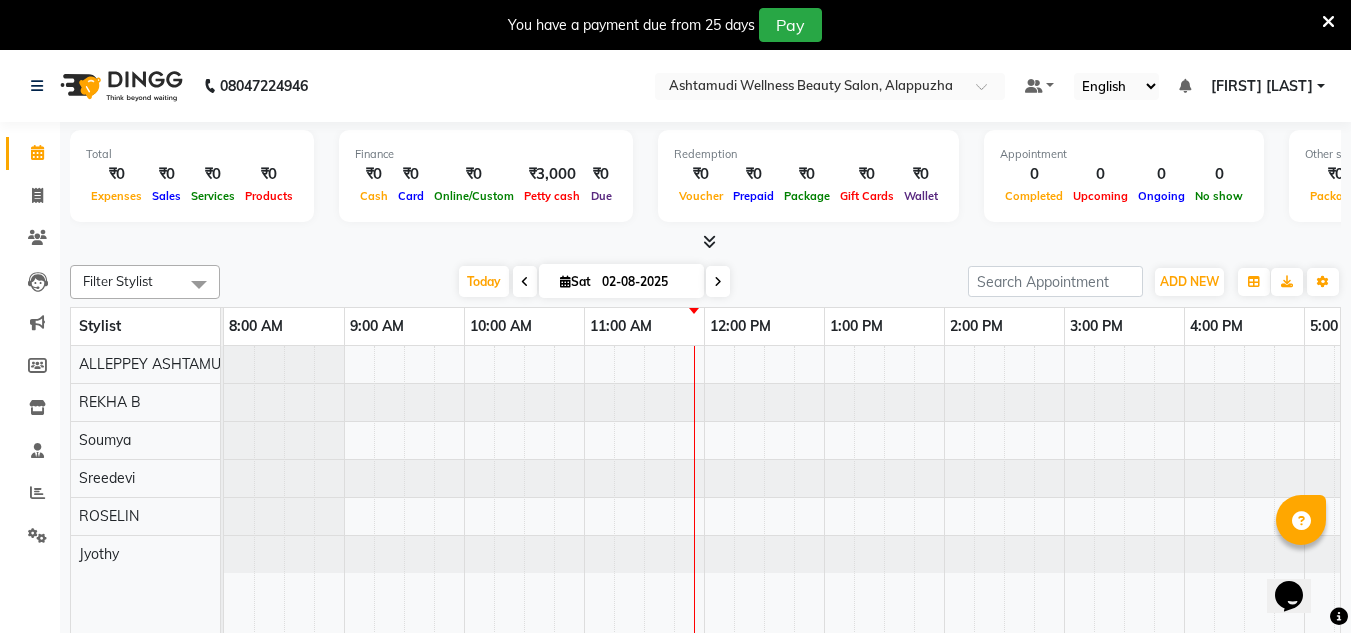 click at bounding box center (1328, 22) 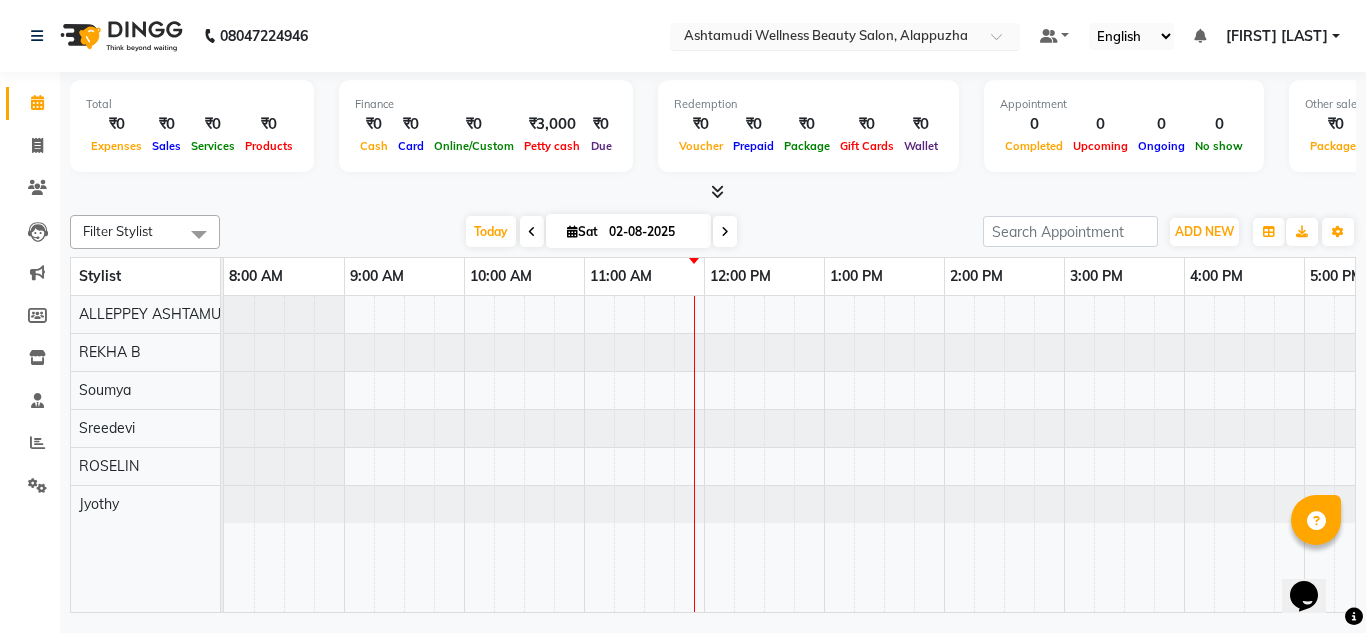 click at bounding box center (825, 38) 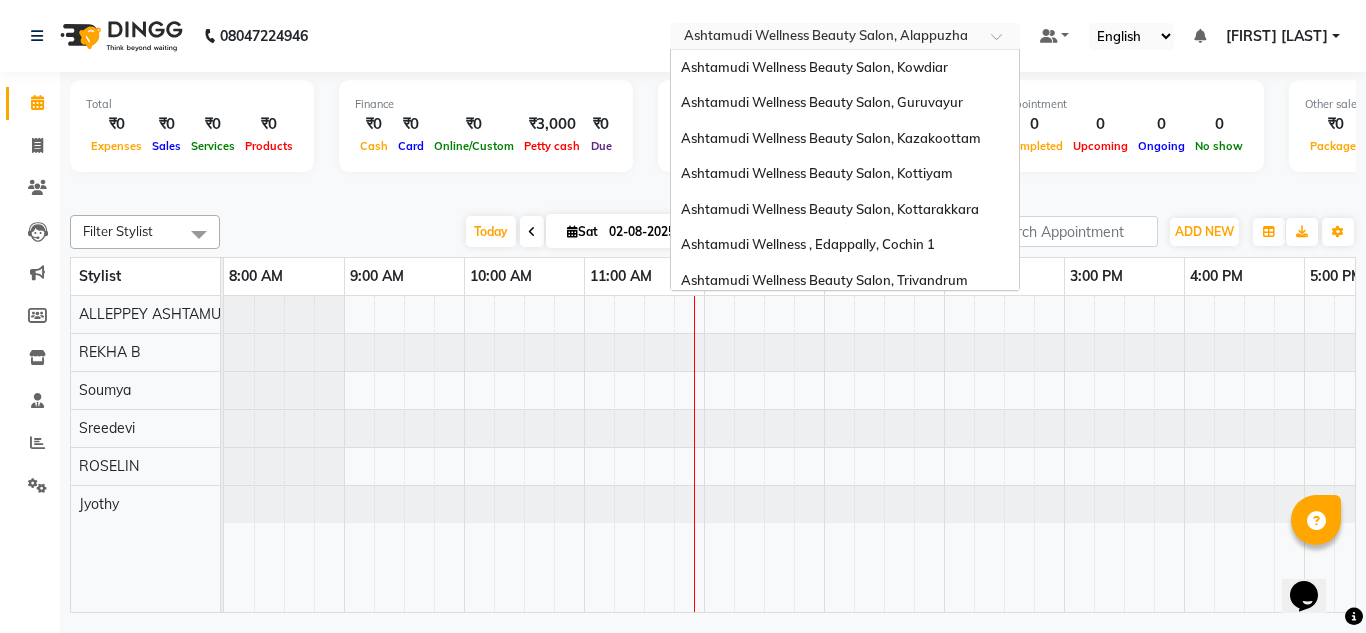 scroll, scrollTop: 312, scrollLeft: 0, axis: vertical 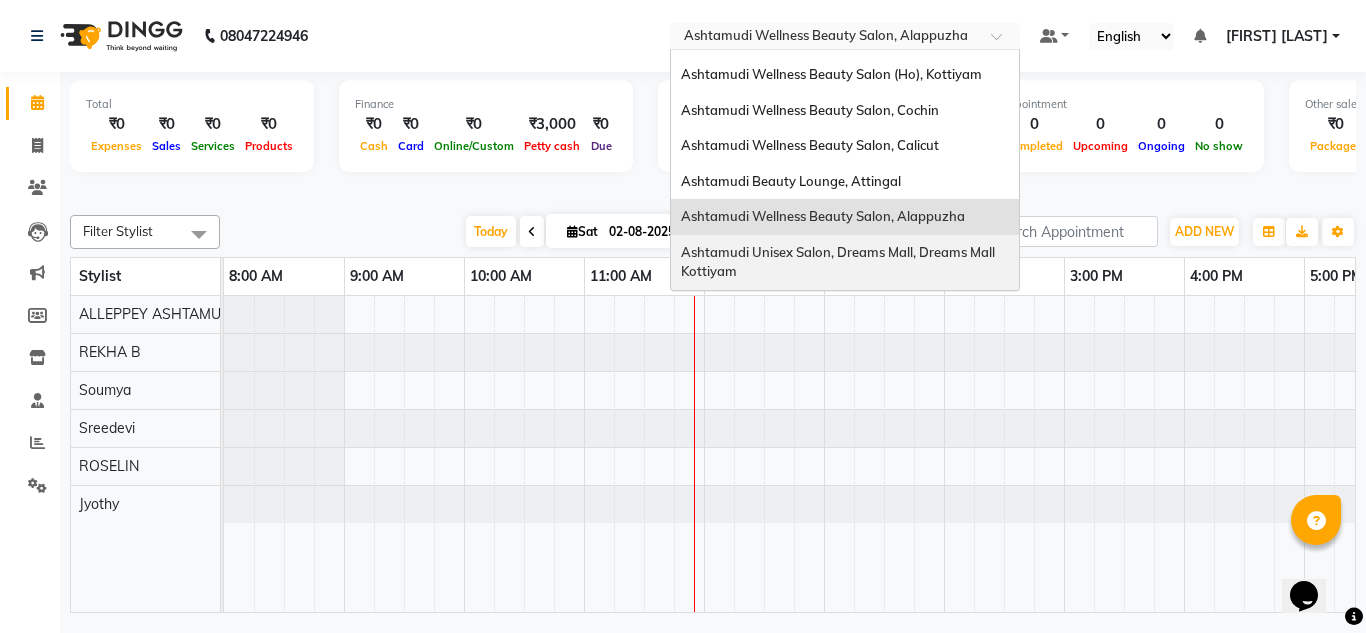 click on "Ashtamudi Unisex Salon, Dreams Mall, Dreams Mall Kottiyam" at bounding box center (839, 262) 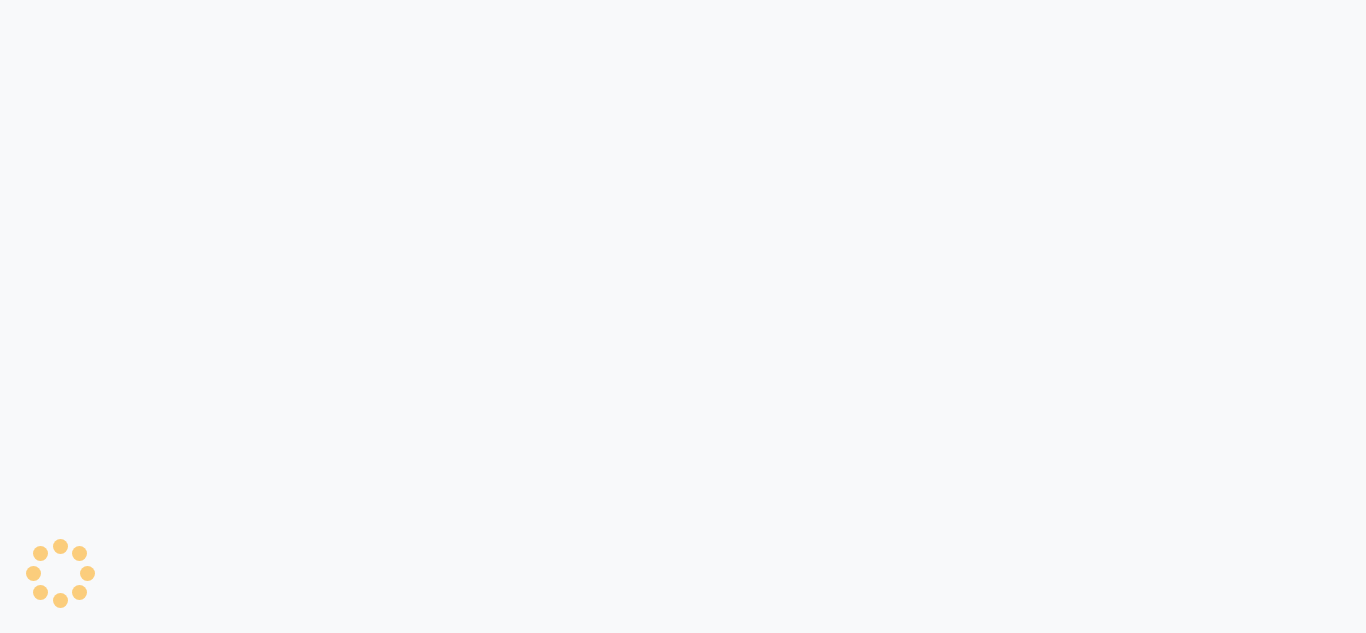 scroll, scrollTop: 0, scrollLeft: 0, axis: both 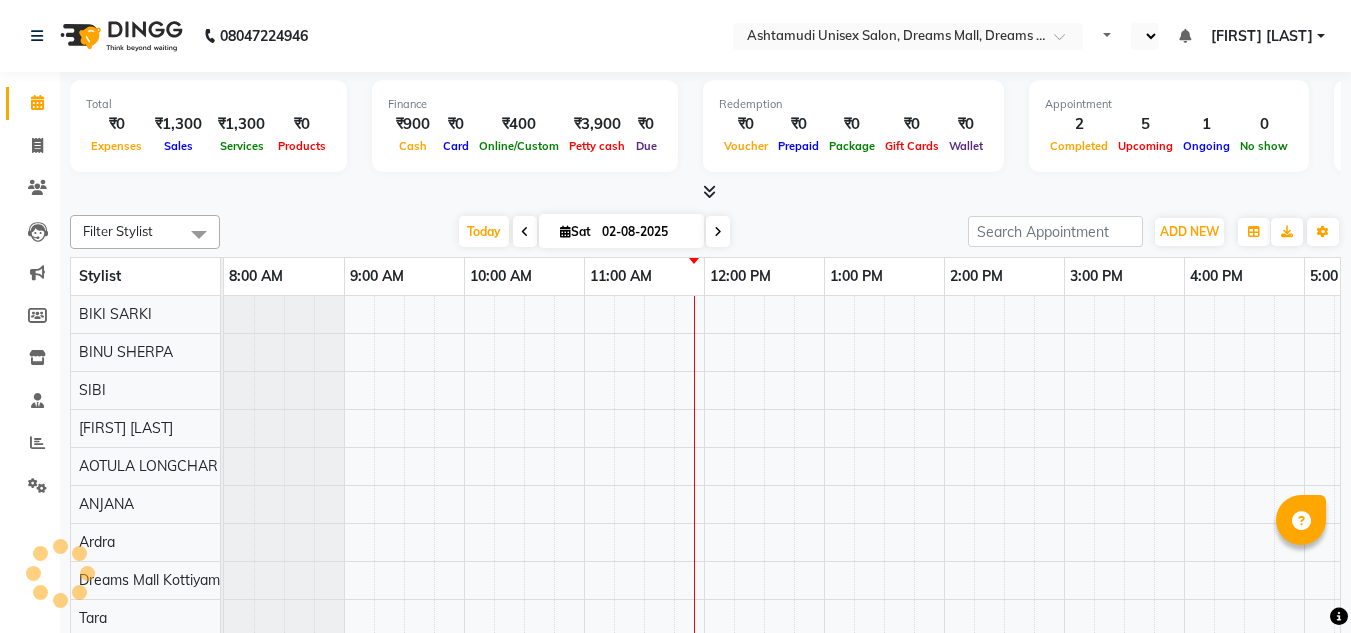 select on "en" 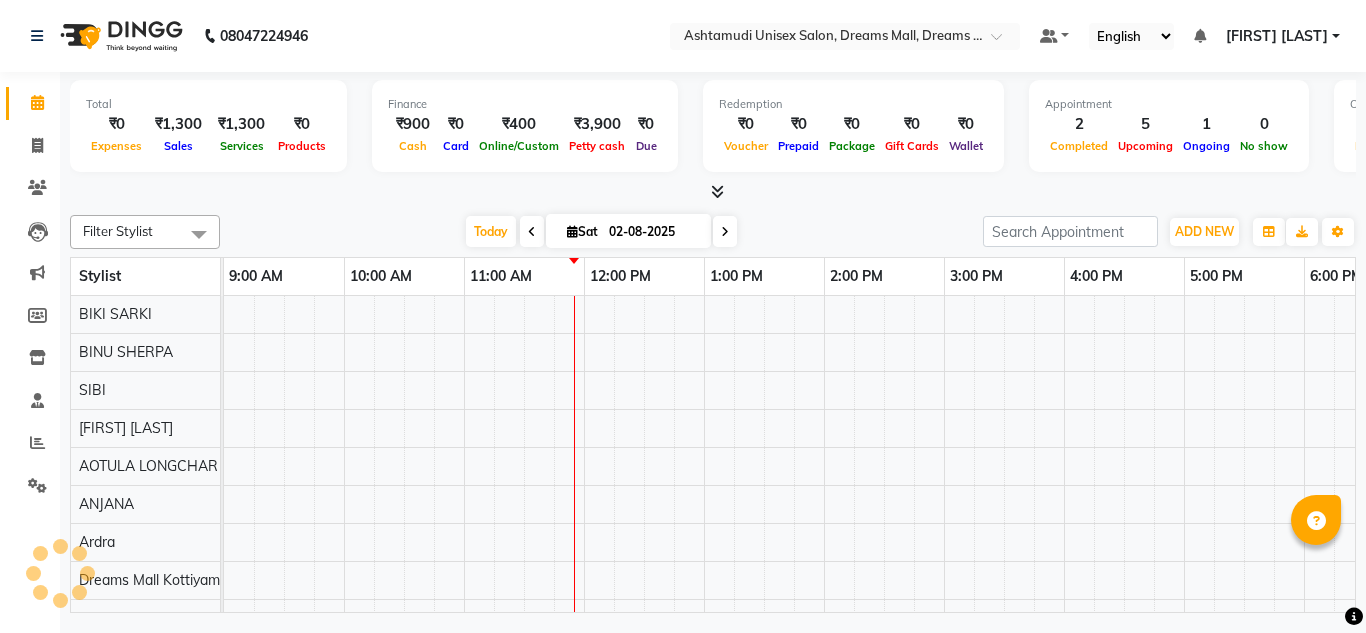 scroll, scrollTop: 0, scrollLeft: 0, axis: both 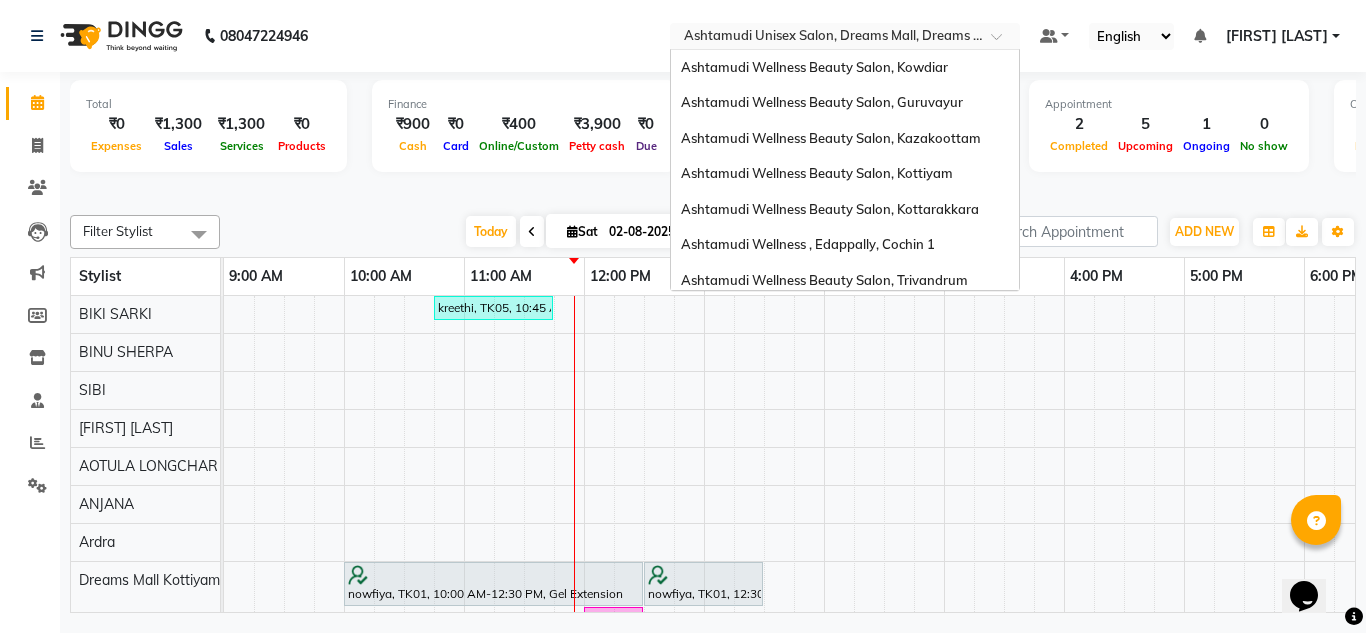 click at bounding box center [825, 38] 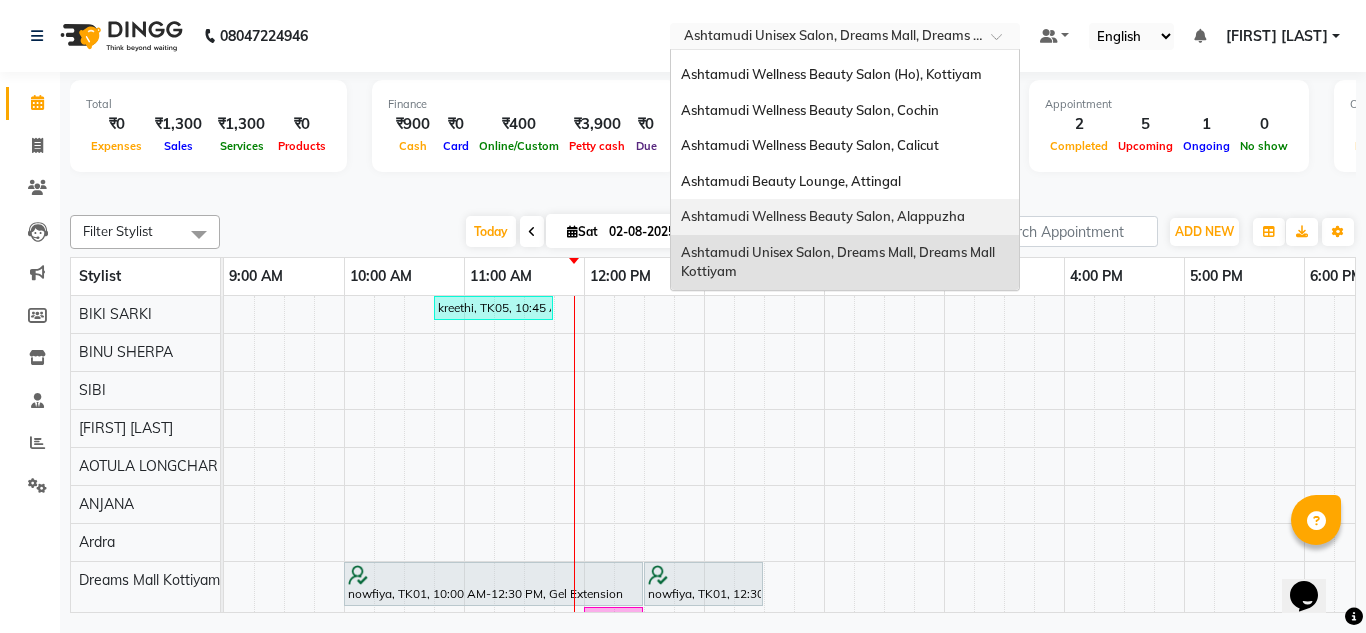 click on "Ashtamudi Wellness Beauty Salon, Alappuzha" at bounding box center (823, 216) 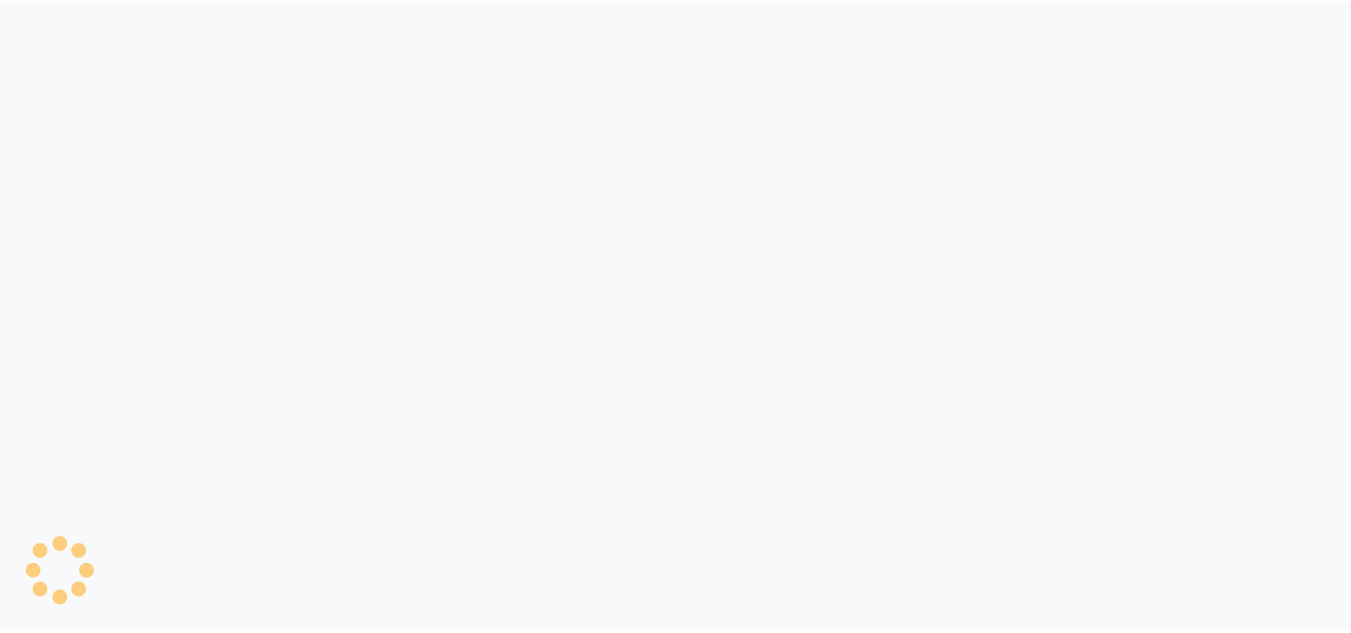 scroll, scrollTop: 0, scrollLeft: 0, axis: both 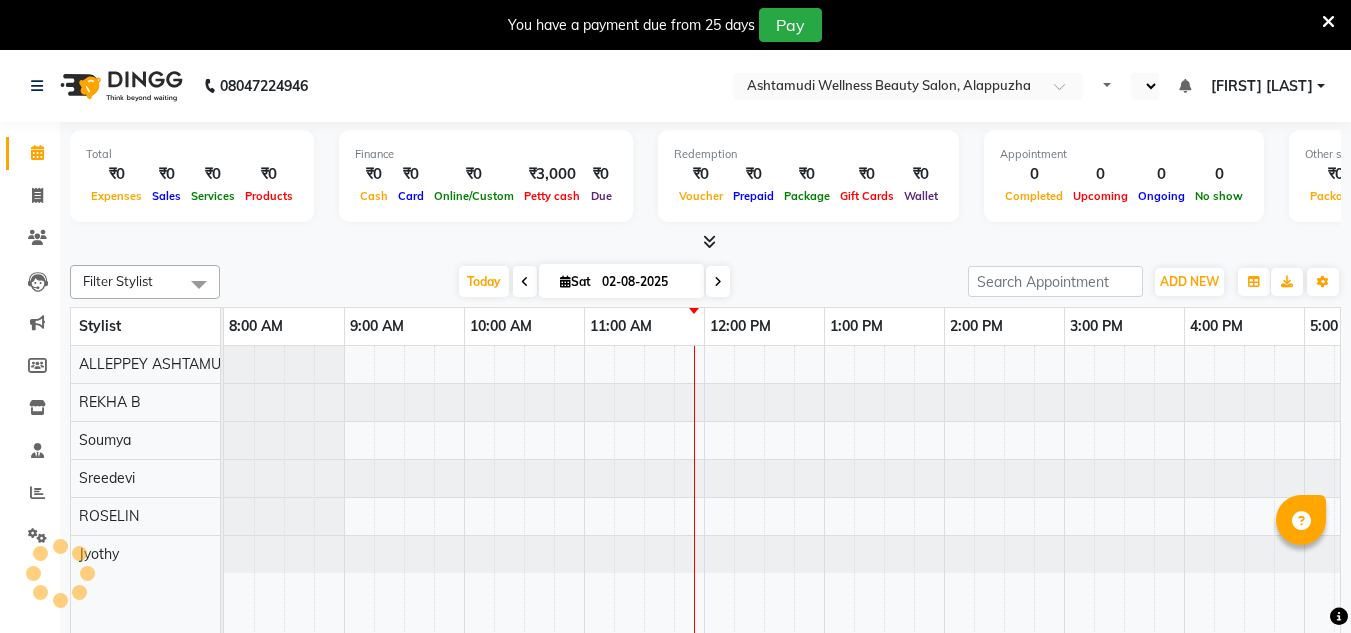 select on "en" 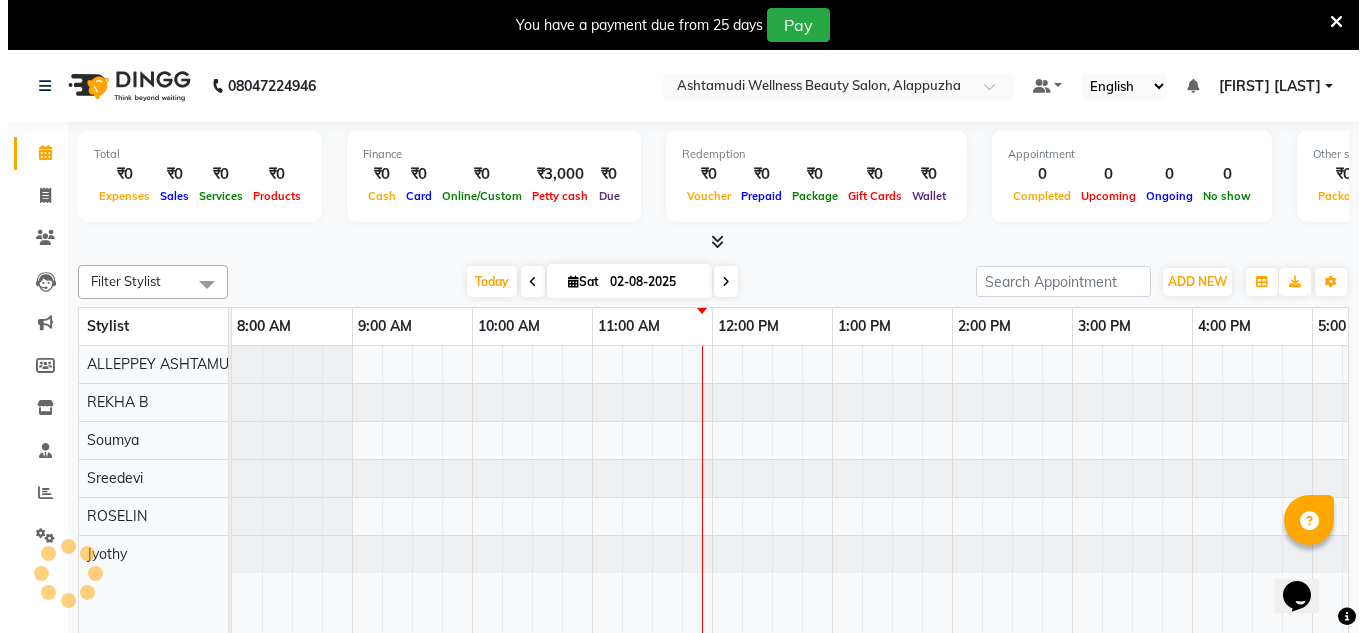 scroll, scrollTop: 0, scrollLeft: 0, axis: both 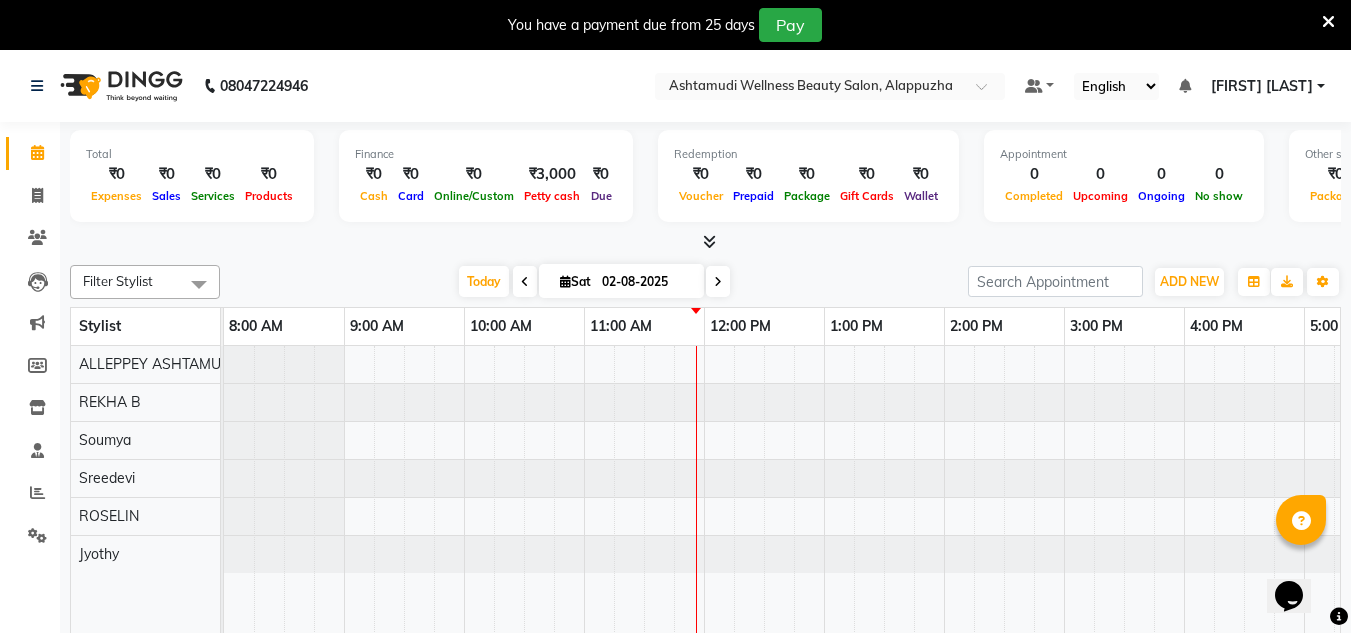 click at bounding box center [1328, 22] 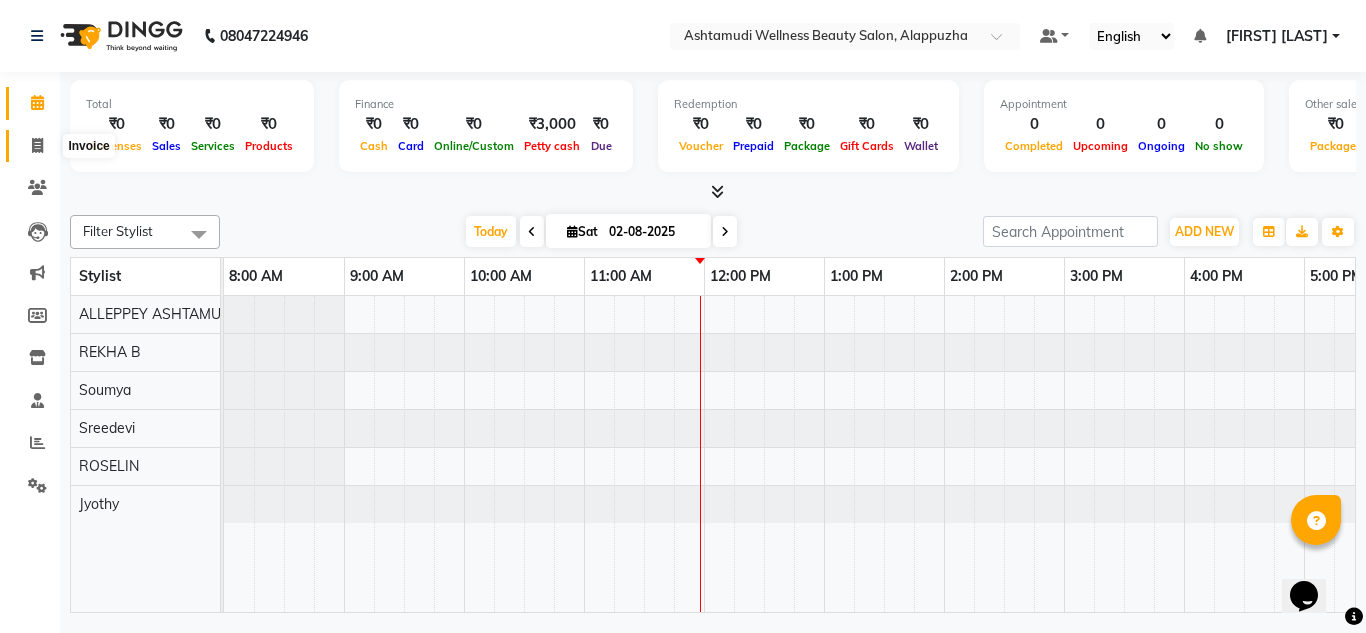 click 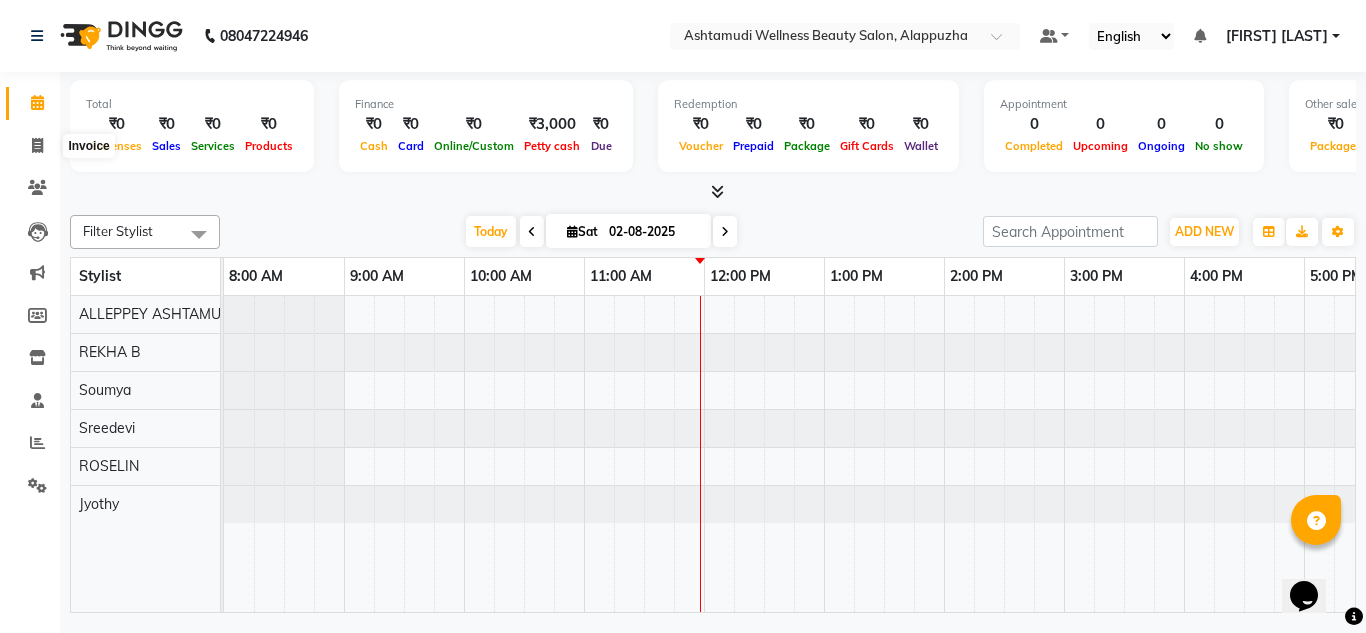 select on "service" 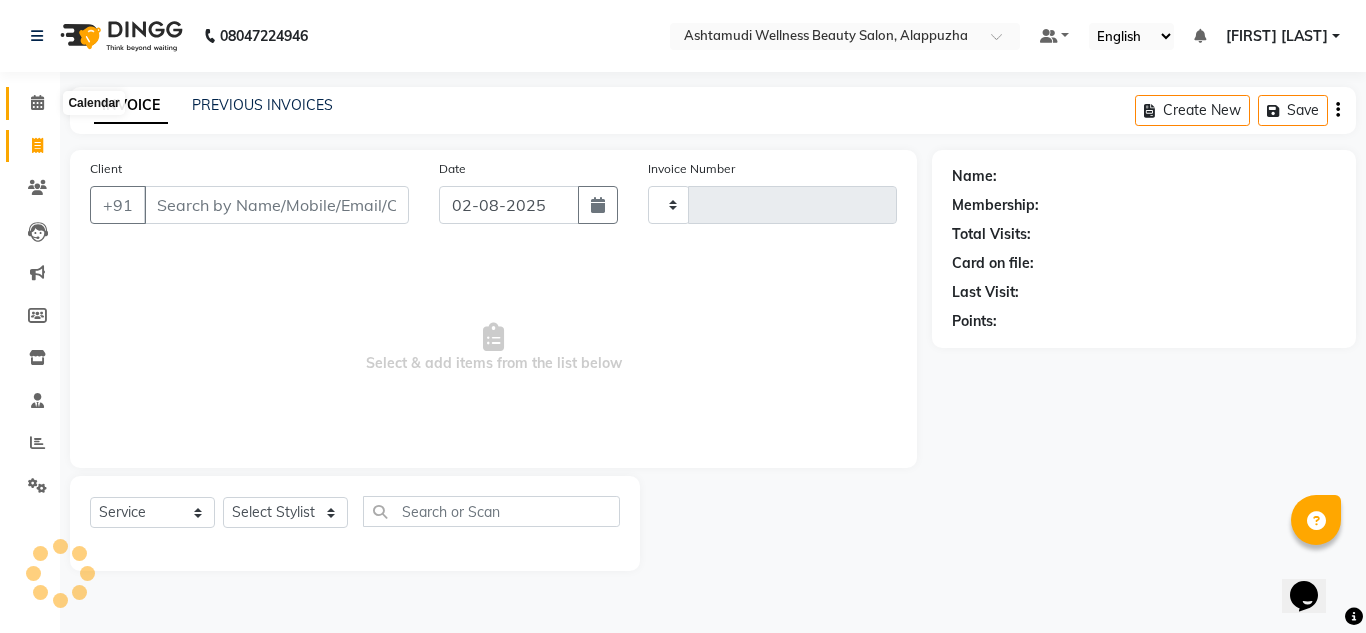 click 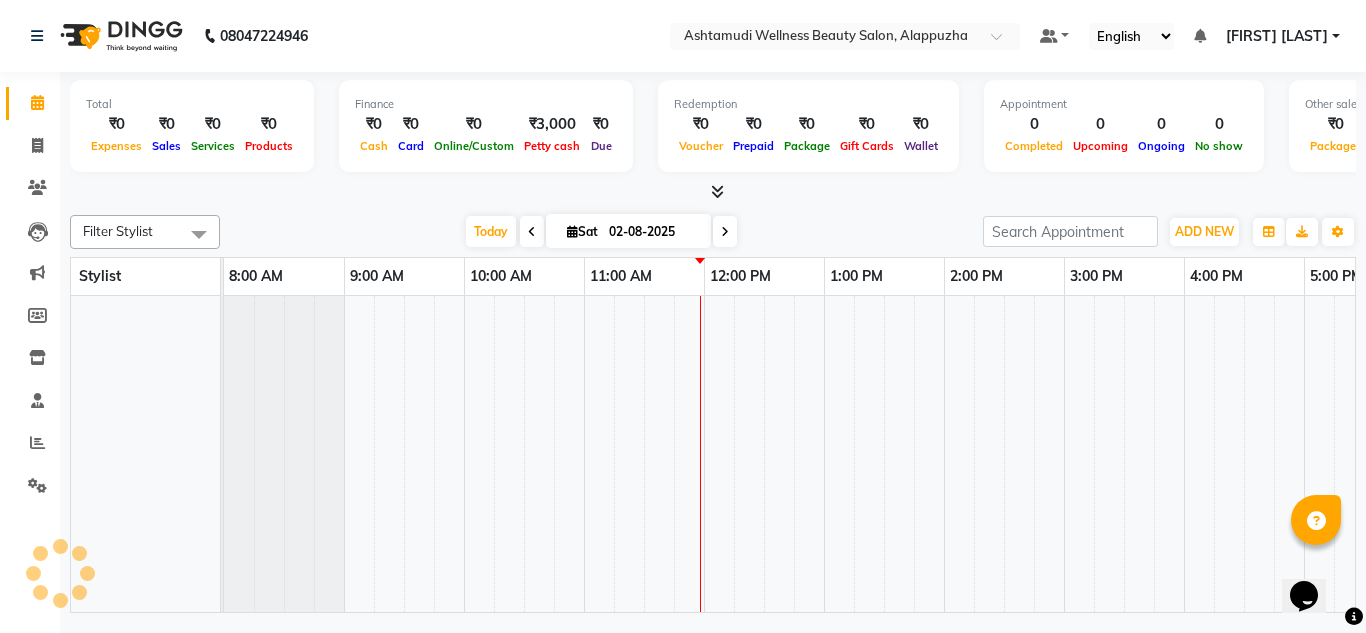 scroll, scrollTop: 0, scrollLeft: 0, axis: both 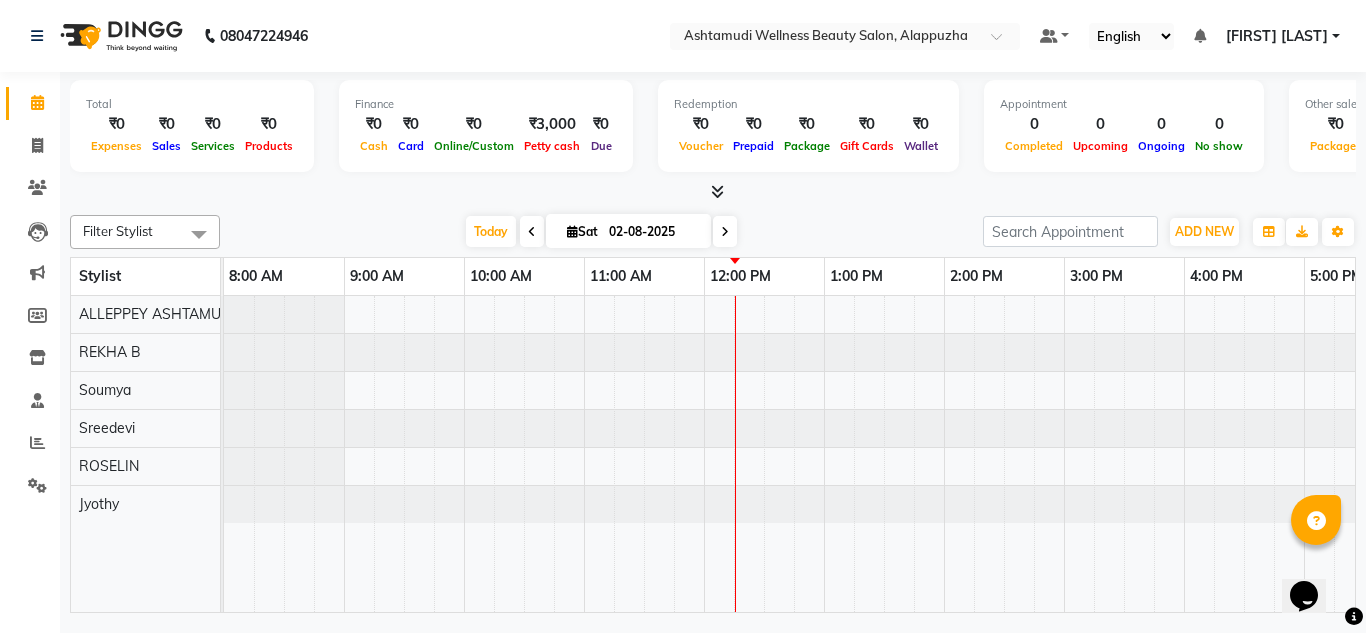 click at bounding box center (1004, 454) 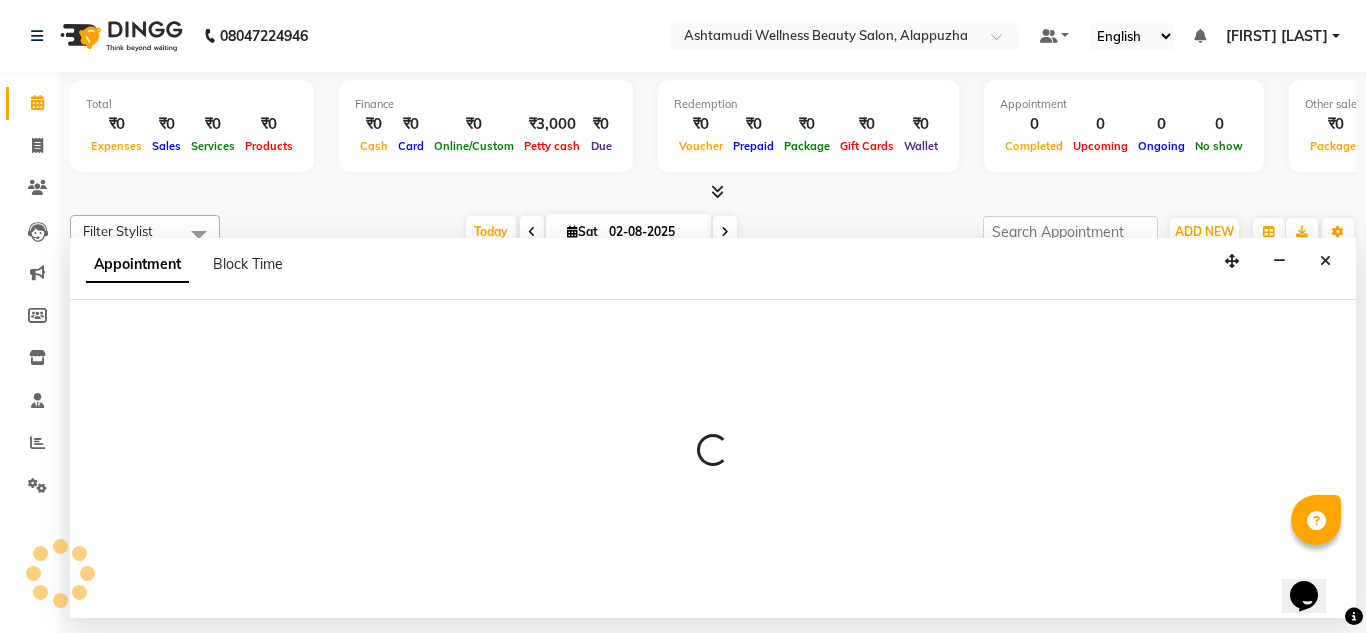 select on "69316" 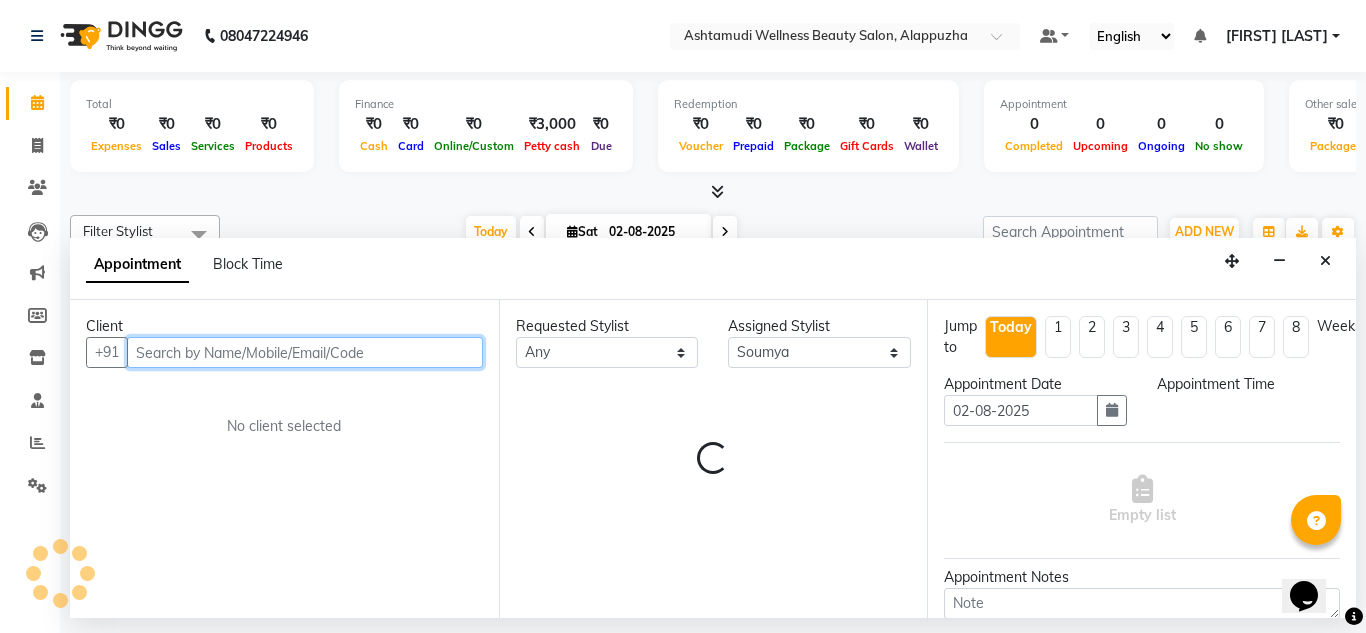 select on "645" 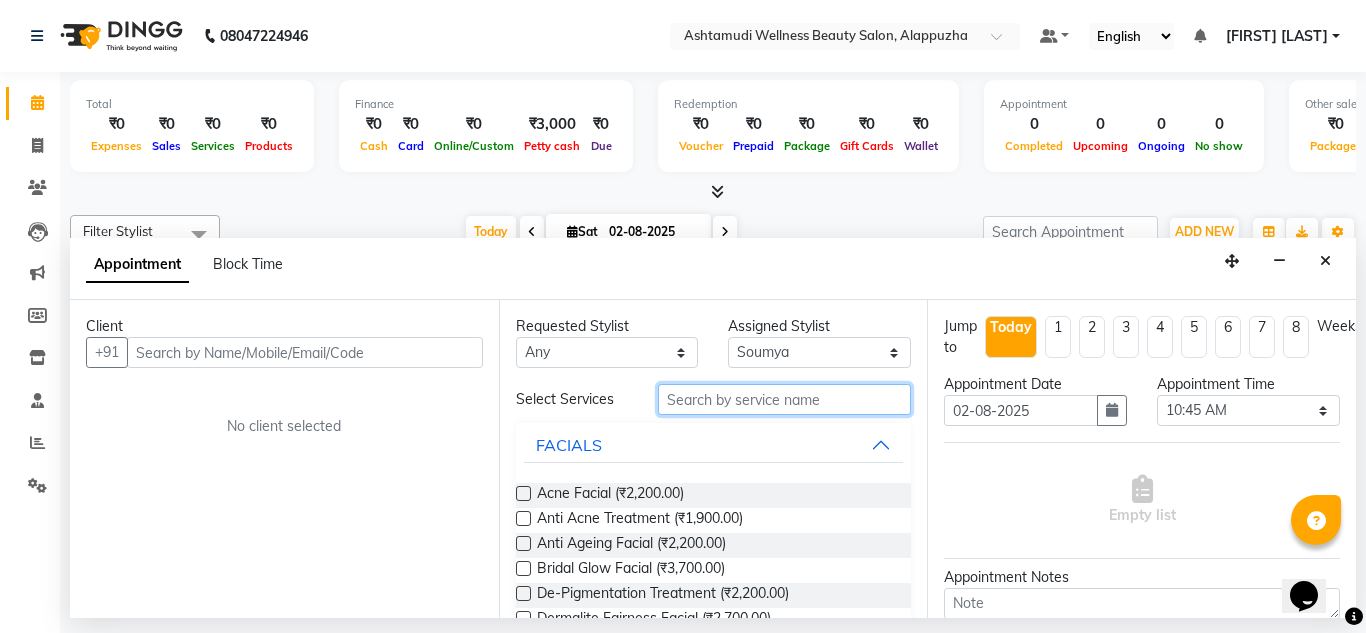 click at bounding box center [785, 399] 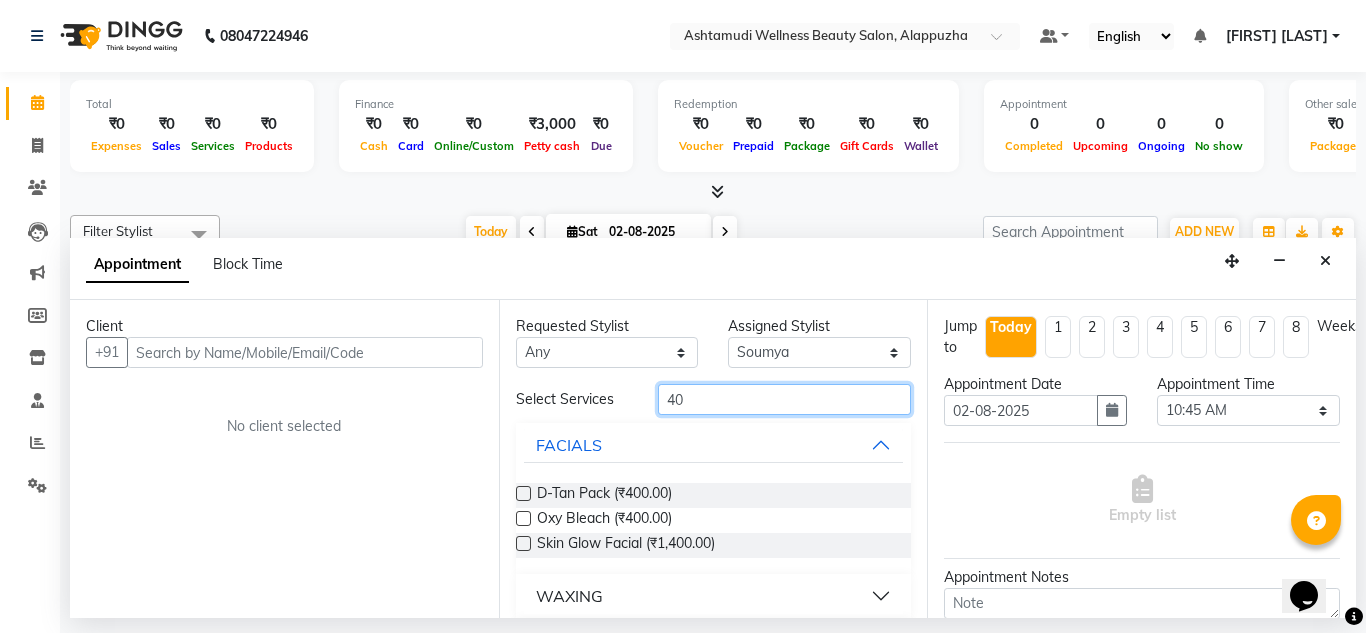 type on "4" 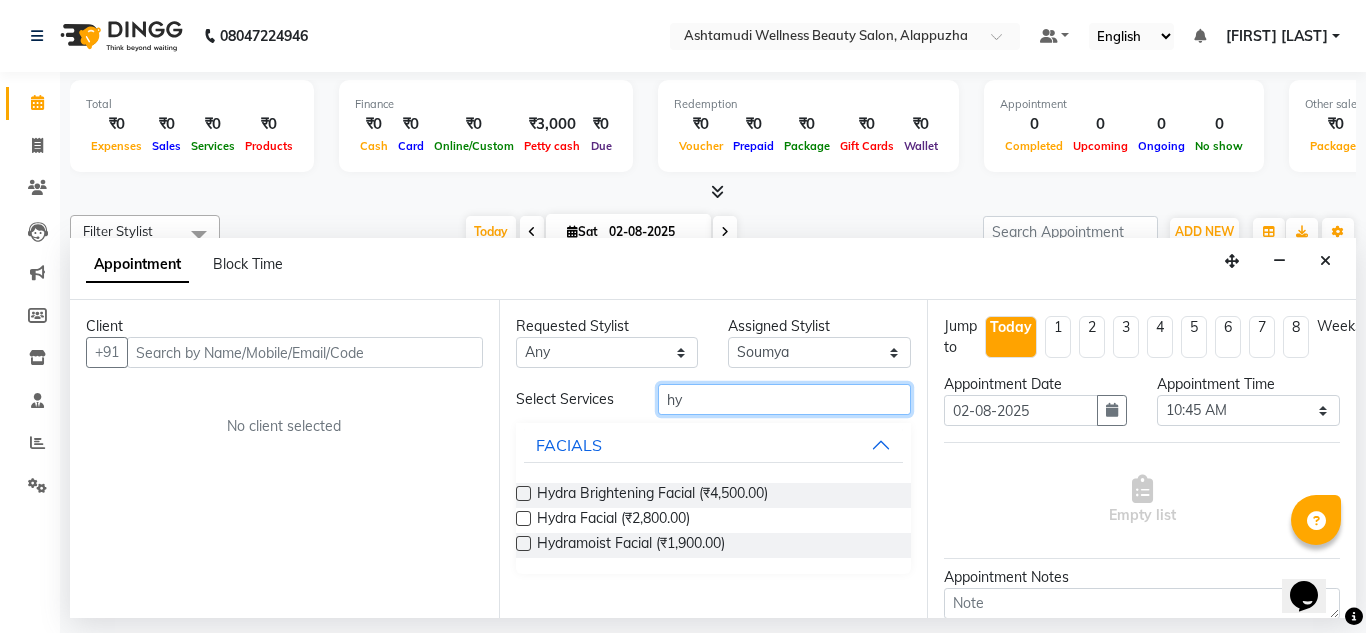 type on "h" 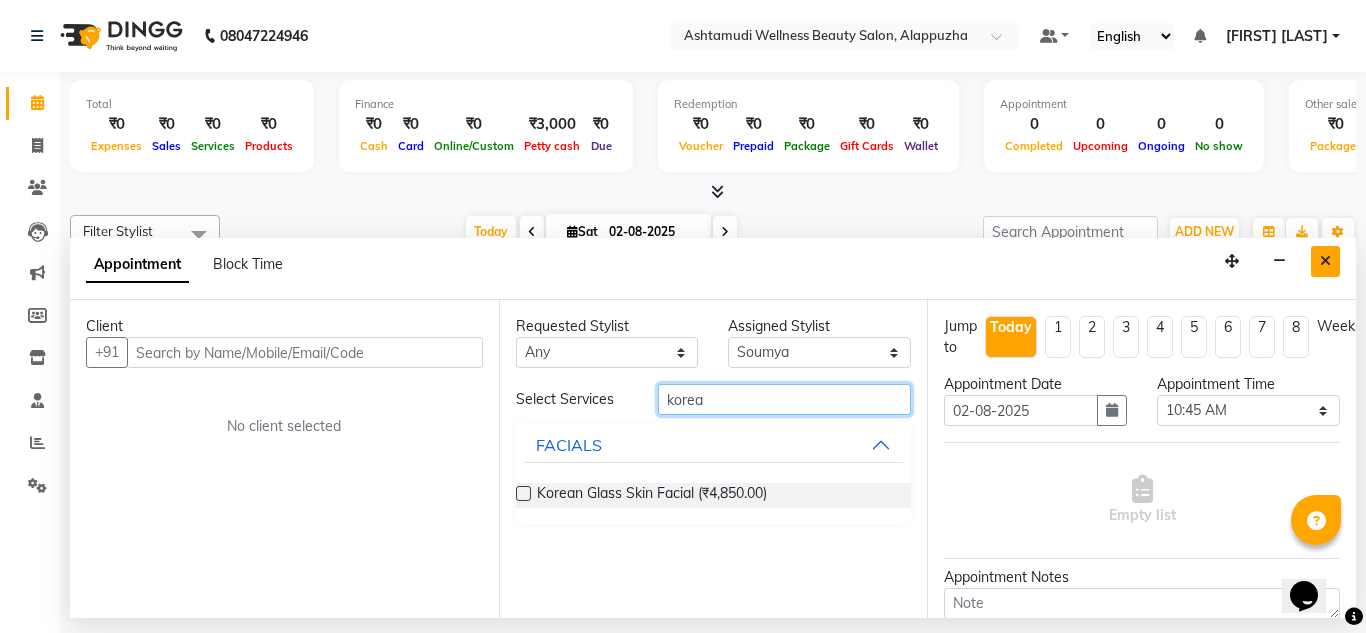 type on "korea" 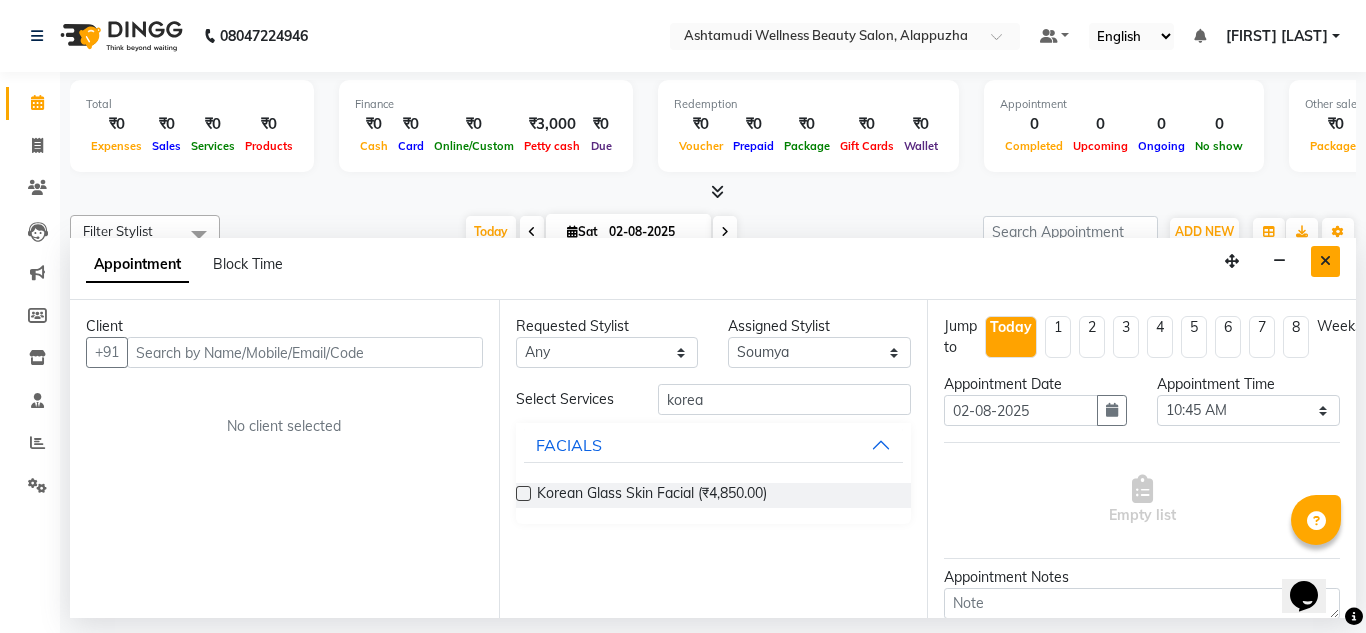 click at bounding box center [1325, 261] 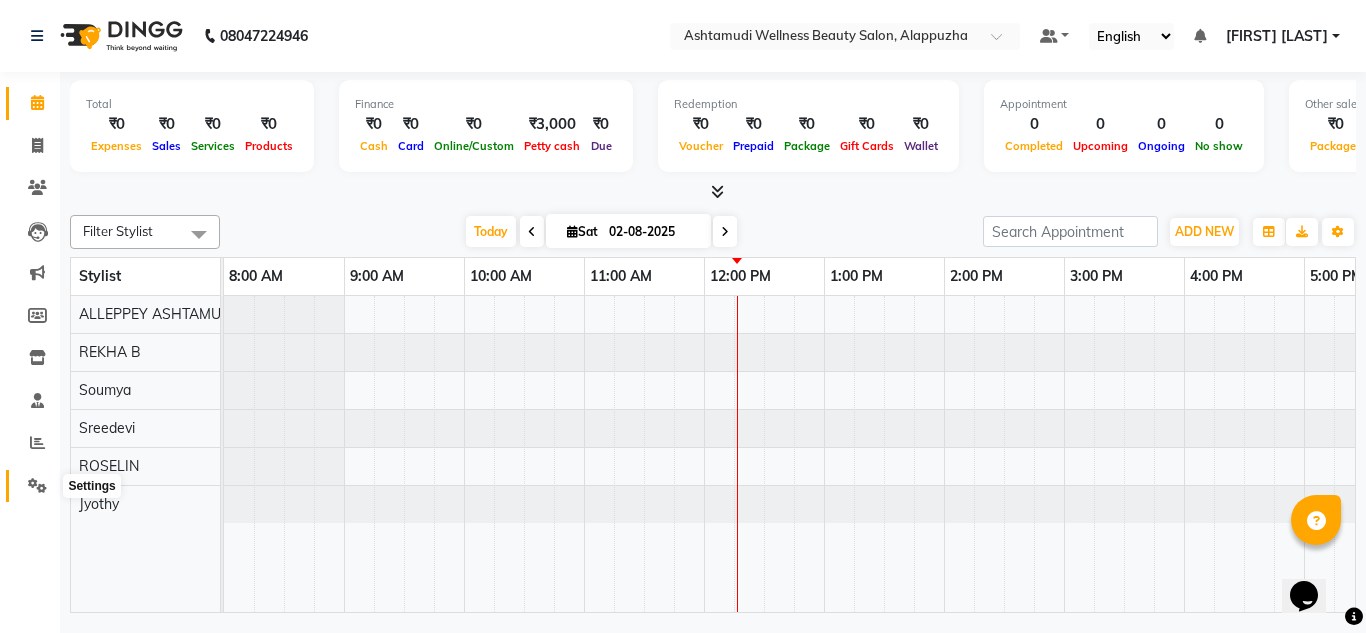 click 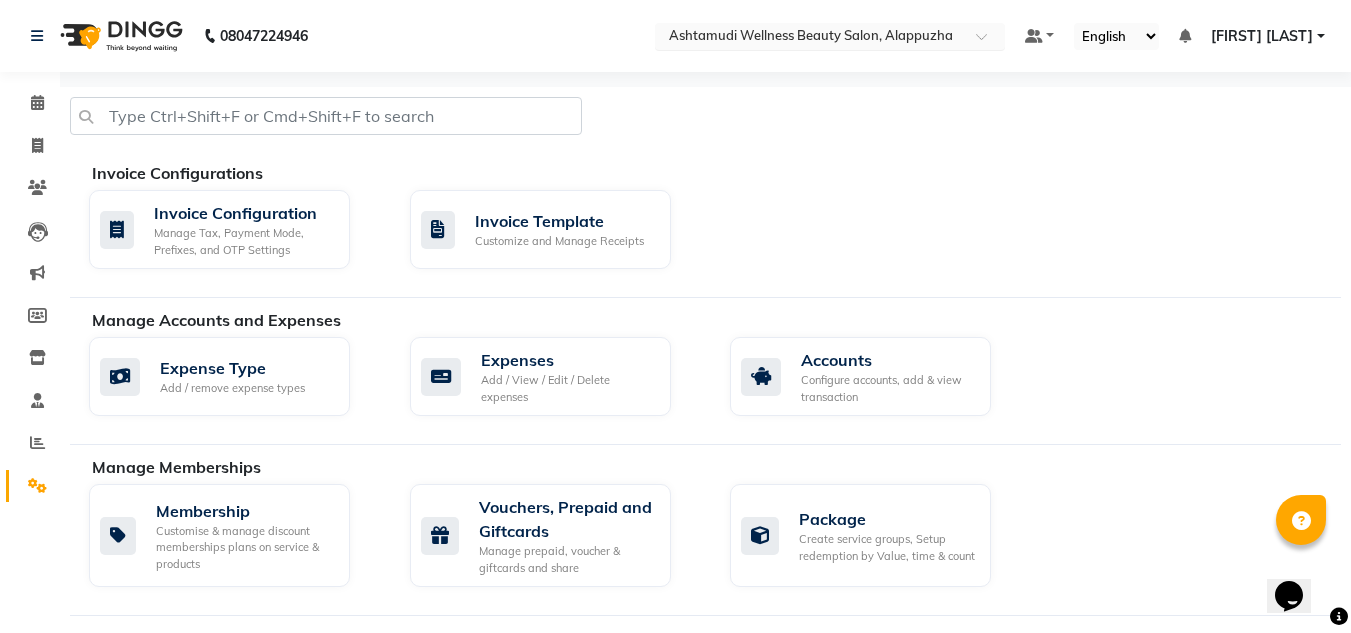 click at bounding box center [810, 38] 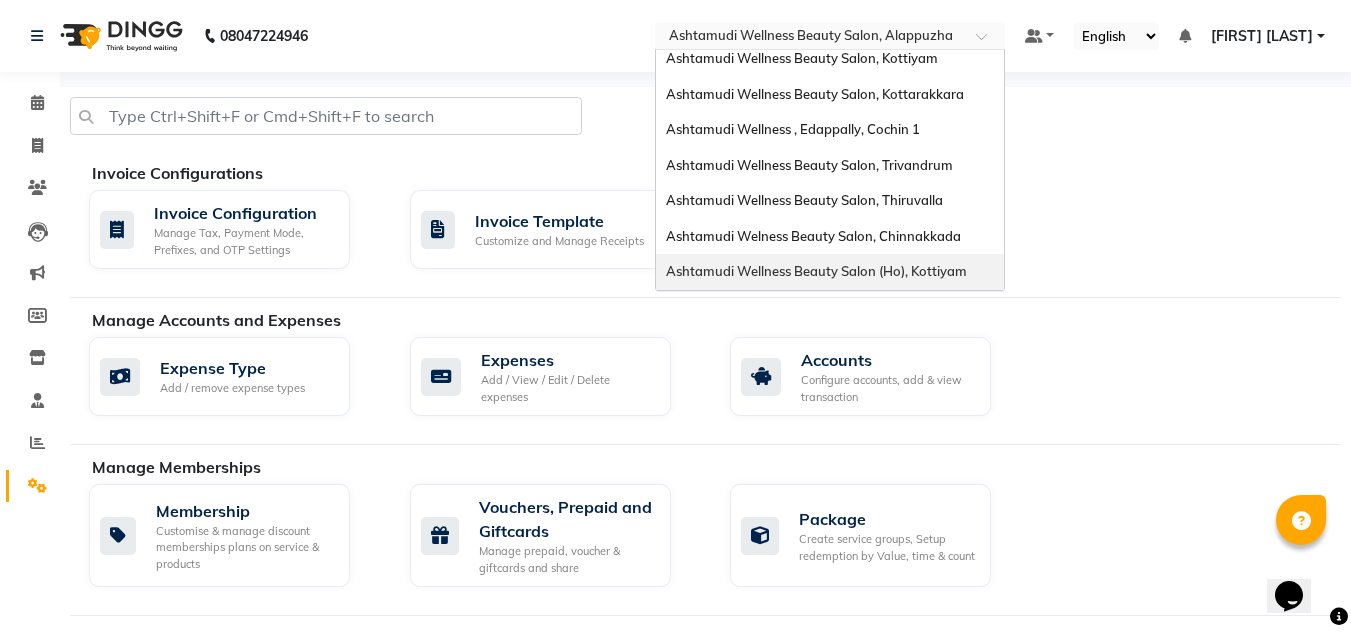 scroll, scrollTop: 0, scrollLeft: 0, axis: both 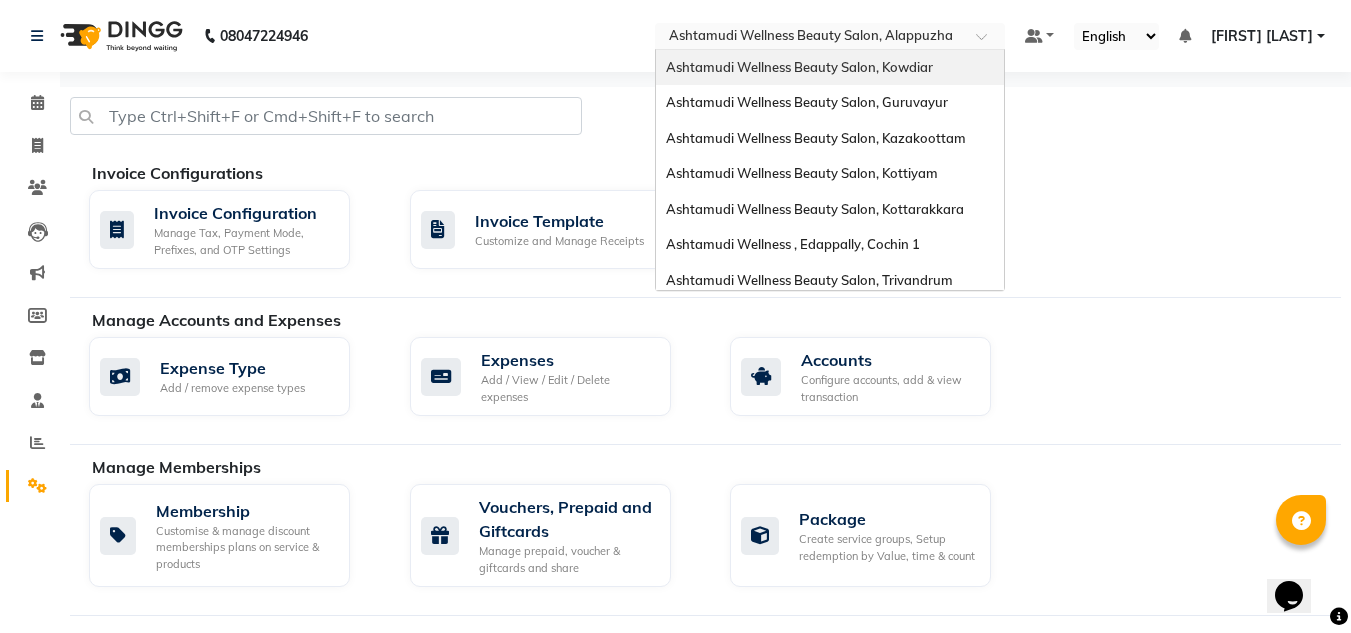click on "Ashtamudi Wellness Beauty Salon, Kowdiar" at bounding box center [830, 68] 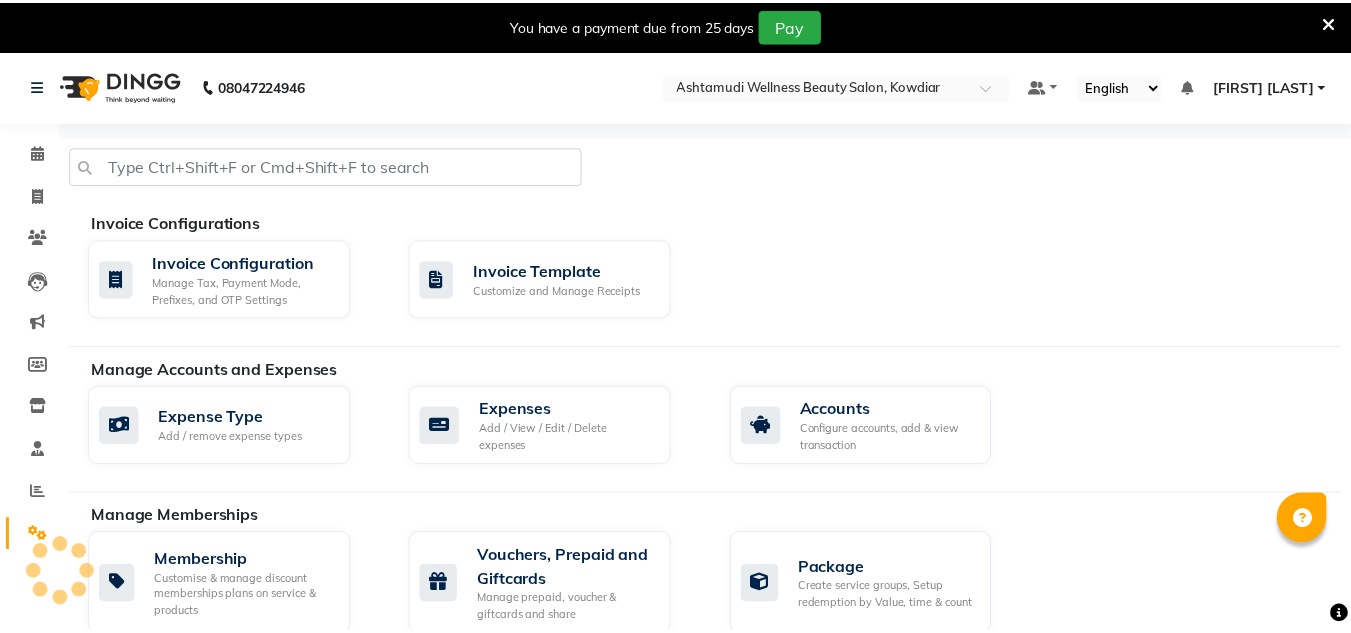 scroll, scrollTop: 0, scrollLeft: 0, axis: both 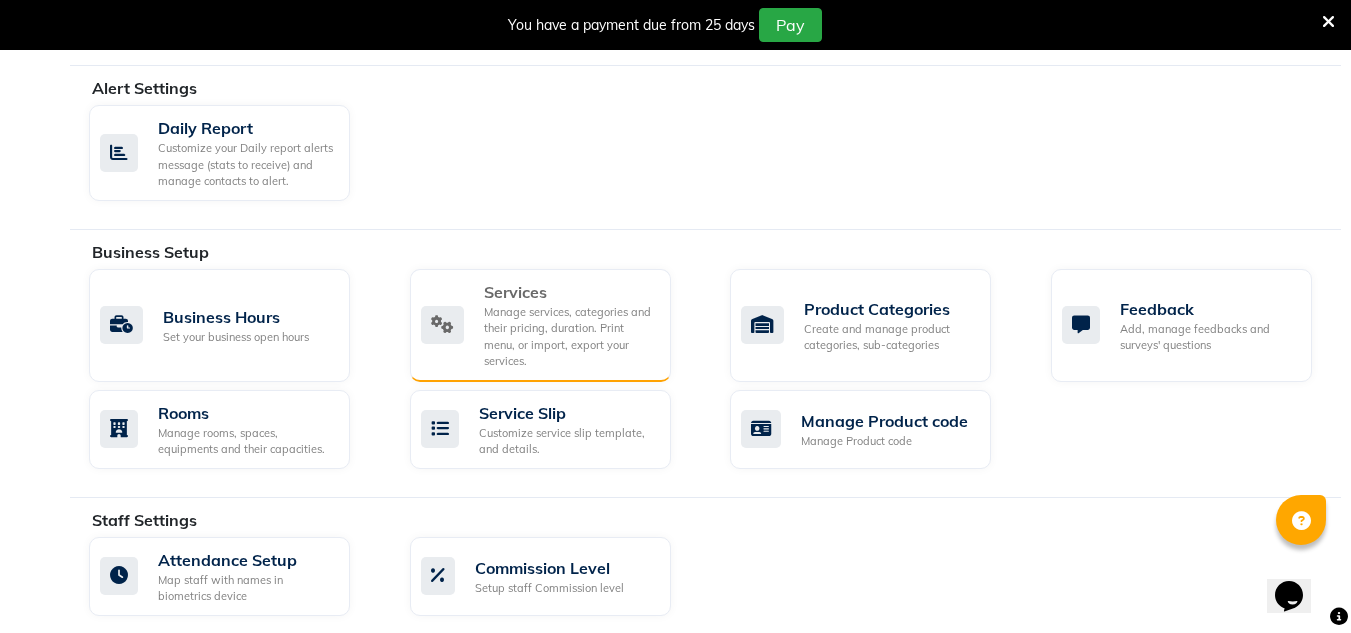 click on "Manage services, categories and their pricing, duration. Print menu, or import, export your services." 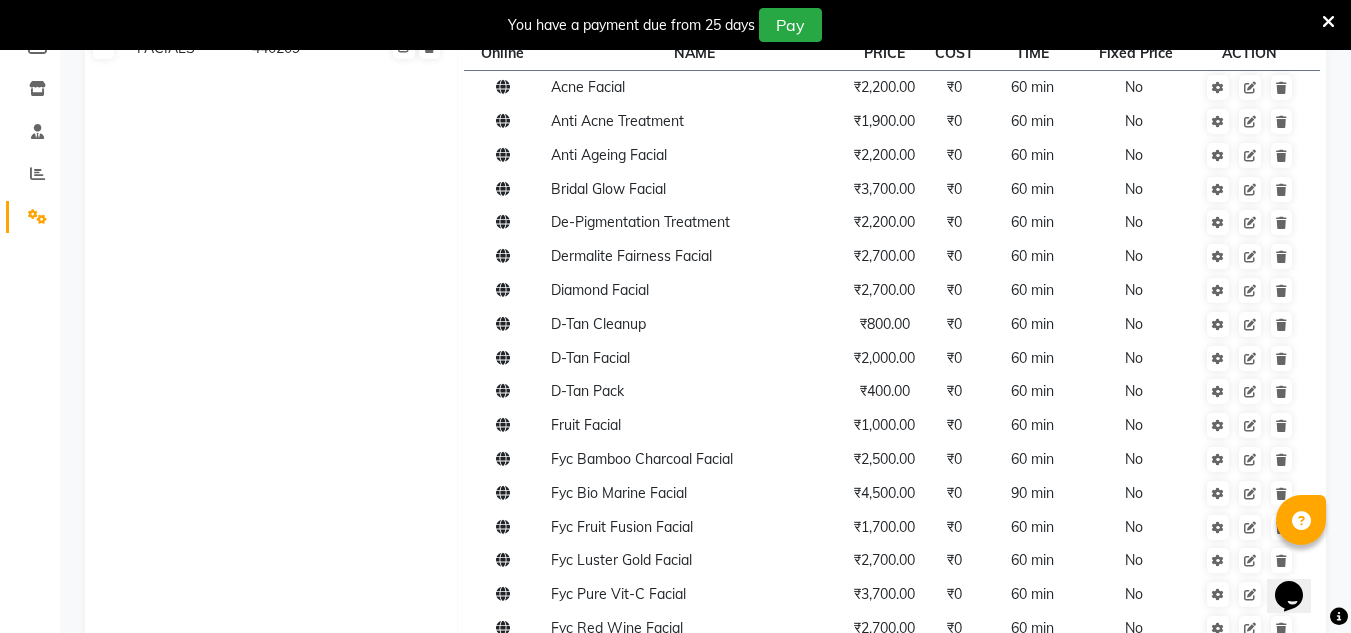 scroll, scrollTop: 0, scrollLeft: 0, axis: both 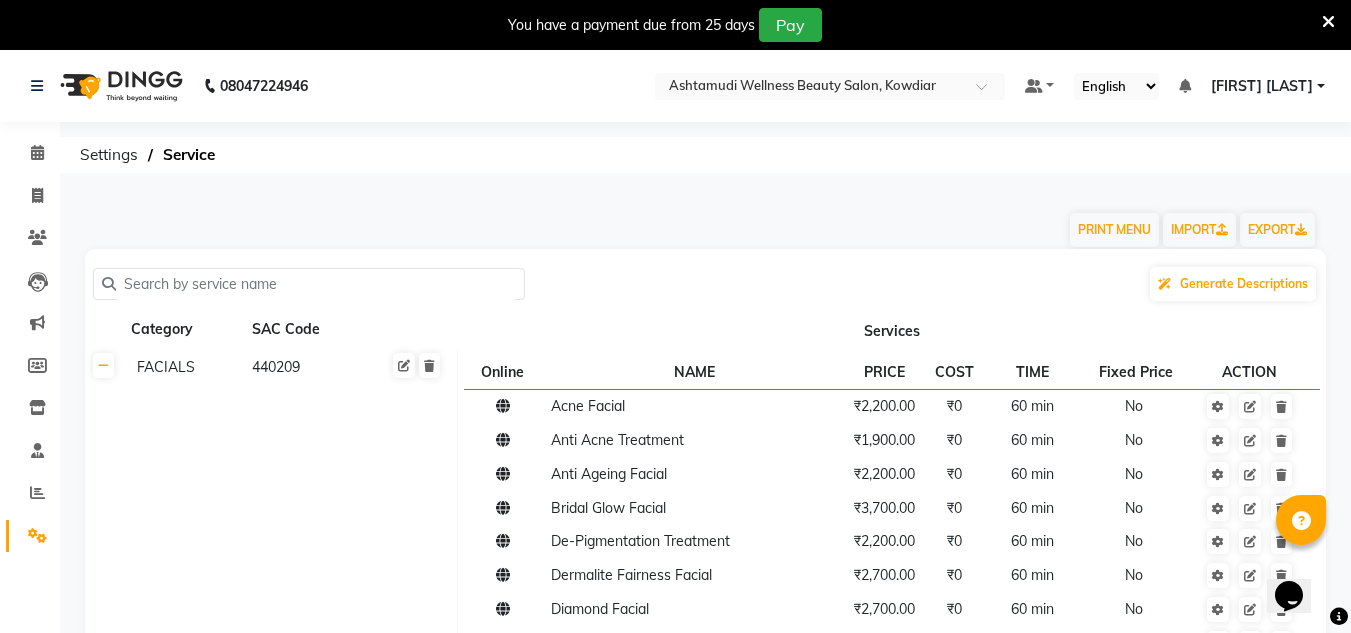 click 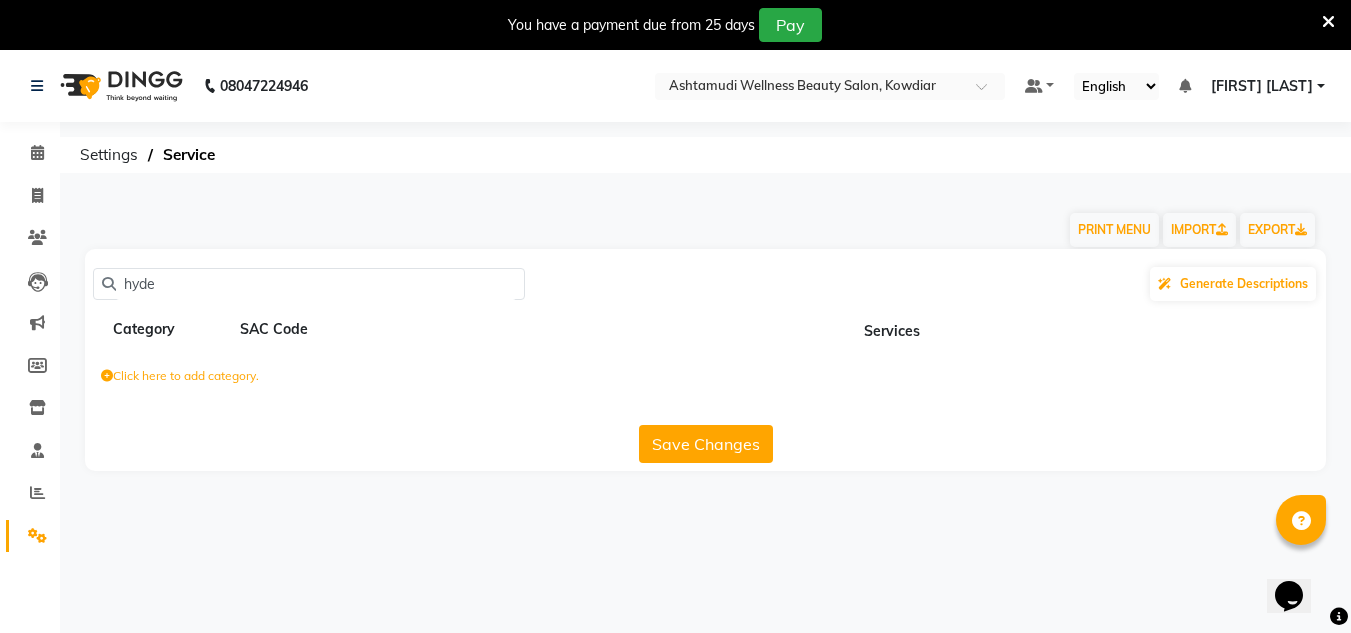 click on "Save Changes" 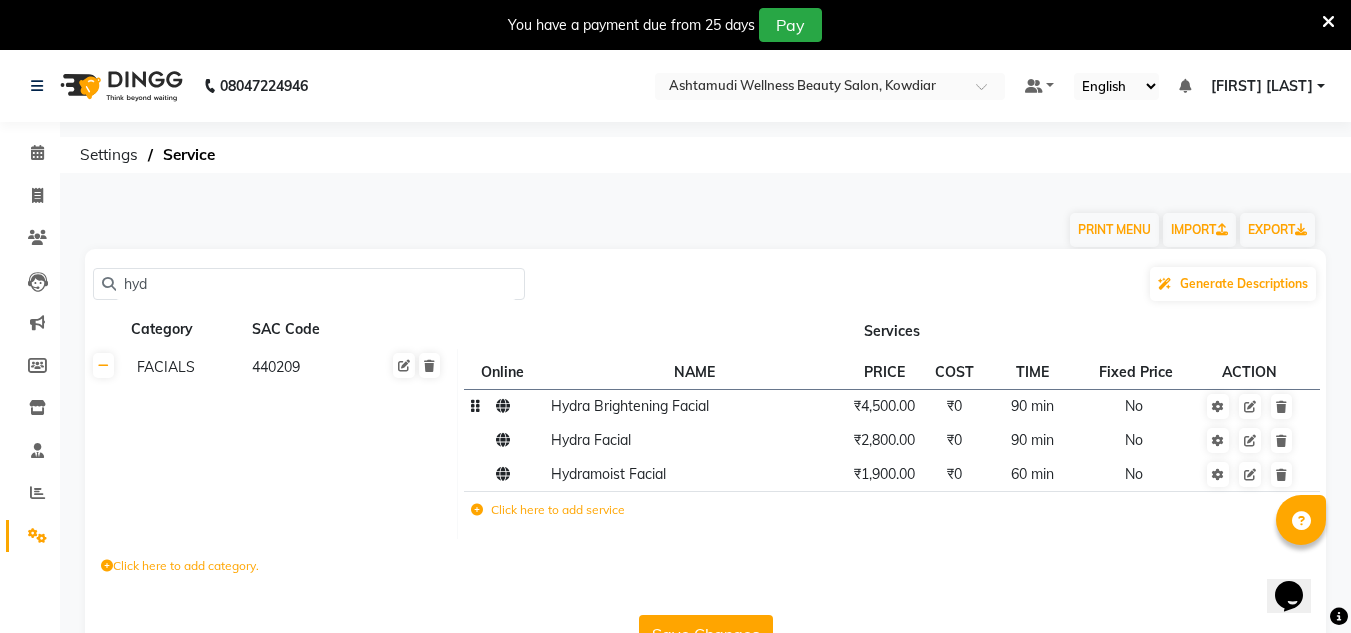 type on "hyd" 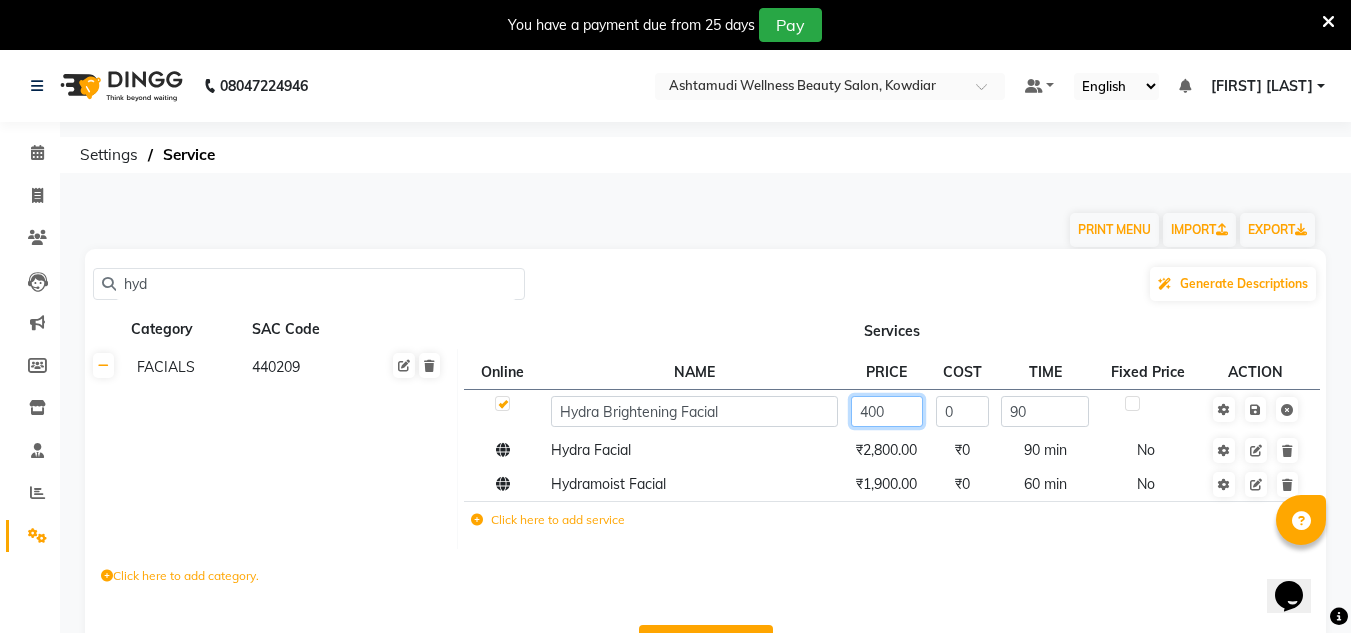 type on "4000" 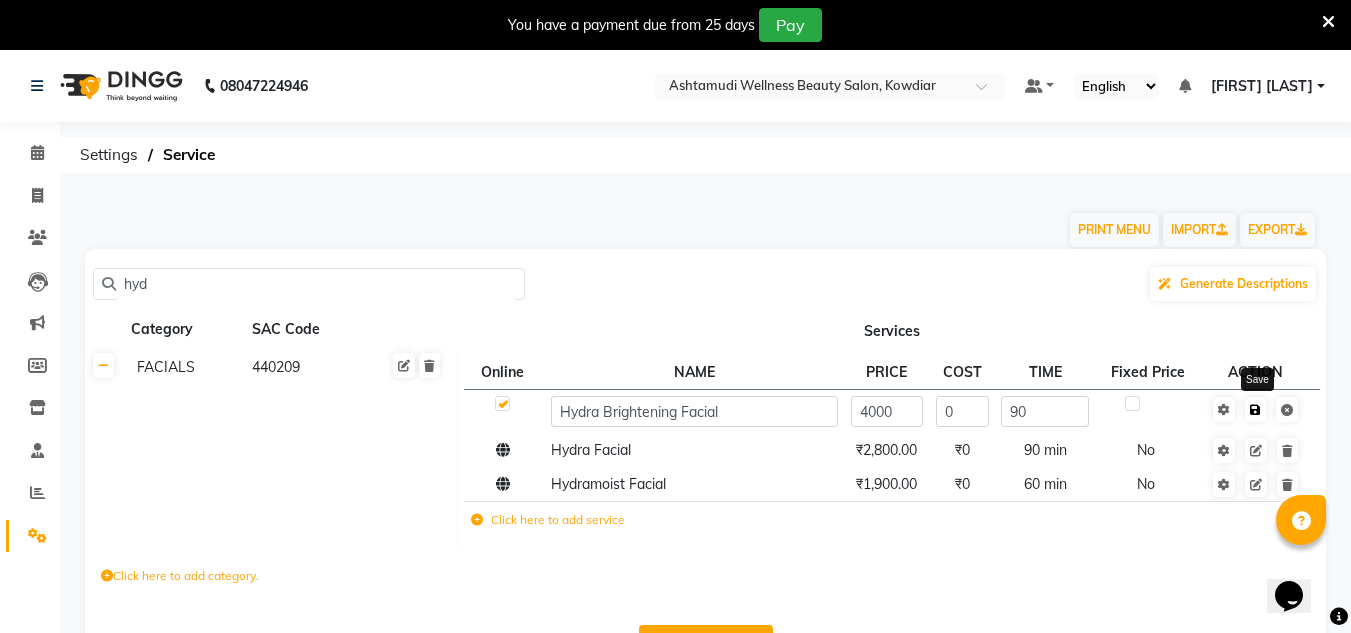 click 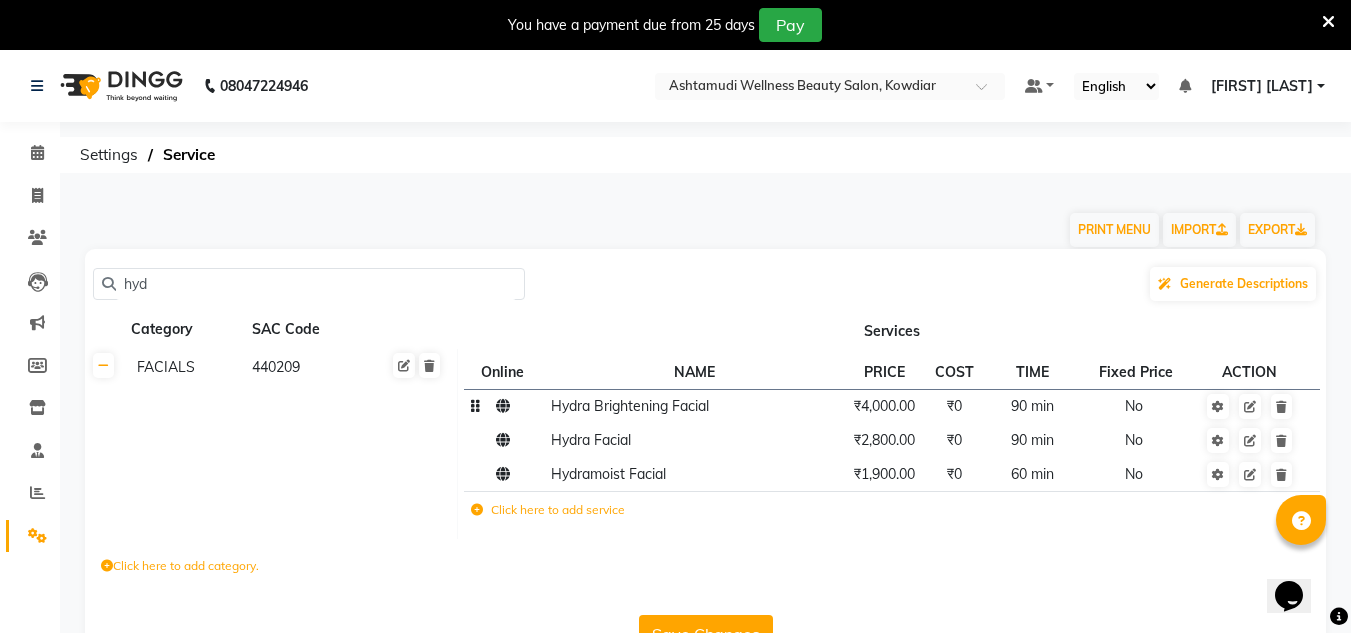 click on "hyd" 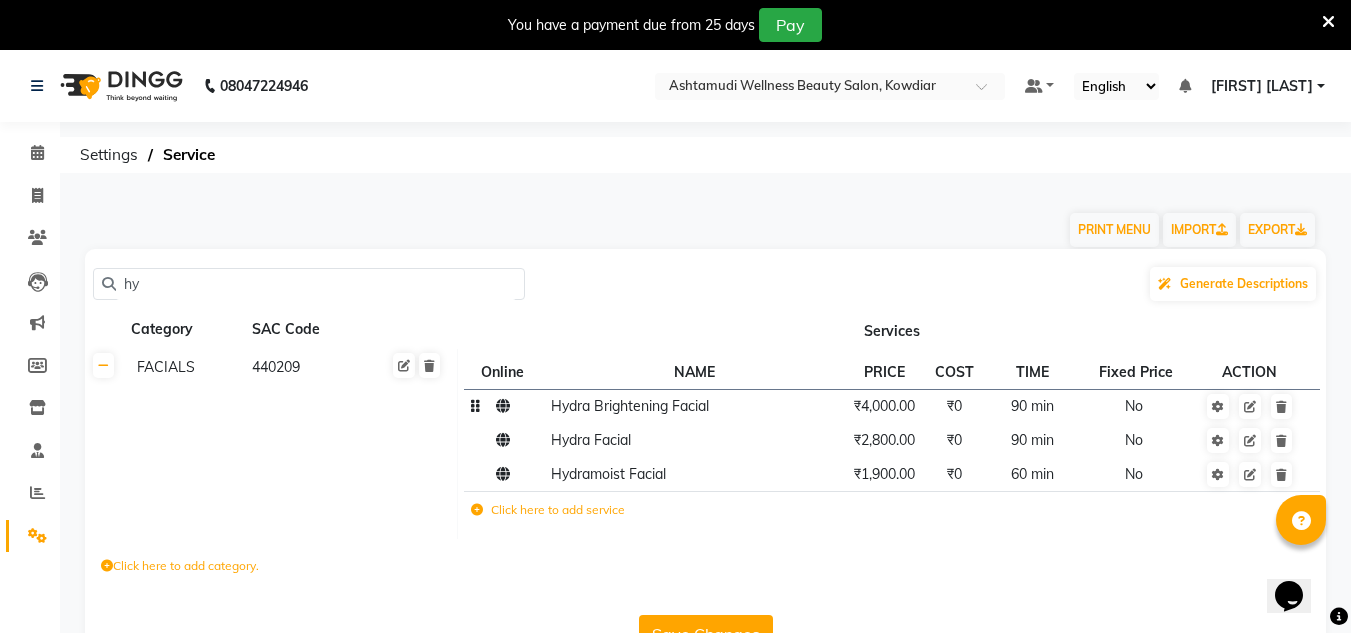 type on "h" 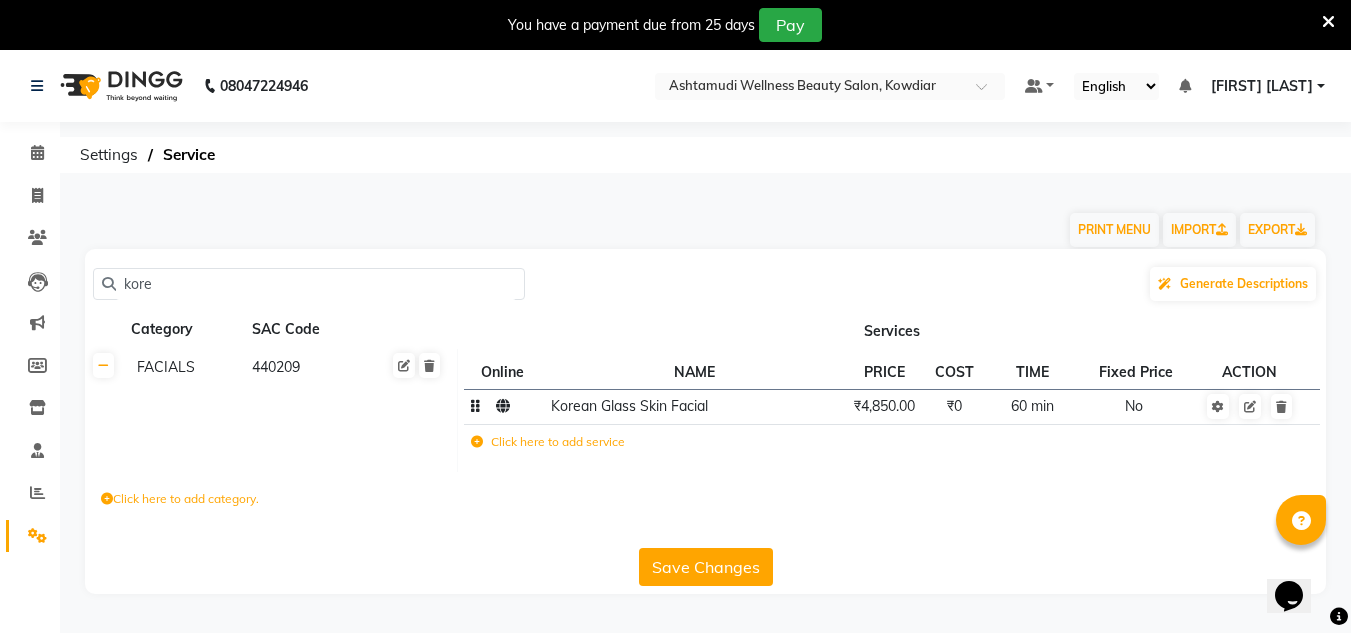 type on "kore" 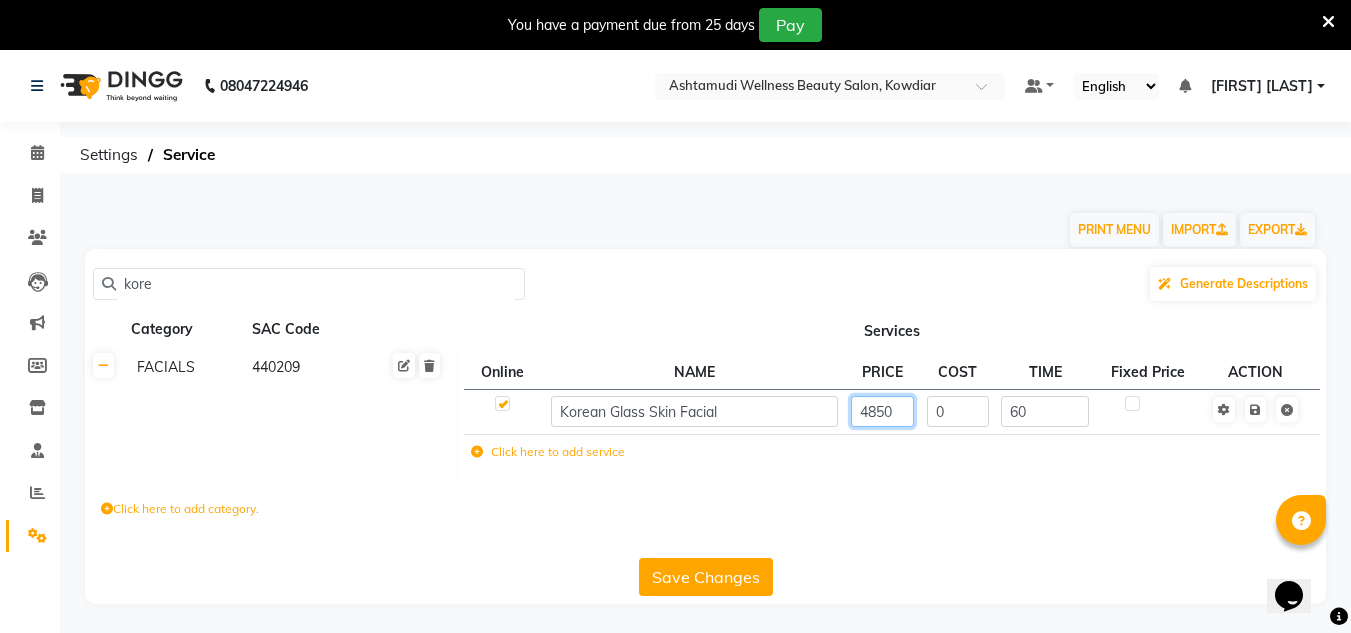click on "4850" 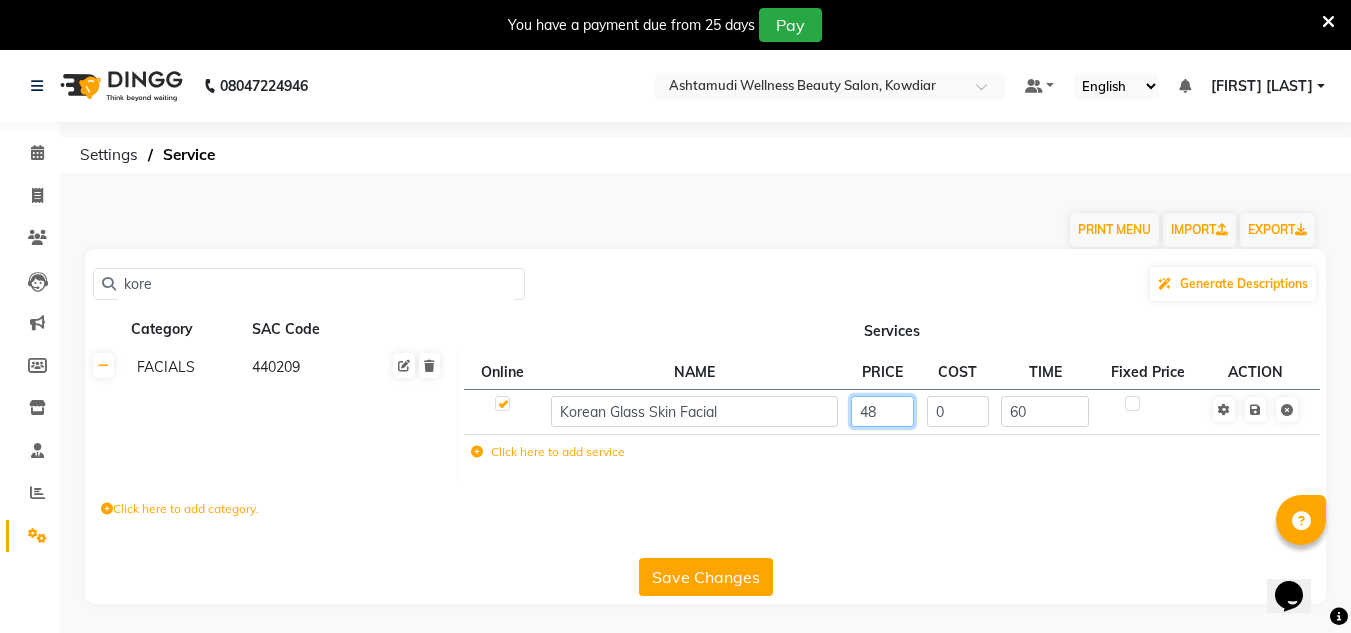 type on "4" 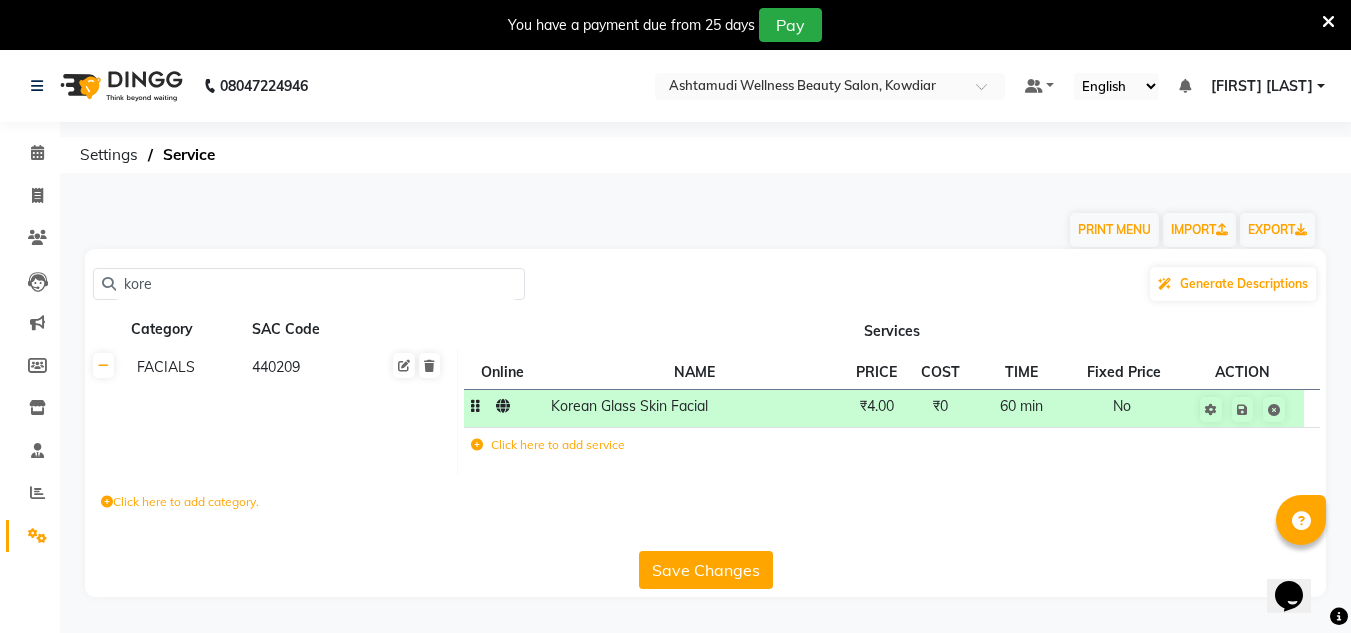 click on "₹4.00" 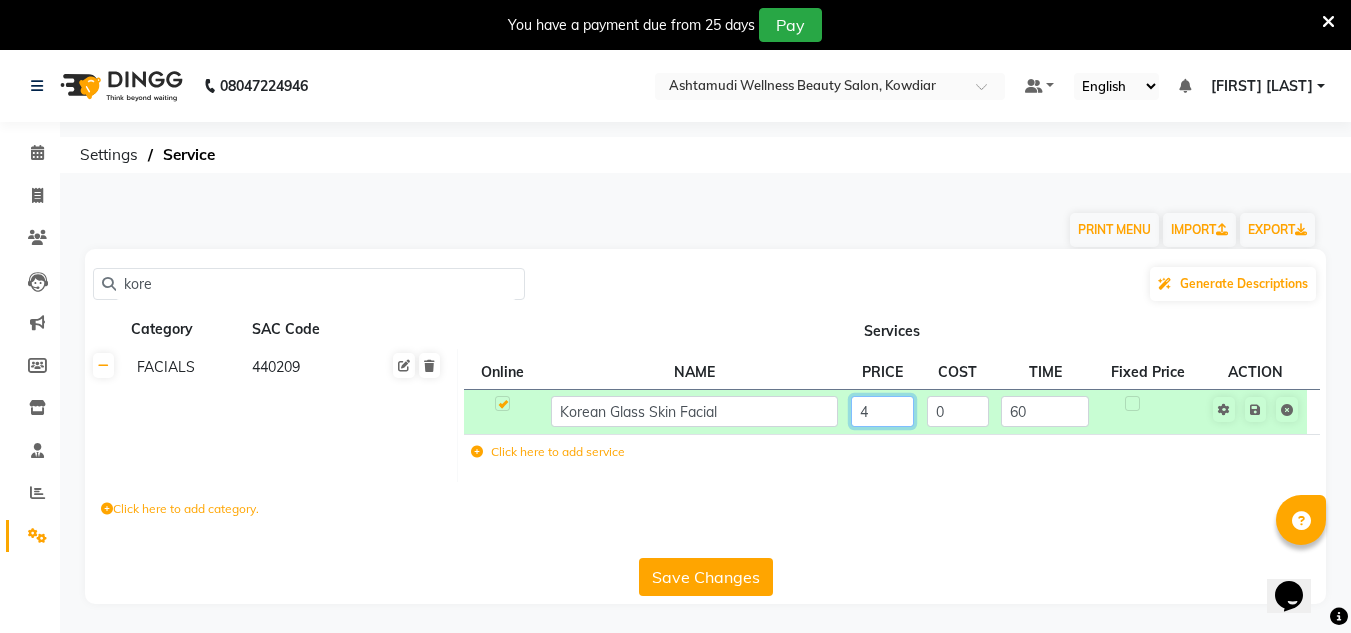 click on "4" 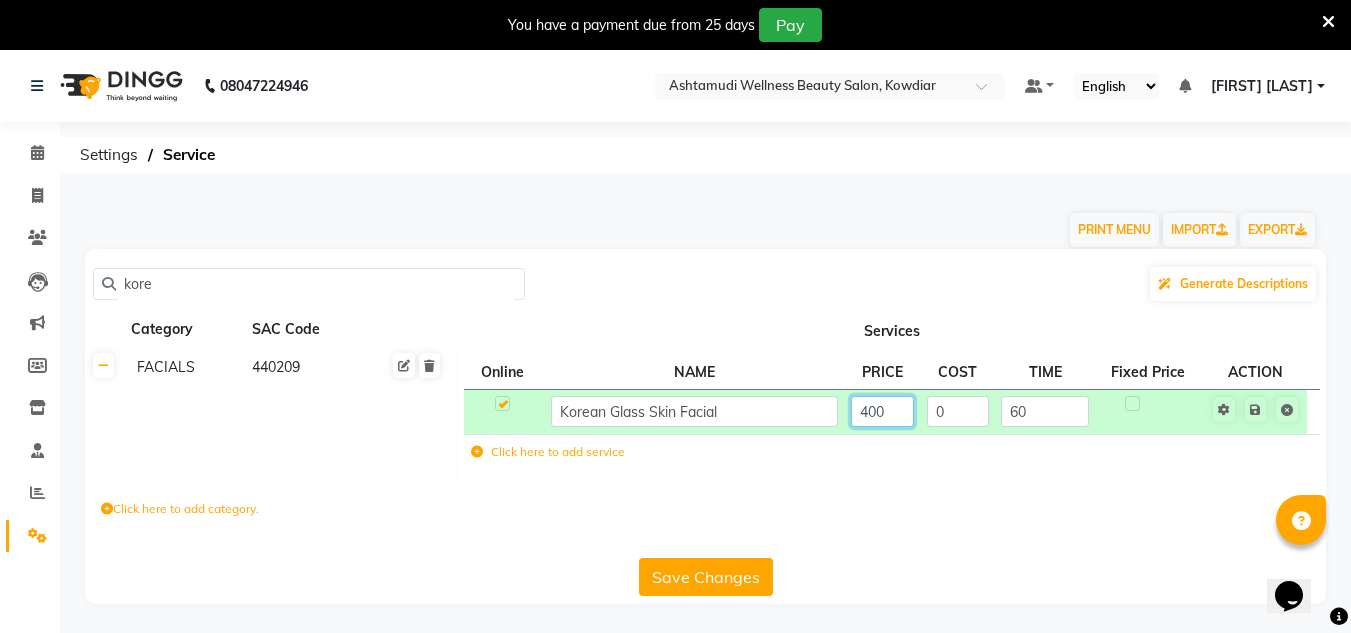 type on "4000" 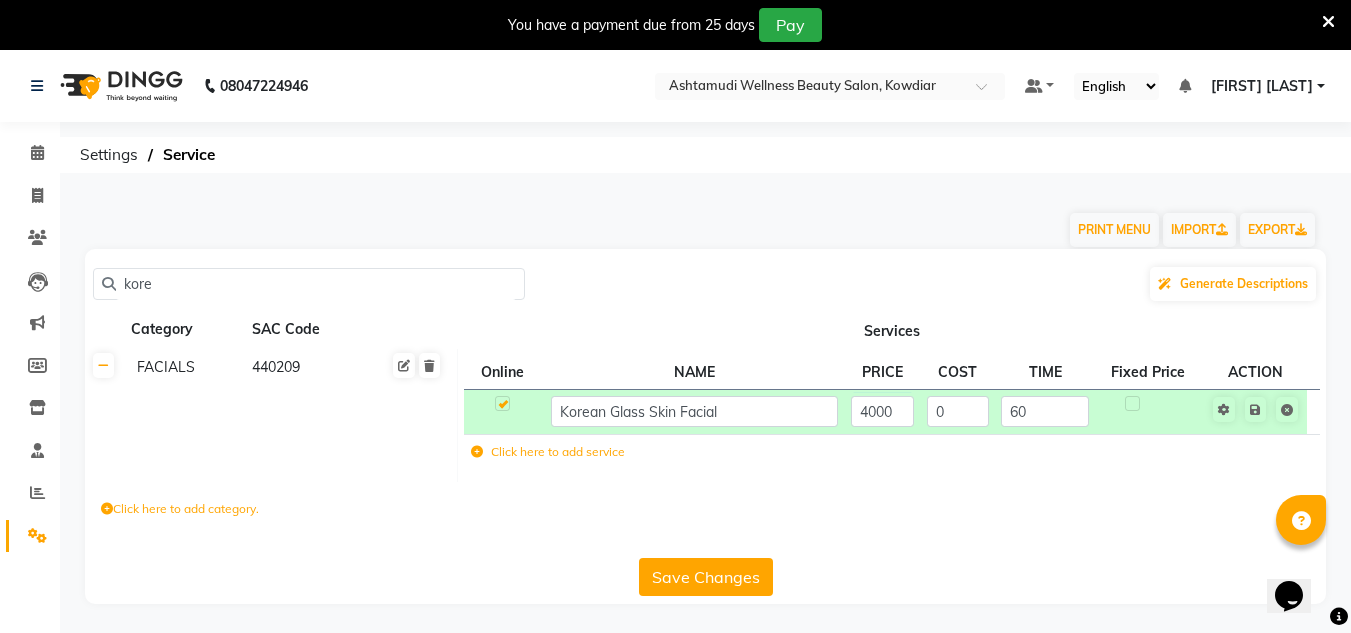 click on "Save Changes" 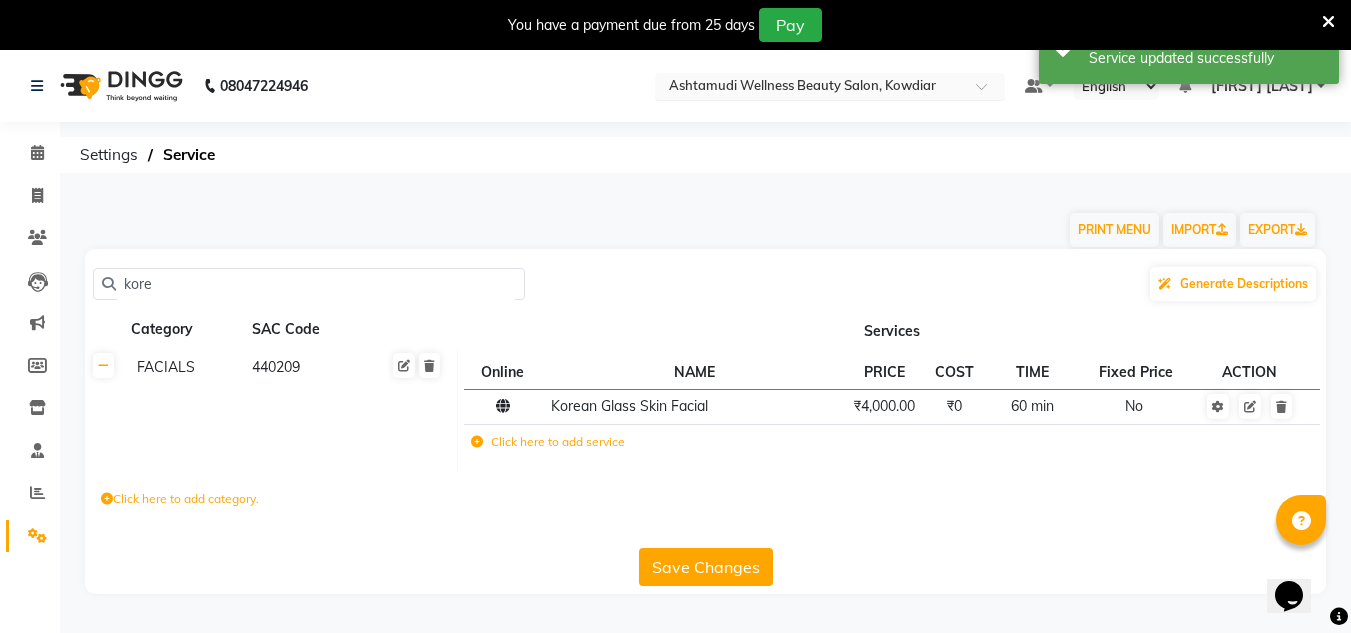 click at bounding box center [810, 88] 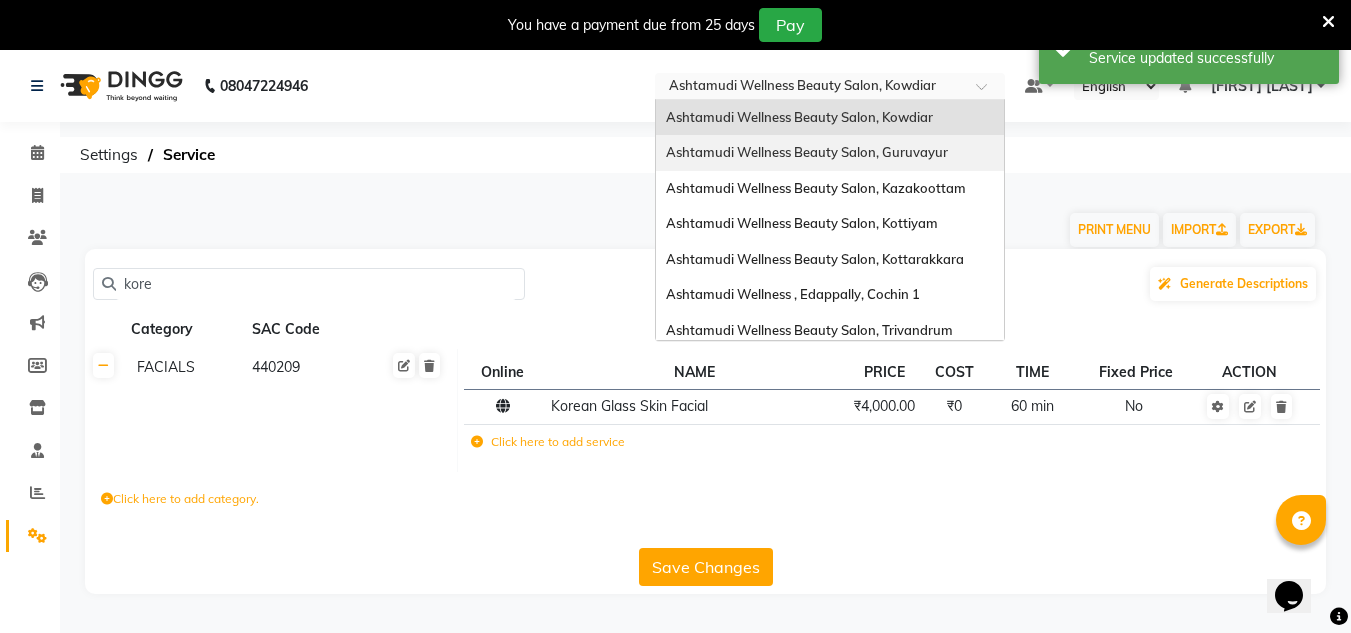 click on "Ashtamudi Wellness Beauty Salon, Guruvayur" at bounding box center [807, 152] 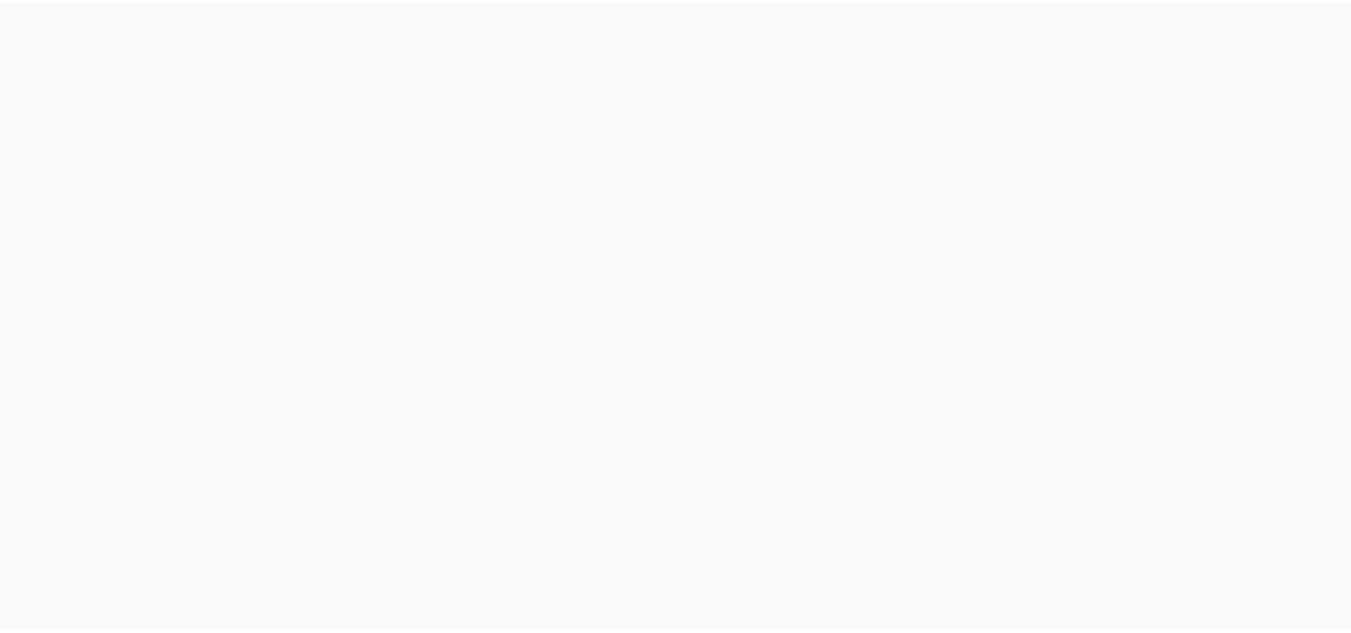 scroll, scrollTop: 0, scrollLeft: 0, axis: both 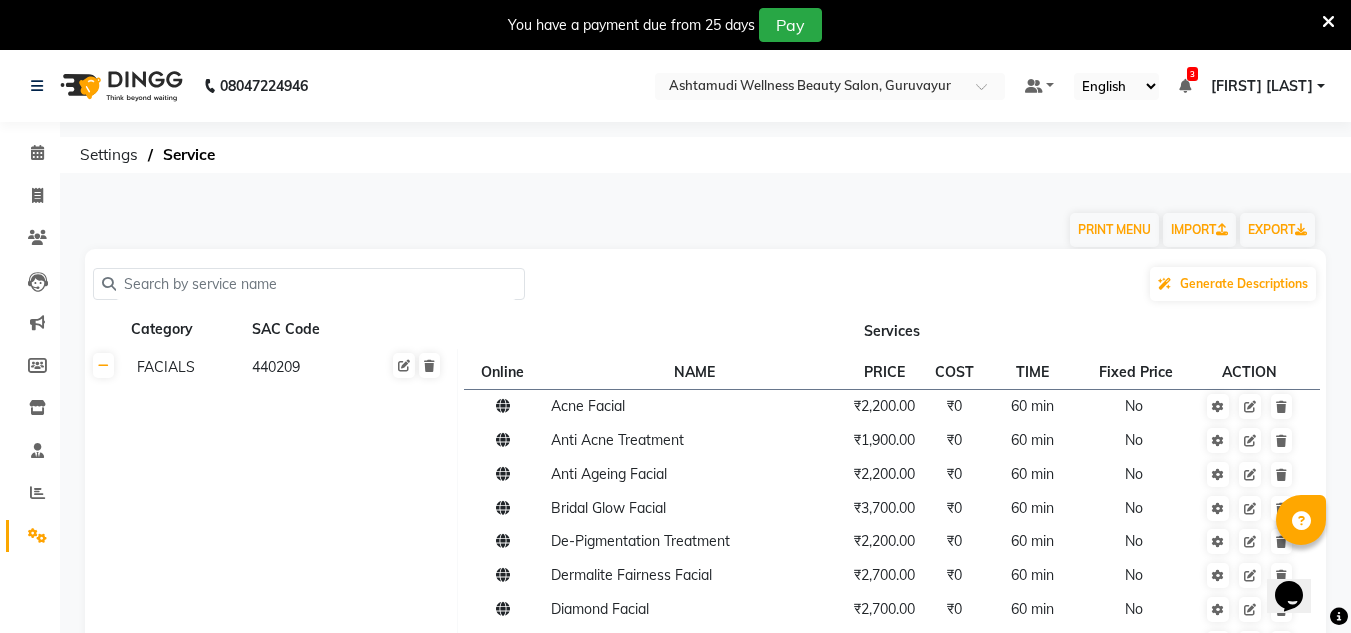 click 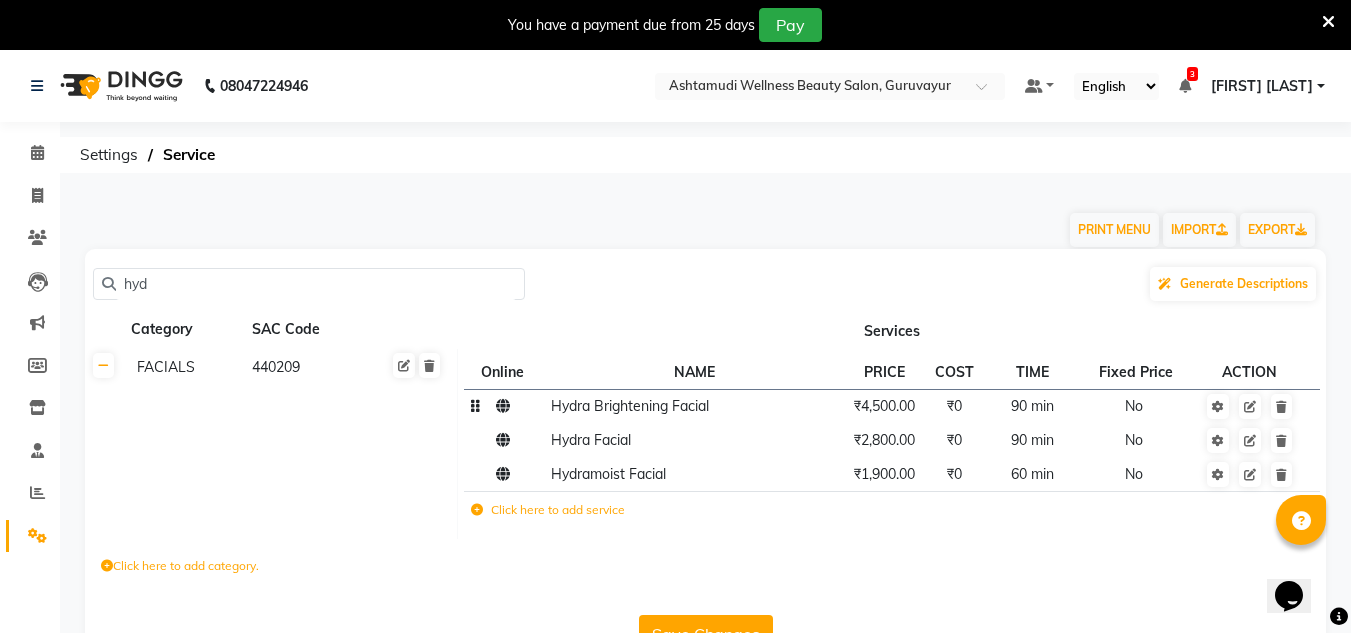 type on "hyd" 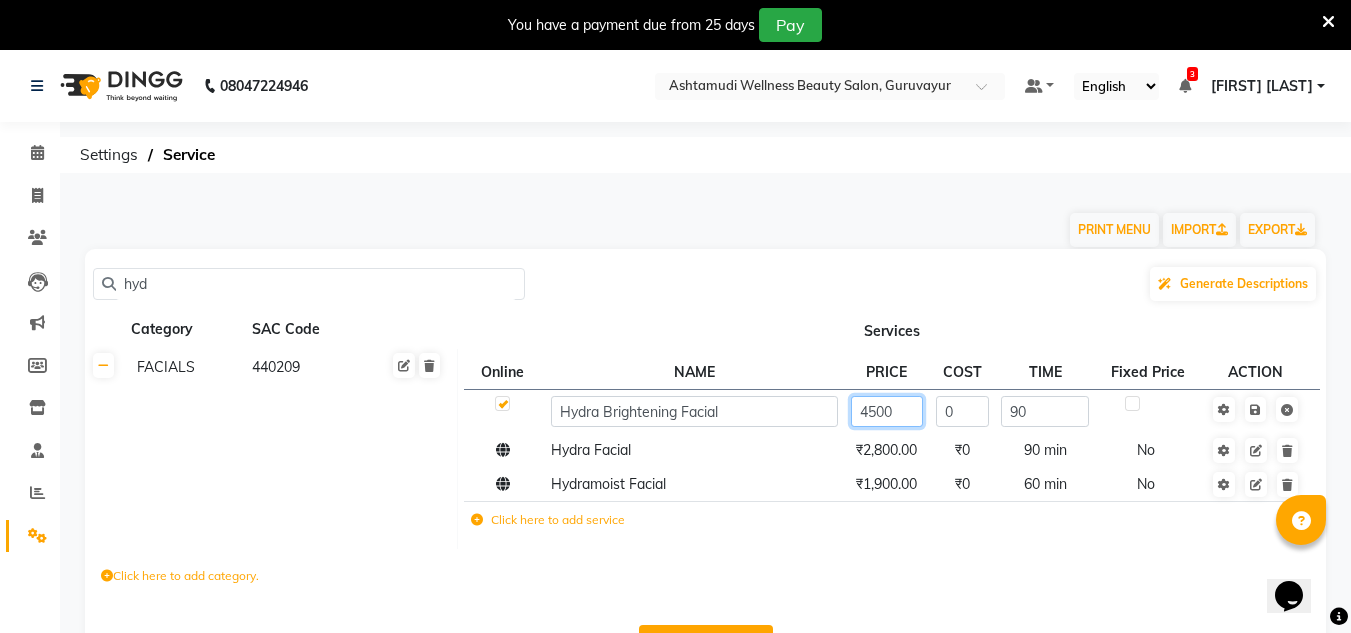 click on "4500" 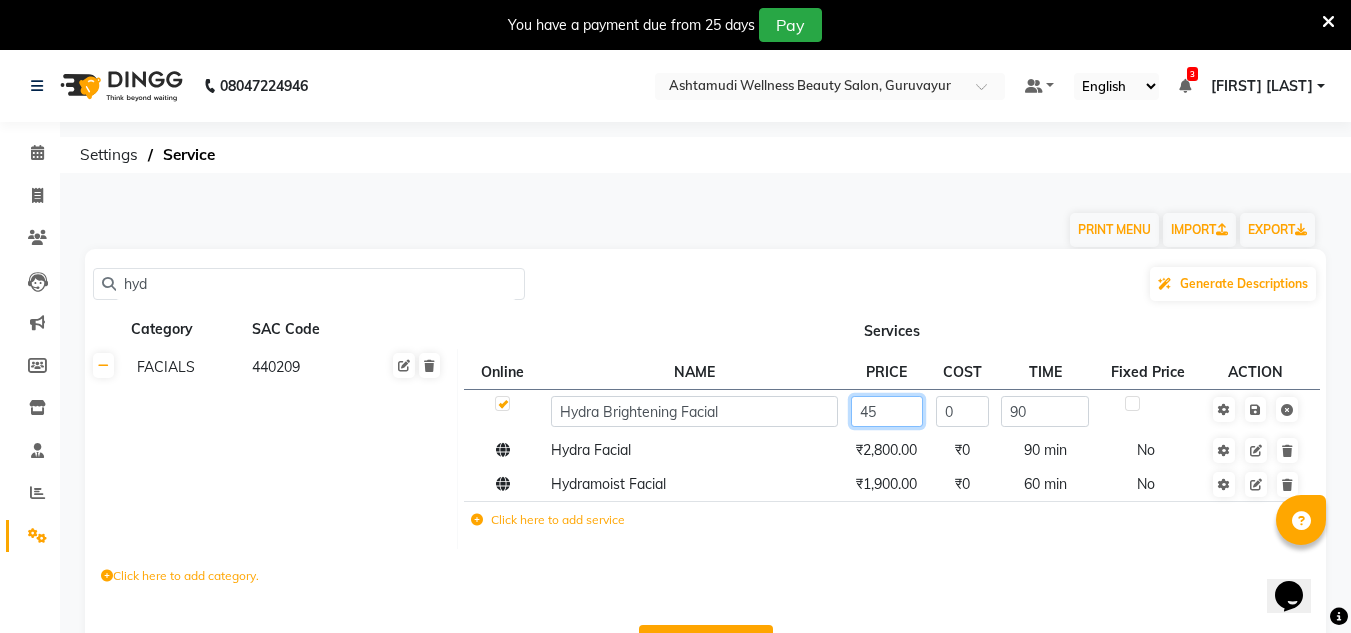 type on "4" 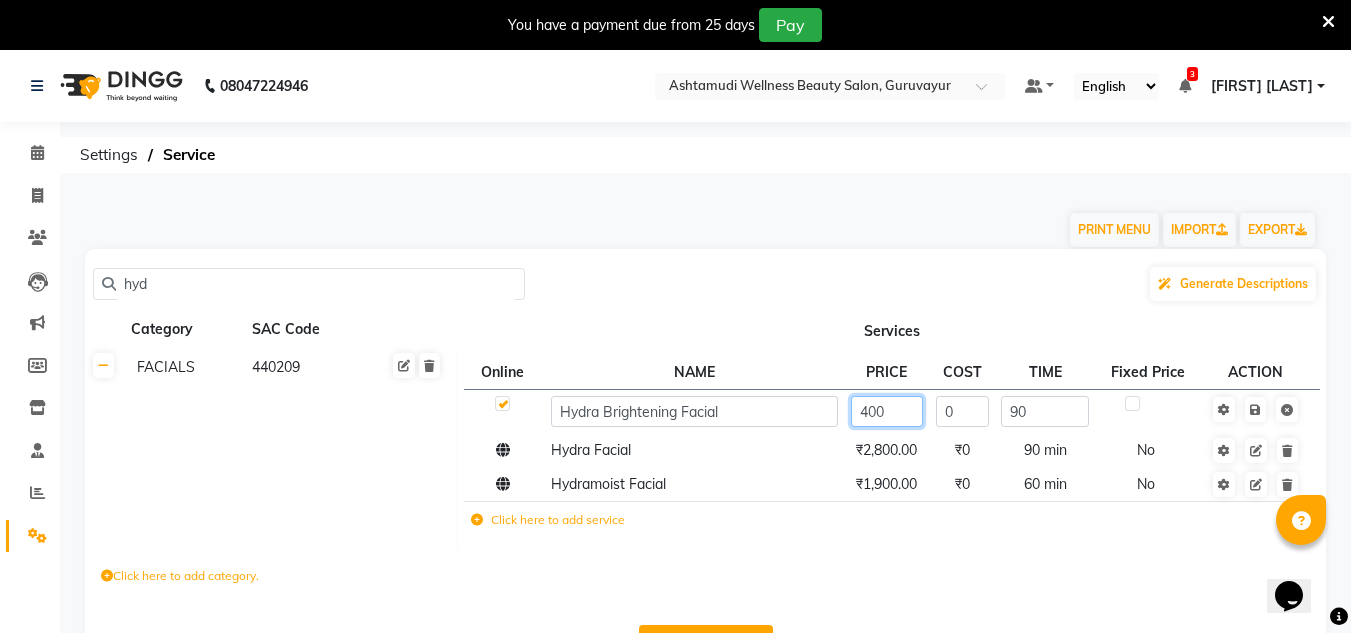 type on "4000" 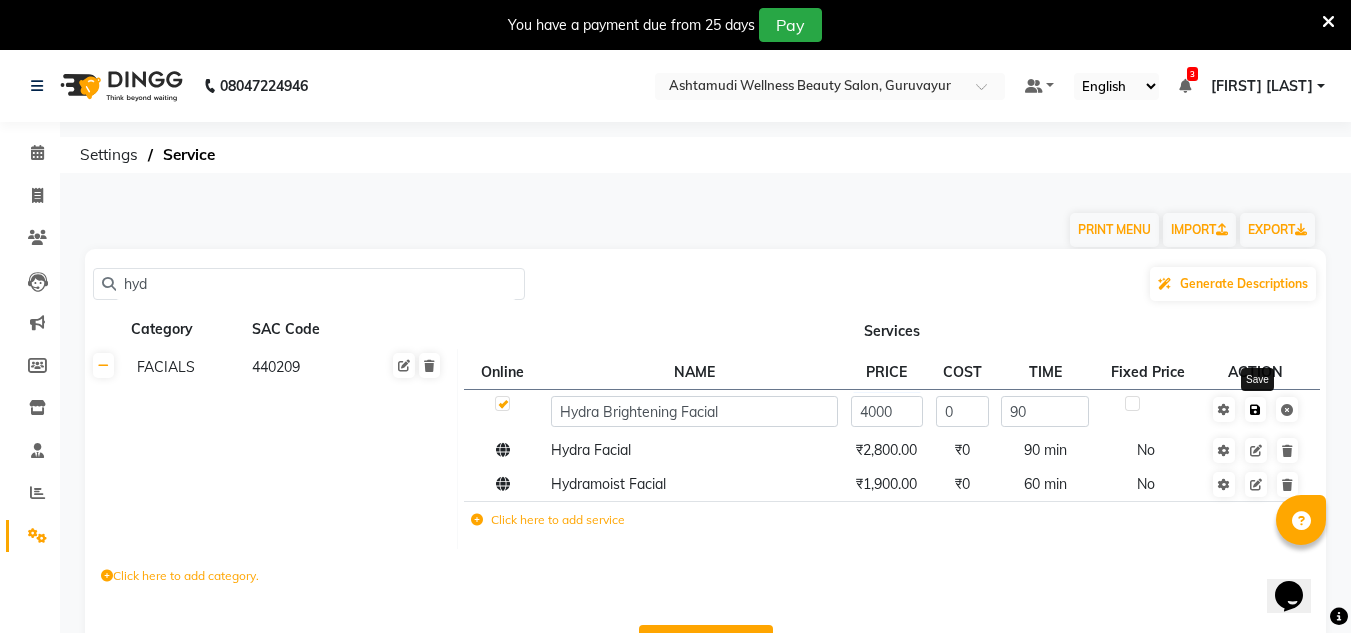 click 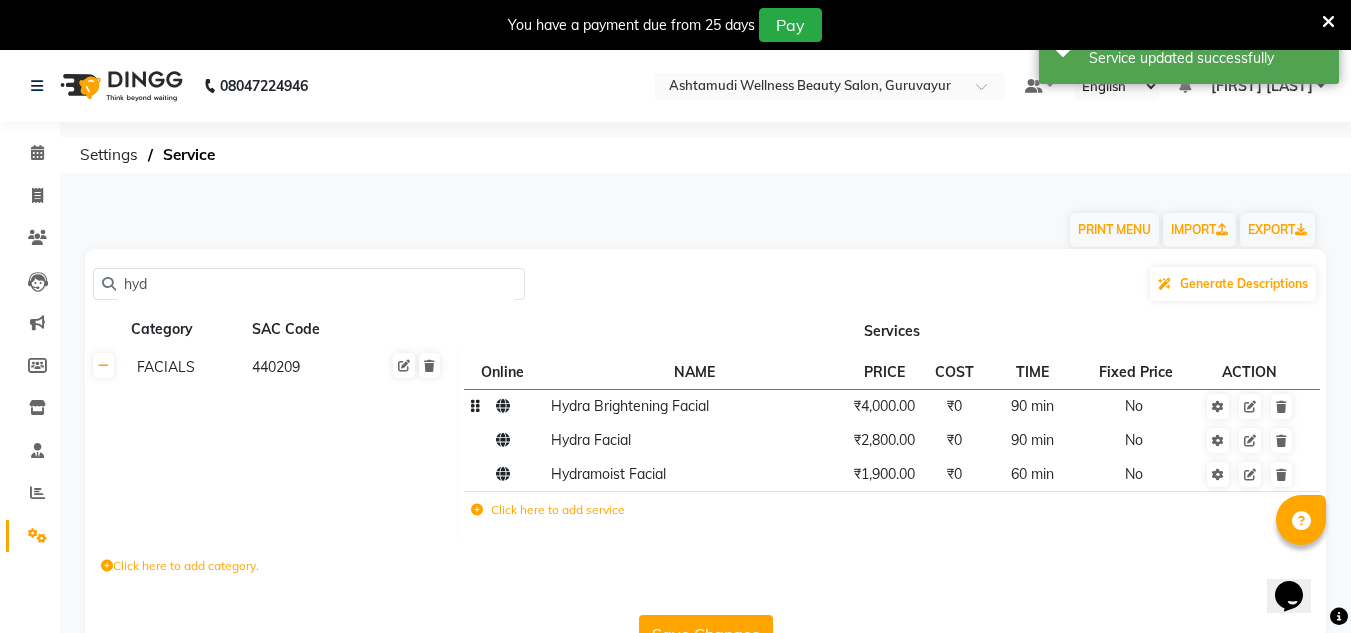 click on "hyd" 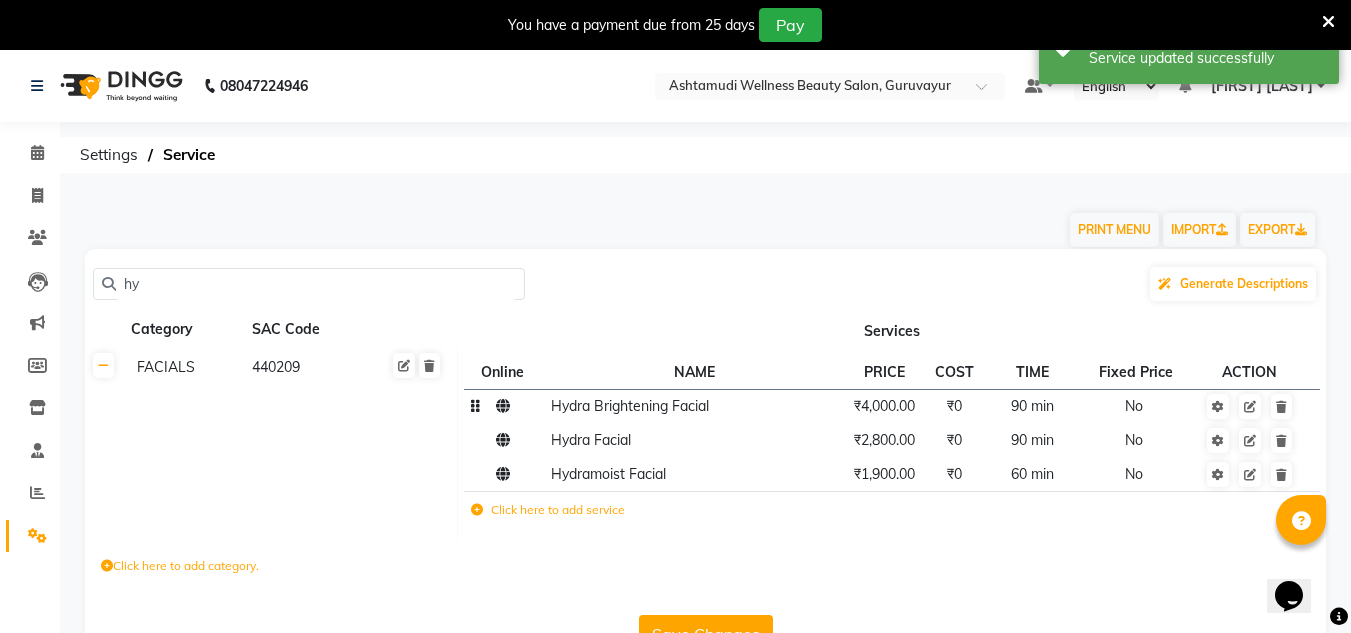 type on "h" 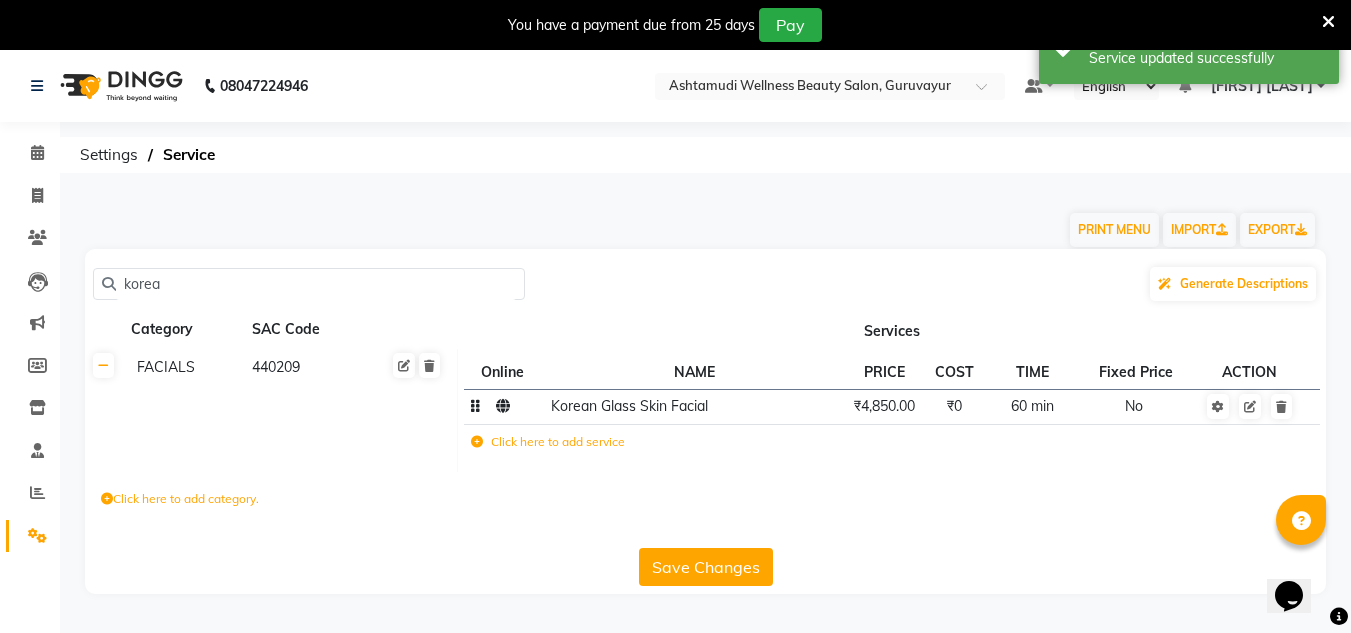 type on "korea" 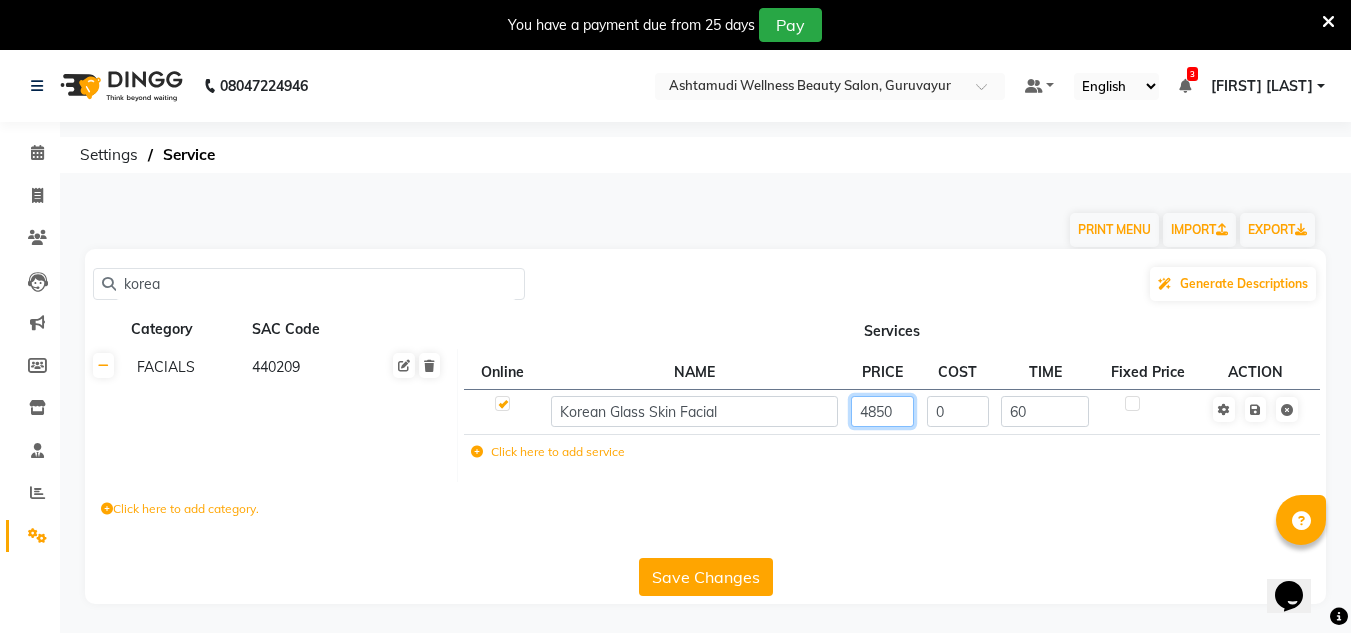 click on "4850" 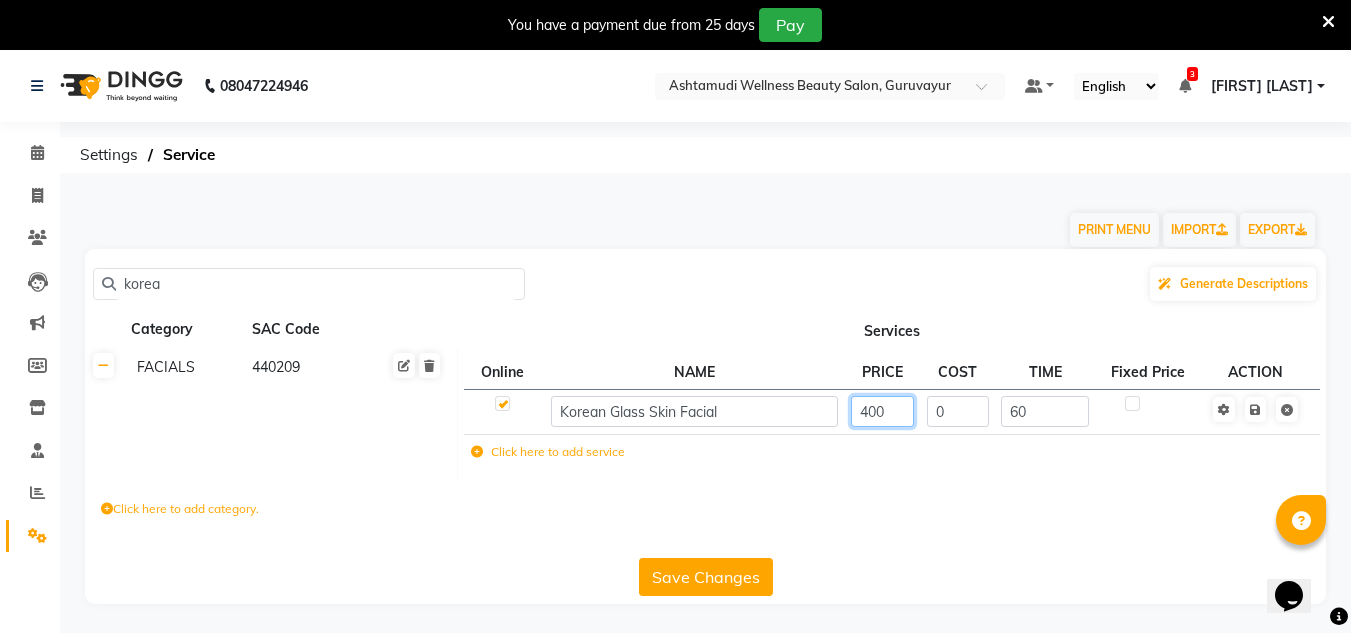 type on "4000" 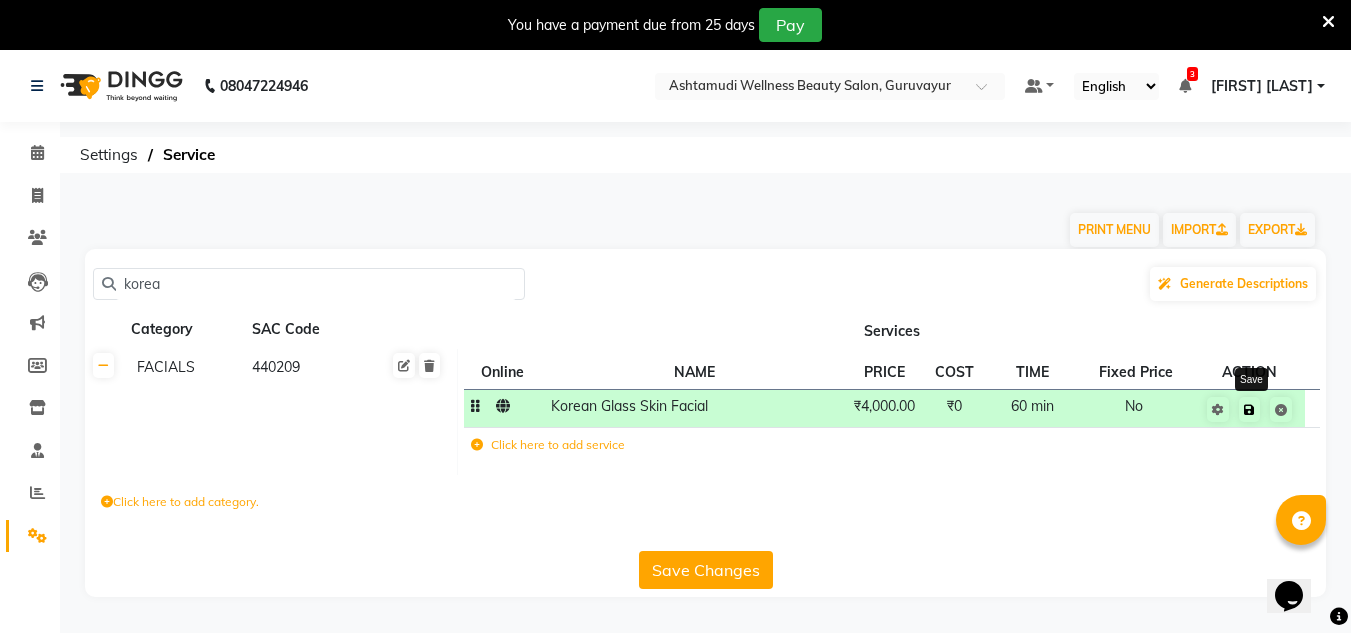 click 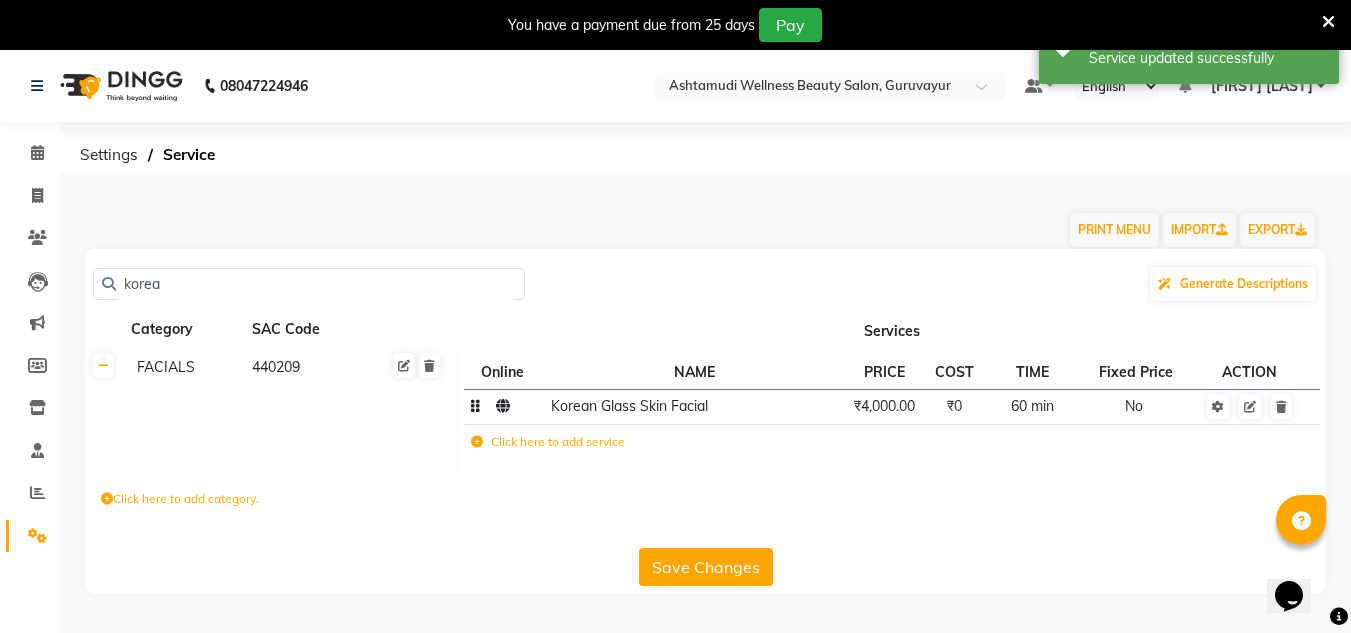 click on "Save Changes" 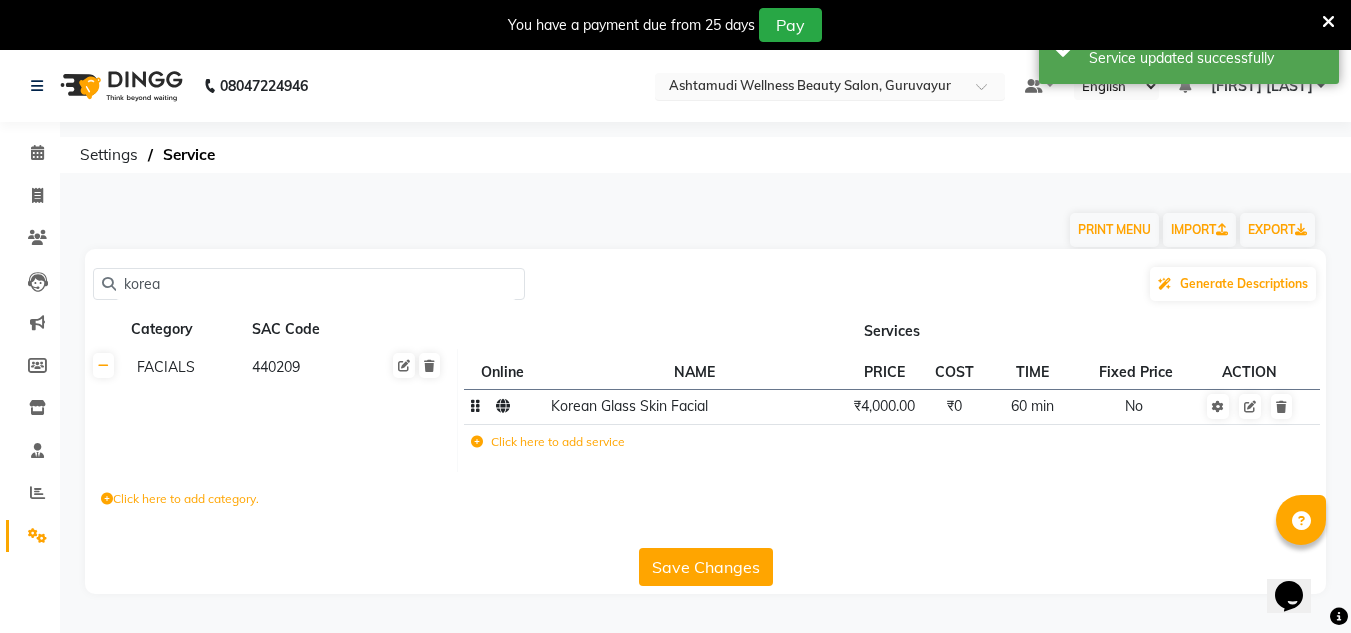 click at bounding box center [810, 88] 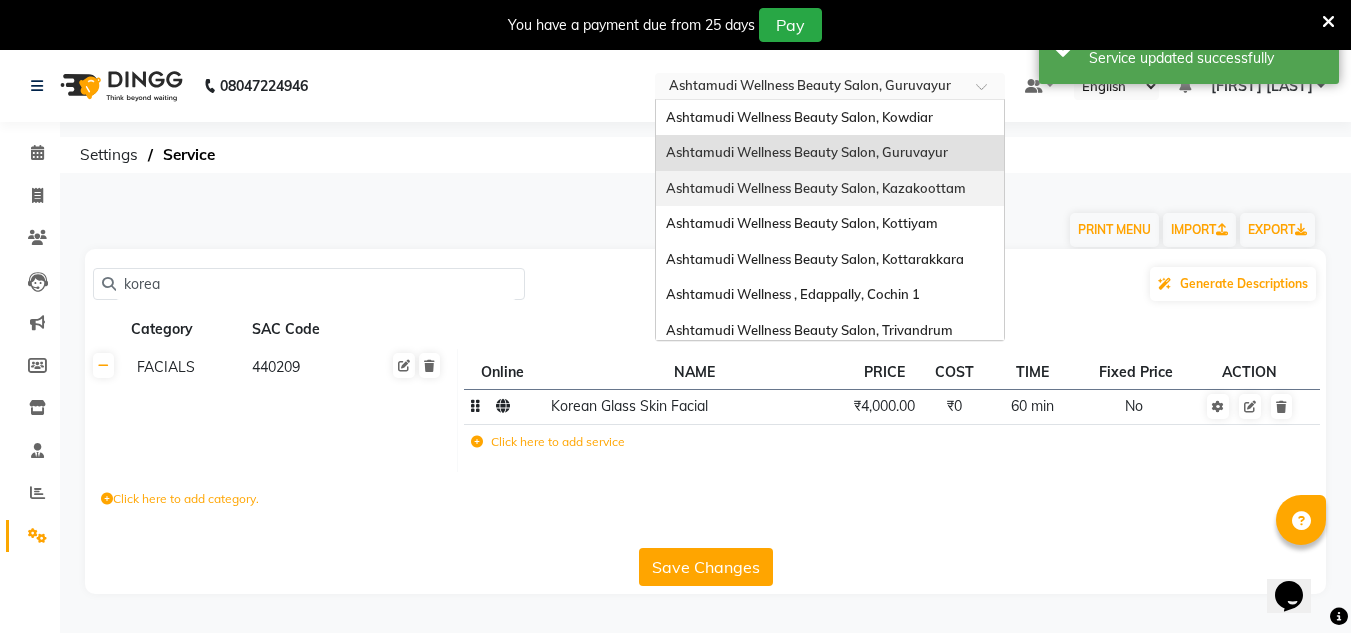 click on "Ashtamudi Wellness Beauty Salon, Kazakoottam" at bounding box center (816, 188) 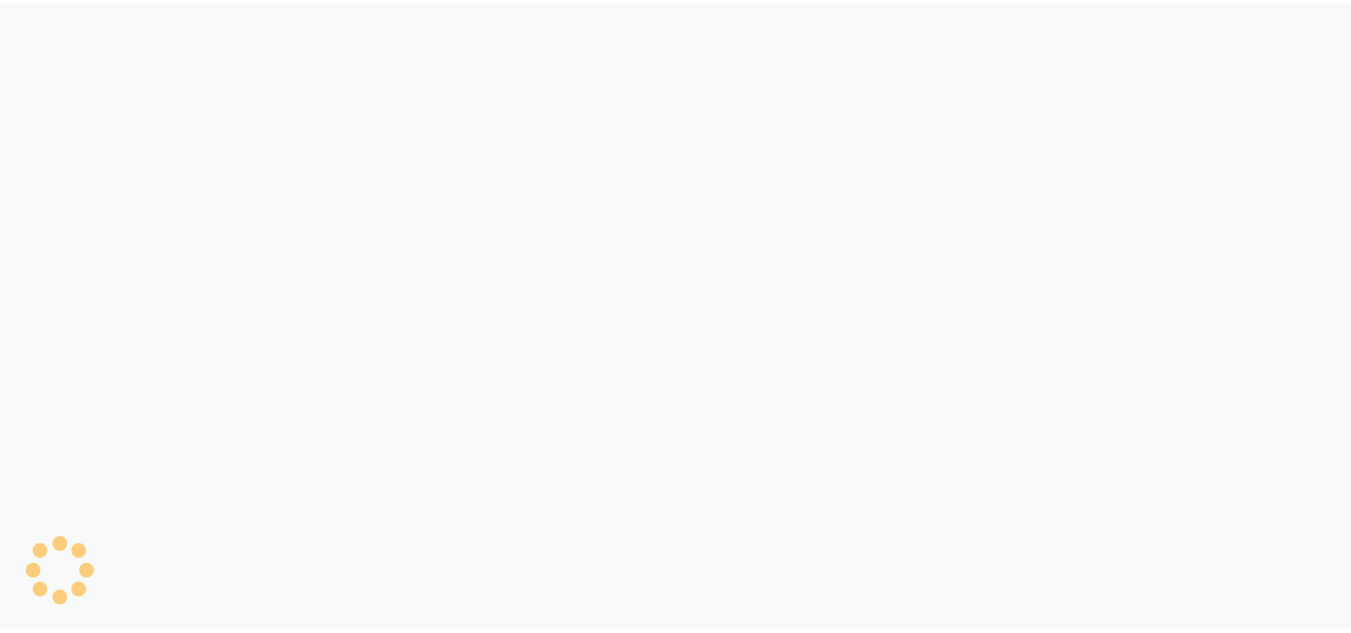 scroll, scrollTop: 0, scrollLeft: 0, axis: both 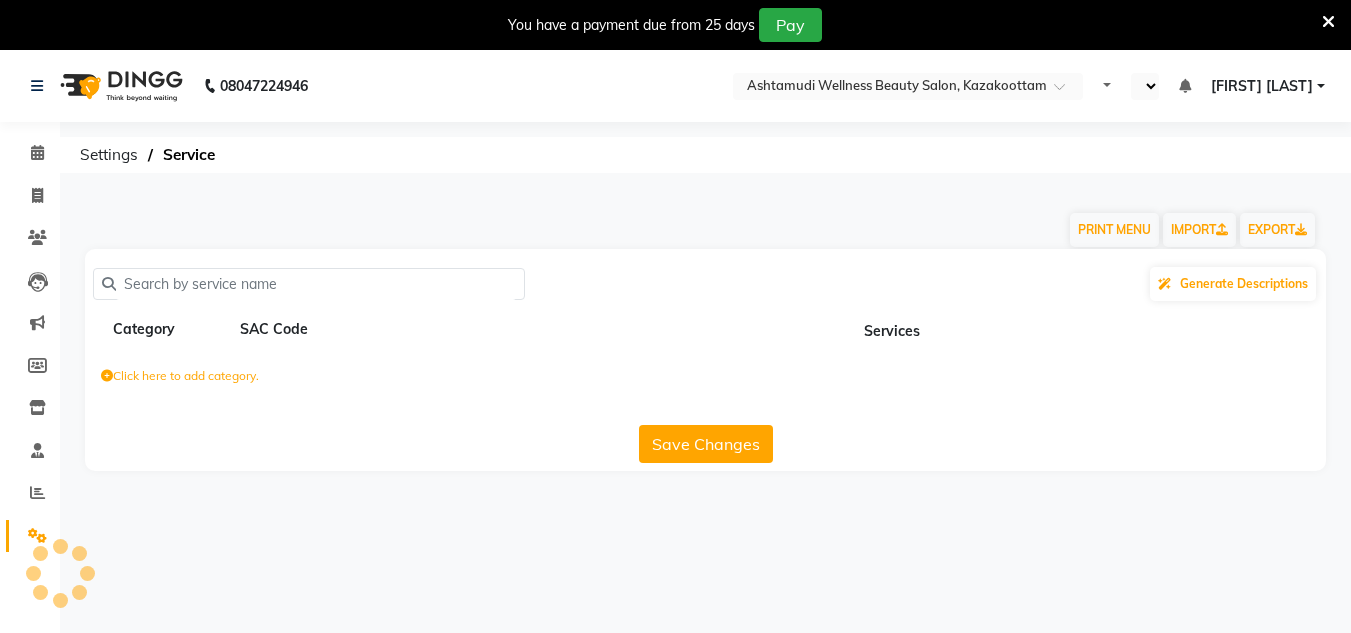 select on "en" 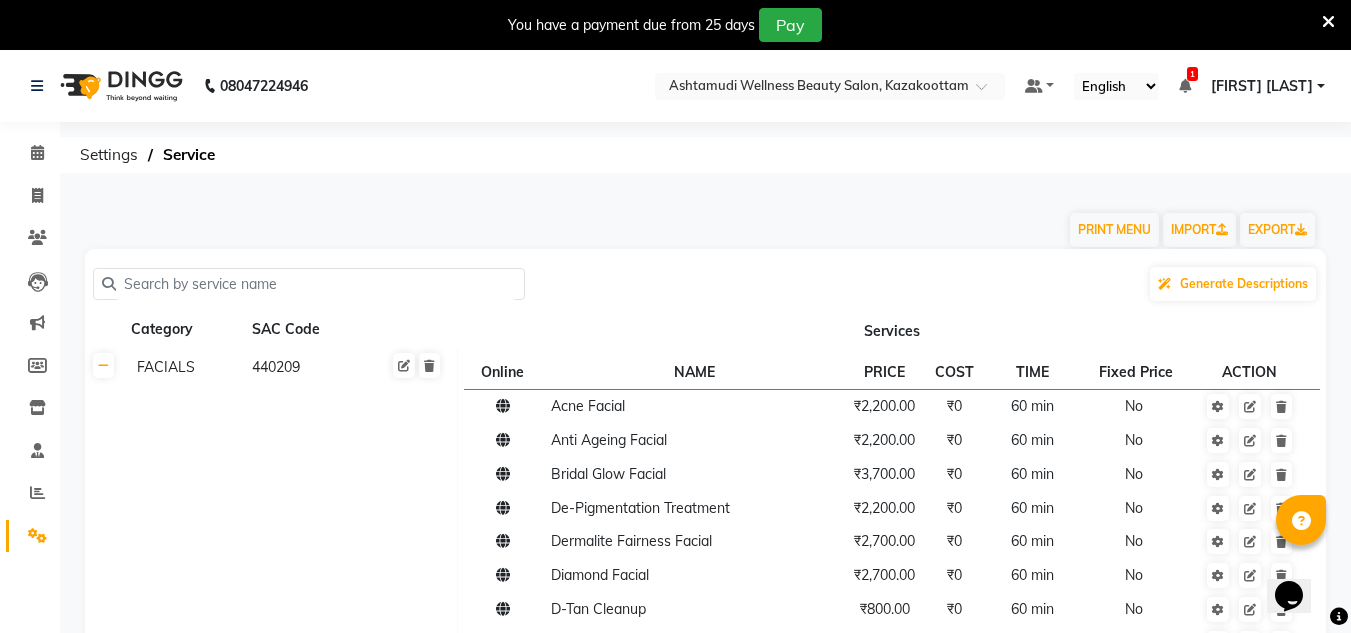 scroll, scrollTop: 0, scrollLeft: 0, axis: both 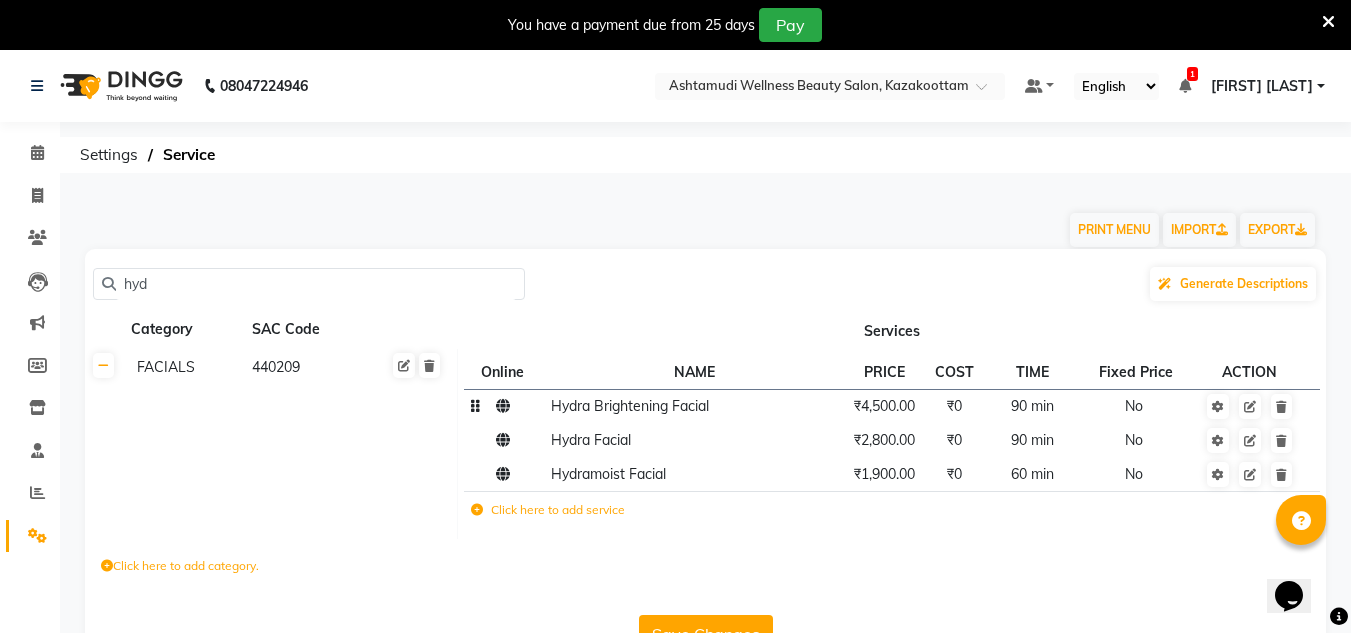 type on "hyd" 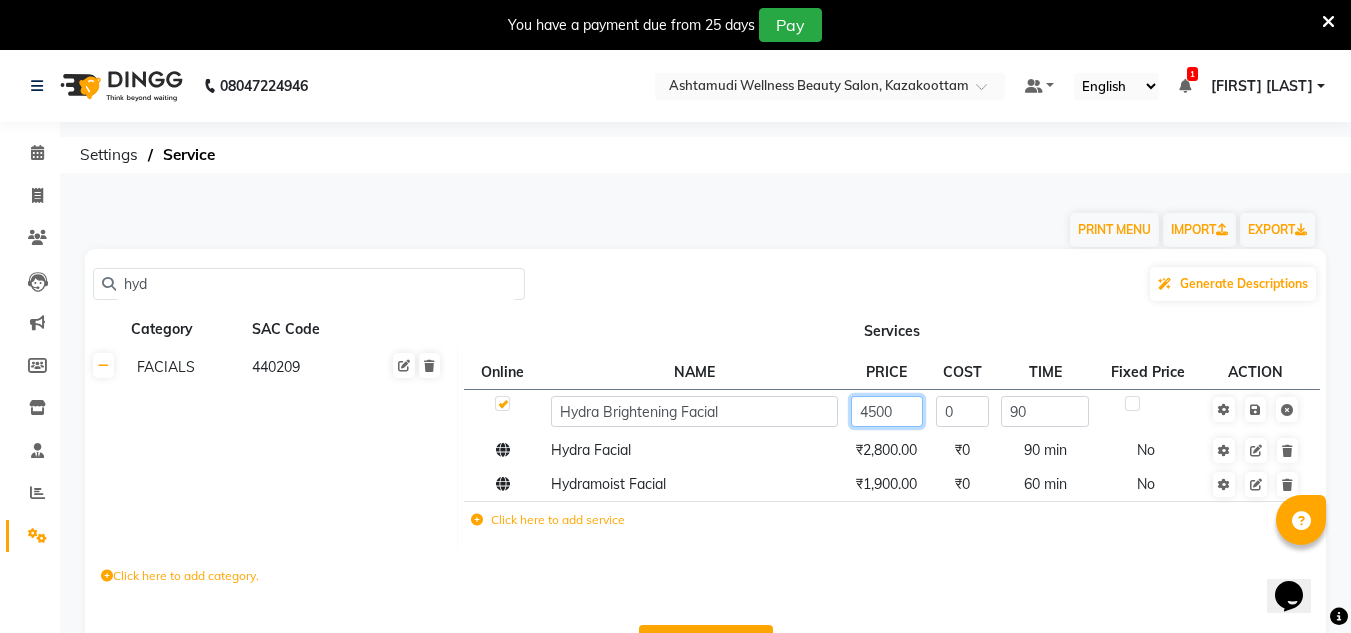 click on "4500" 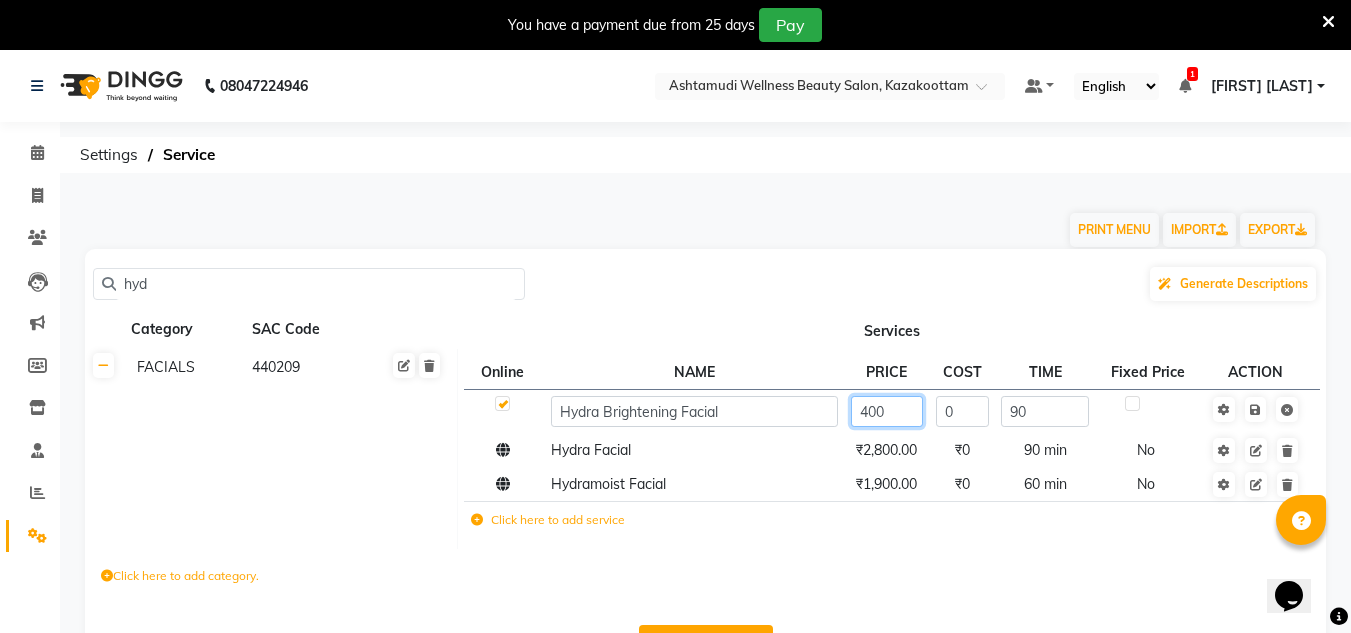 type on "4000" 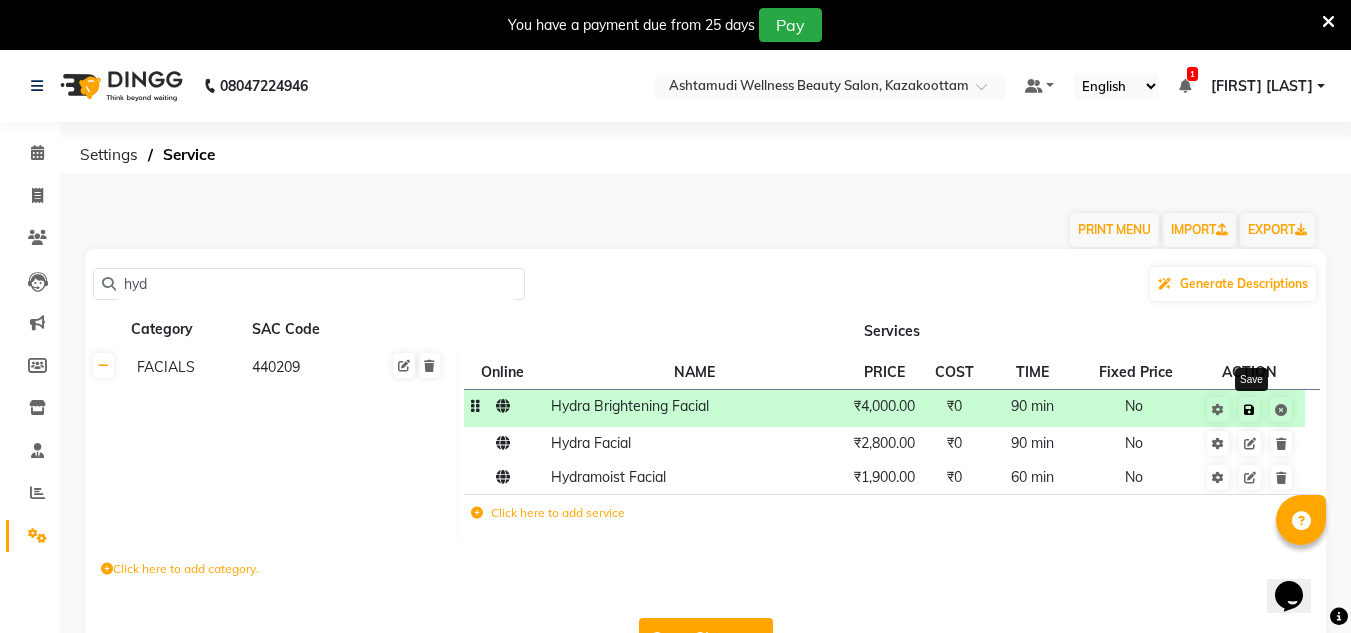 click 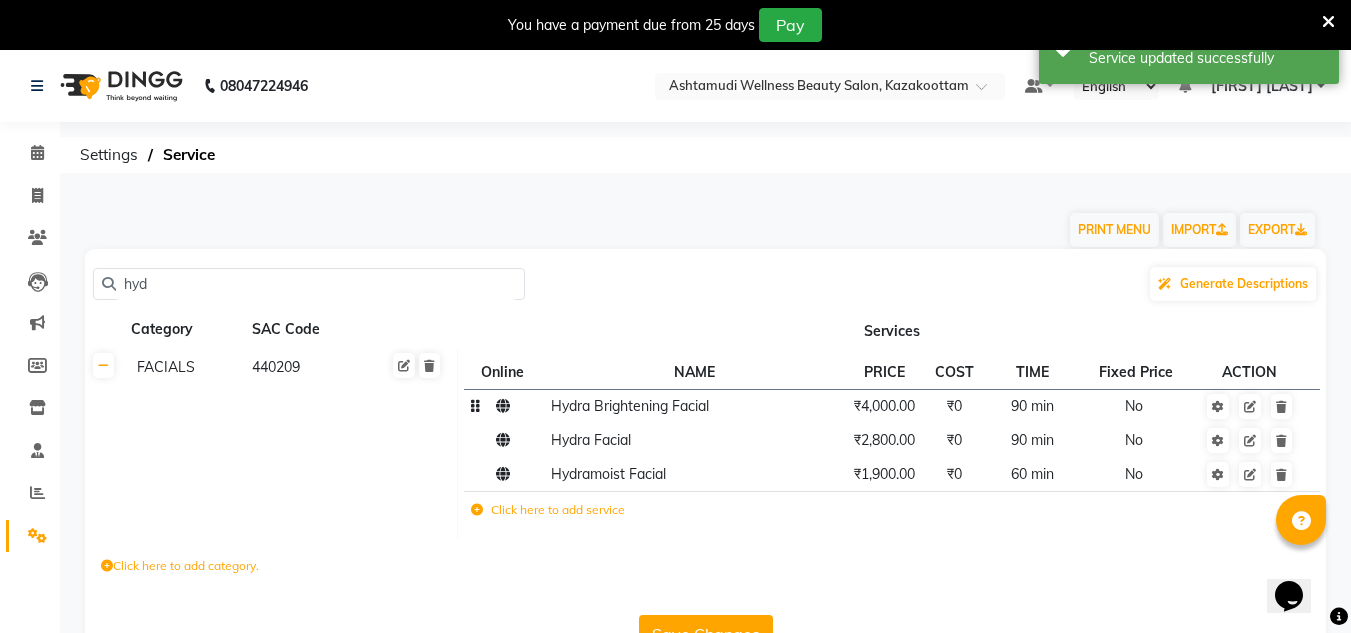 click on "hyd" 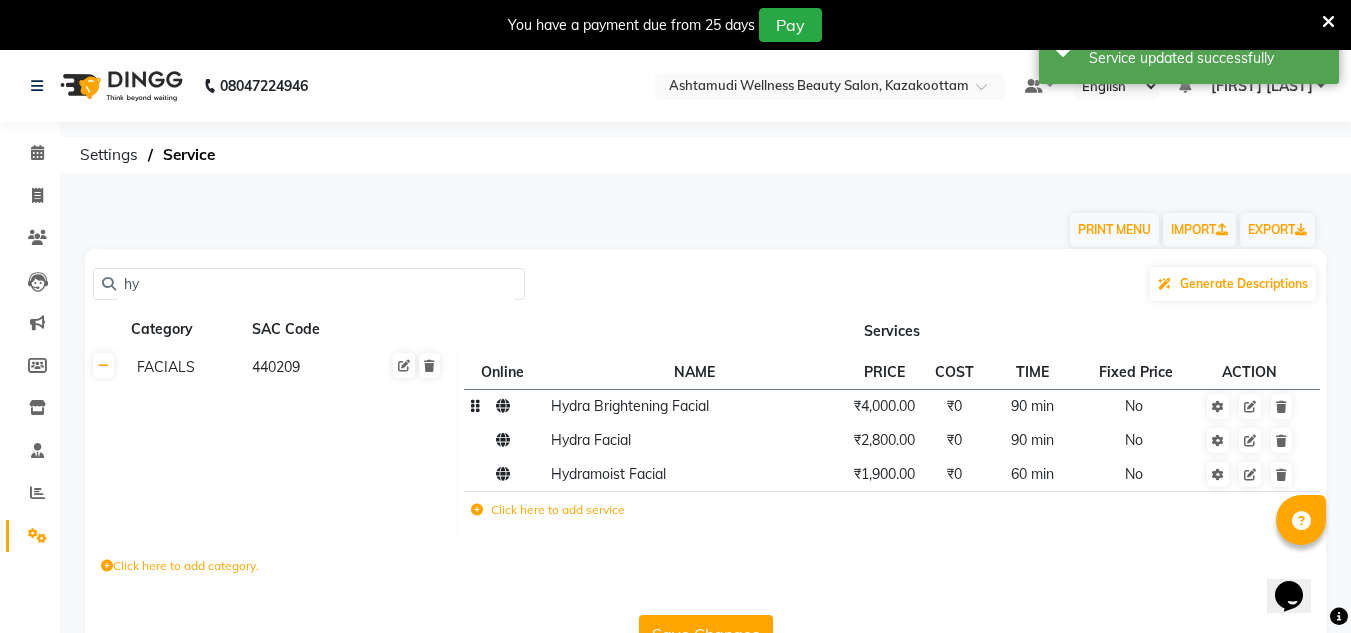 type on "h" 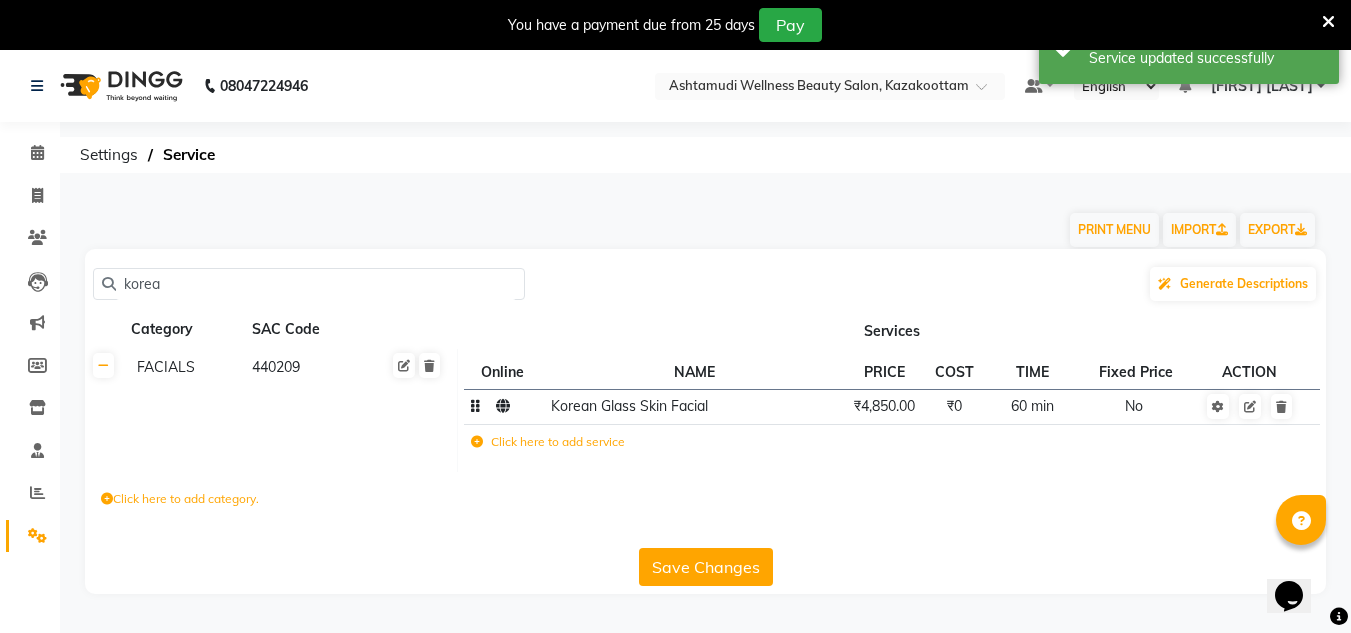 type on "korea" 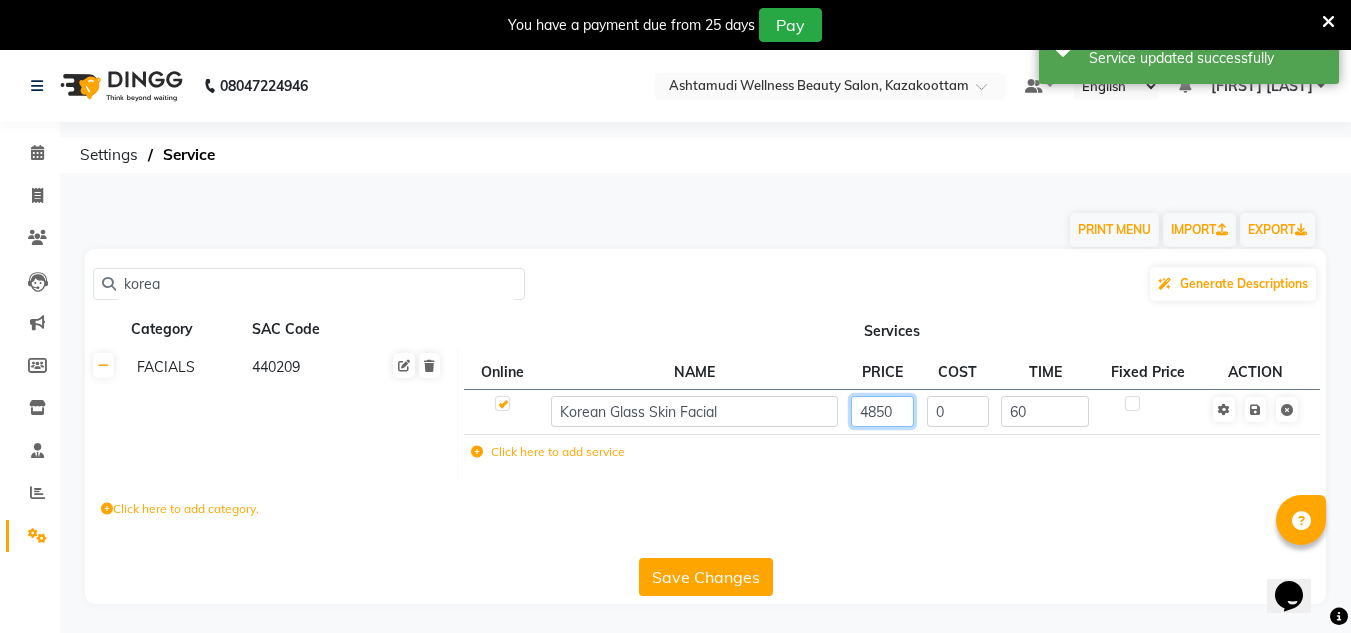 click on "4850" 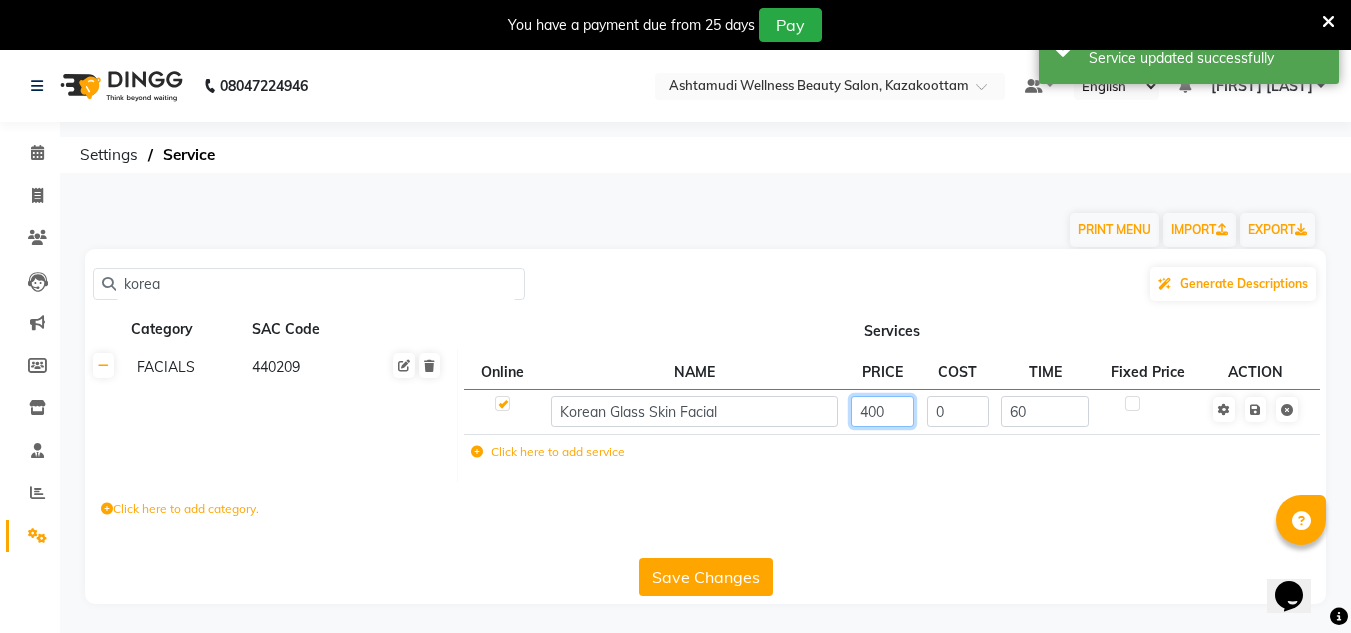 type on "4000" 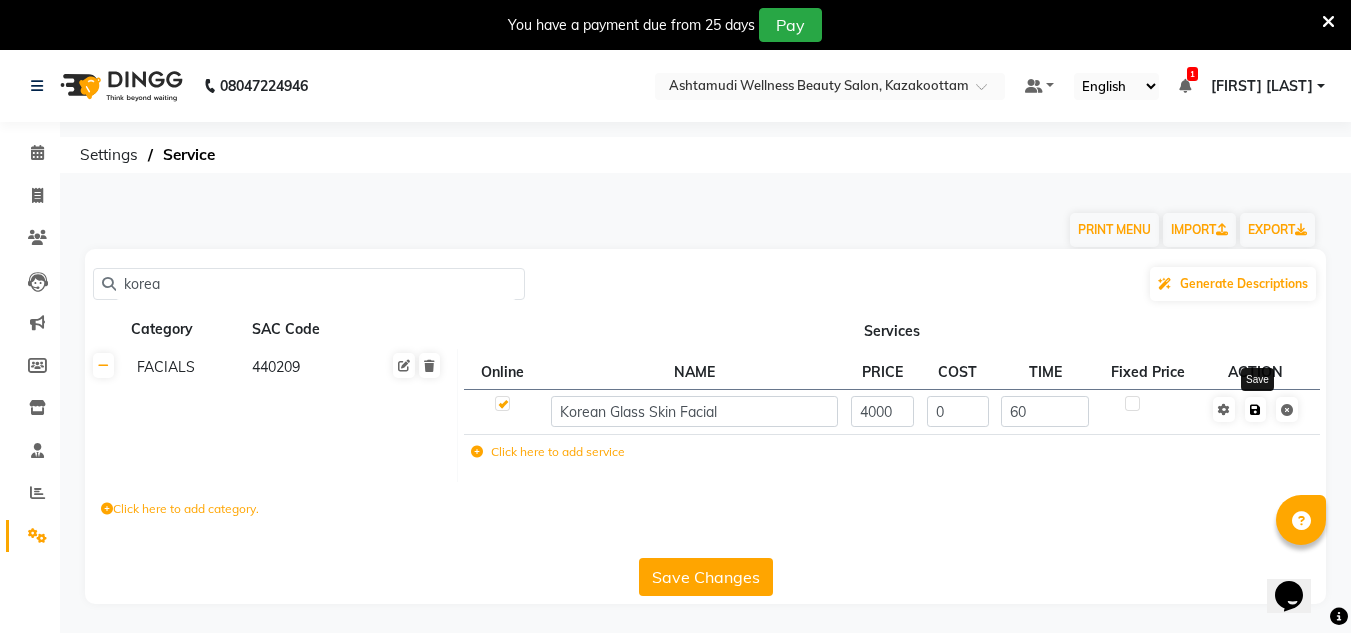 click 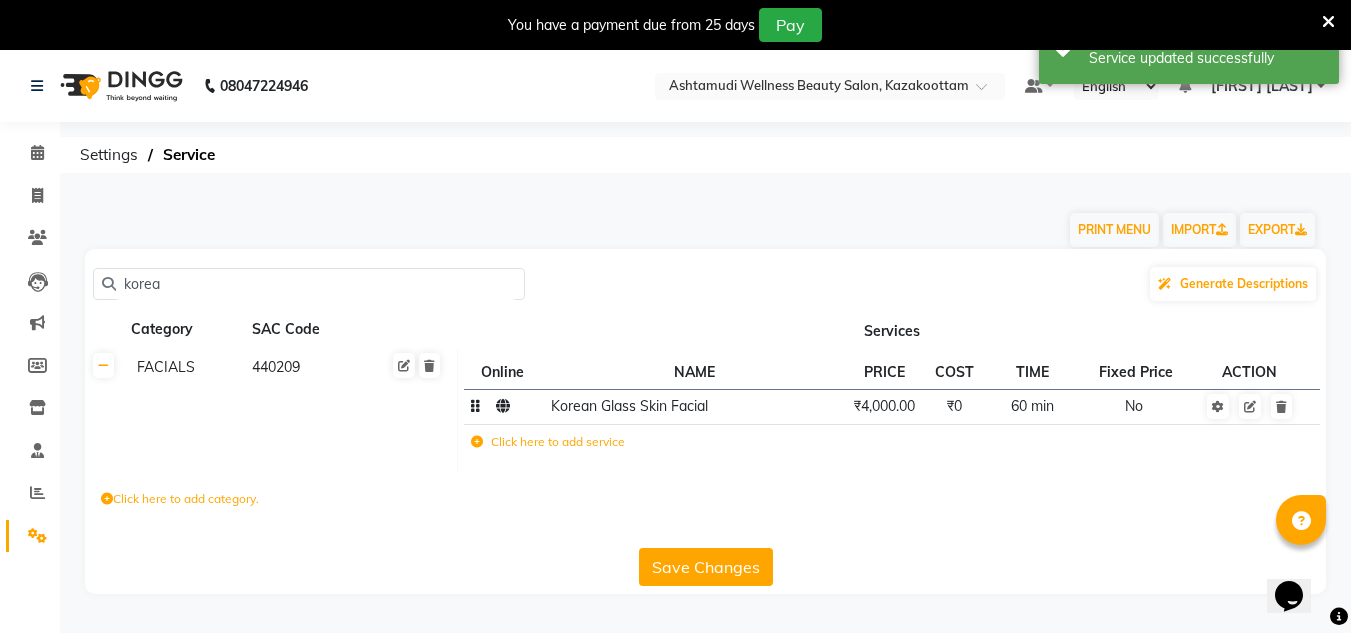 click on "Save Changes" 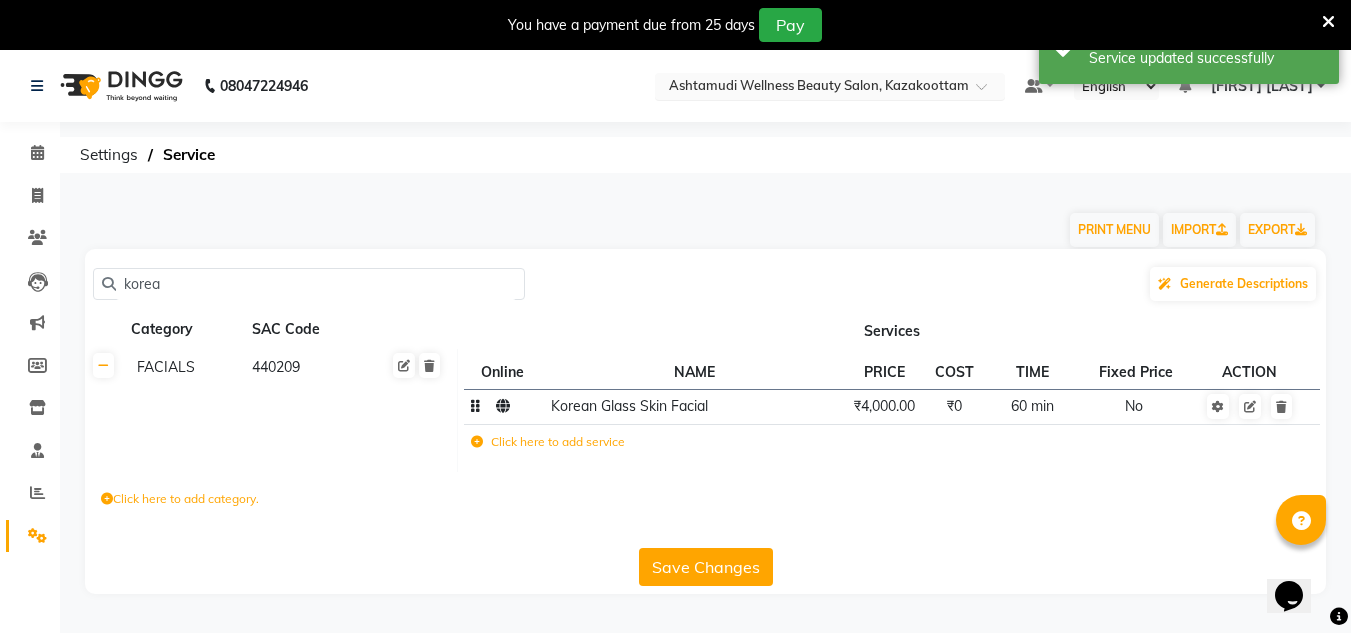 click at bounding box center (810, 88) 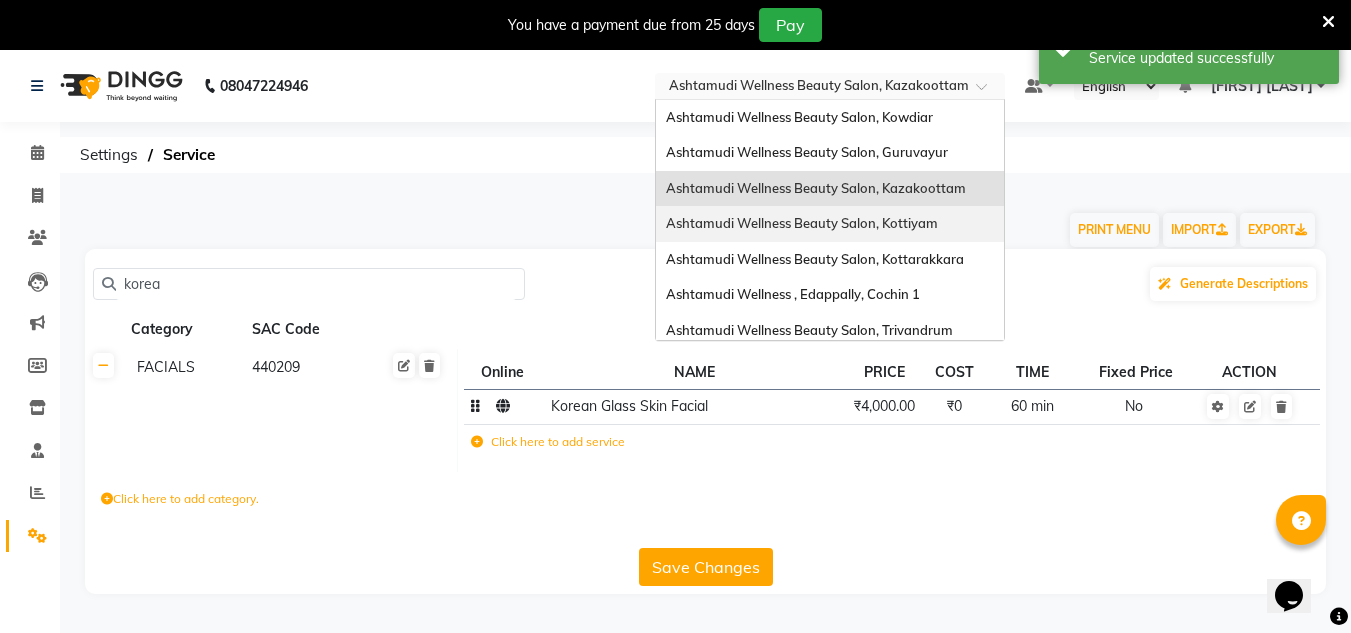 click on "Ashtamudi Wellness Beauty Salon, Kottiyam" at bounding box center (802, 223) 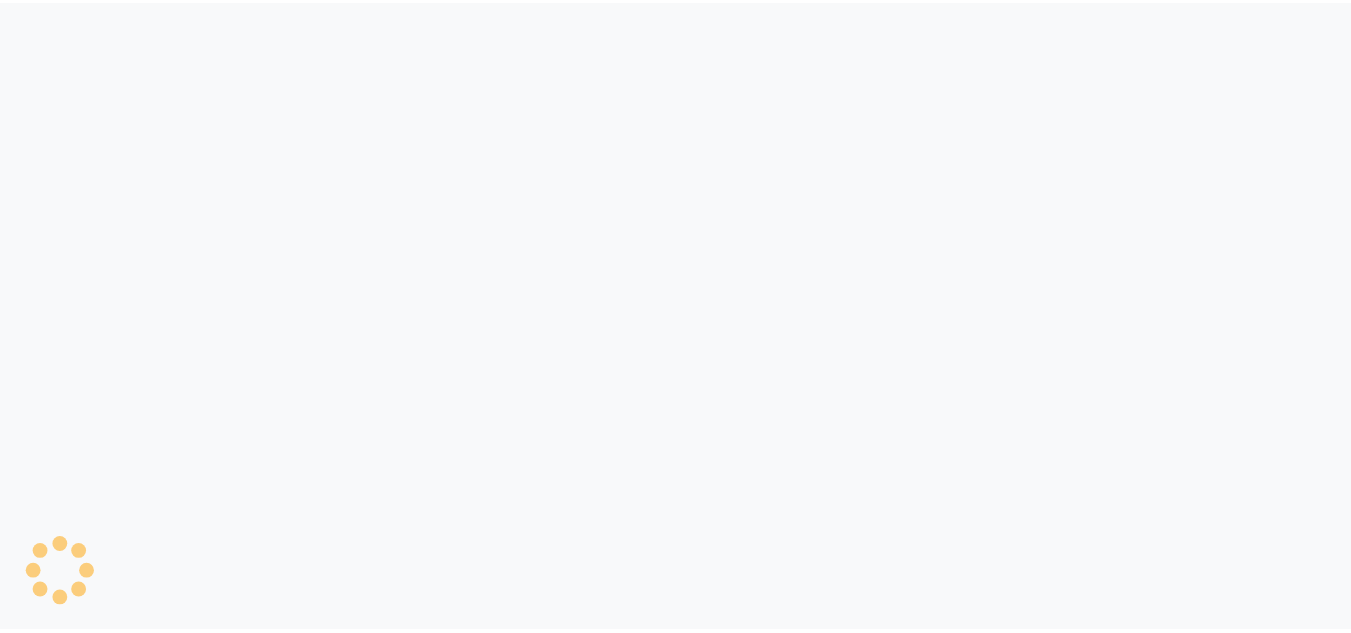 scroll, scrollTop: 0, scrollLeft: 0, axis: both 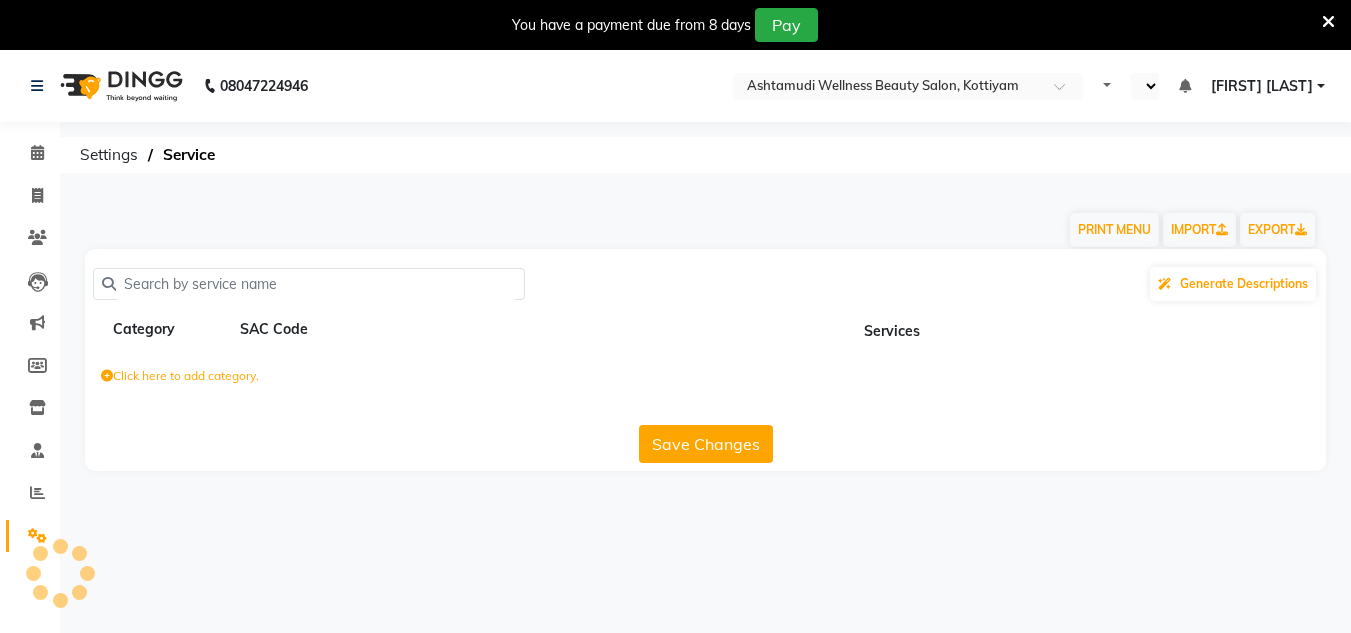 select on "en" 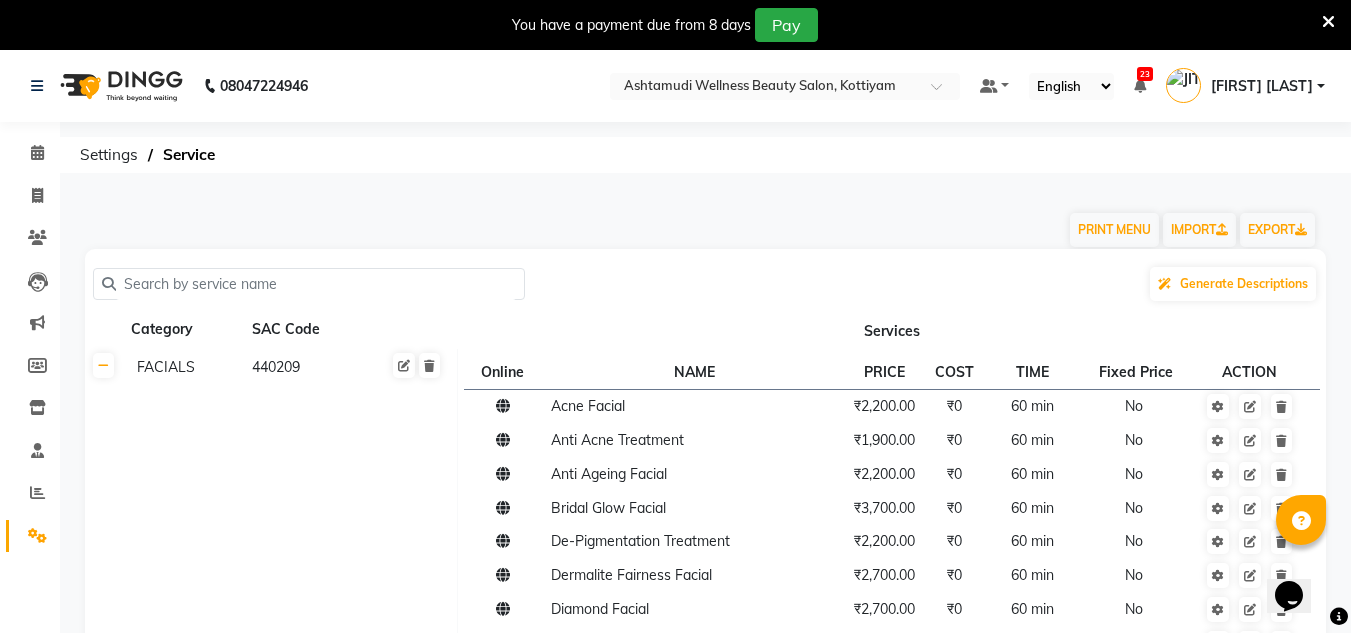 scroll, scrollTop: 0, scrollLeft: 0, axis: both 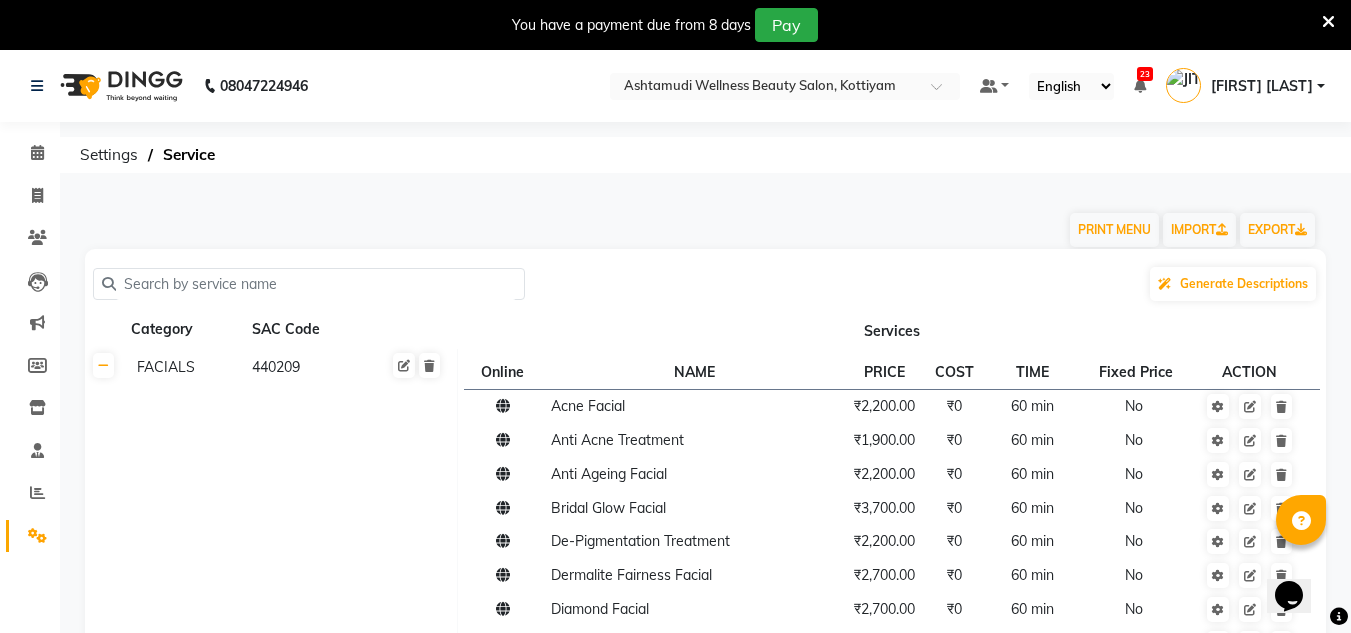 click at bounding box center (1328, 22) 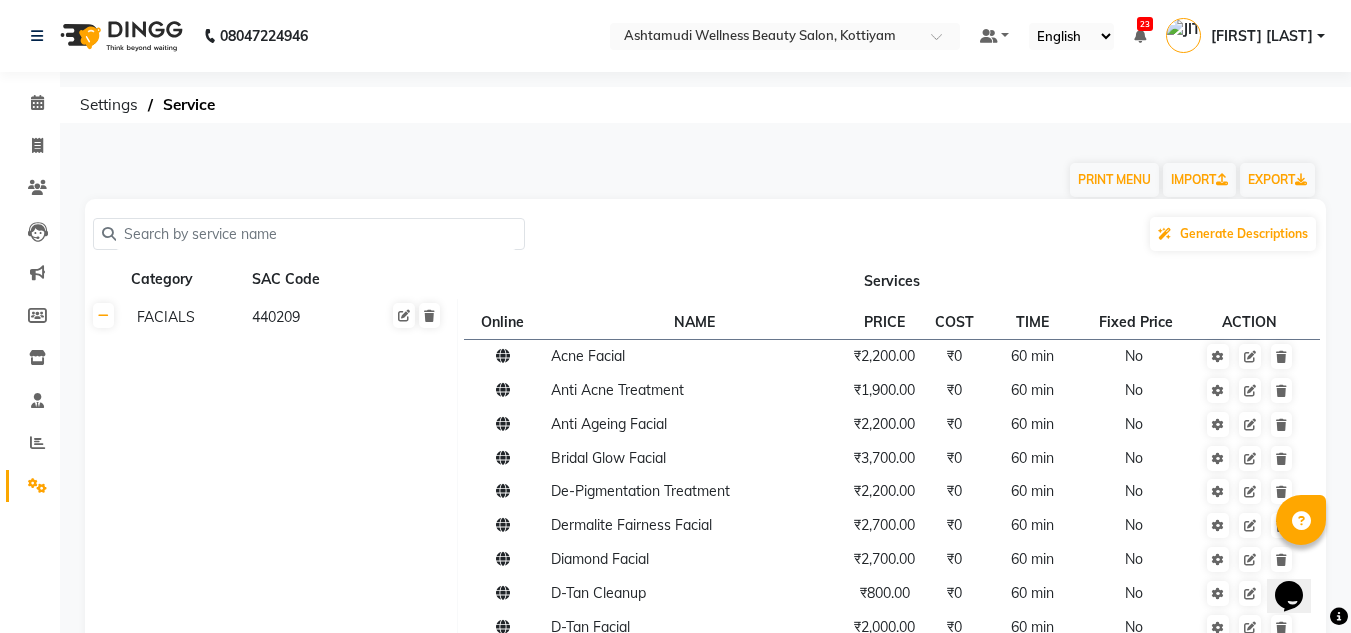 click 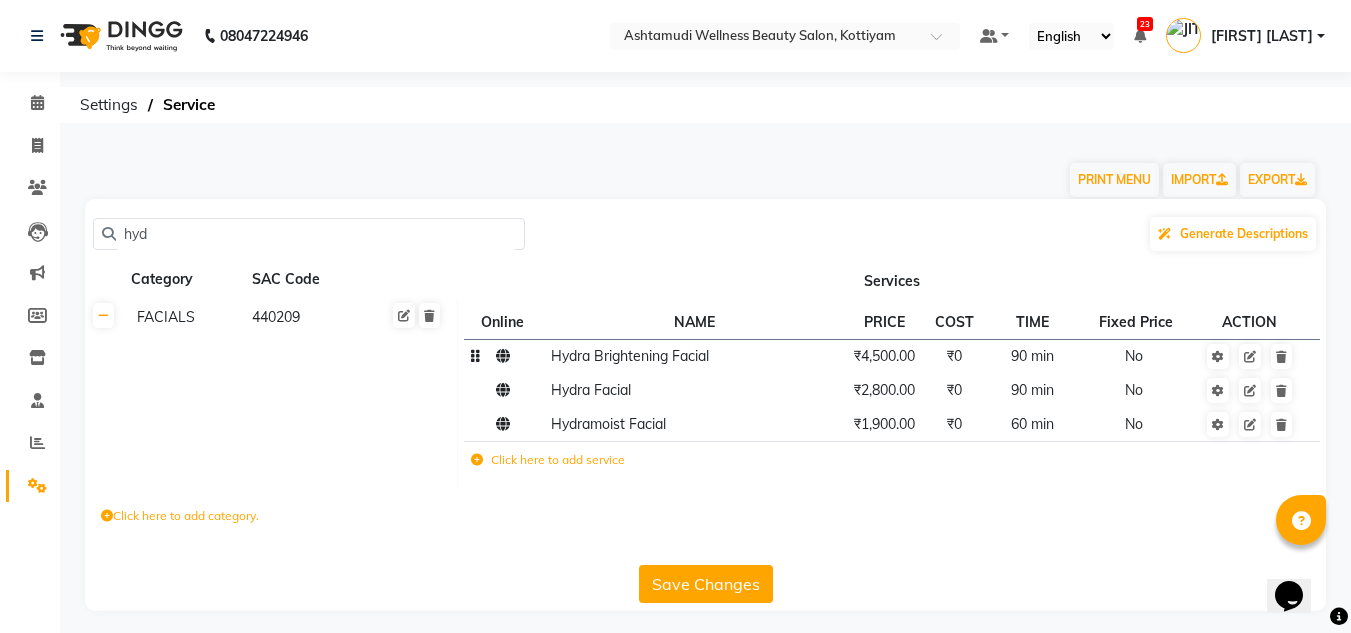 type on "hyd" 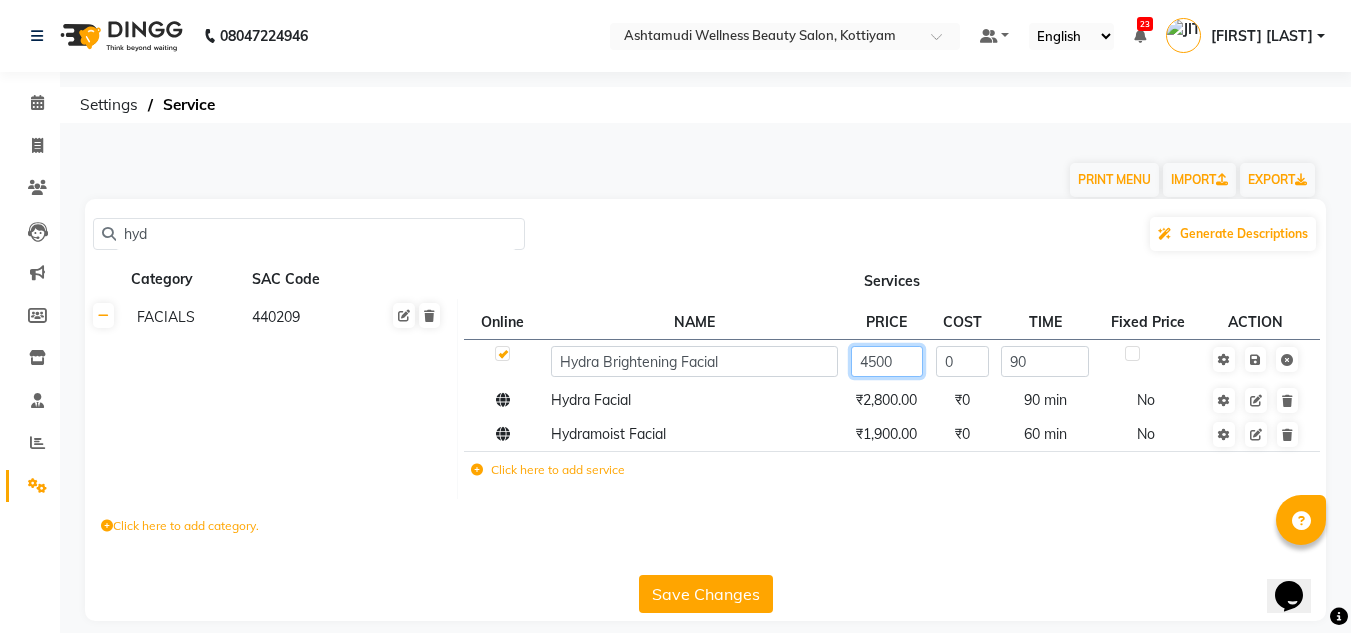 click on "4500" 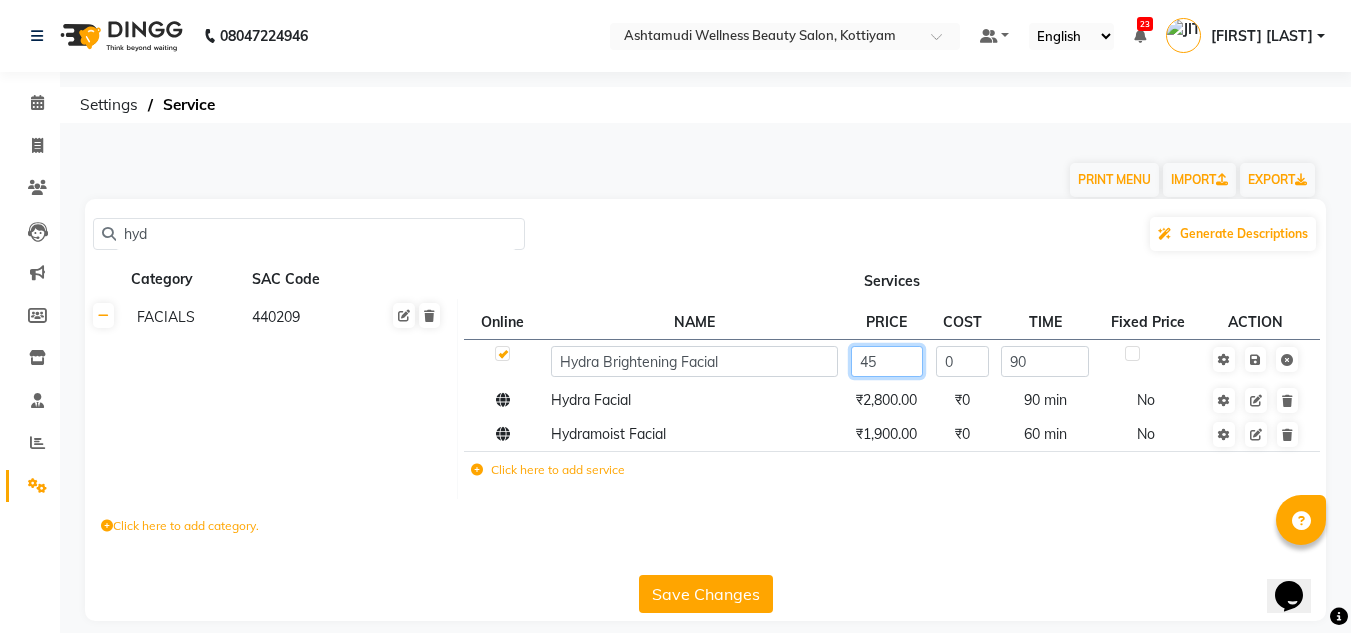 type on "4" 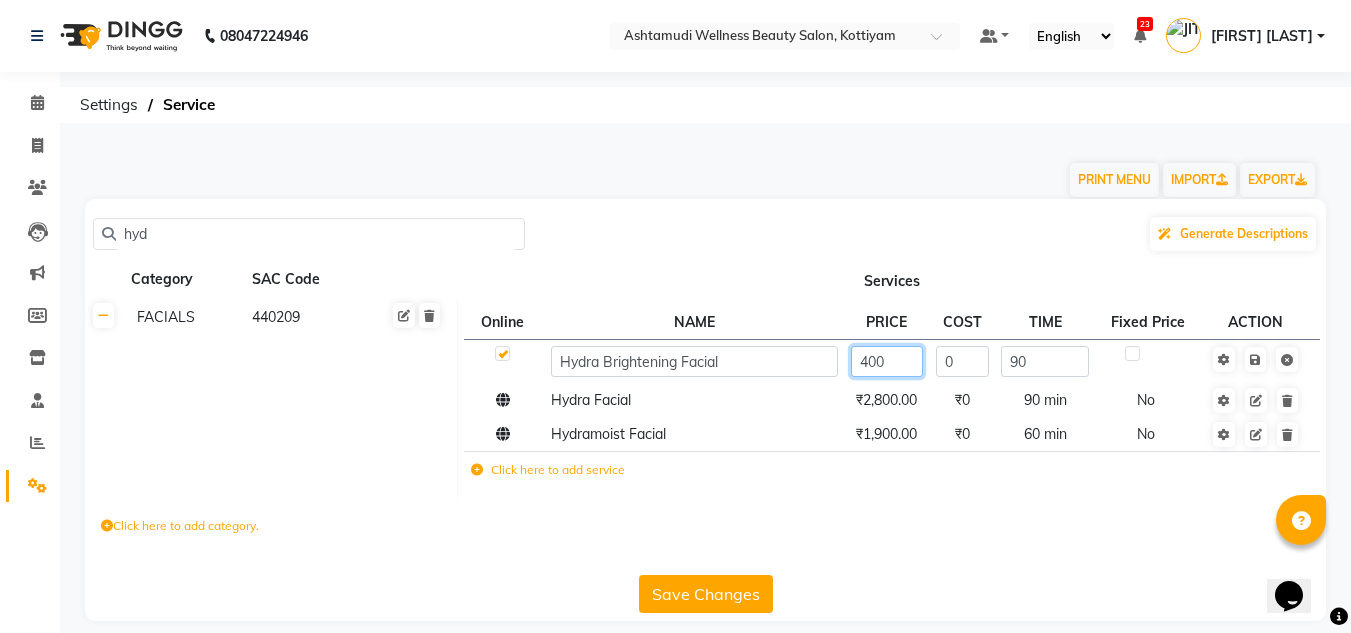 type on "4000" 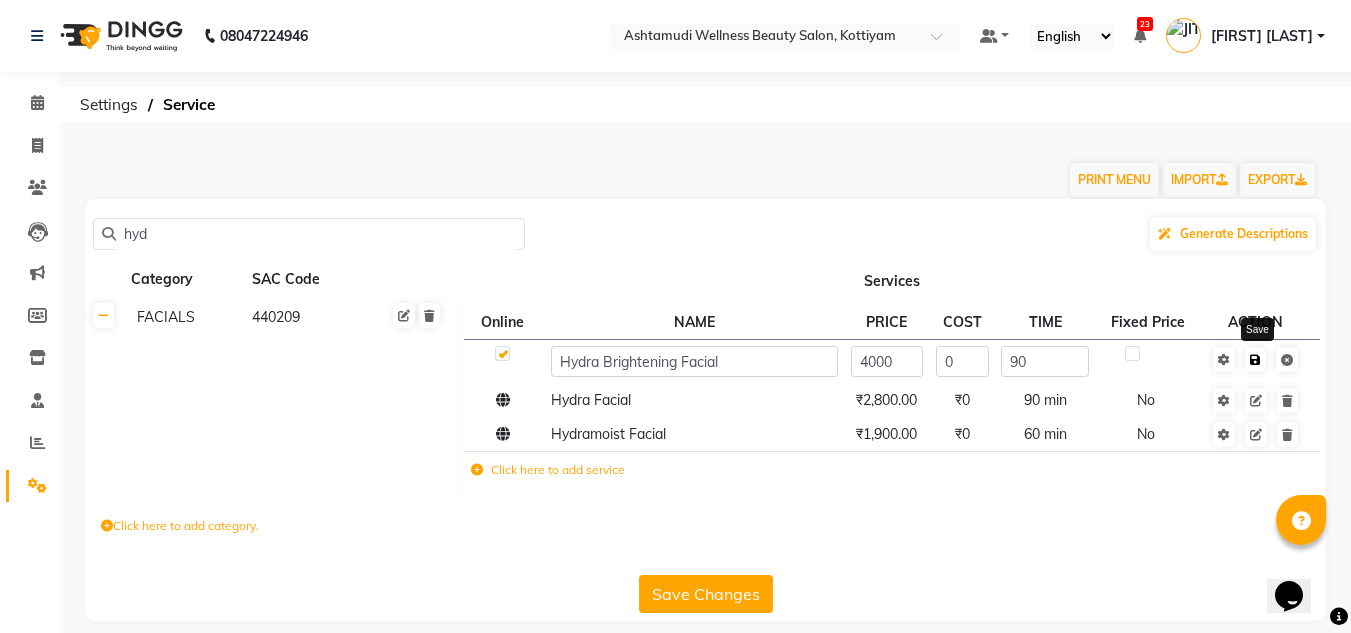 click 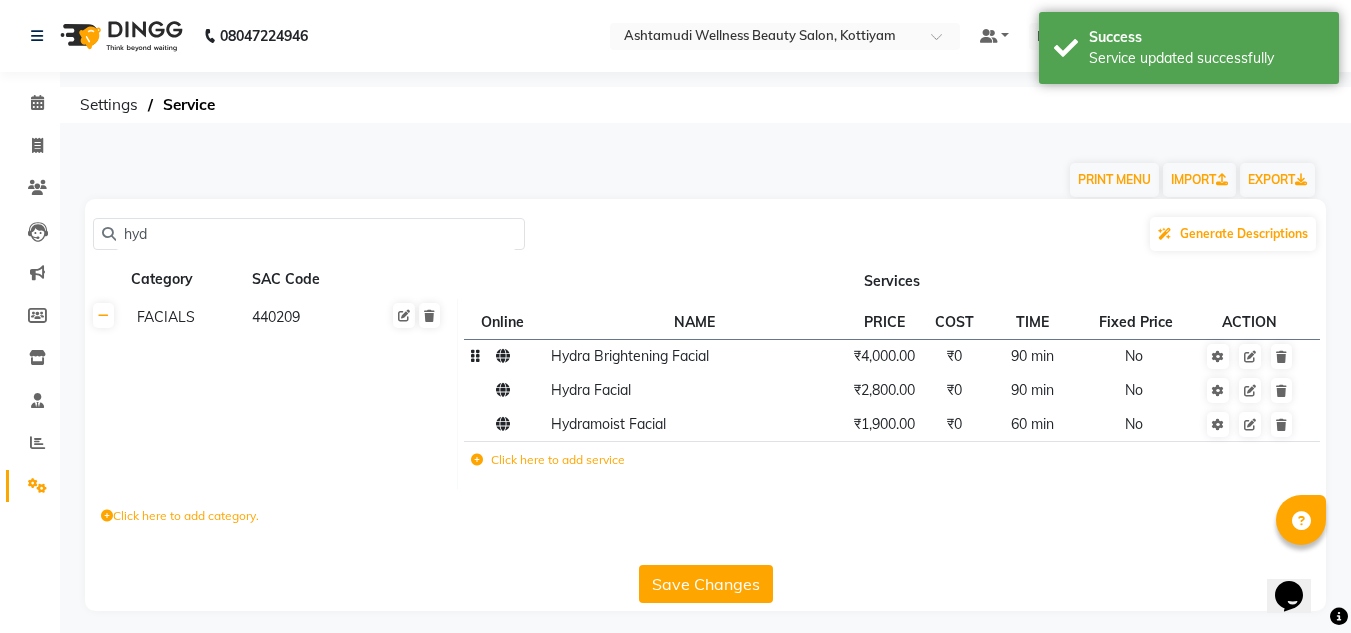 click on "hyd" 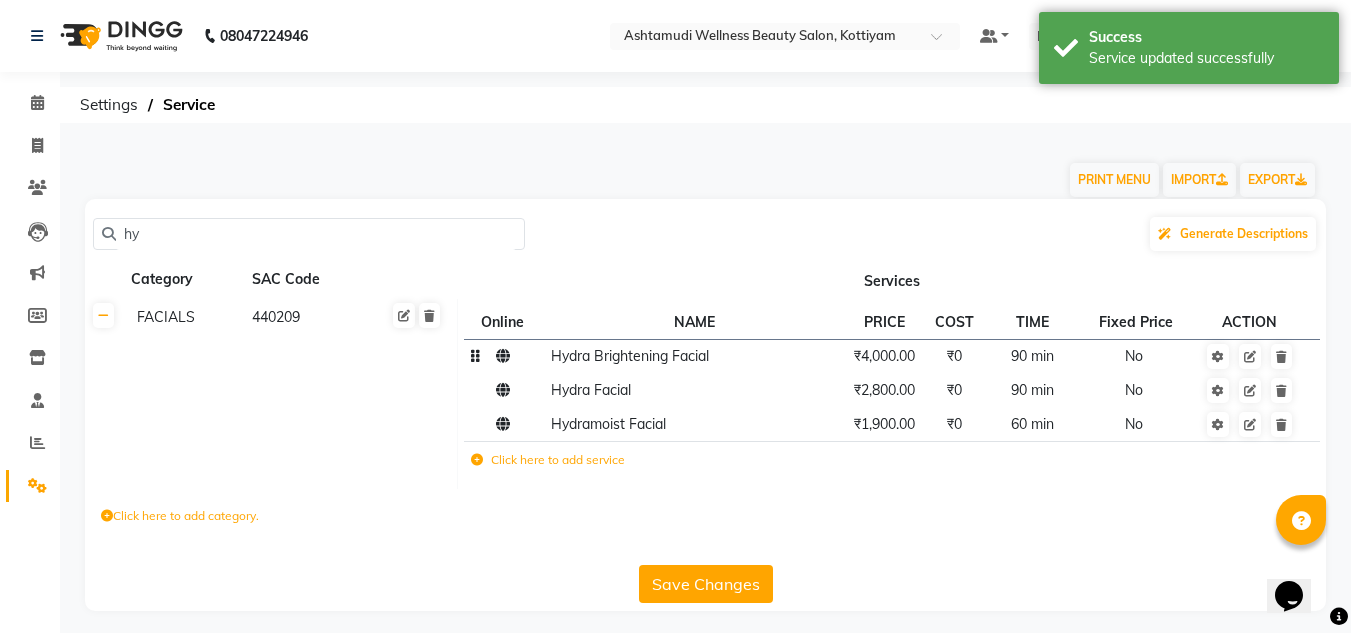type on "h" 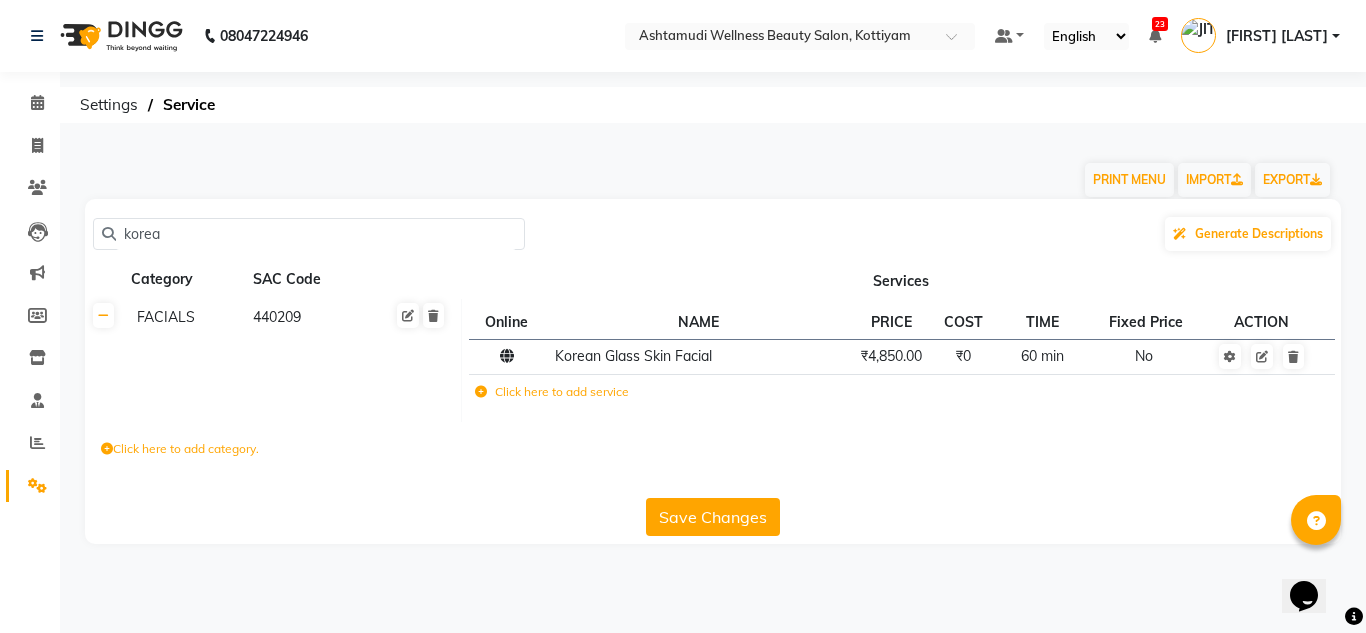 type on "korea" 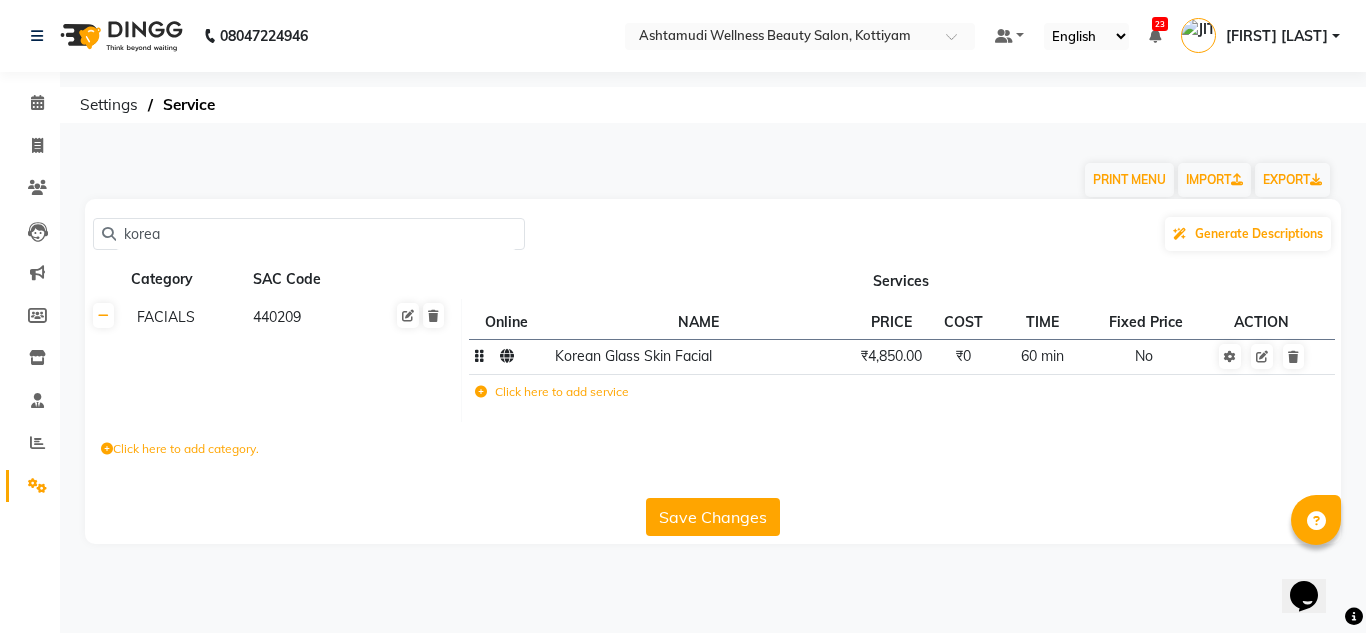 click on "₹4,850.00" 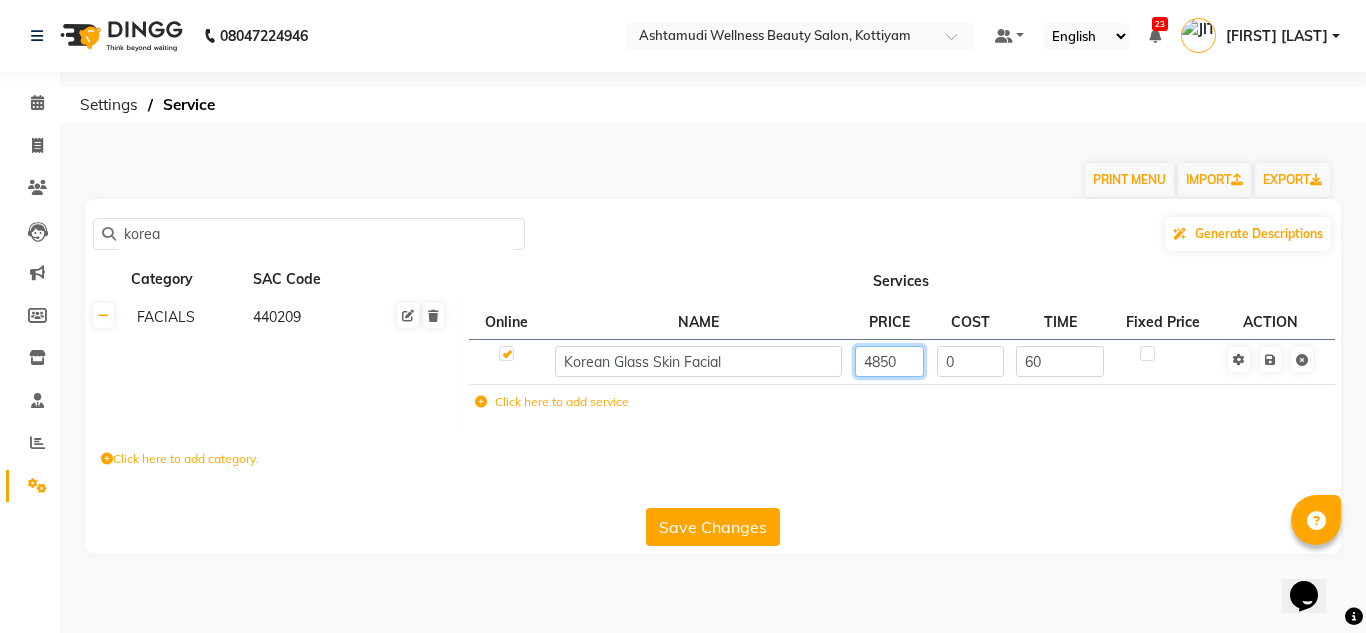 click on "4850" 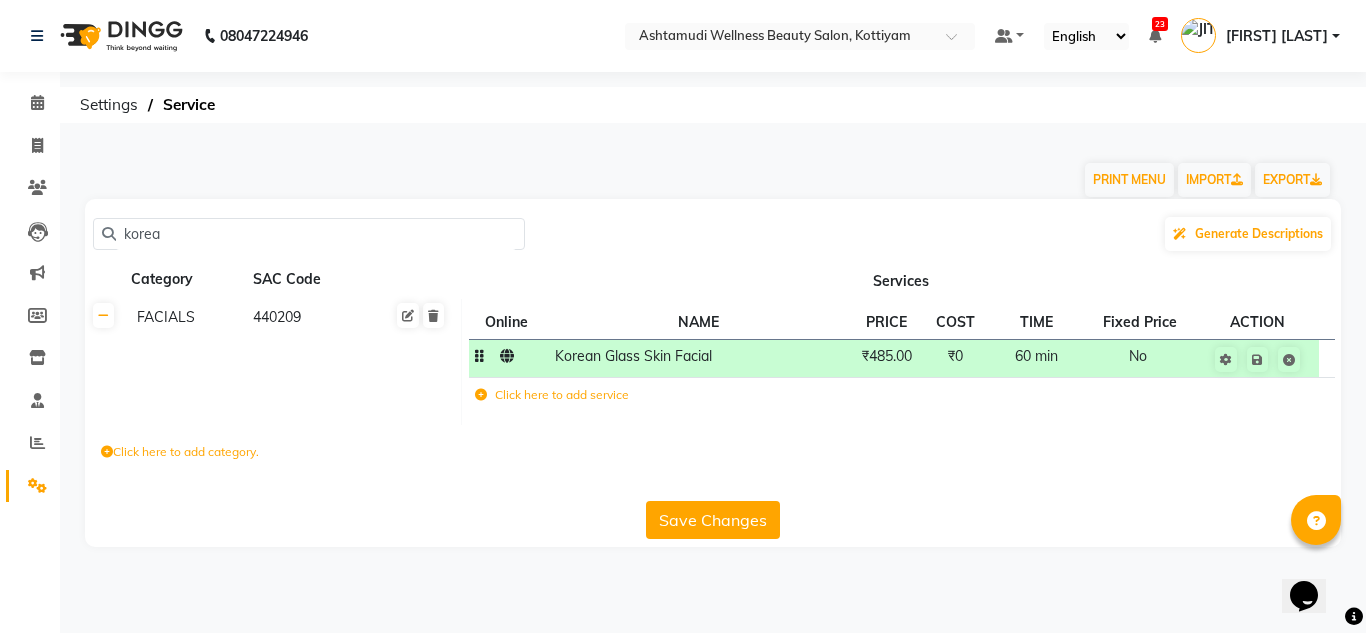 click on "₹485.00" 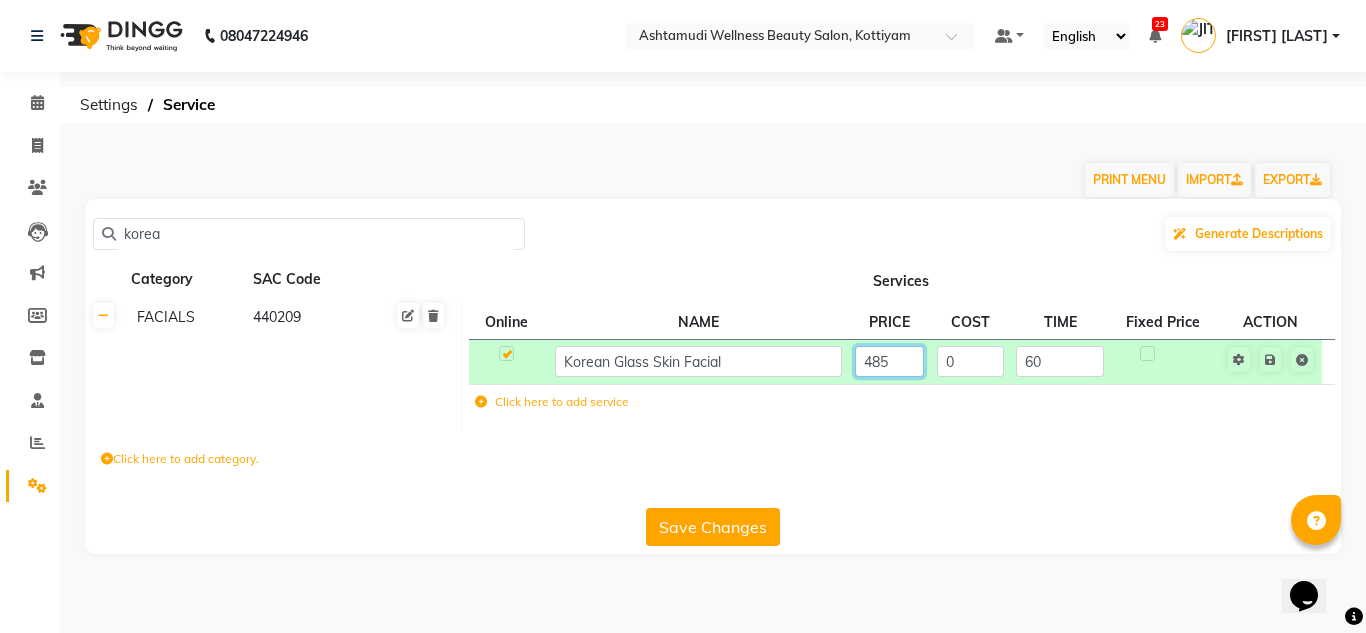 click on "485" 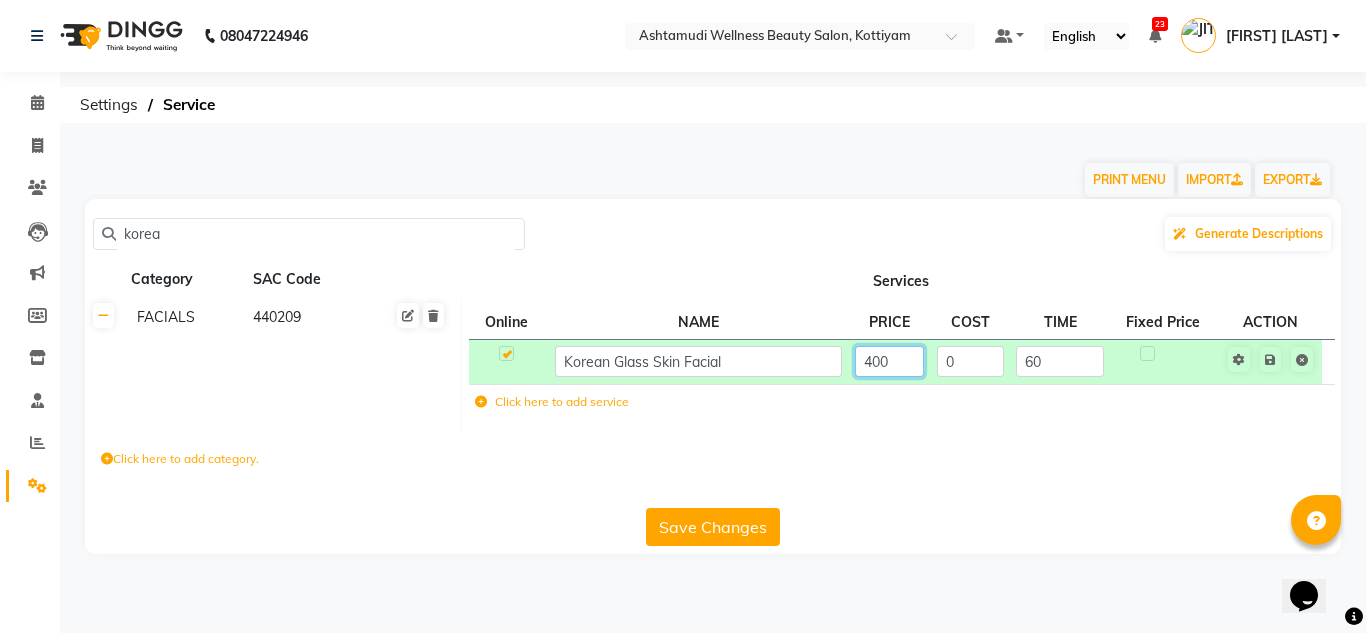 type on "4000" 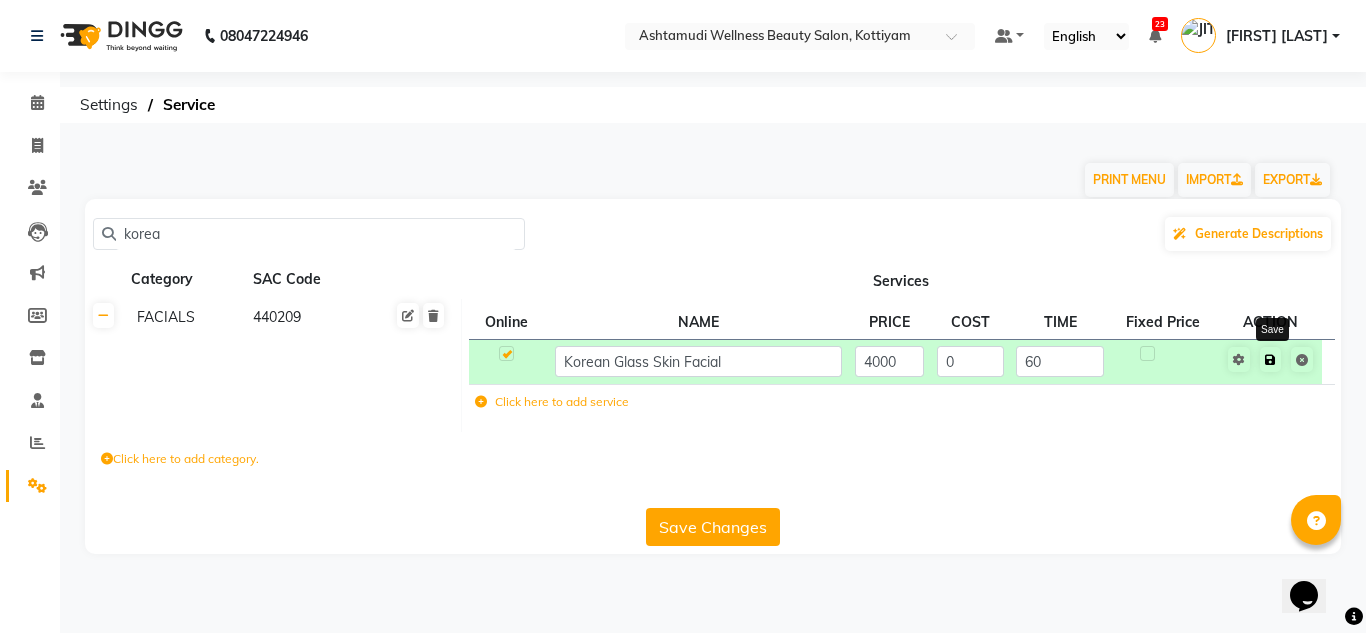 click on "Save" 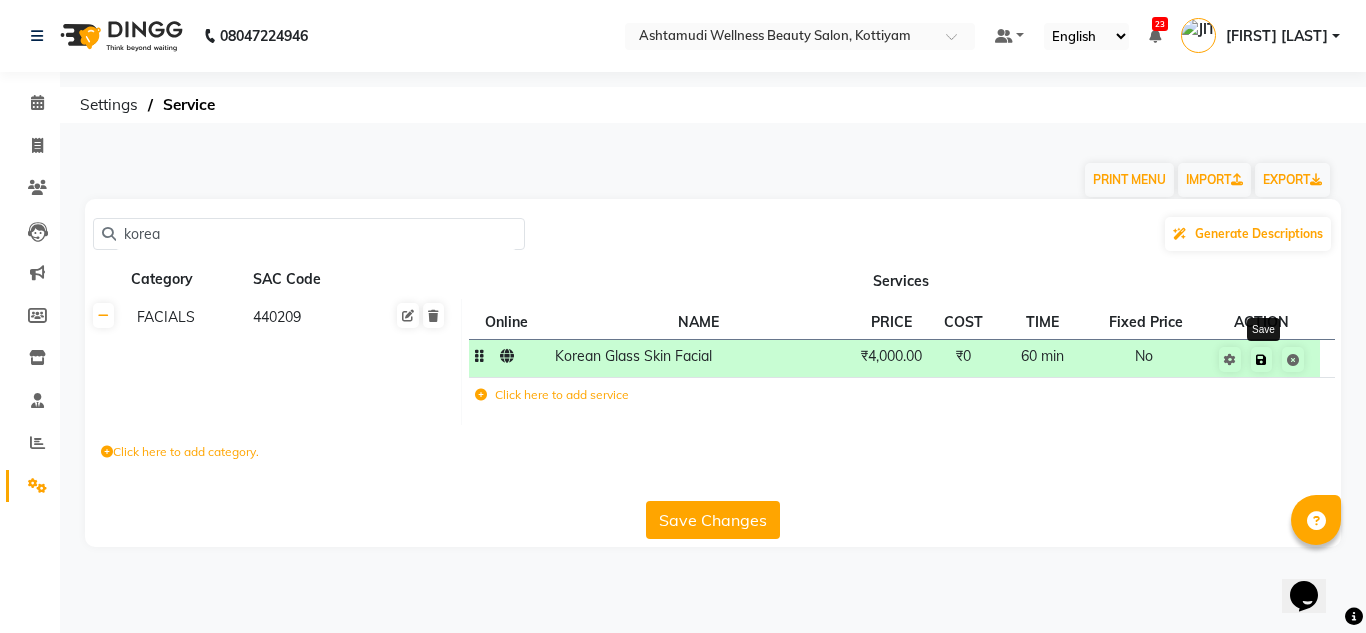 click 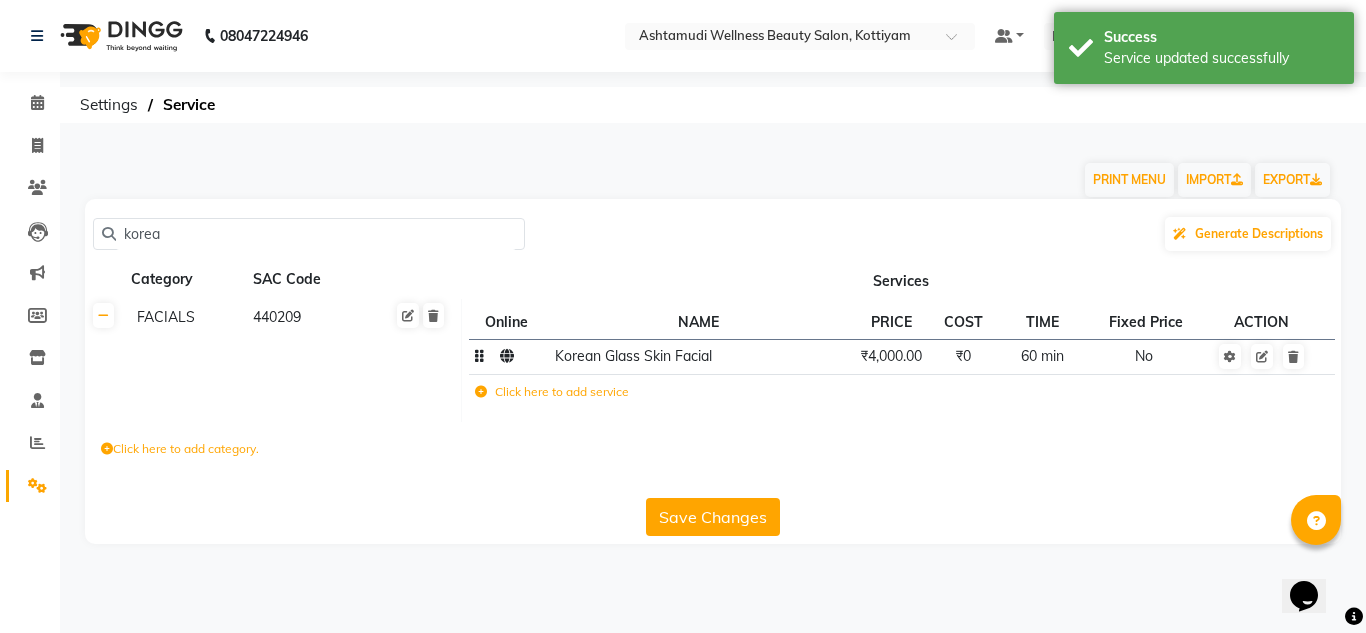 click on "korea" 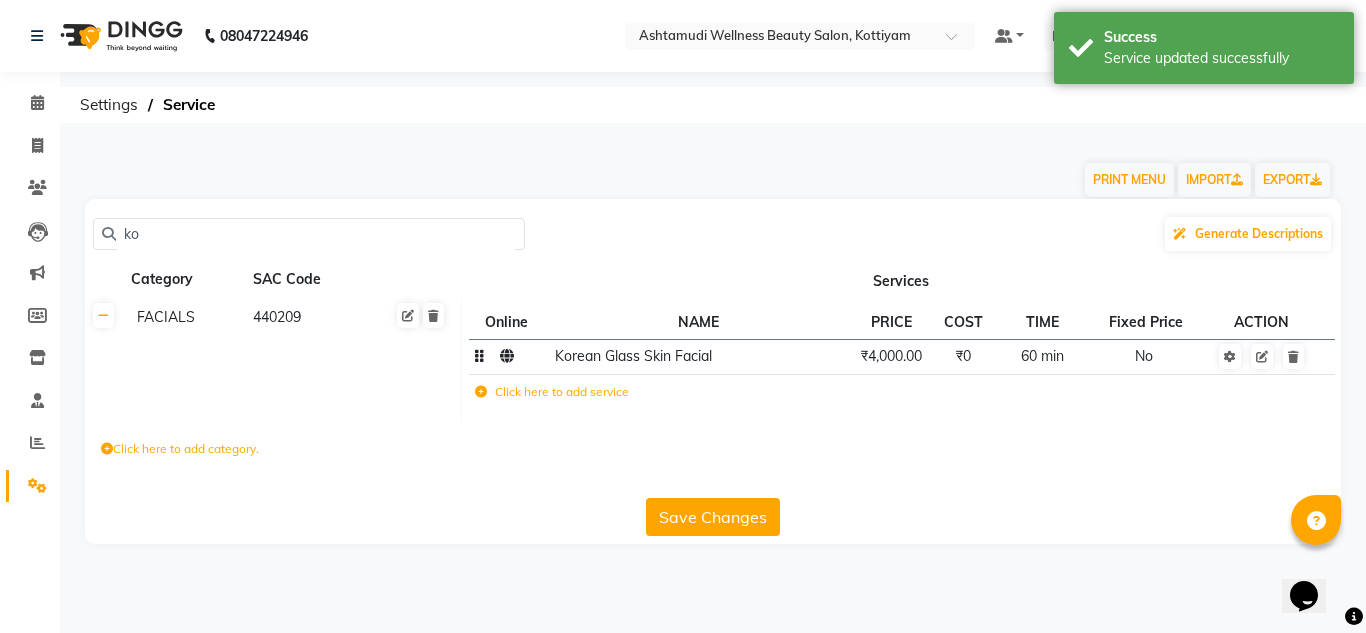 type on "k" 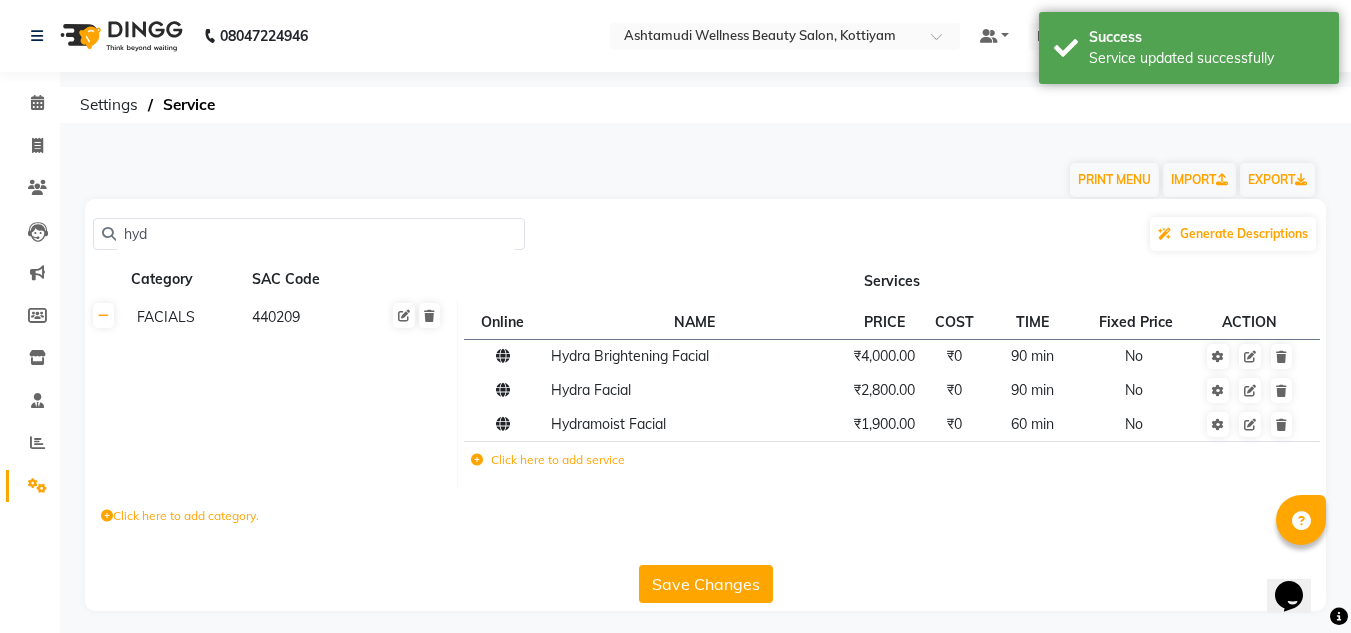 type on "hyd" 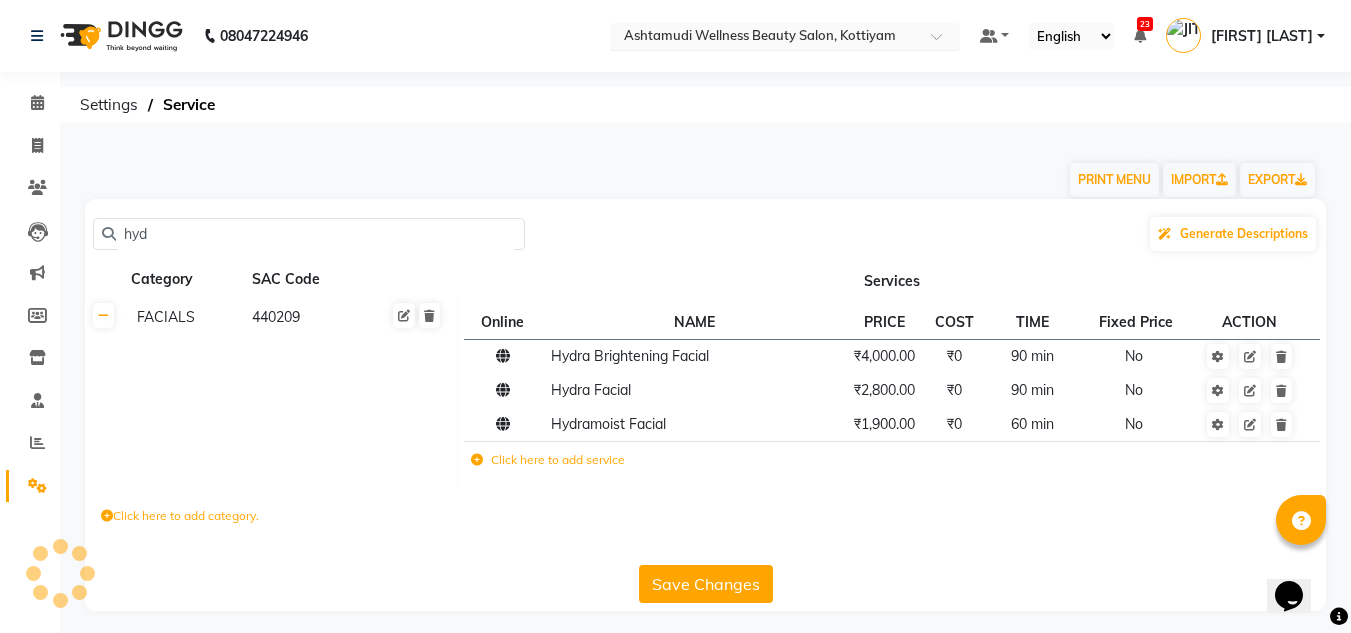 click at bounding box center [765, 38] 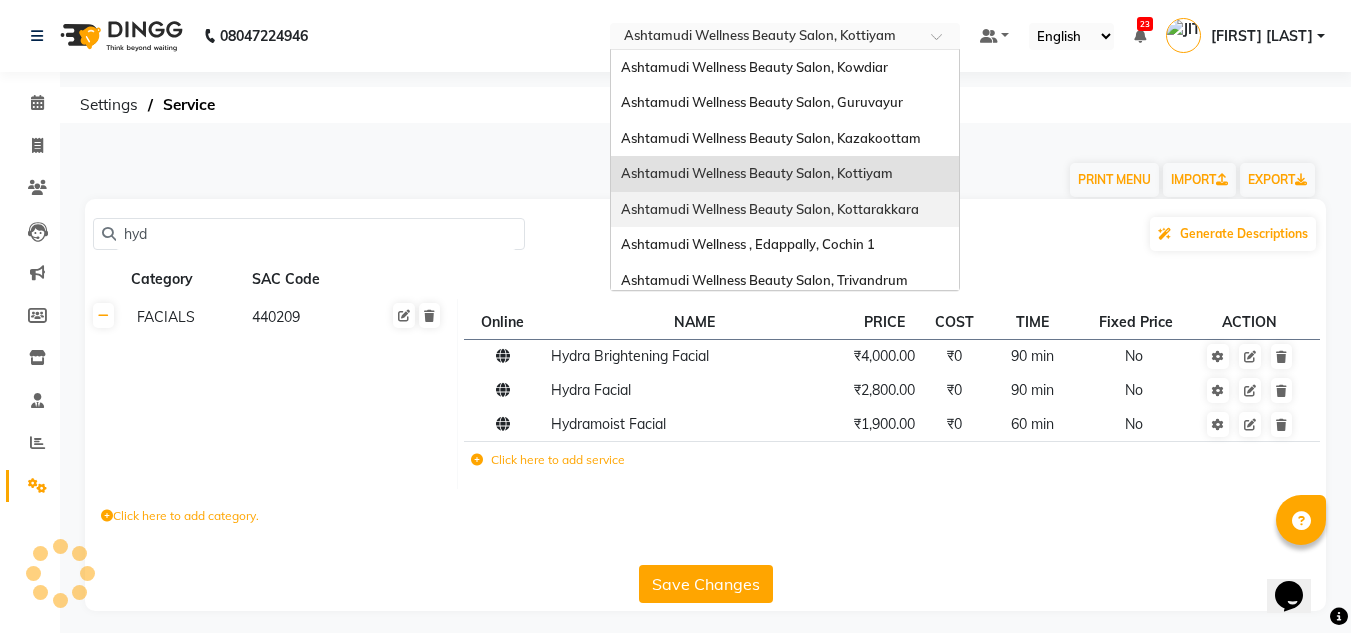 click on "Ashtamudi Wellness Beauty Salon, Kottarakkara" at bounding box center (770, 209) 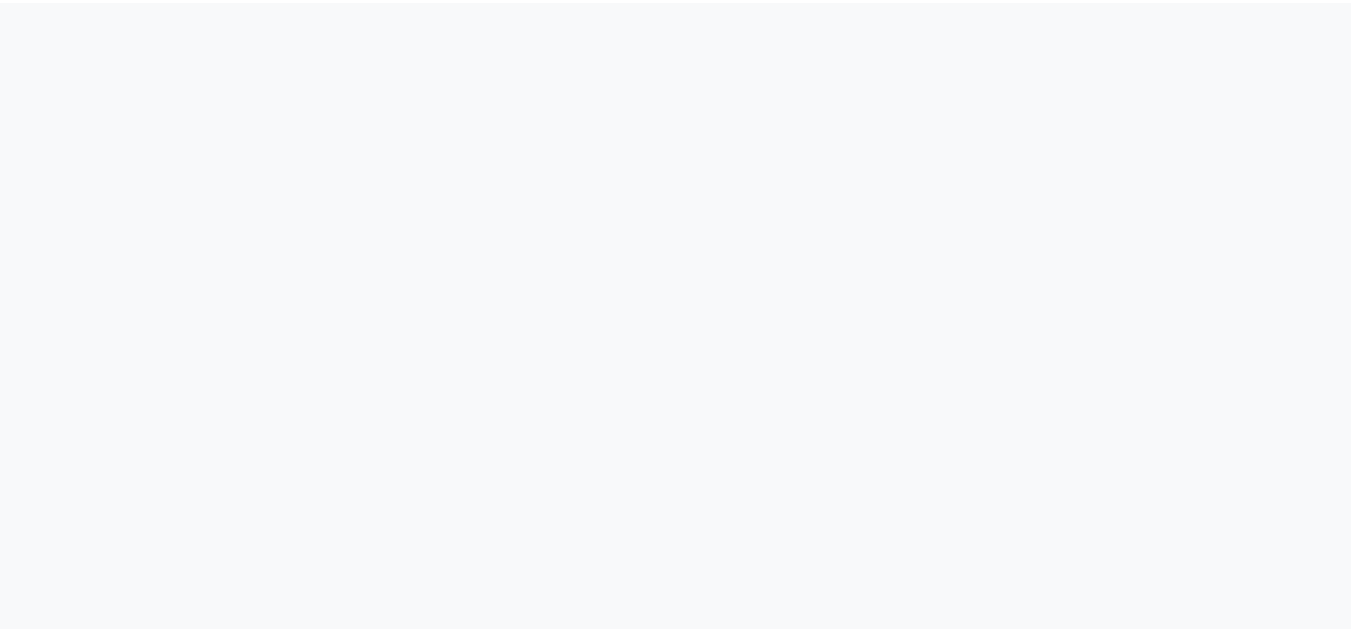 scroll, scrollTop: 0, scrollLeft: 0, axis: both 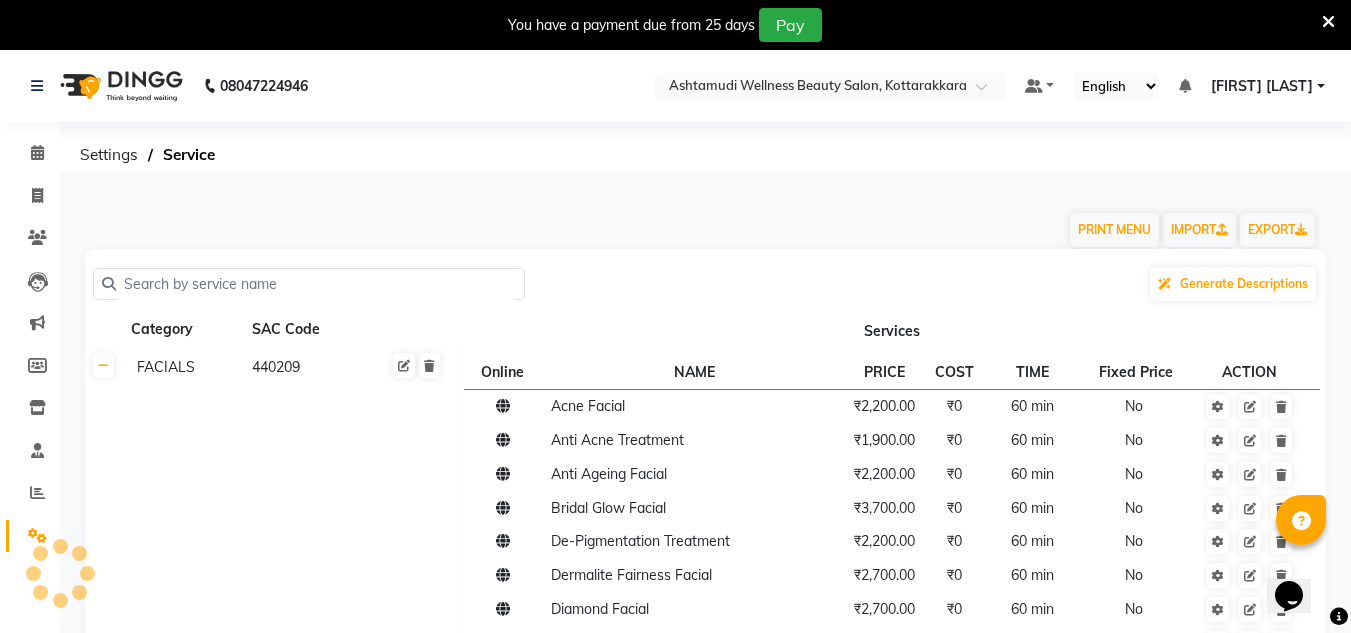 click at bounding box center (1328, 22) 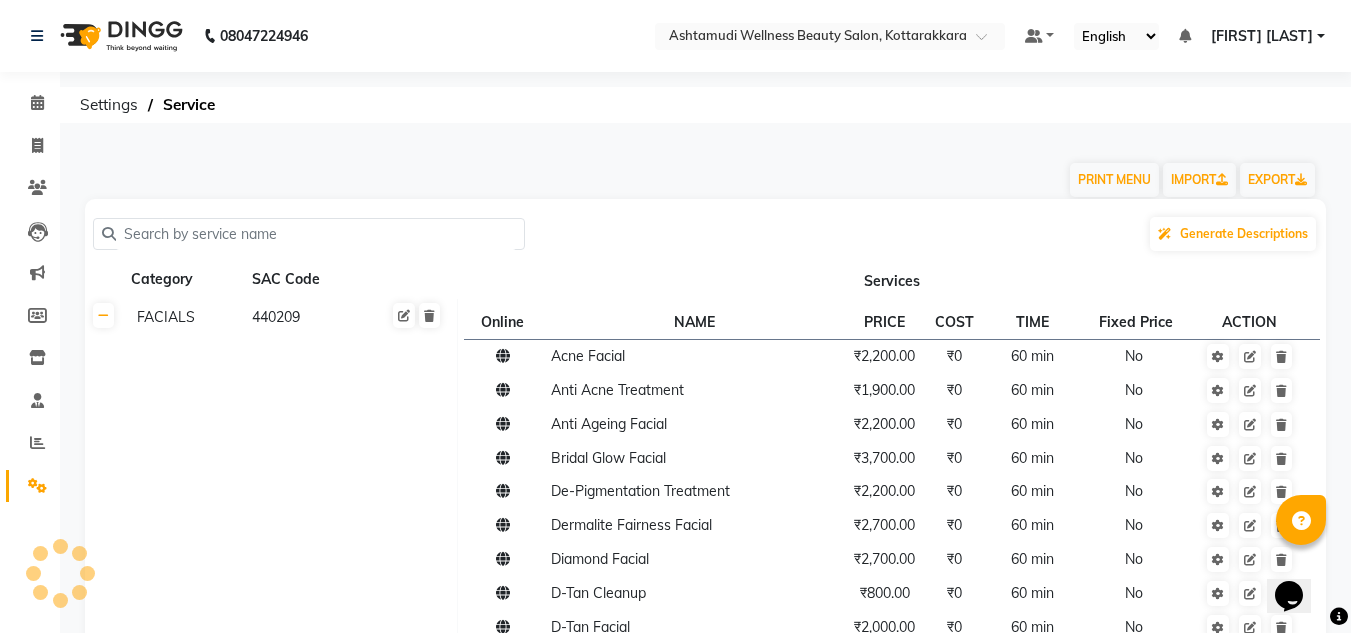 click 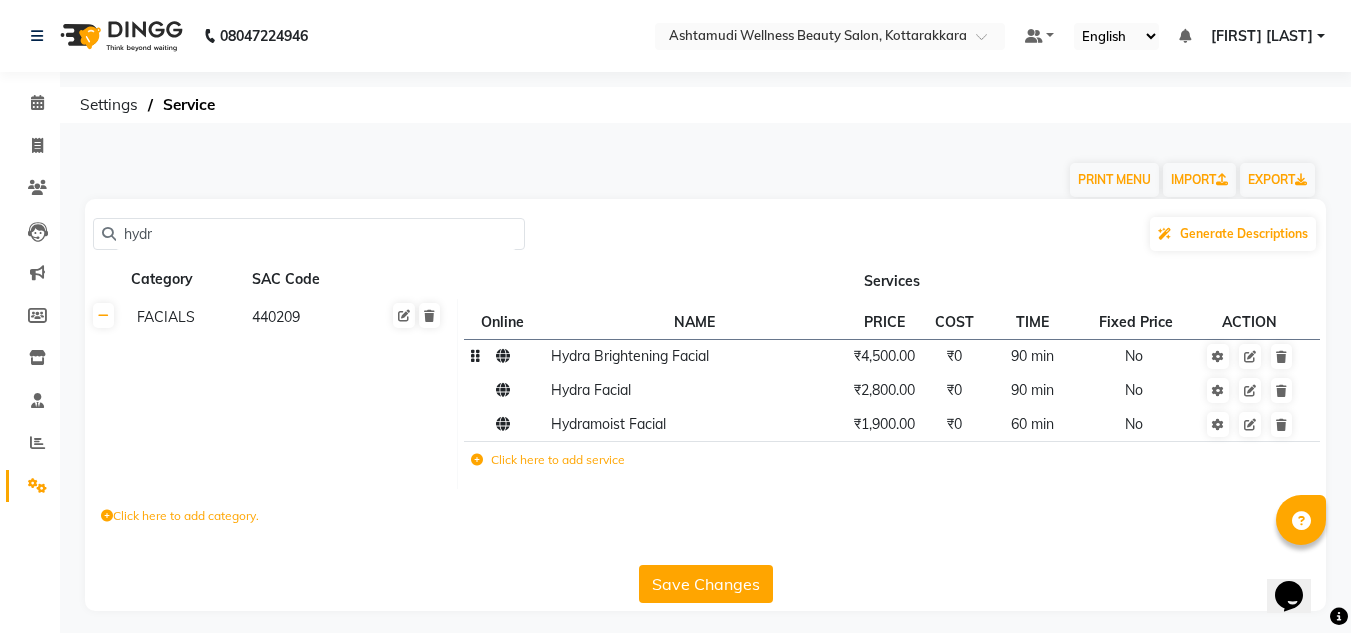 type on "hydr" 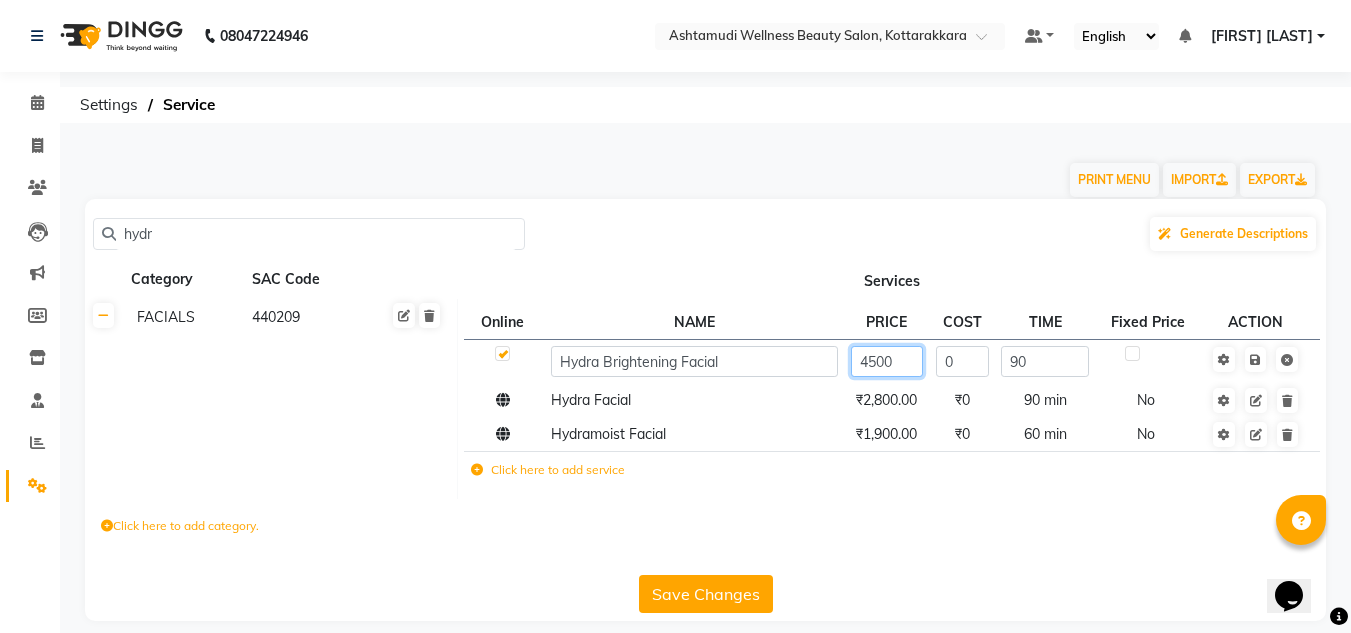 click on "4500" 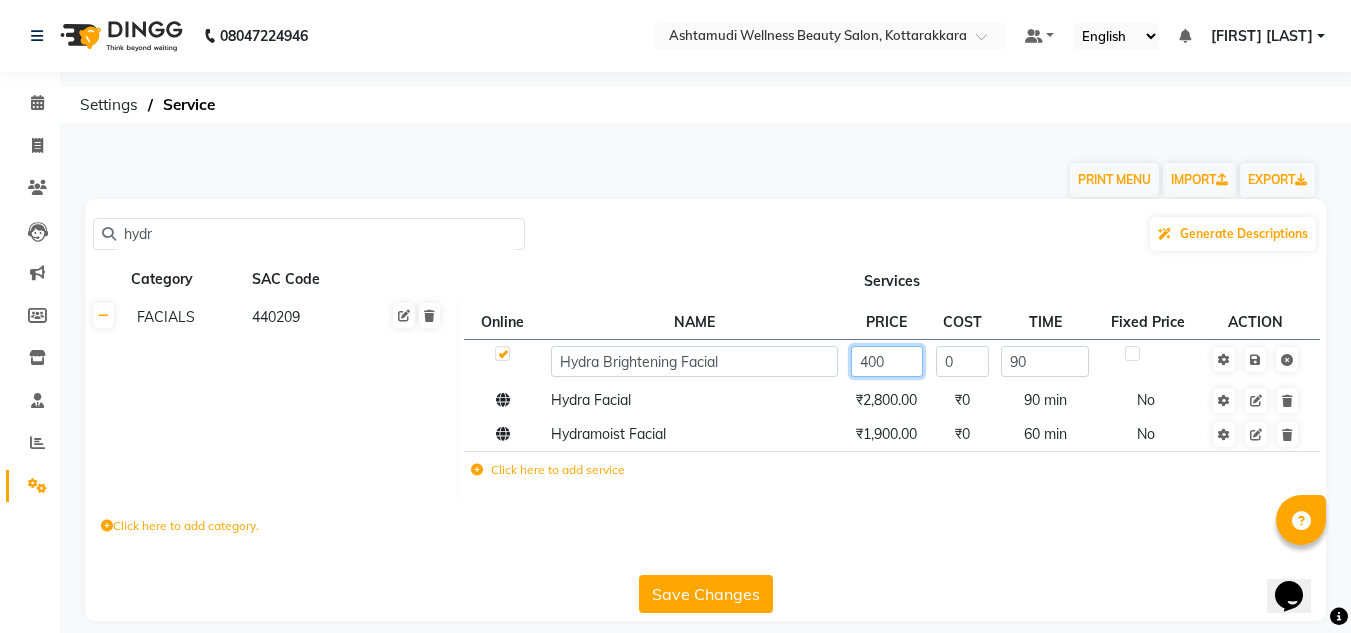 type on "4000" 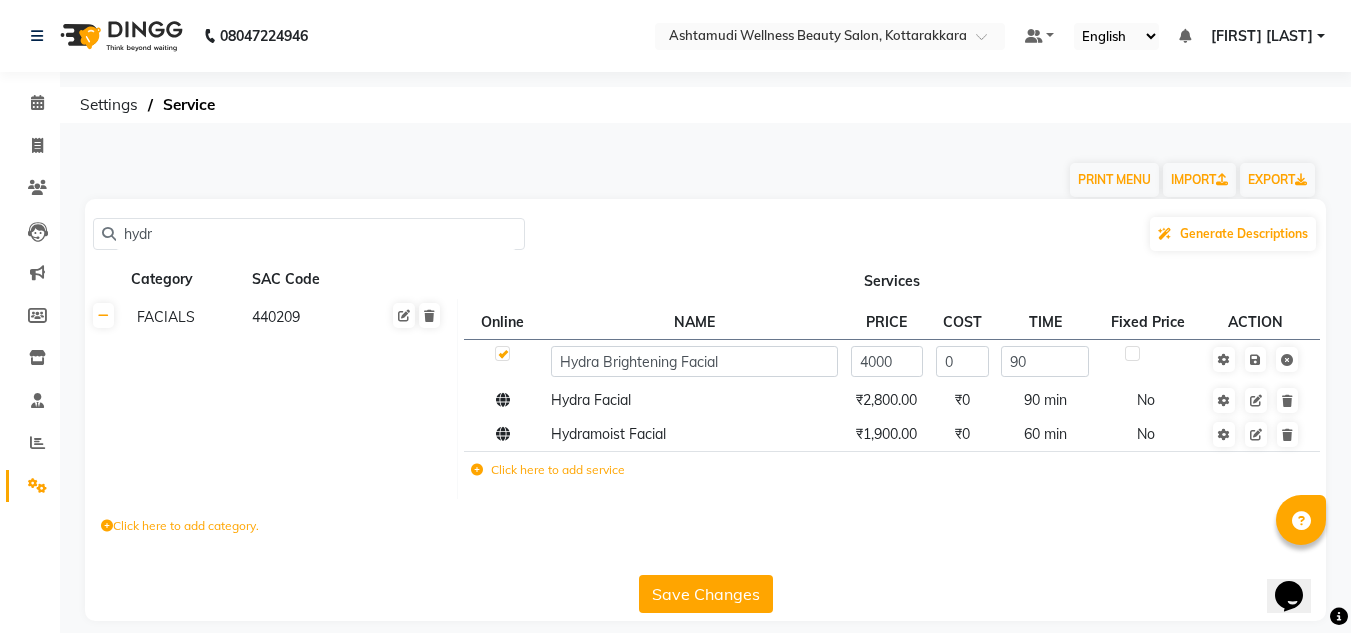 click on "Save Changes" 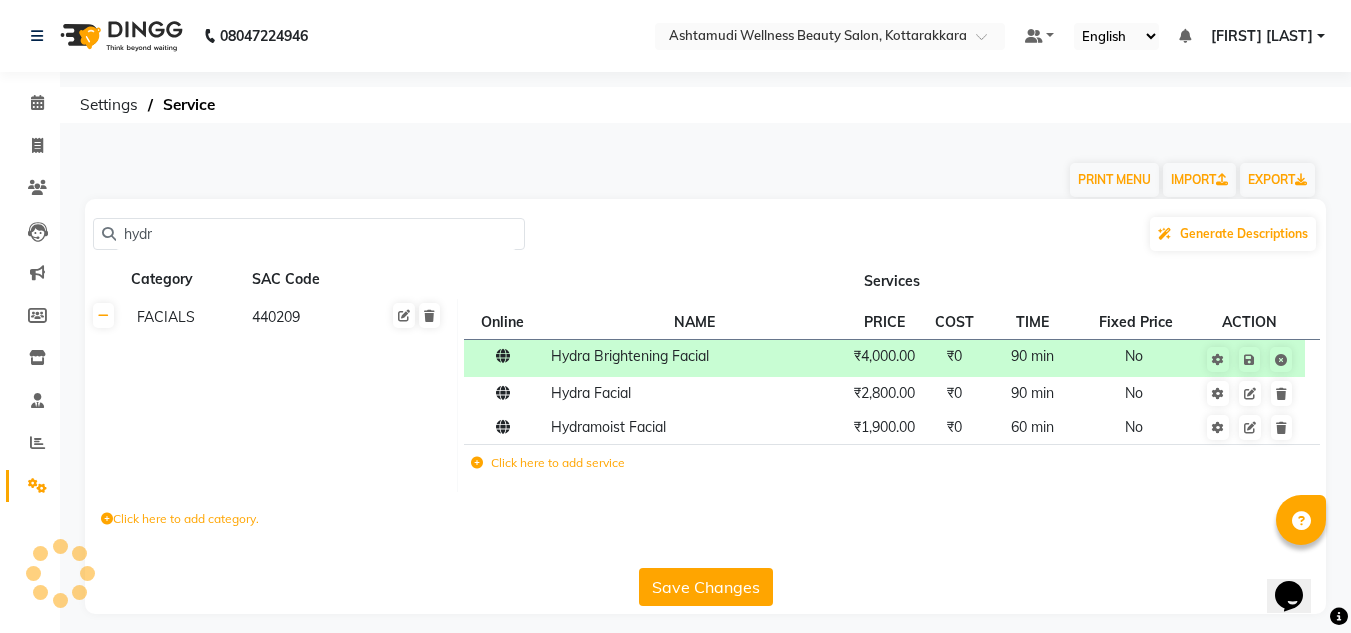 click on "hydr" 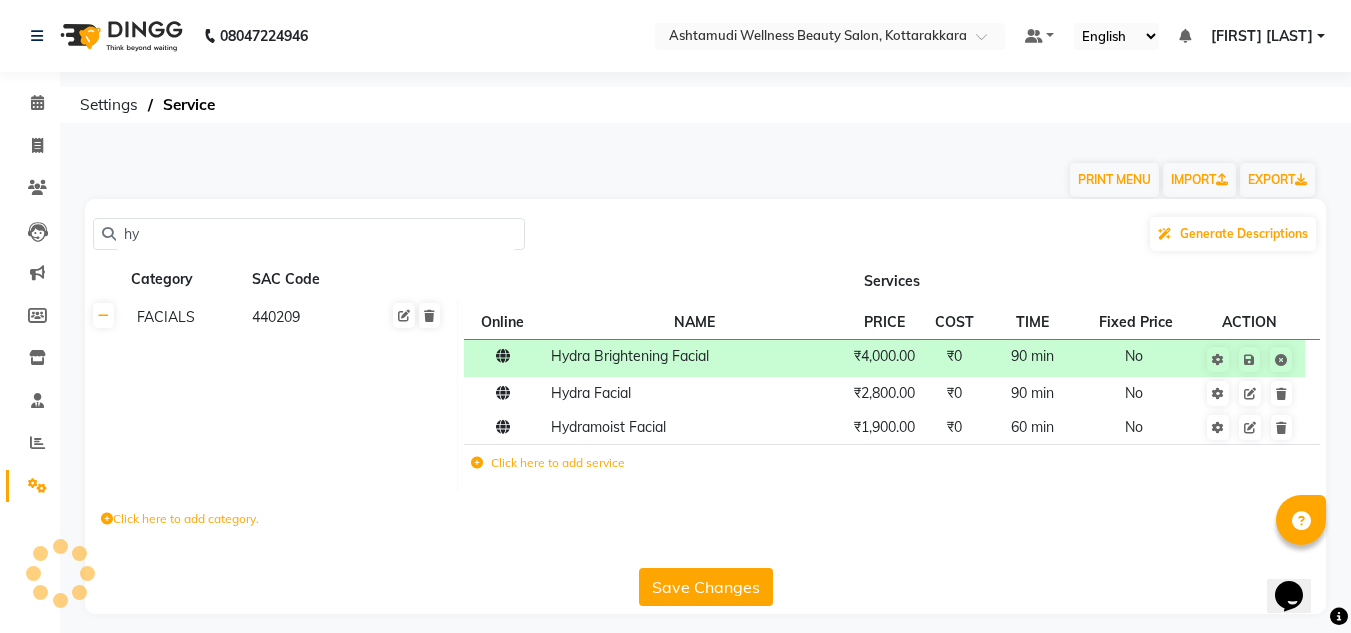 type on "h" 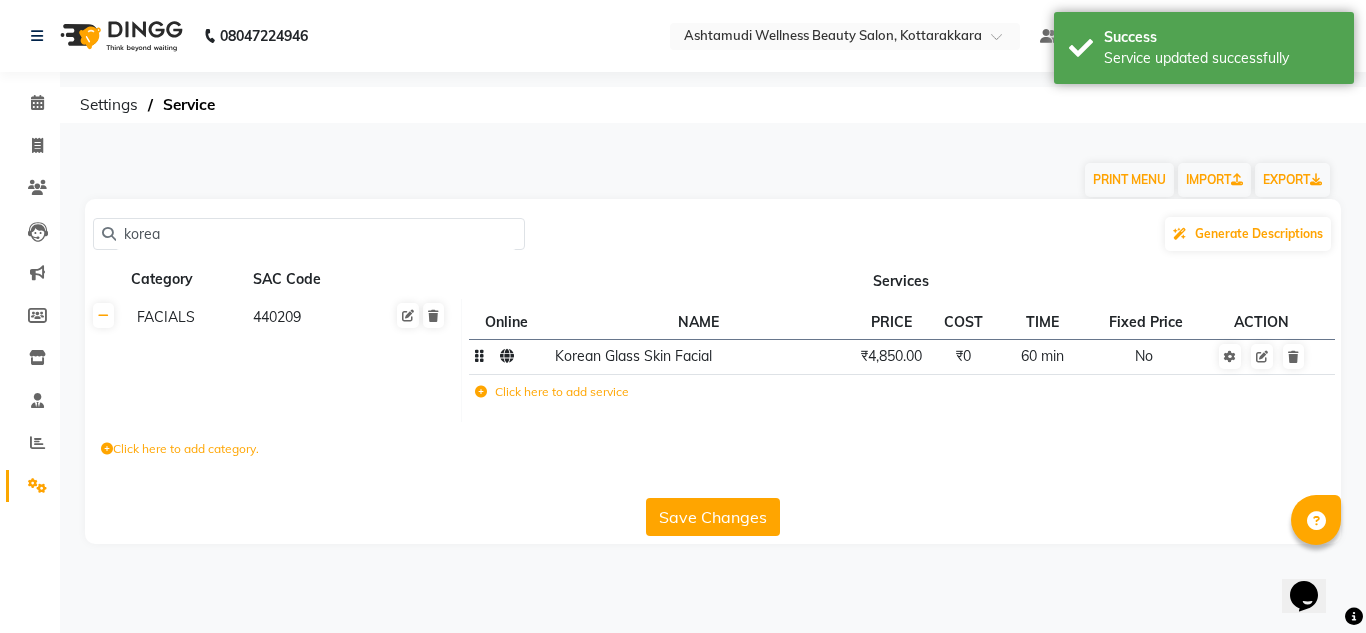 type on "korea" 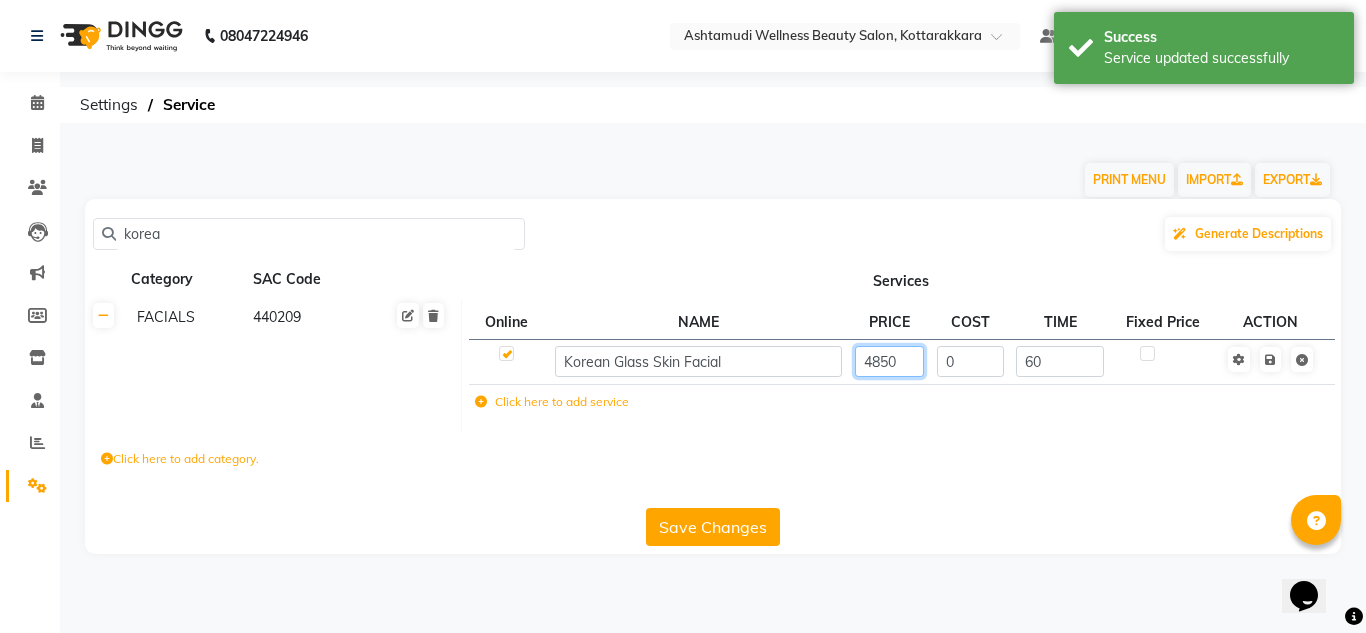 click on "4850" 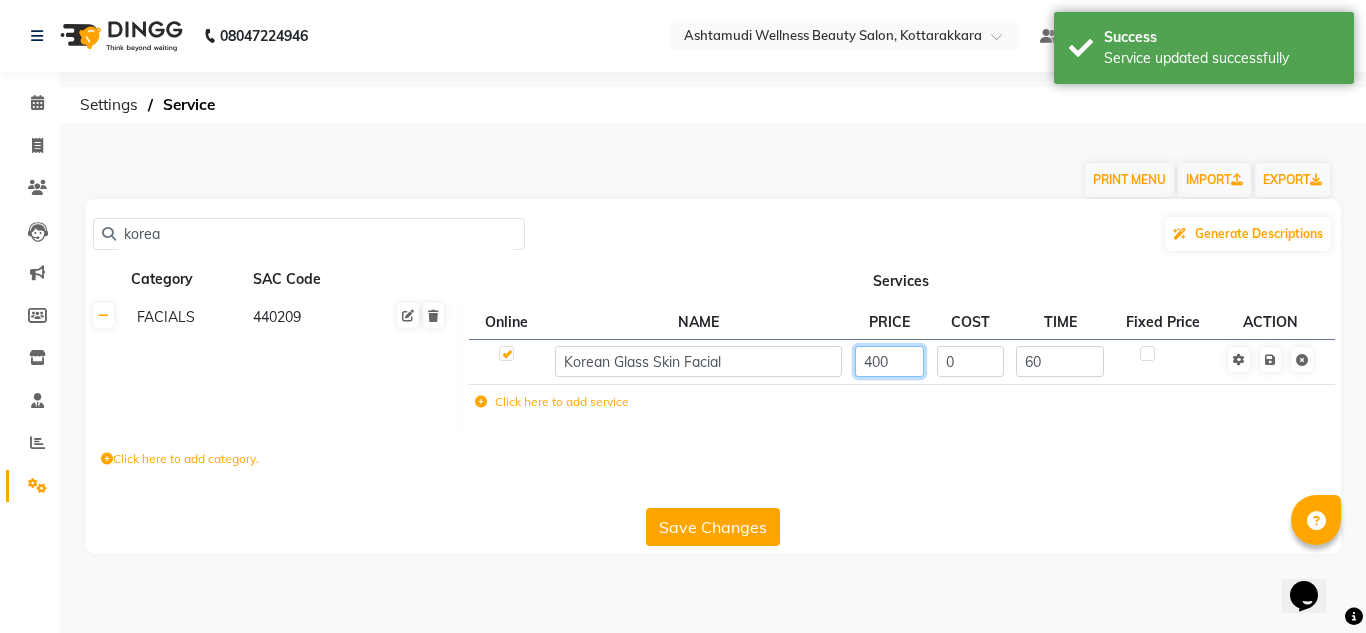 type on "4000" 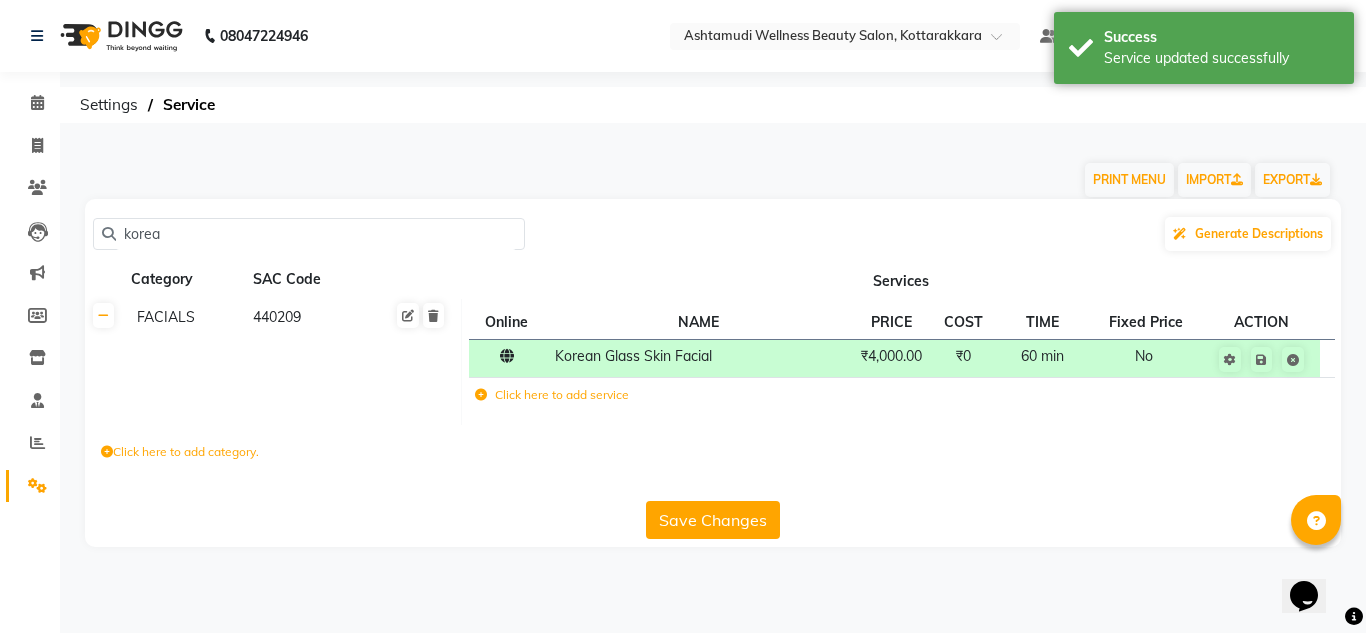 click on "Save Changes" 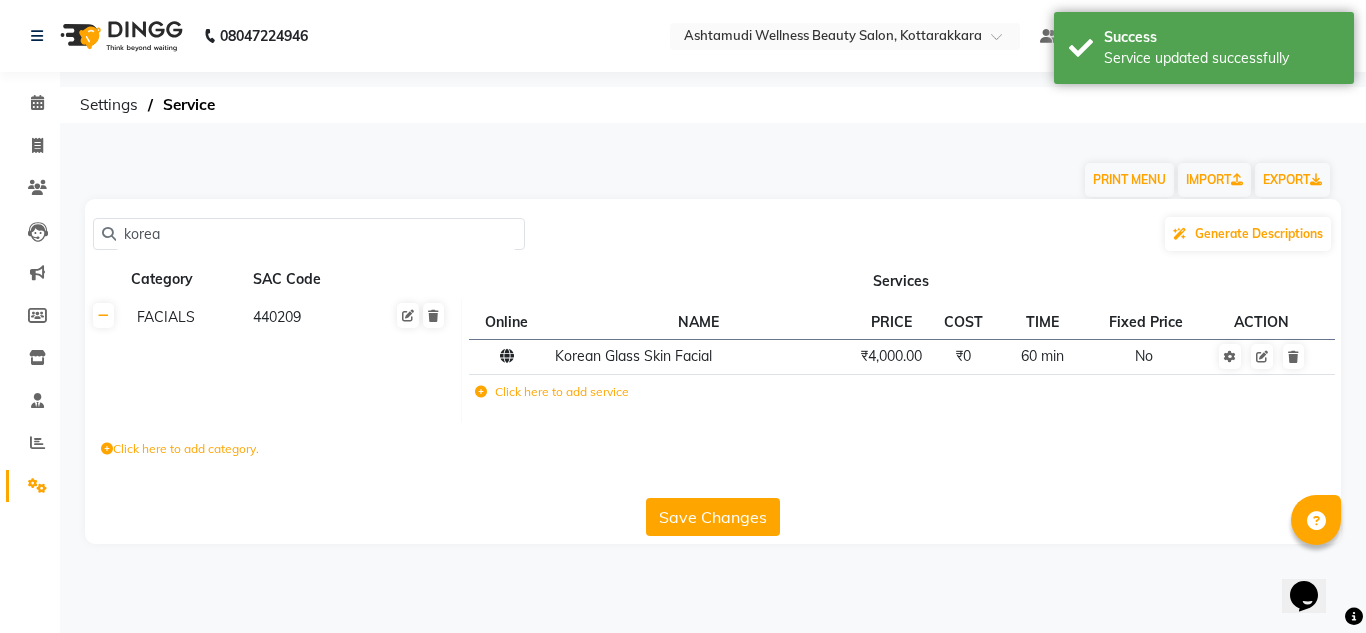 click on "Save Changes" 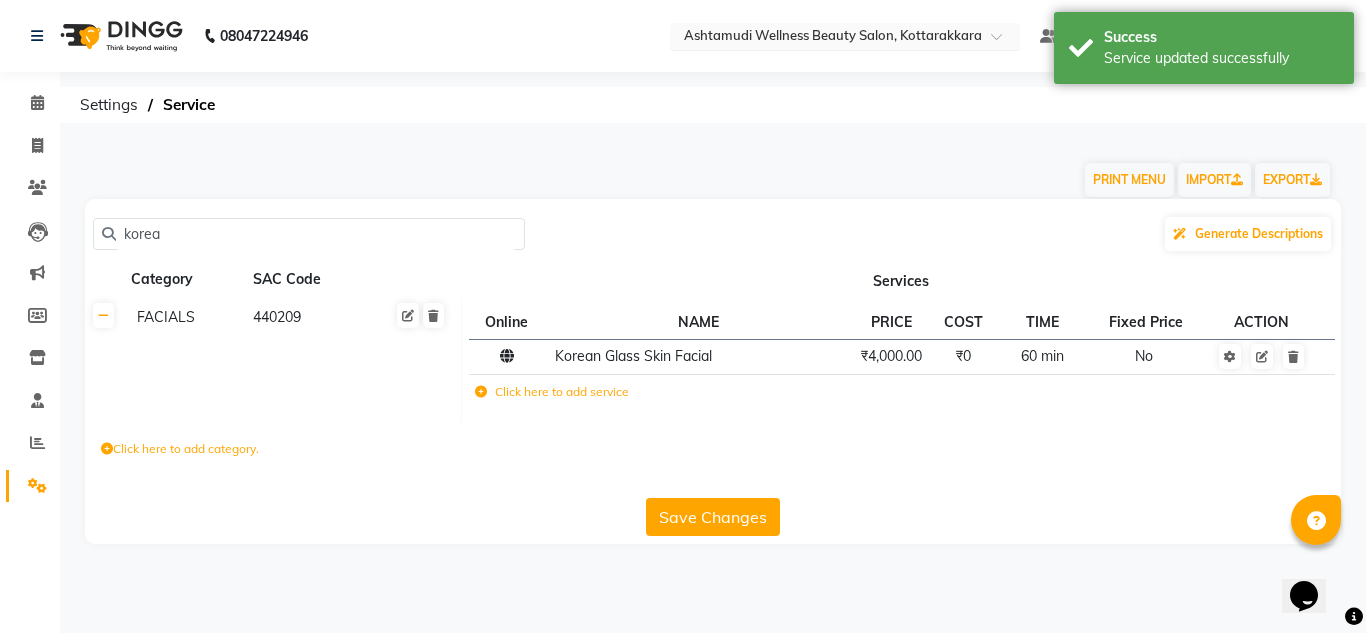 click at bounding box center (825, 38) 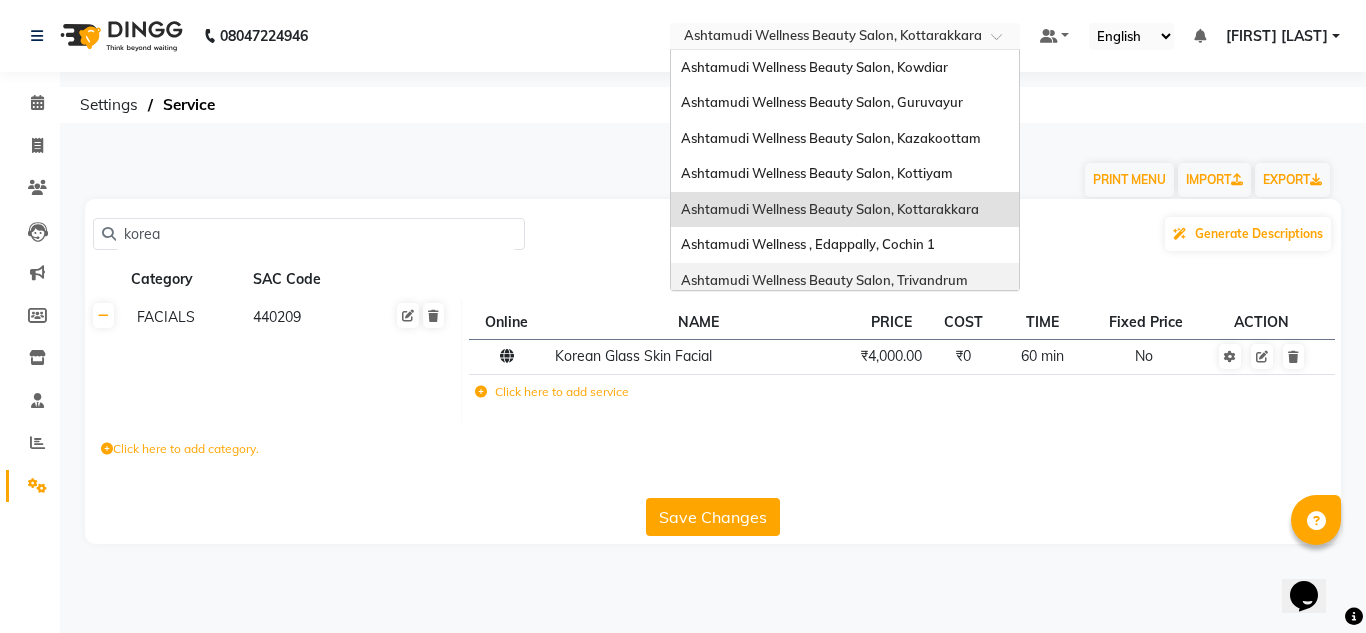 click on "Ashtamudi Wellness Beauty Salon, Trivandrum" at bounding box center (824, 280) 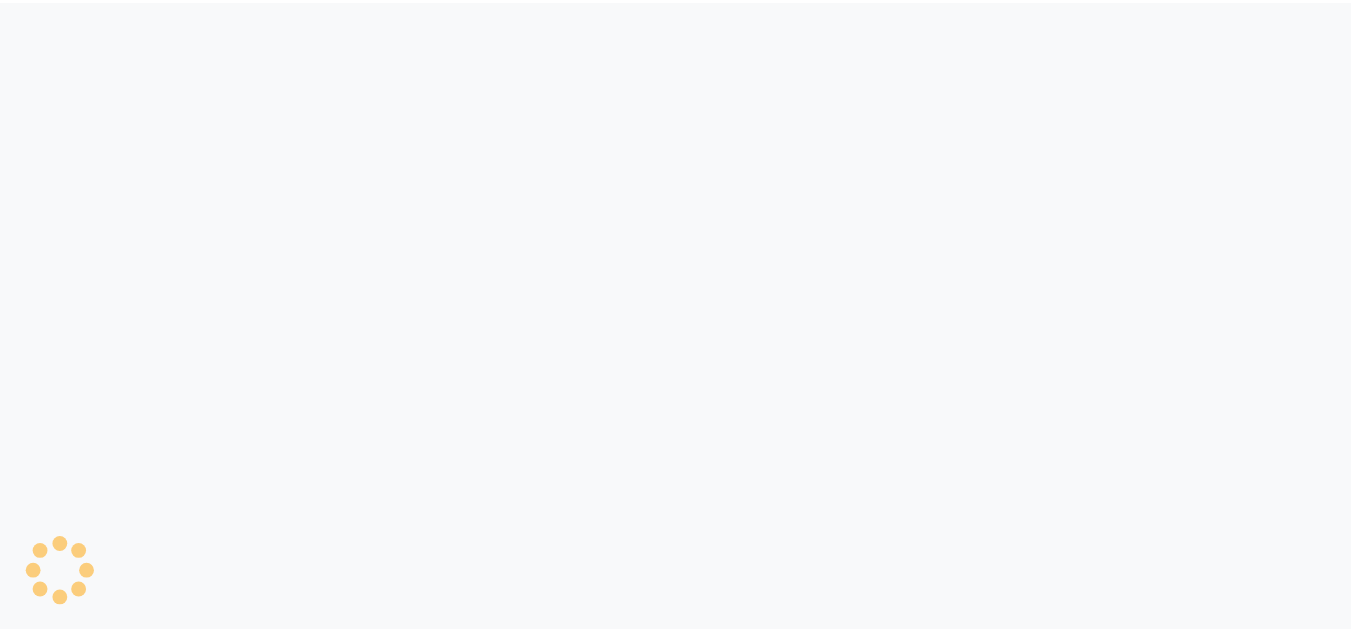 scroll, scrollTop: 0, scrollLeft: 0, axis: both 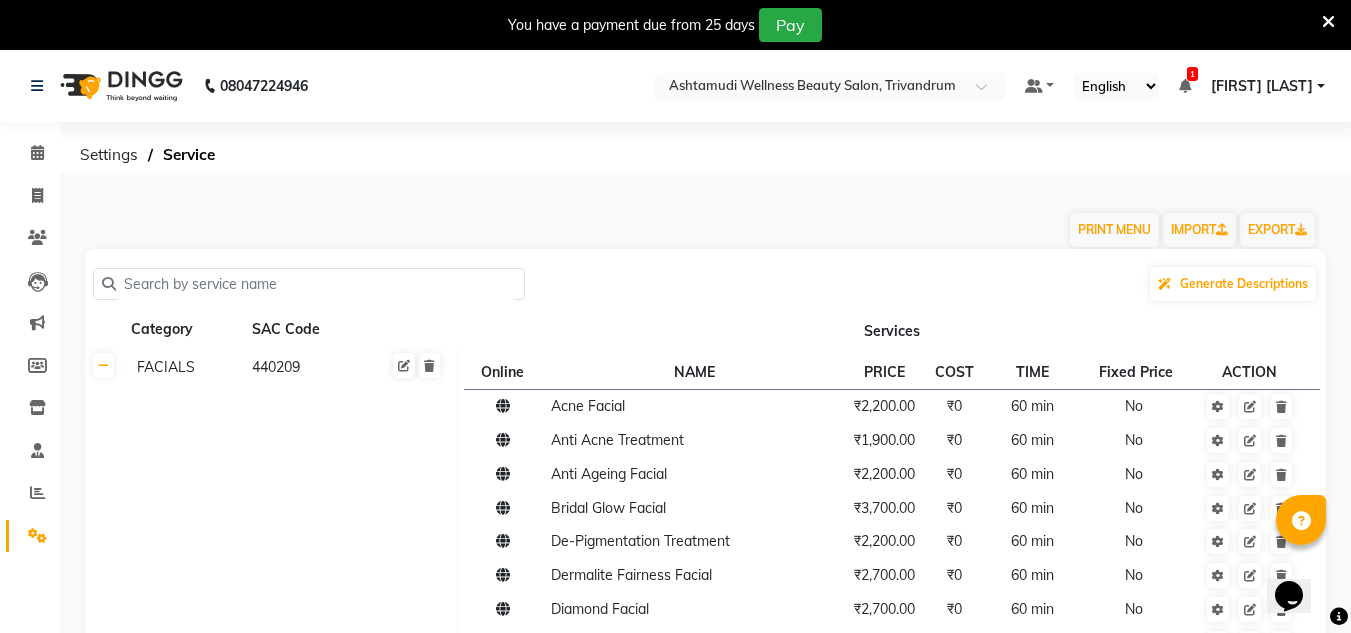 click at bounding box center [1328, 22] 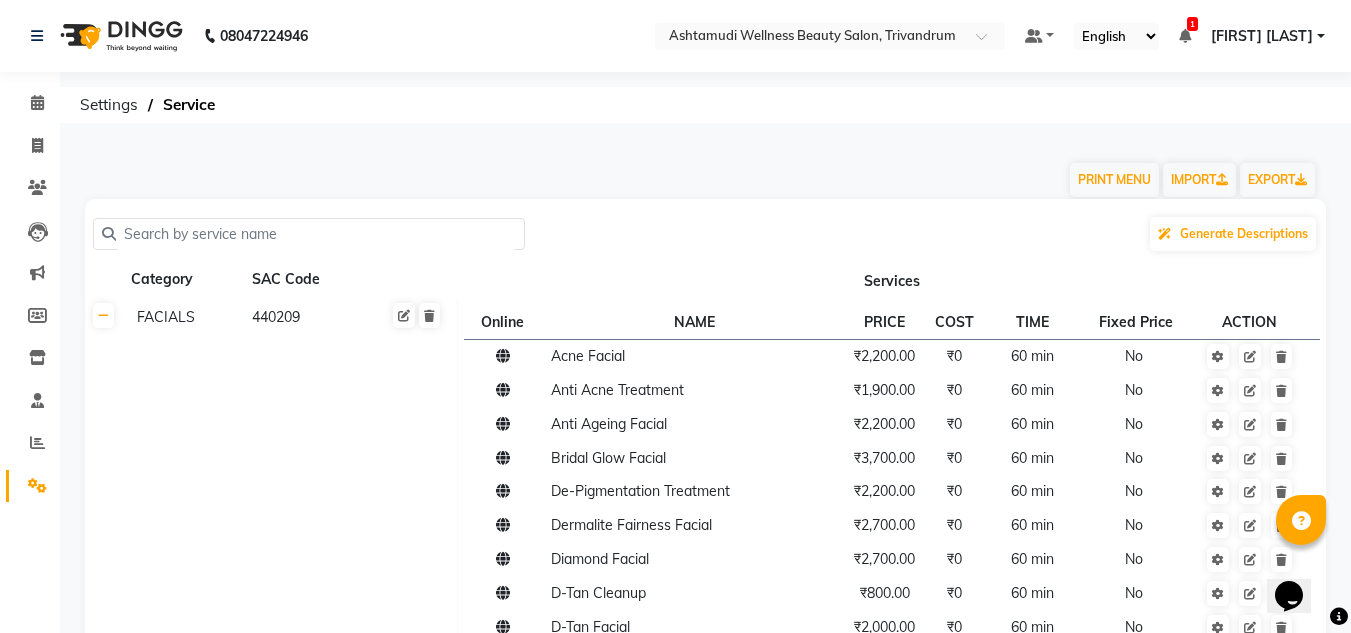 drag, startPoint x: 159, startPoint y: 248, endPoint x: 230, endPoint y: 248, distance: 71 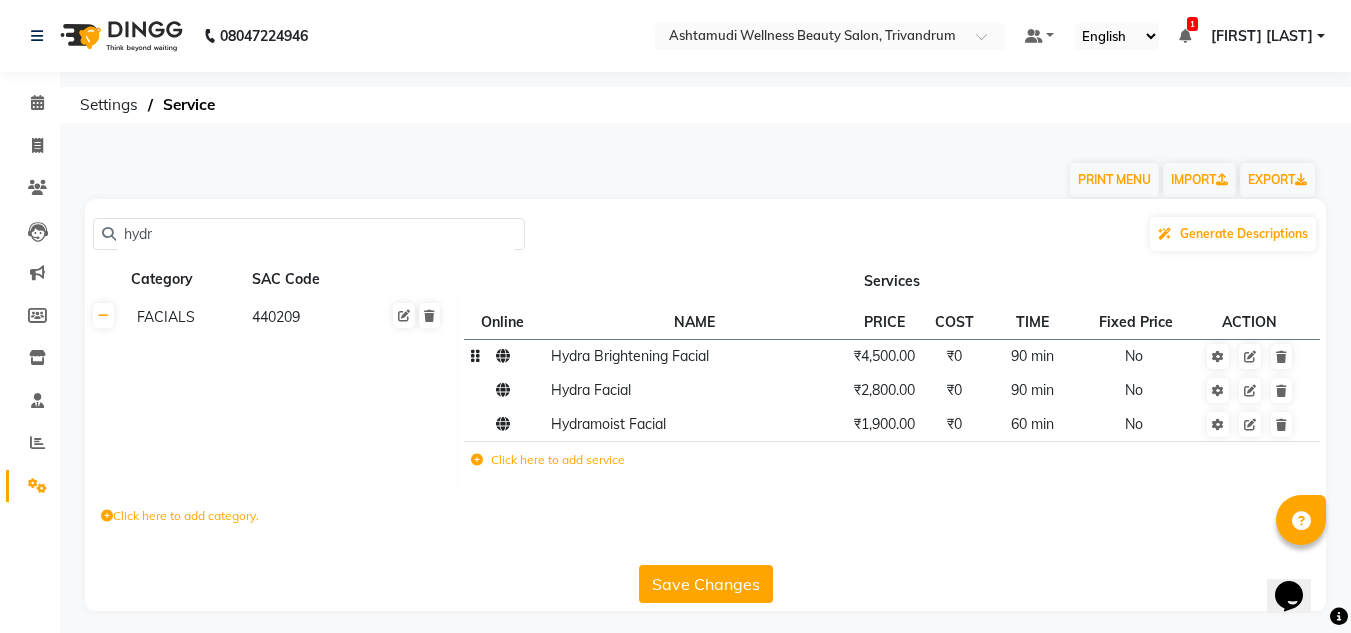 type on "hydr" 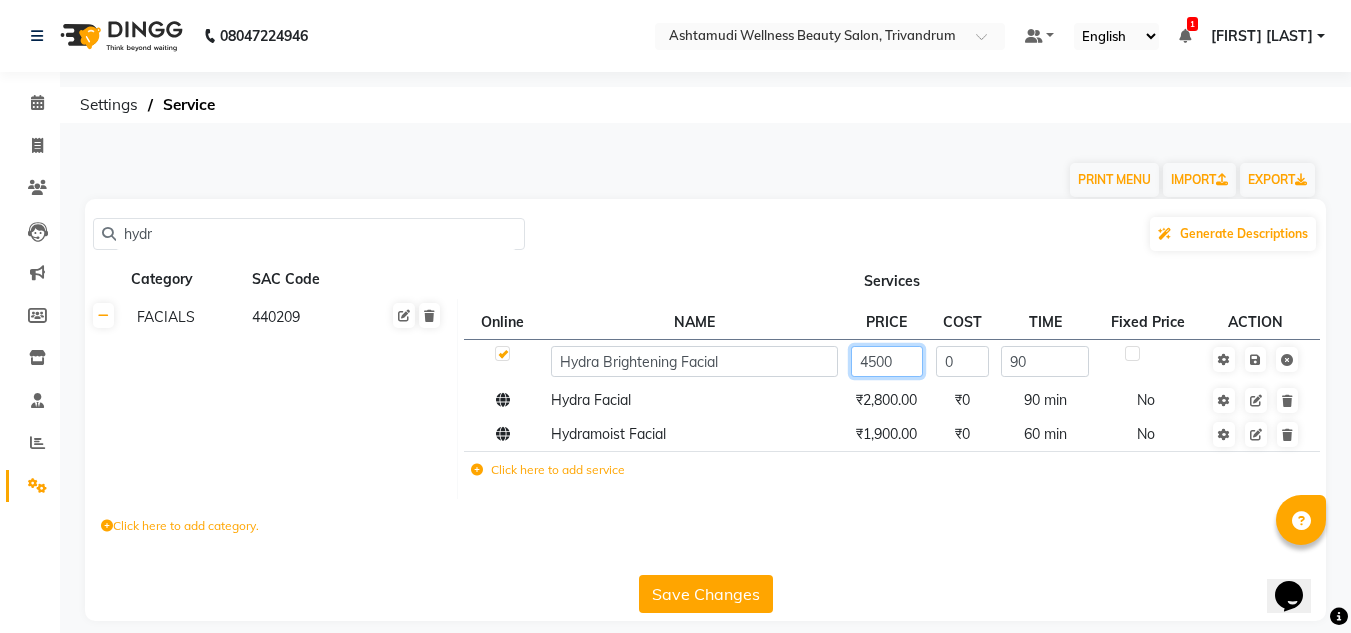 click on "4500" 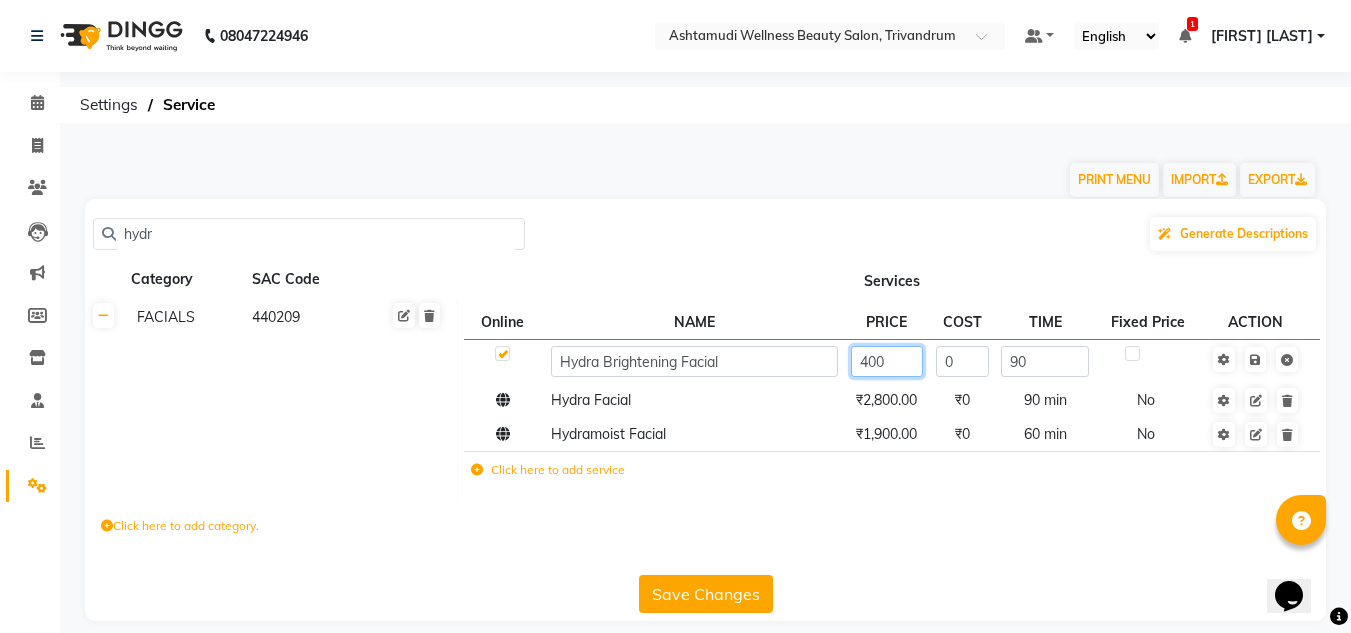 type on "4000" 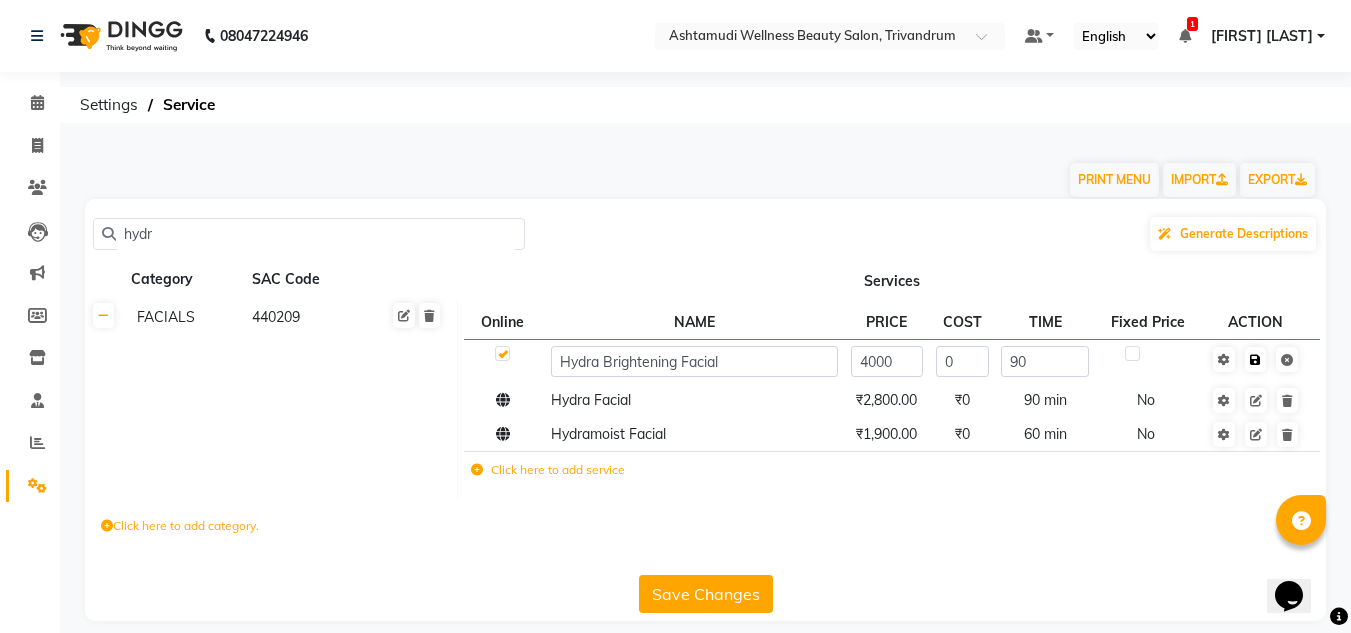 click 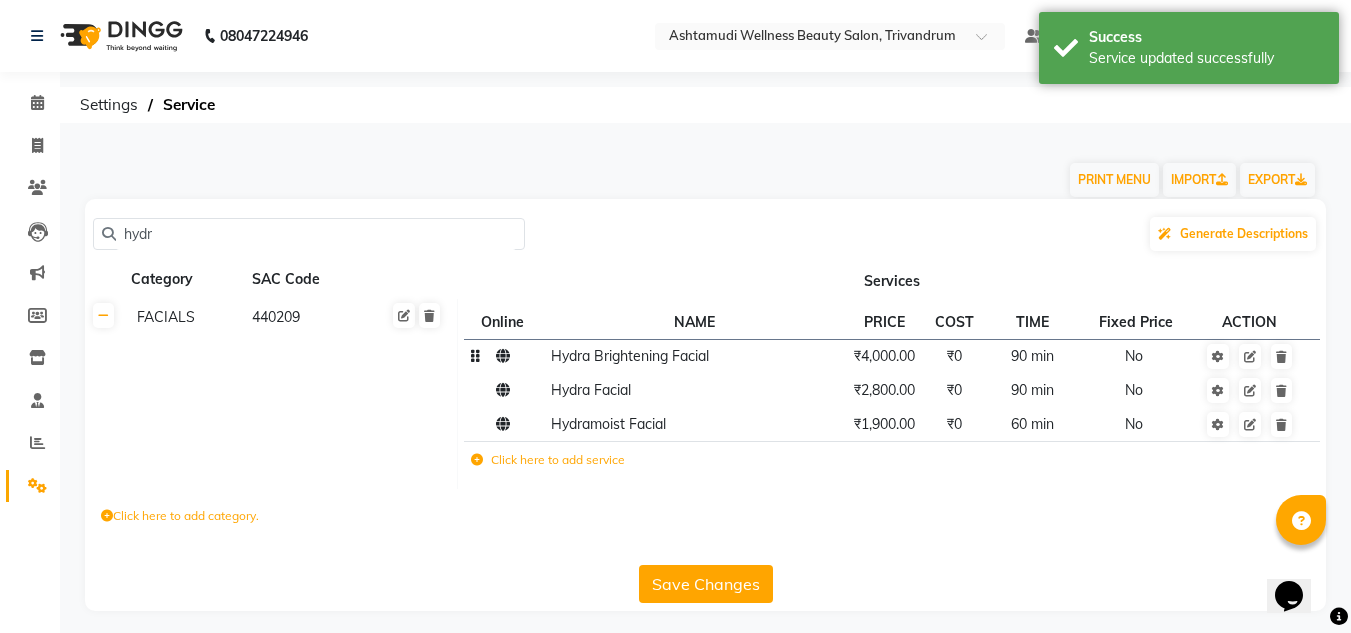 click on "Save Changes" 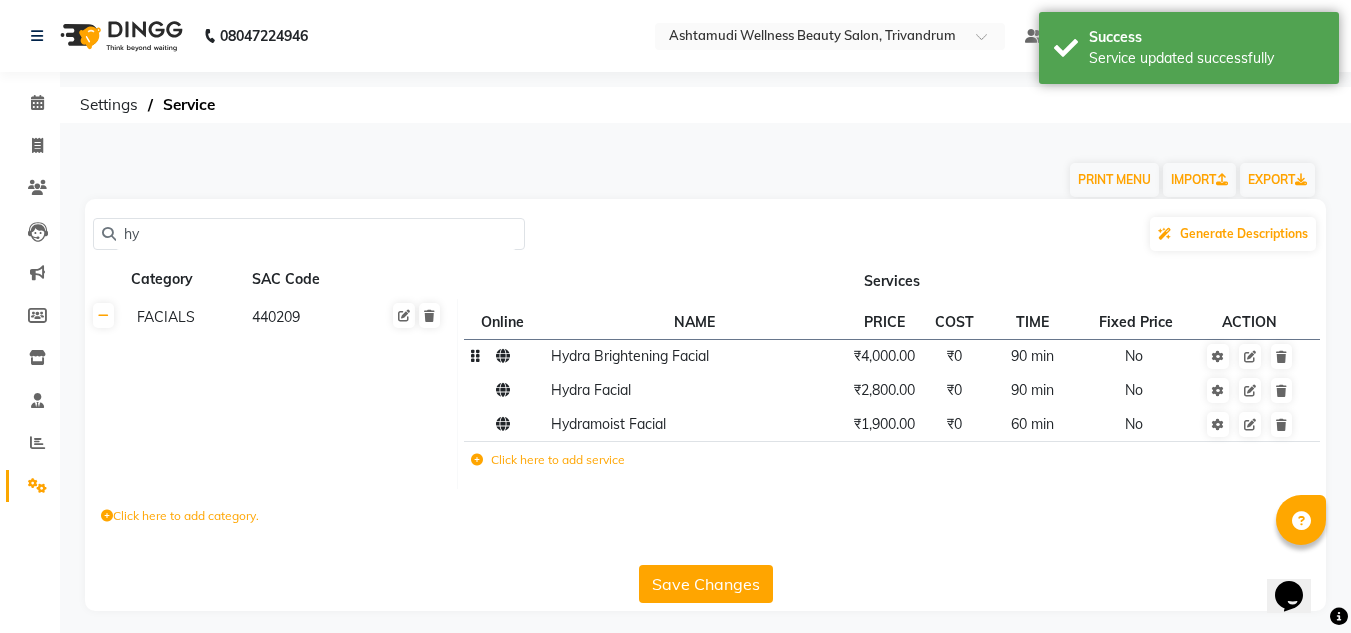 type on "h" 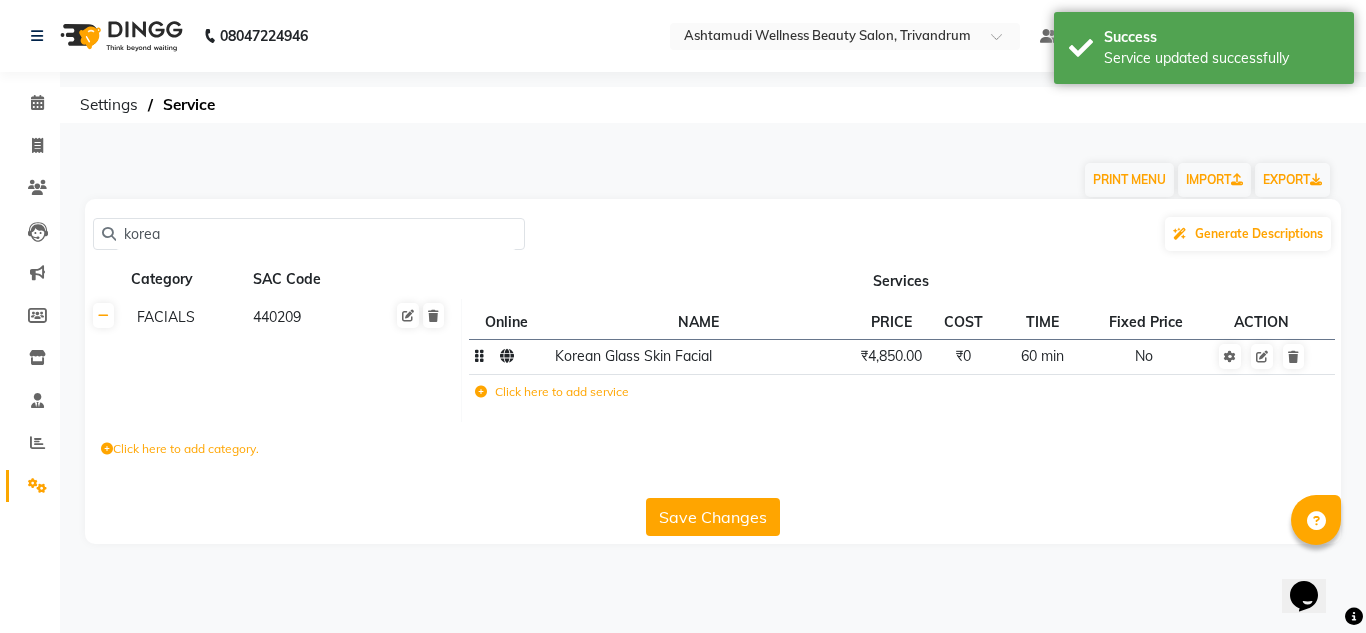 type on "korea" 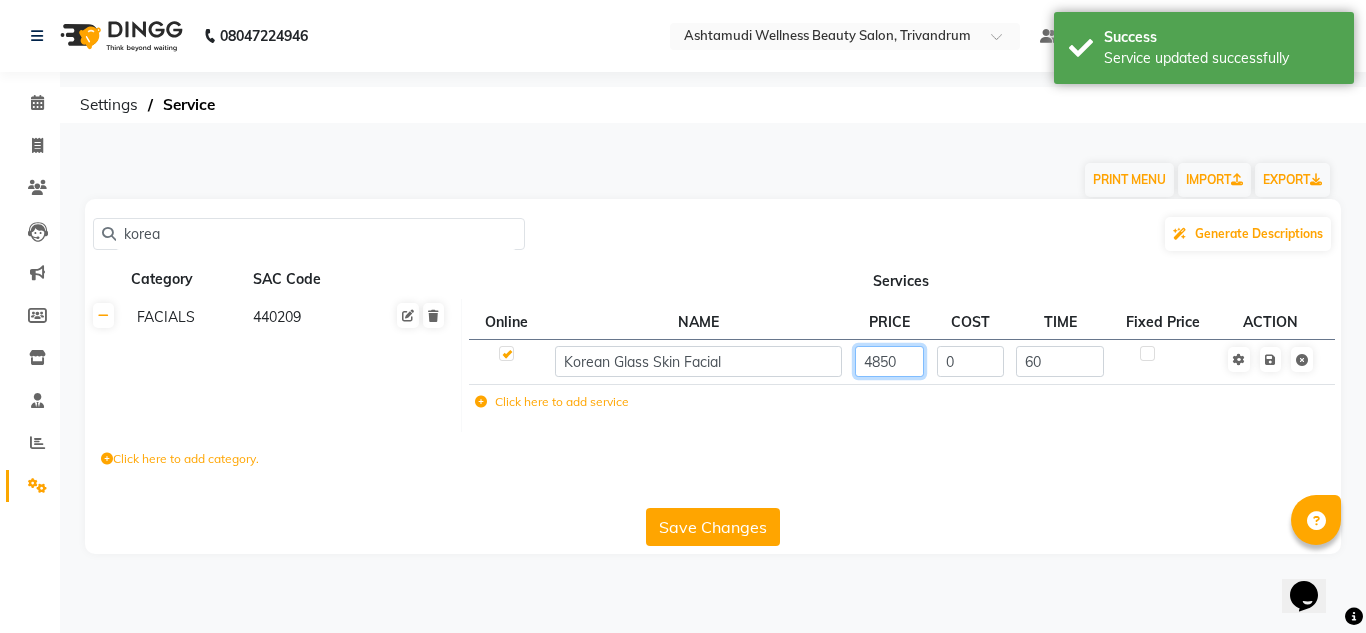 click on "4850" 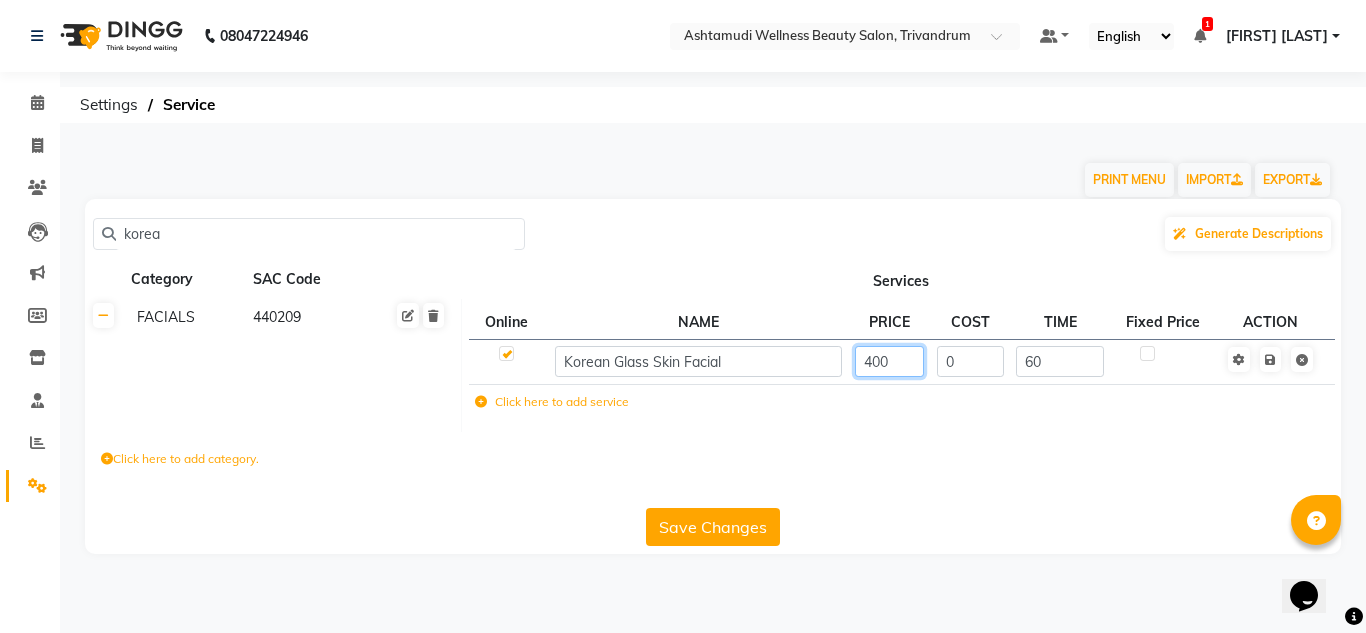type on "4000" 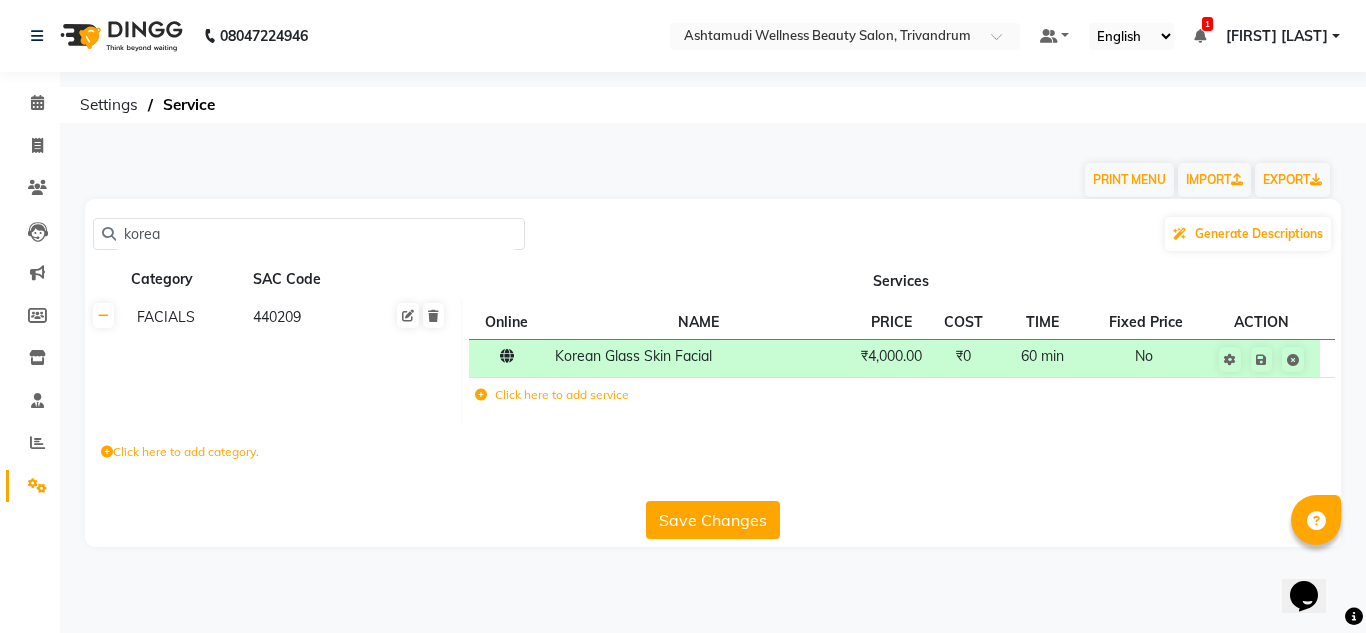 click on "Save Changes" 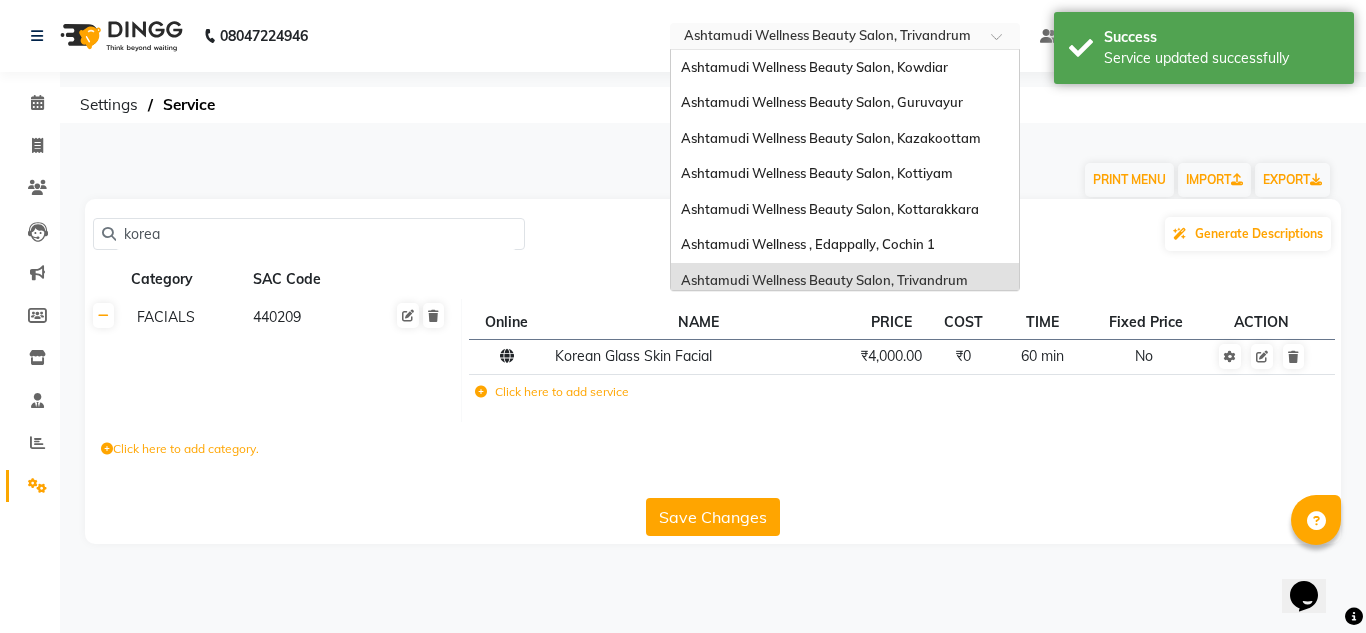 click at bounding box center [825, 38] 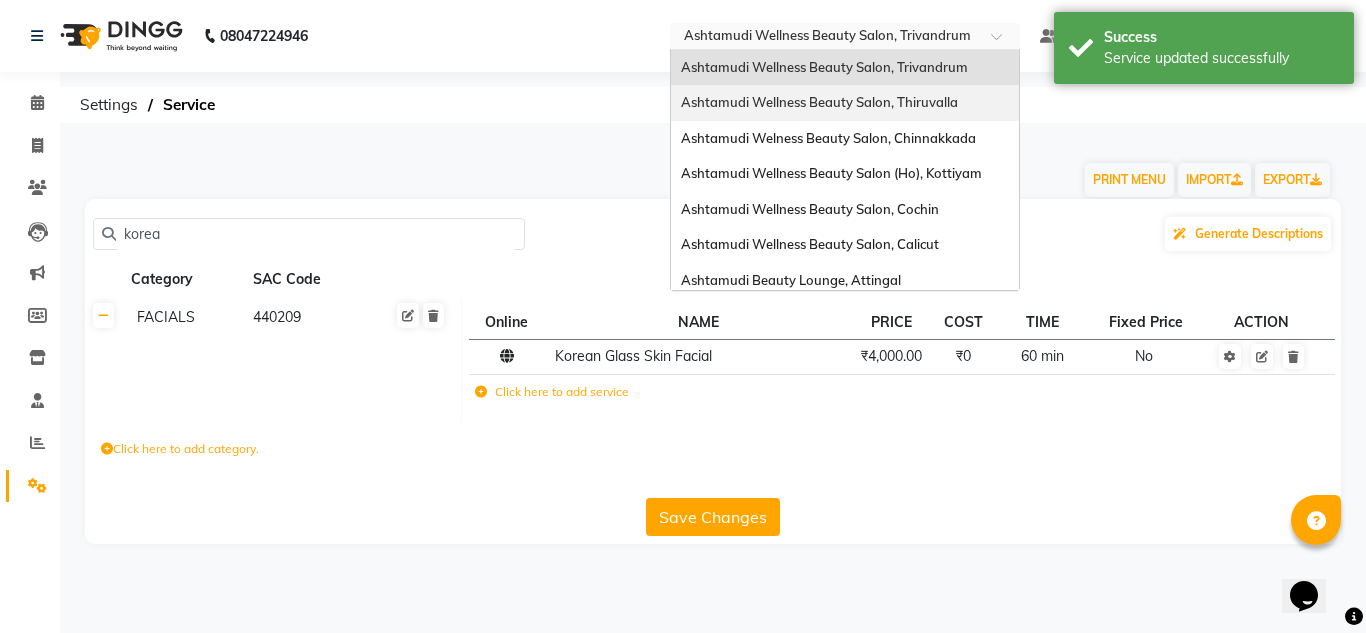 click on "Ashtamudi Wellness Beauty Salon, Thiruvalla" at bounding box center (819, 102) 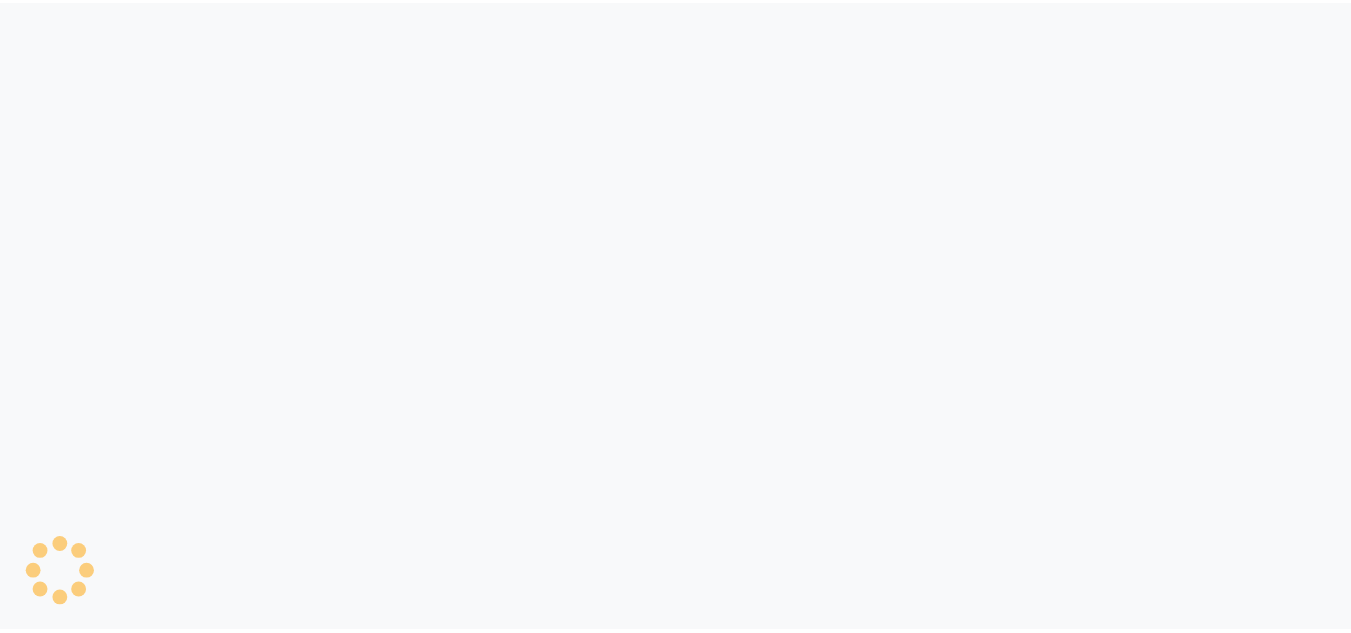 scroll, scrollTop: 0, scrollLeft: 0, axis: both 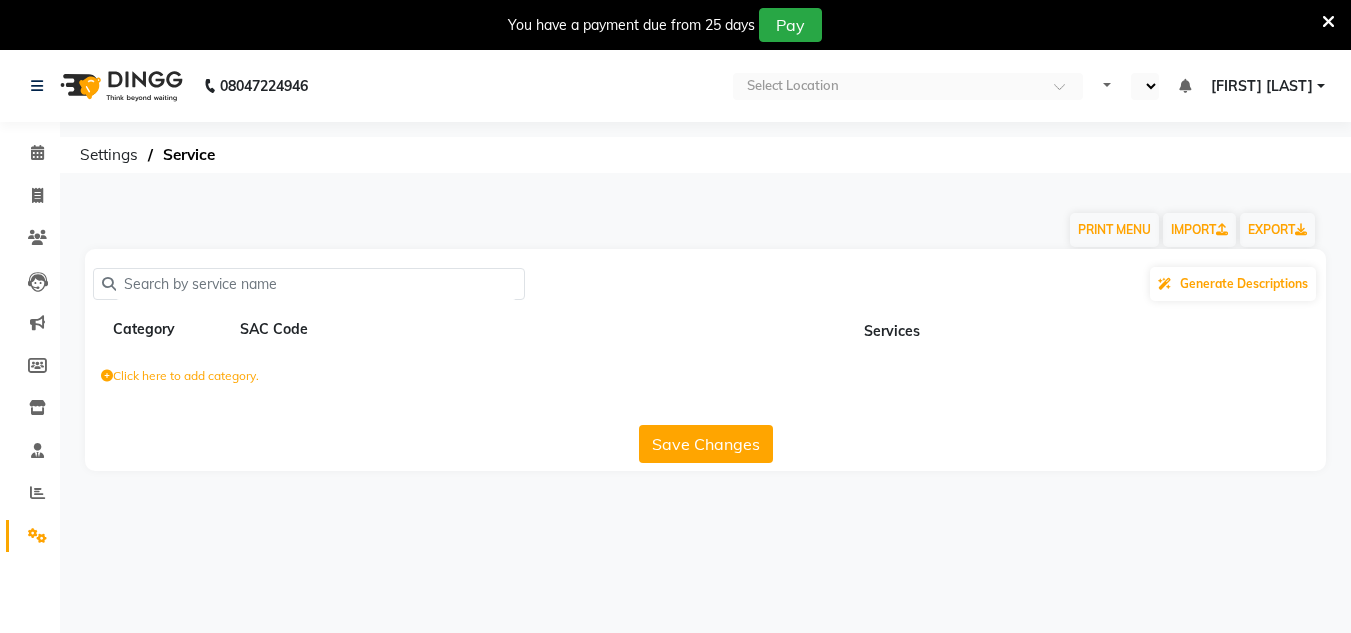 select on "en" 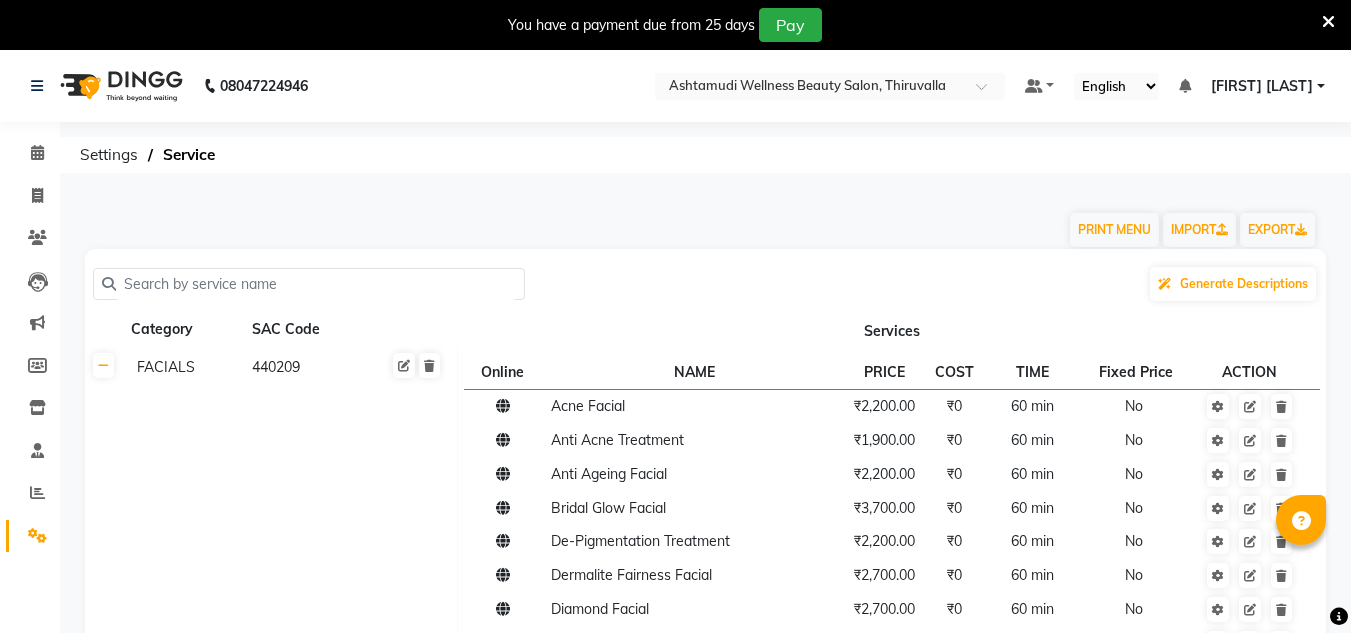 click at bounding box center (1328, 22) 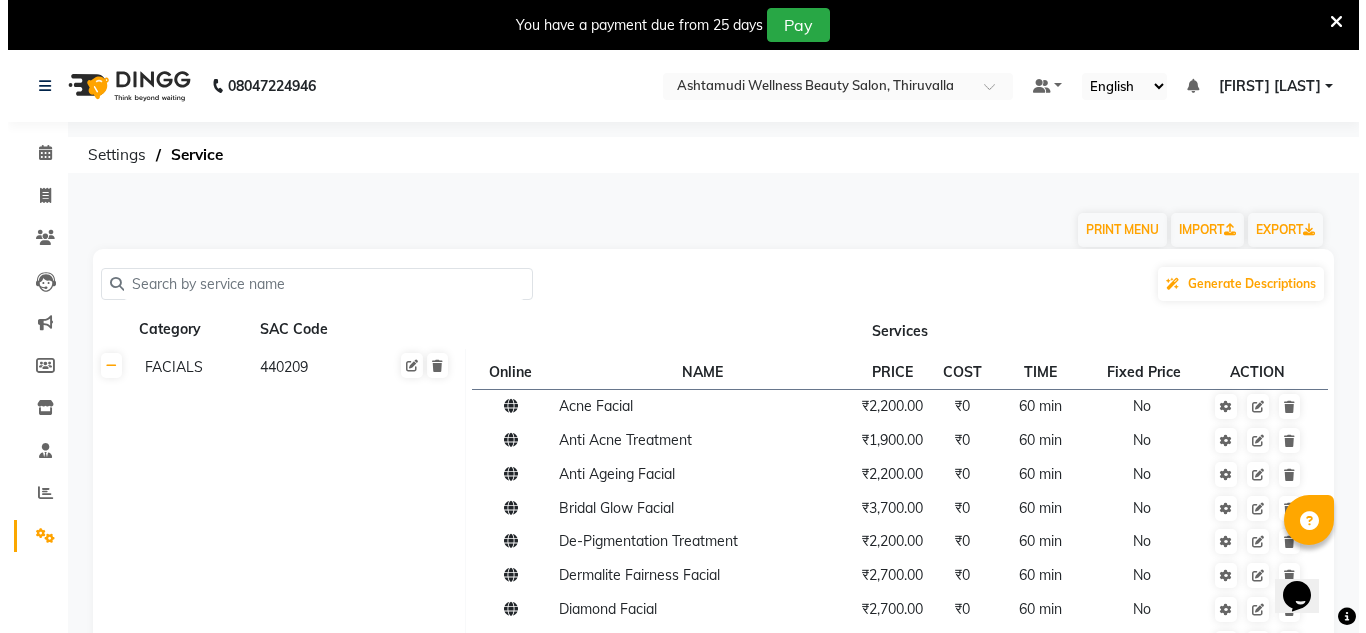 scroll, scrollTop: 0, scrollLeft: 0, axis: both 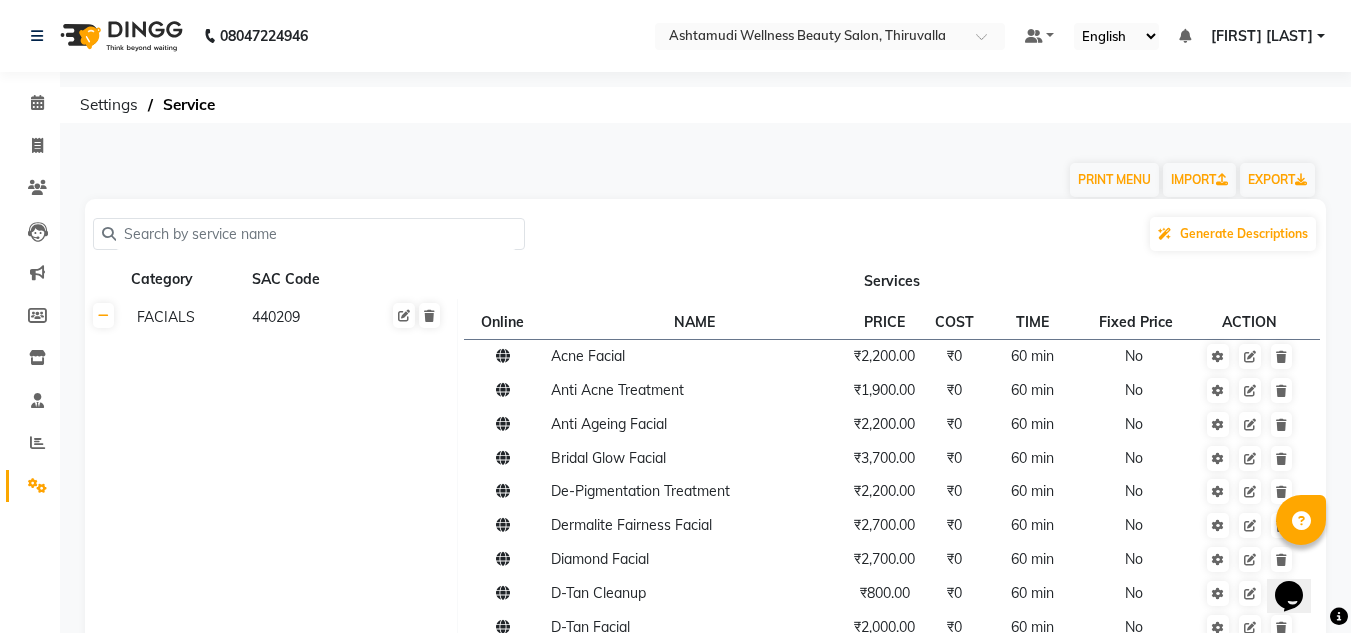 click 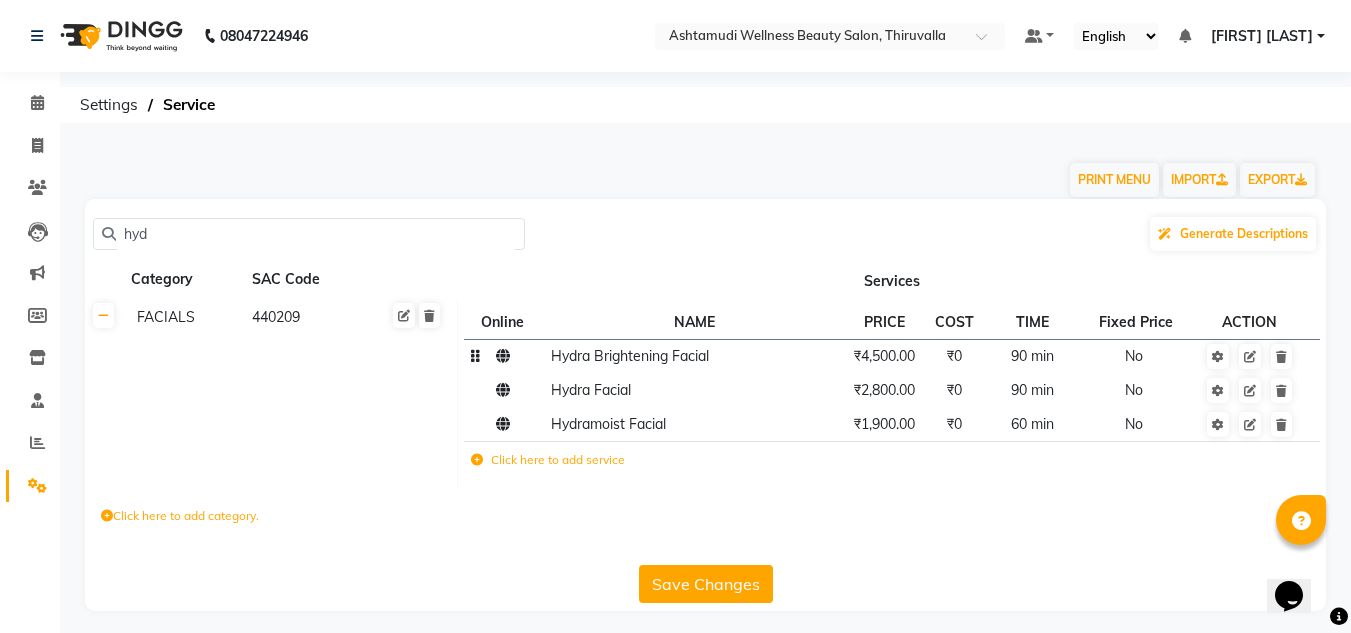 type on "hyd" 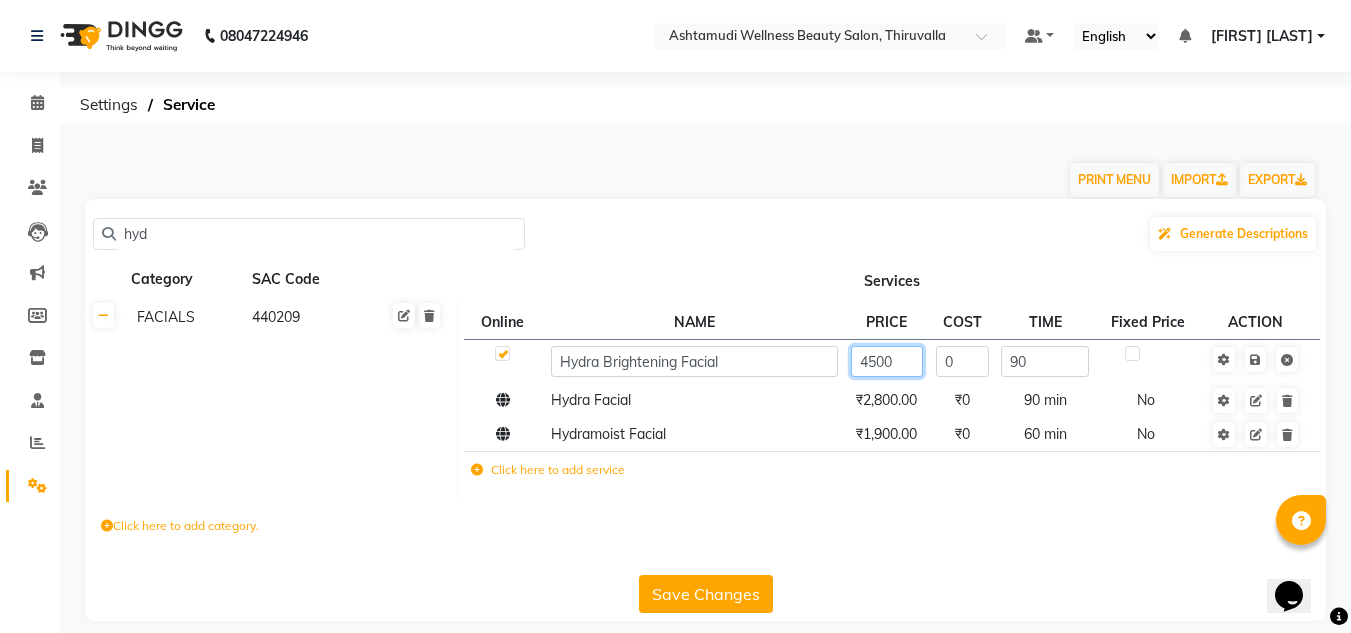 click on "4500" 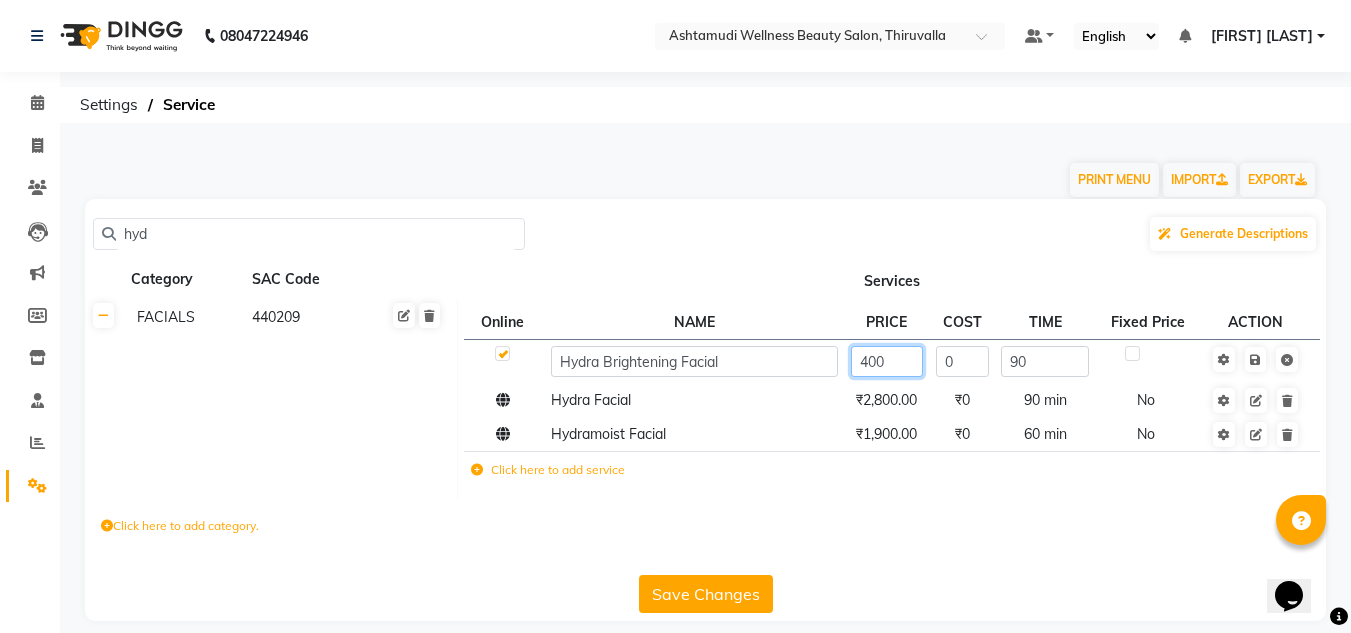 type on "4000" 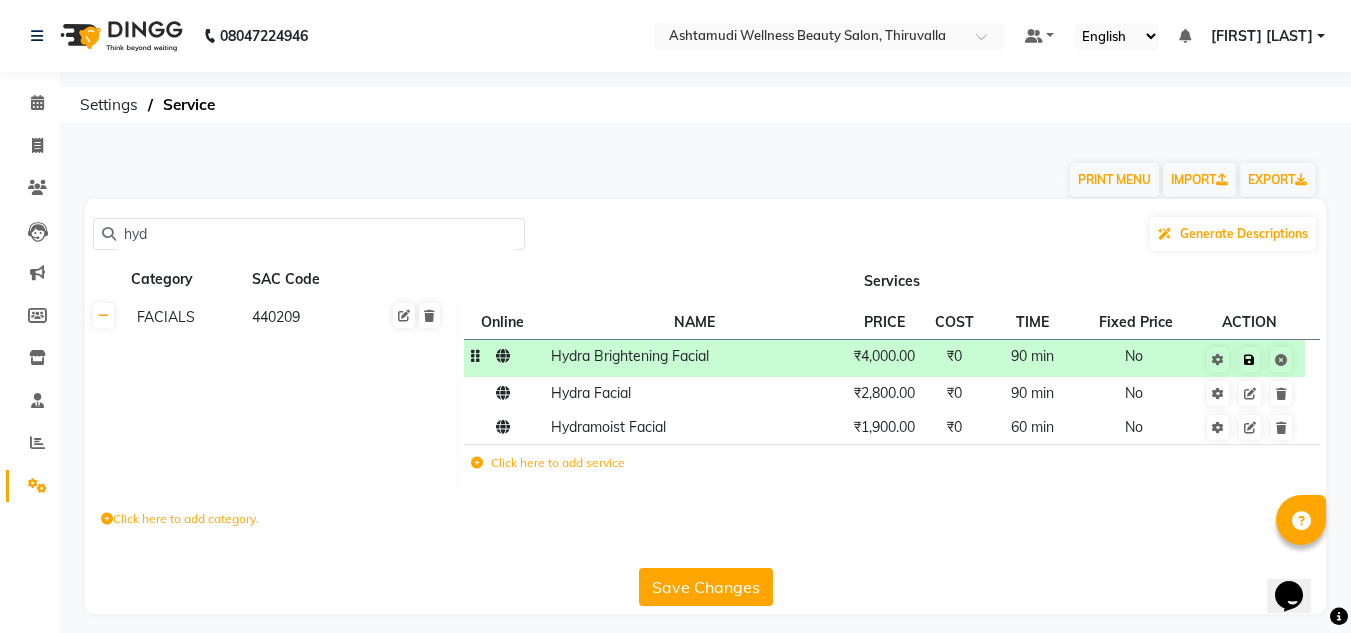 click 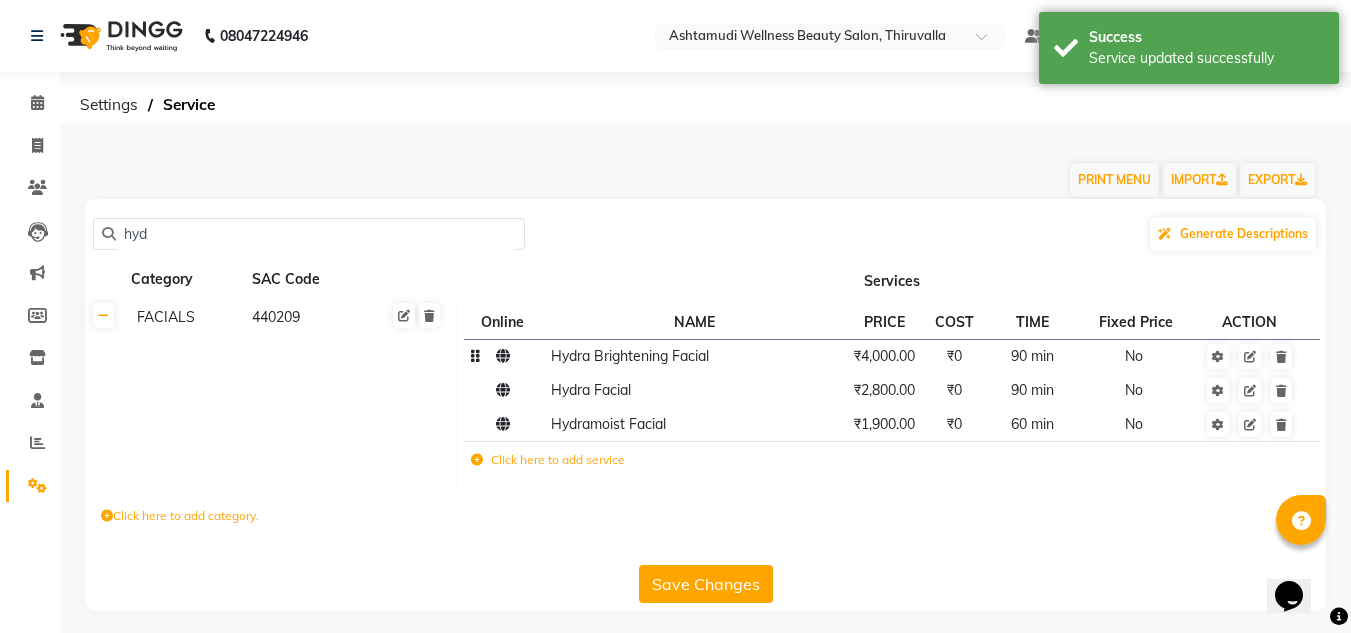 click on "hyd" 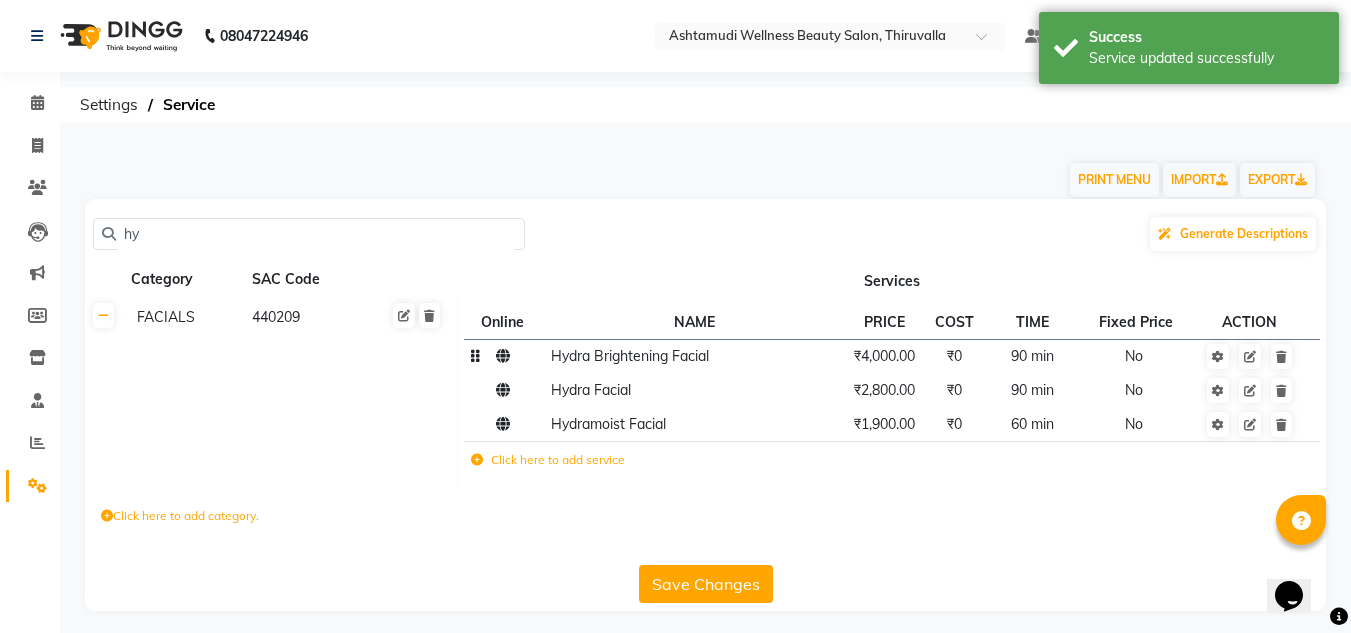 type on "h" 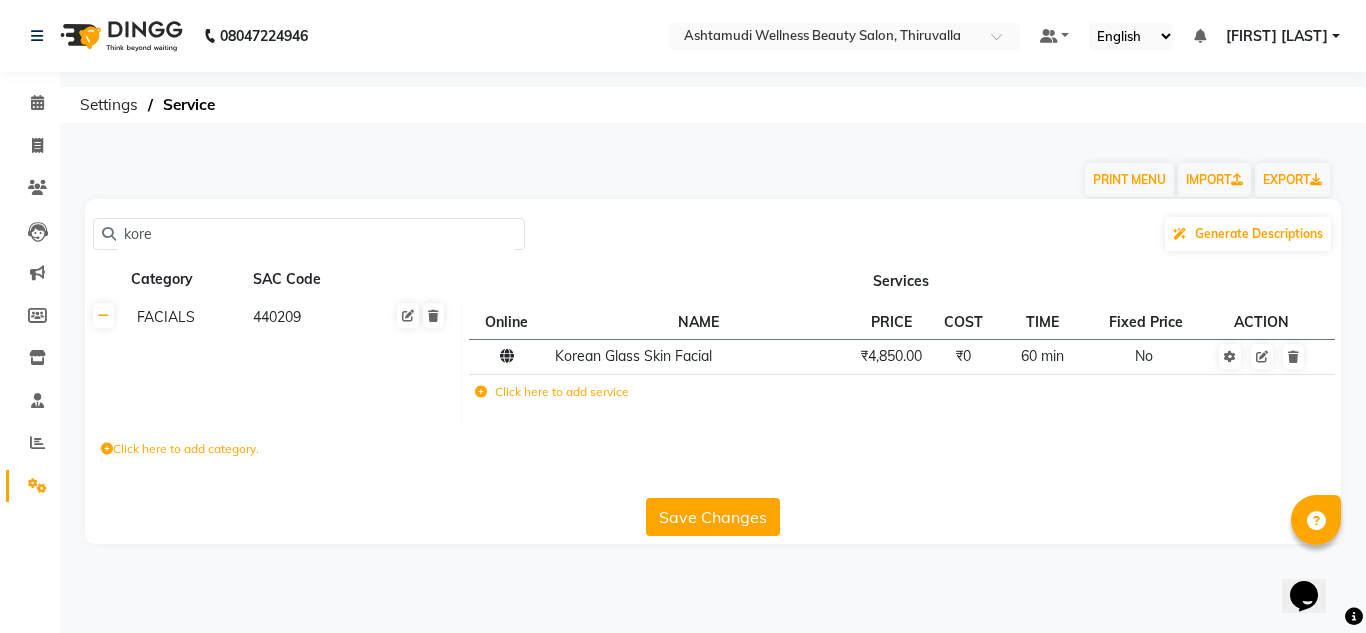 type on "kore" 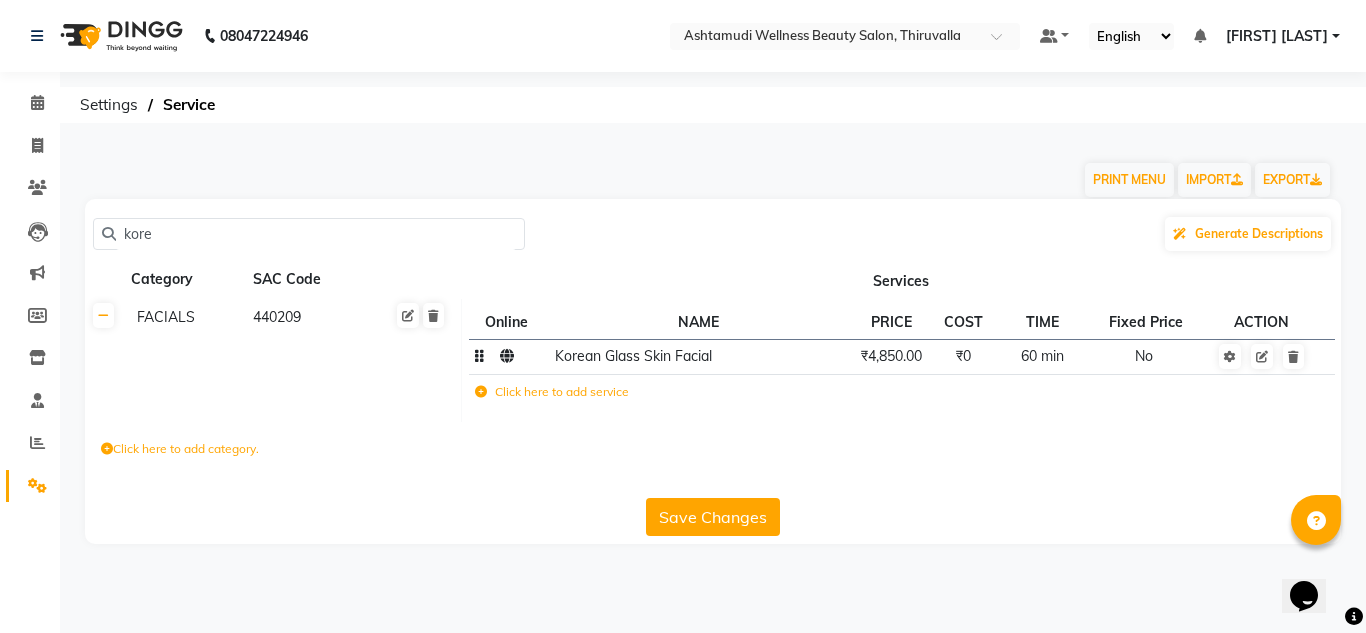 click on "₹4,850.00" 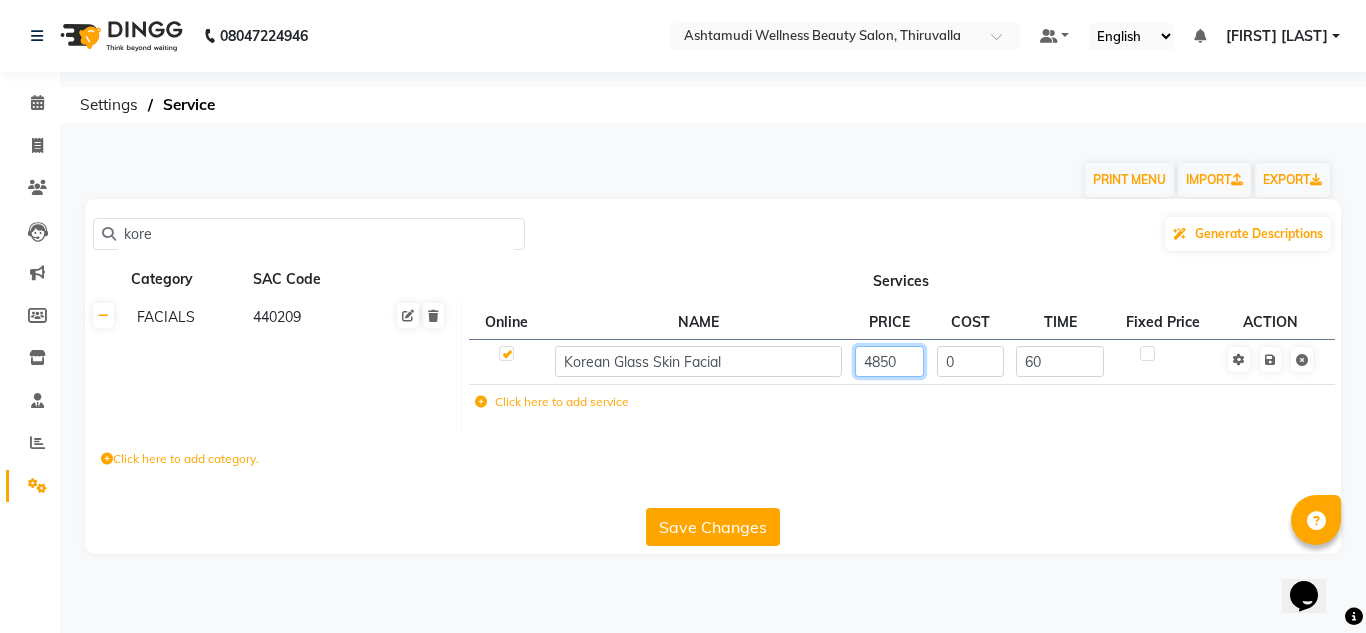 click on "4850" 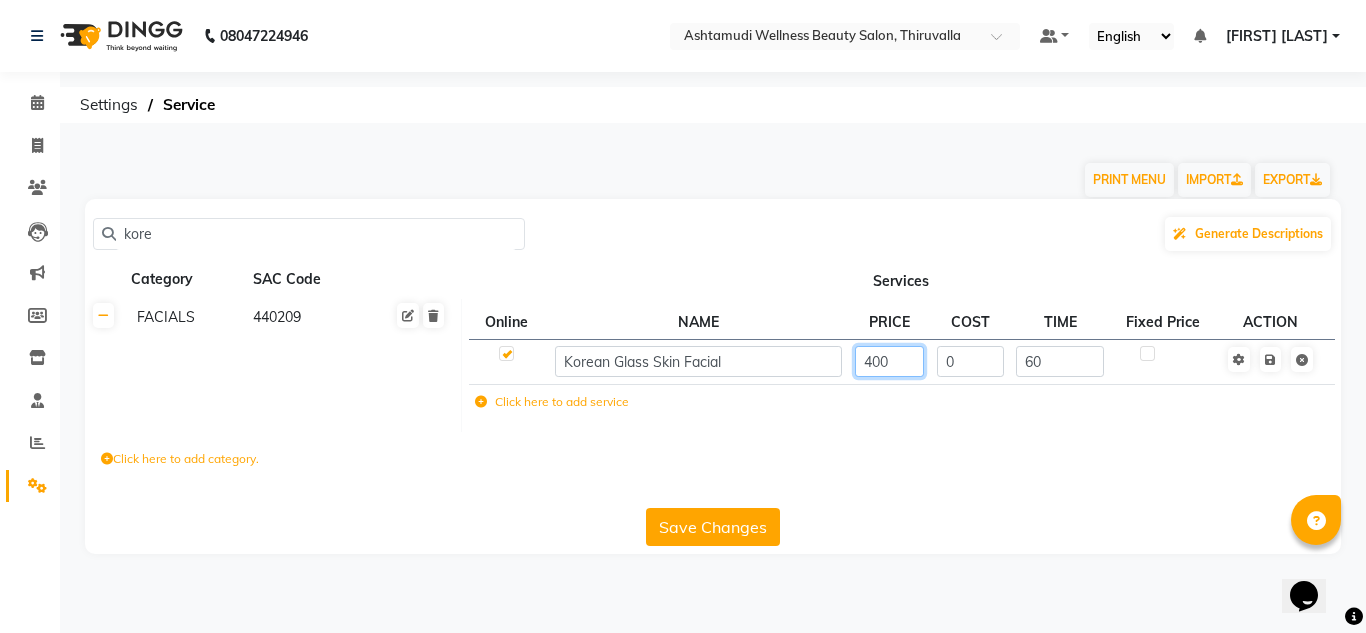 type on "4000" 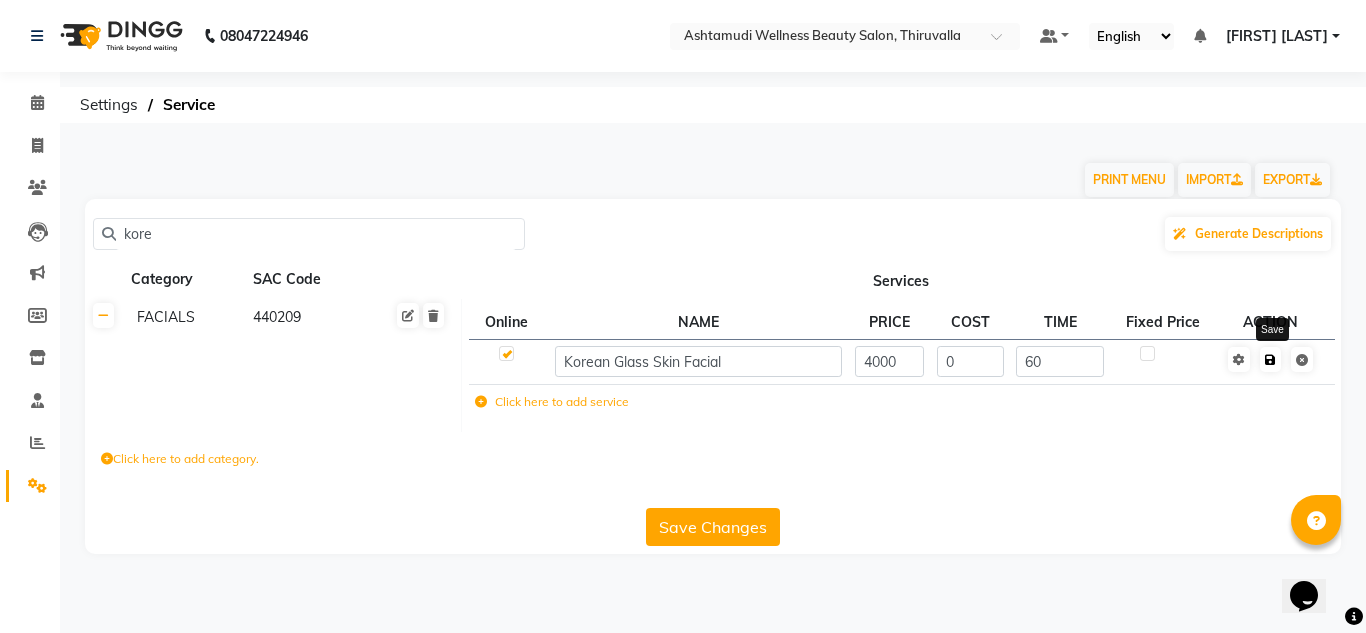 click on "Save" 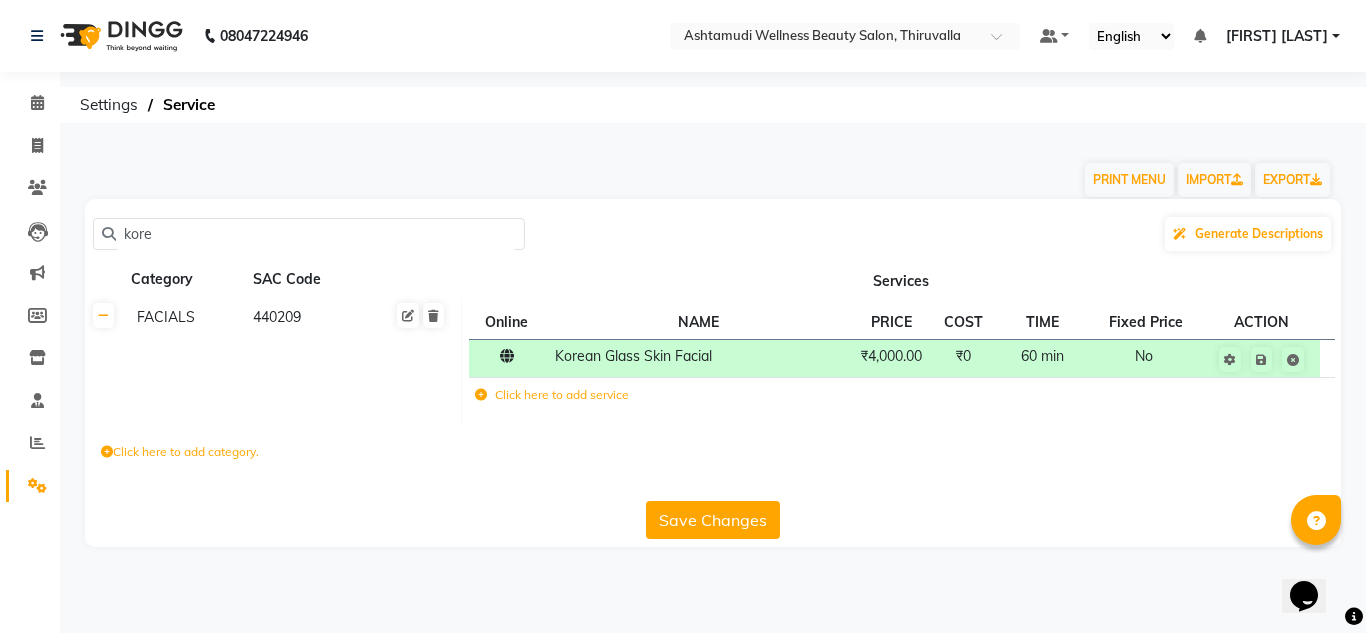 click on "Save Changes" 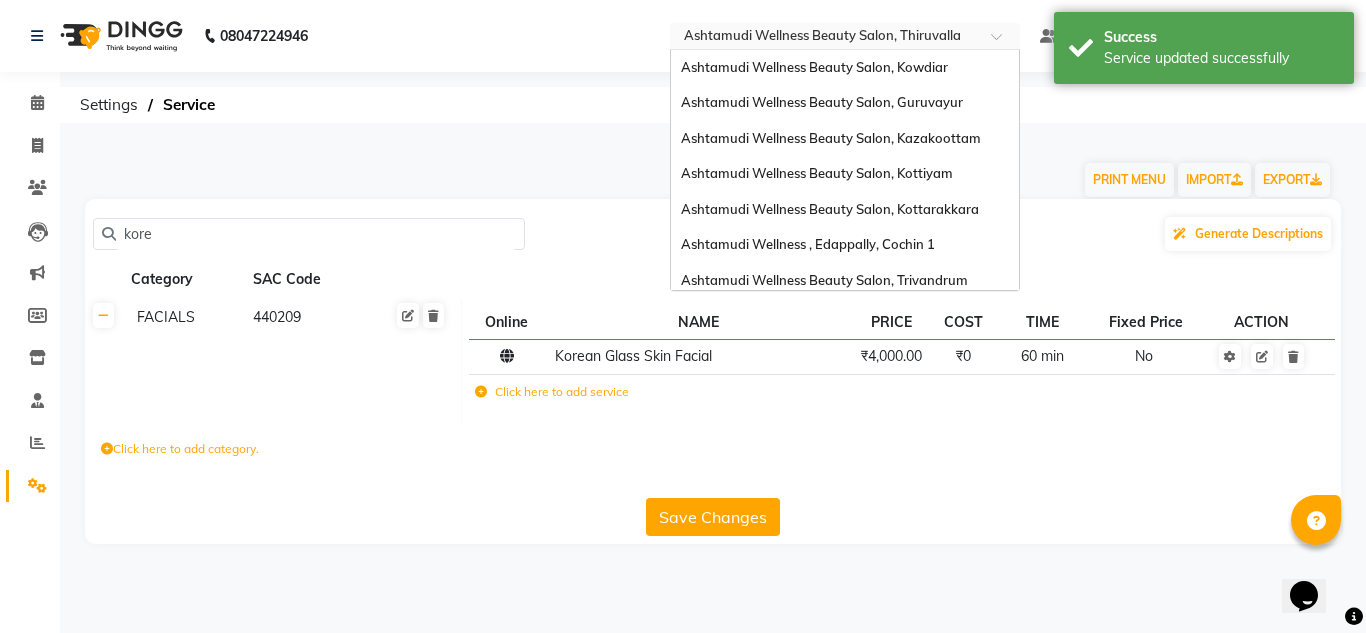 click at bounding box center [825, 38] 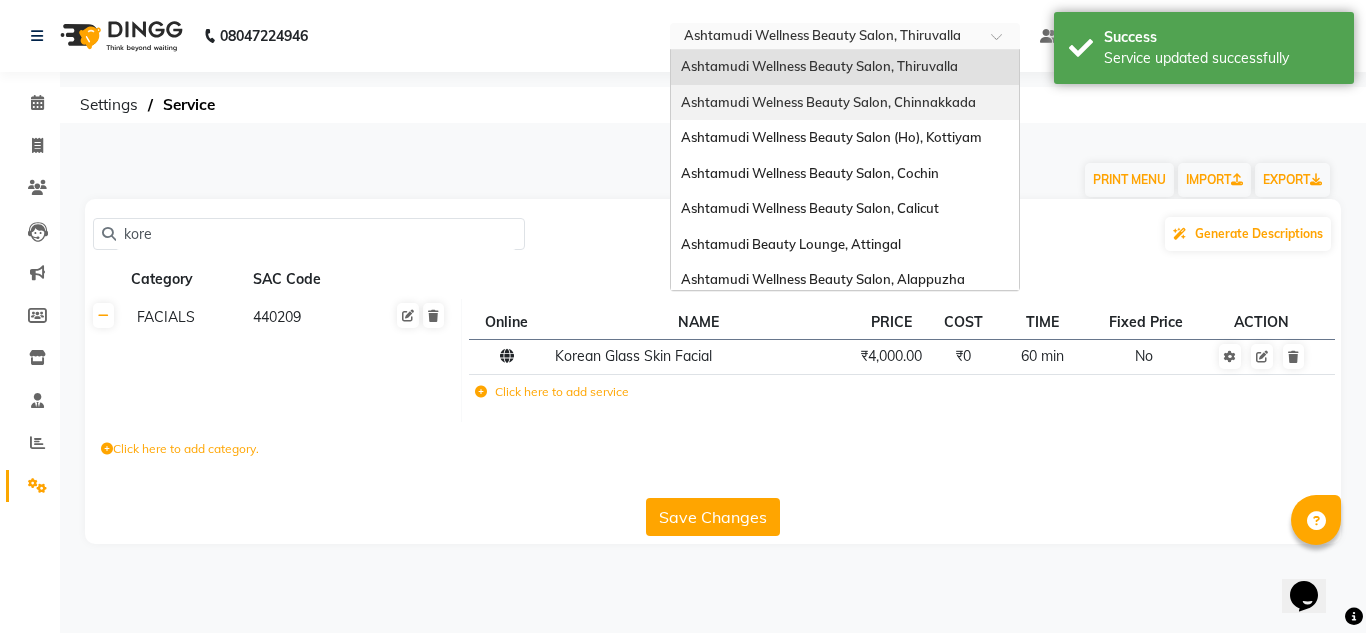 click on "Ashtamudi Welness Beauty Salon, Chinnakkada" at bounding box center (828, 102) 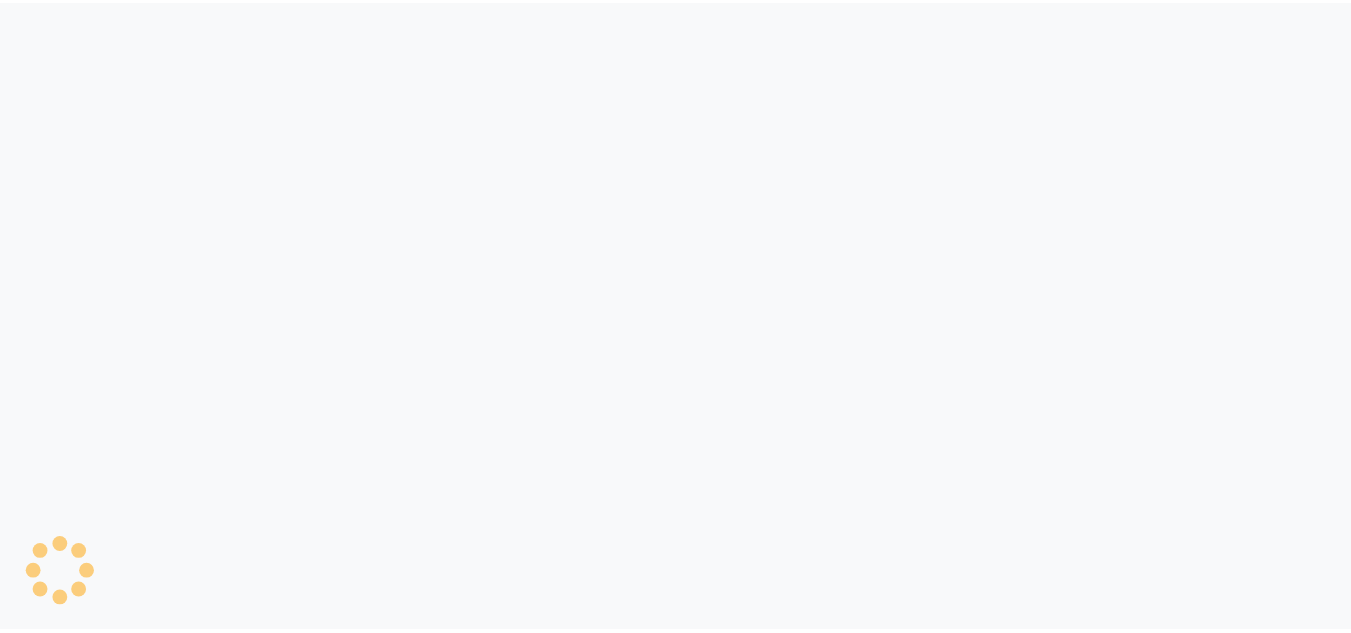 scroll, scrollTop: 0, scrollLeft: 0, axis: both 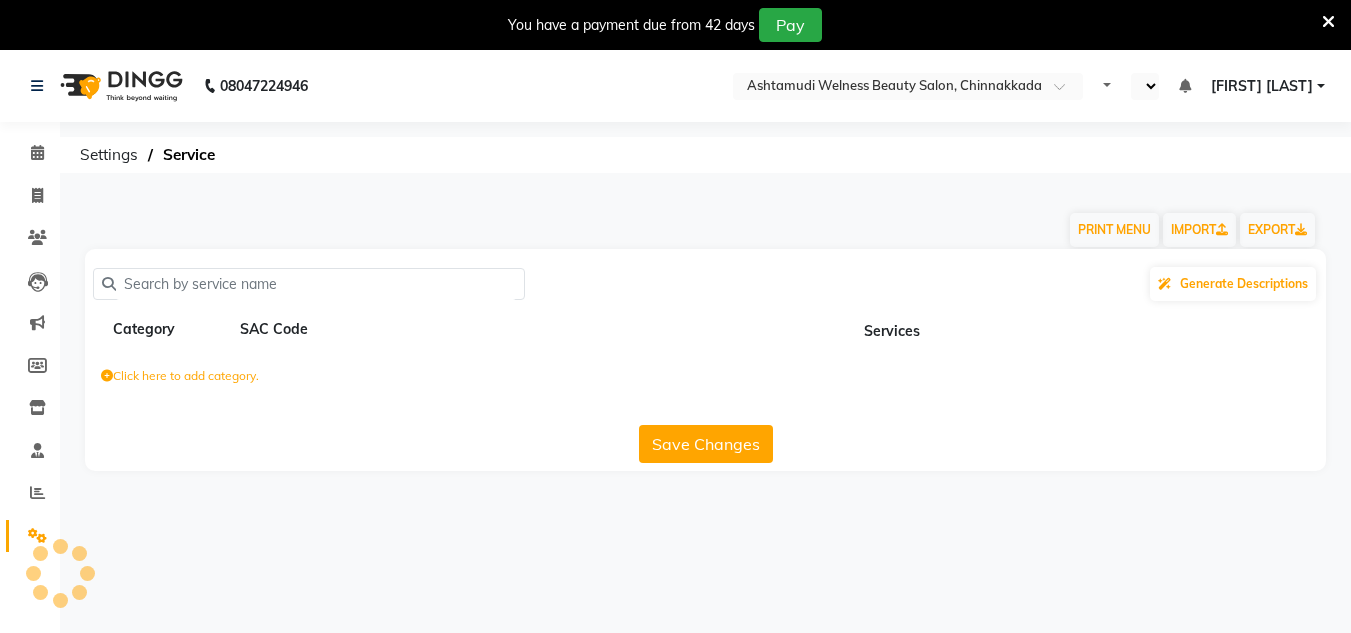 select on "en" 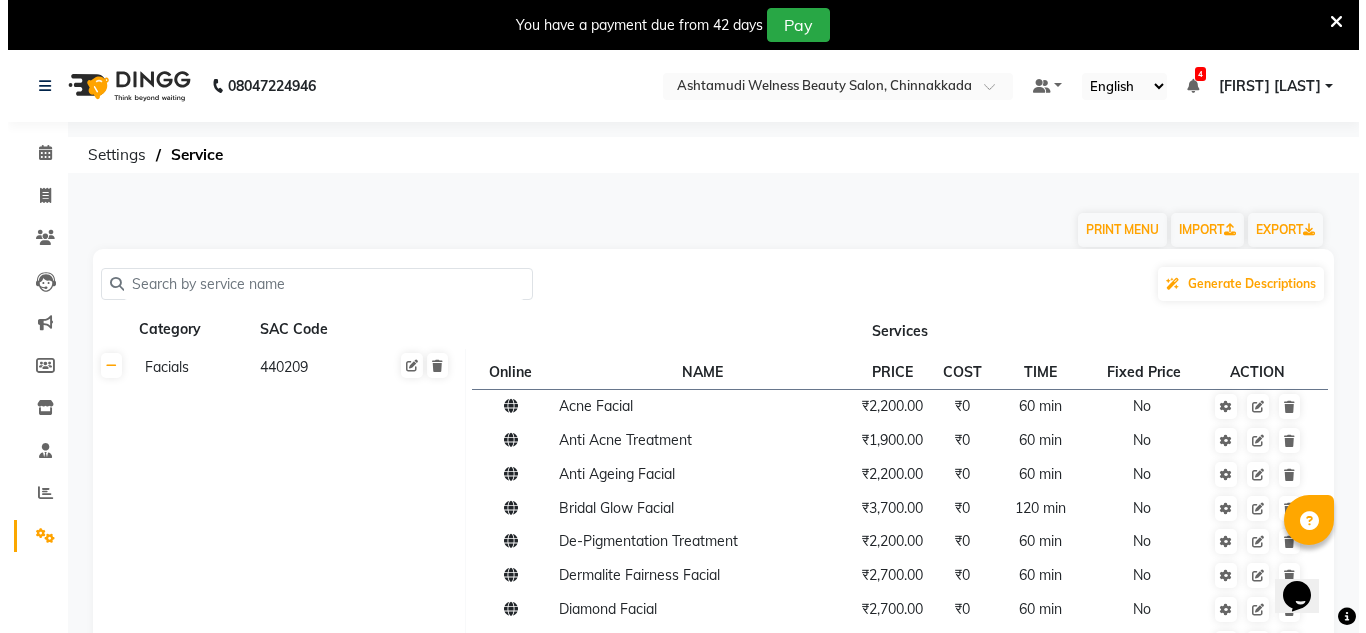 scroll, scrollTop: 0, scrollLeft: 0, axis: both 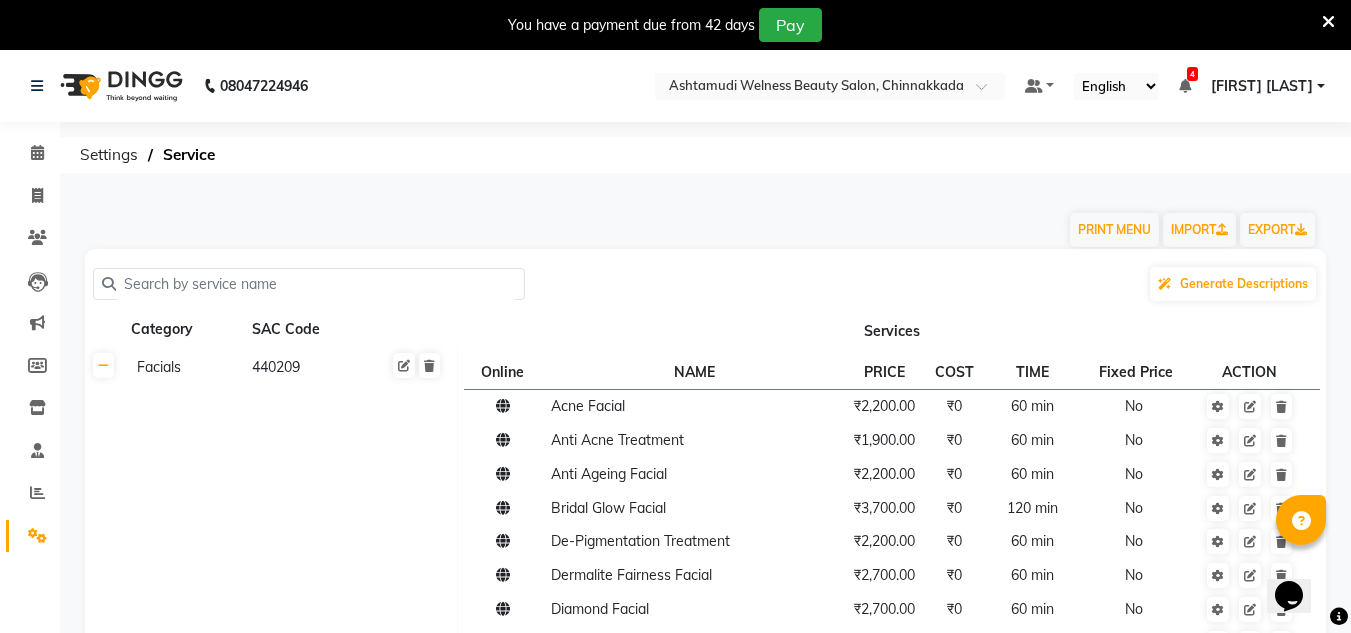 click 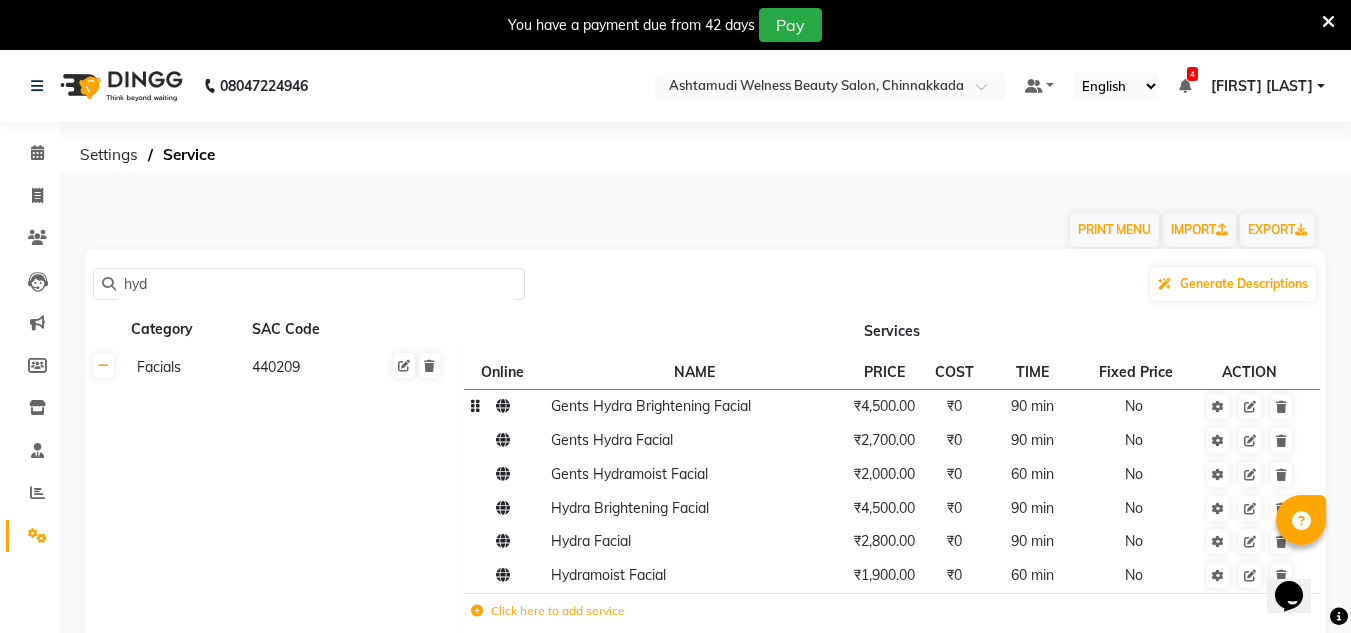 type on "hyd" 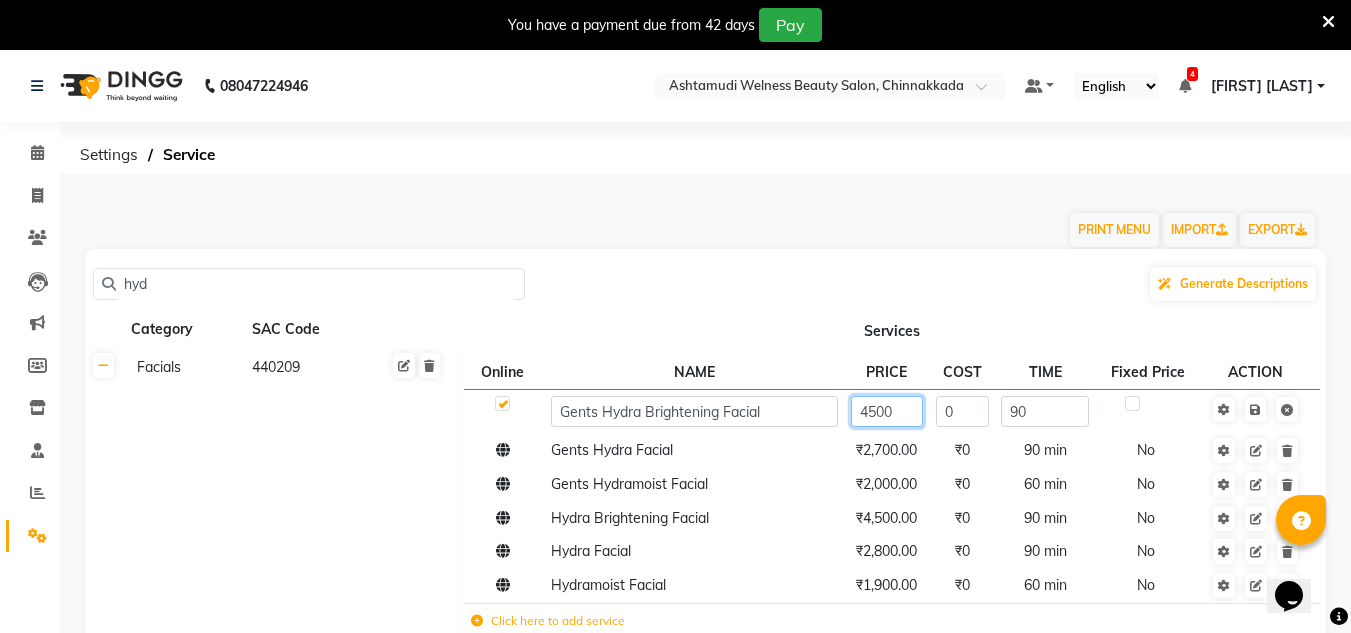 click on "4500" 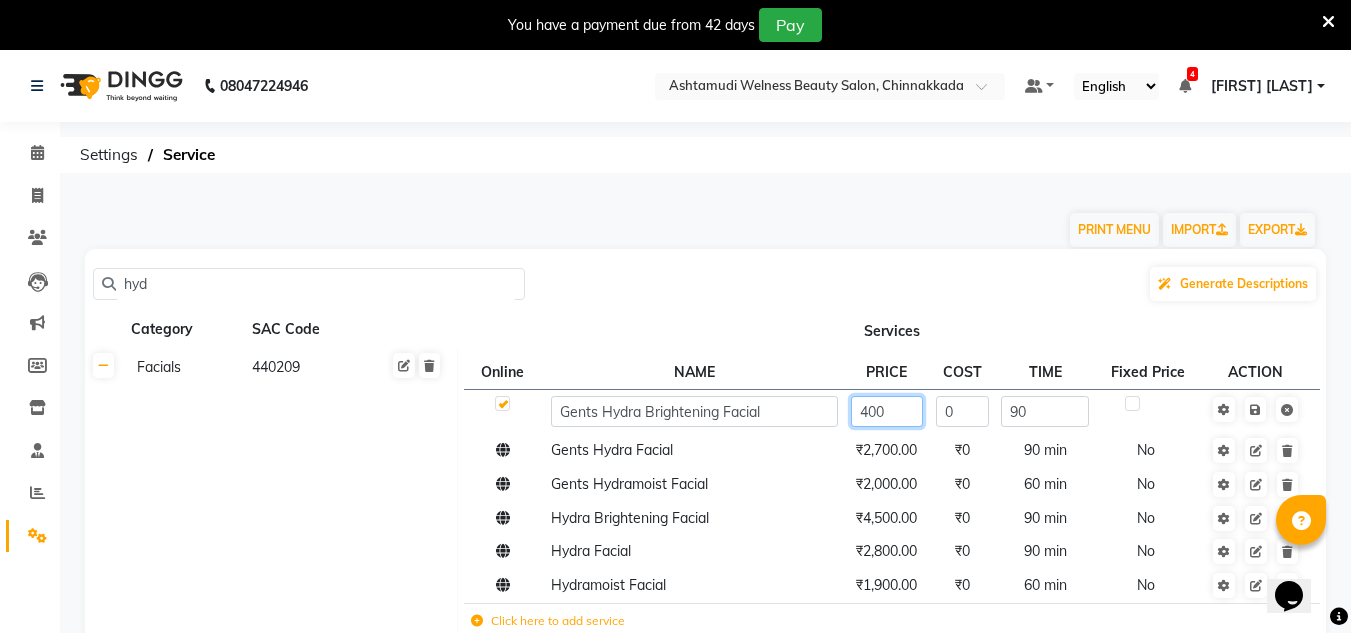 type on "4000" 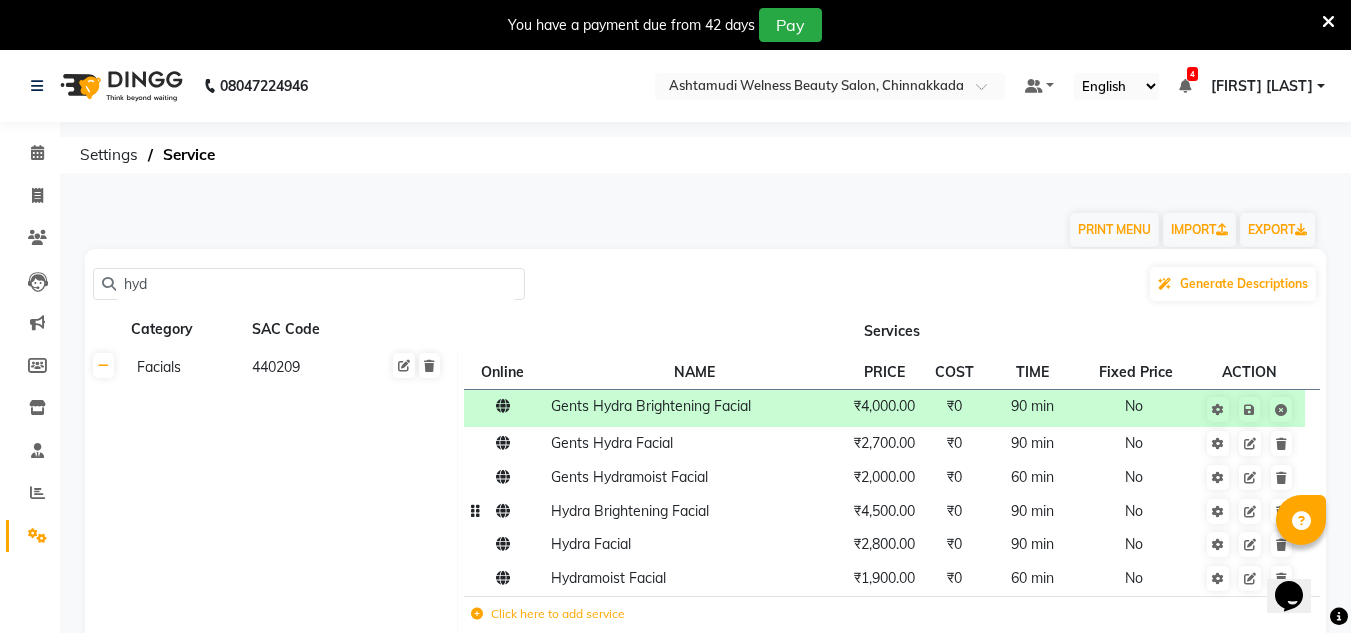 click on "₹4,500.00" 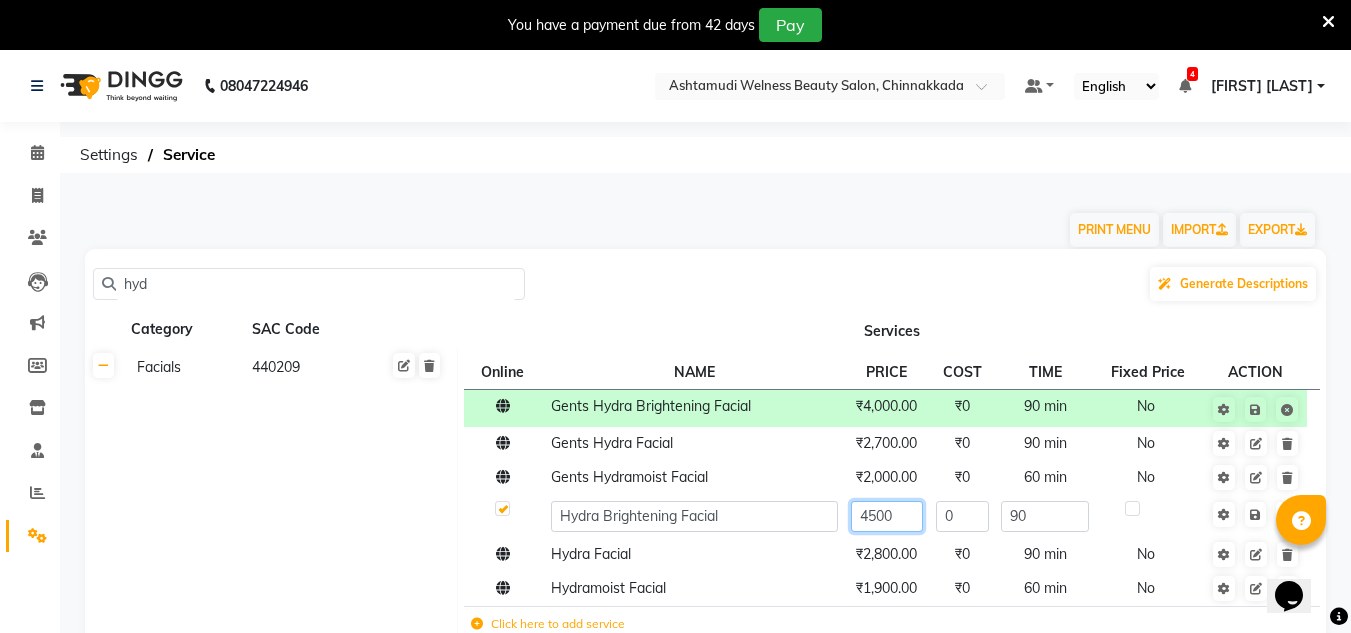 click on "4500" 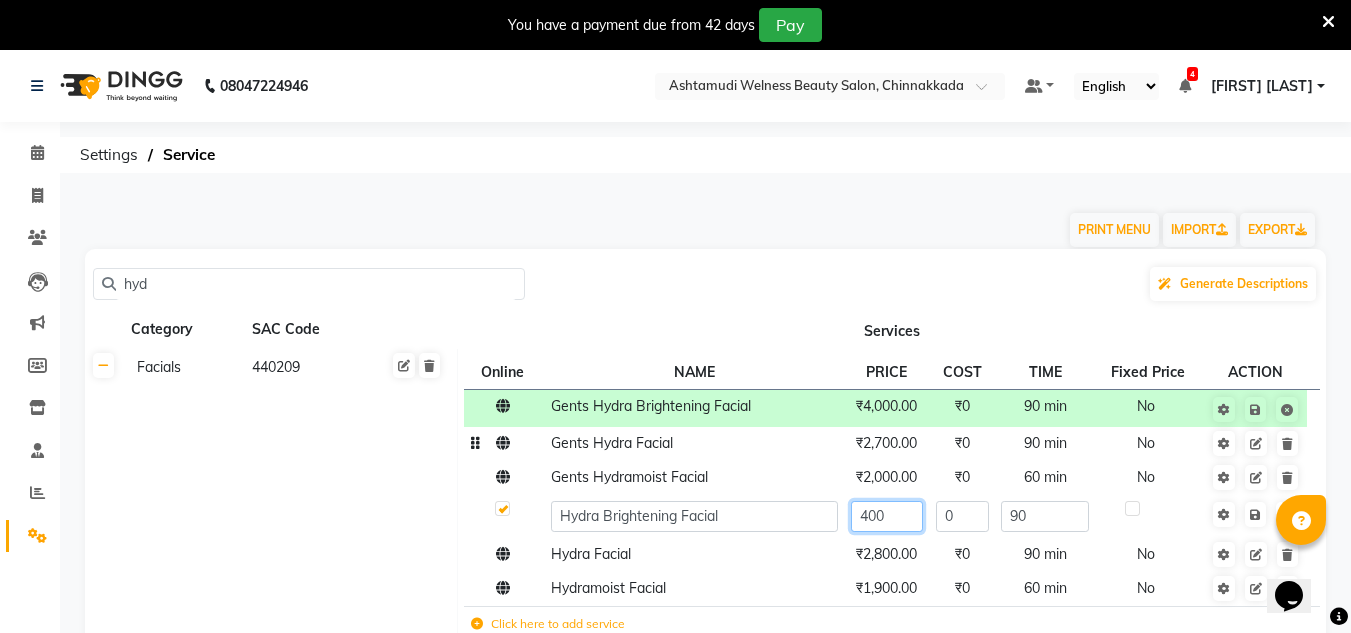 type on "4000" 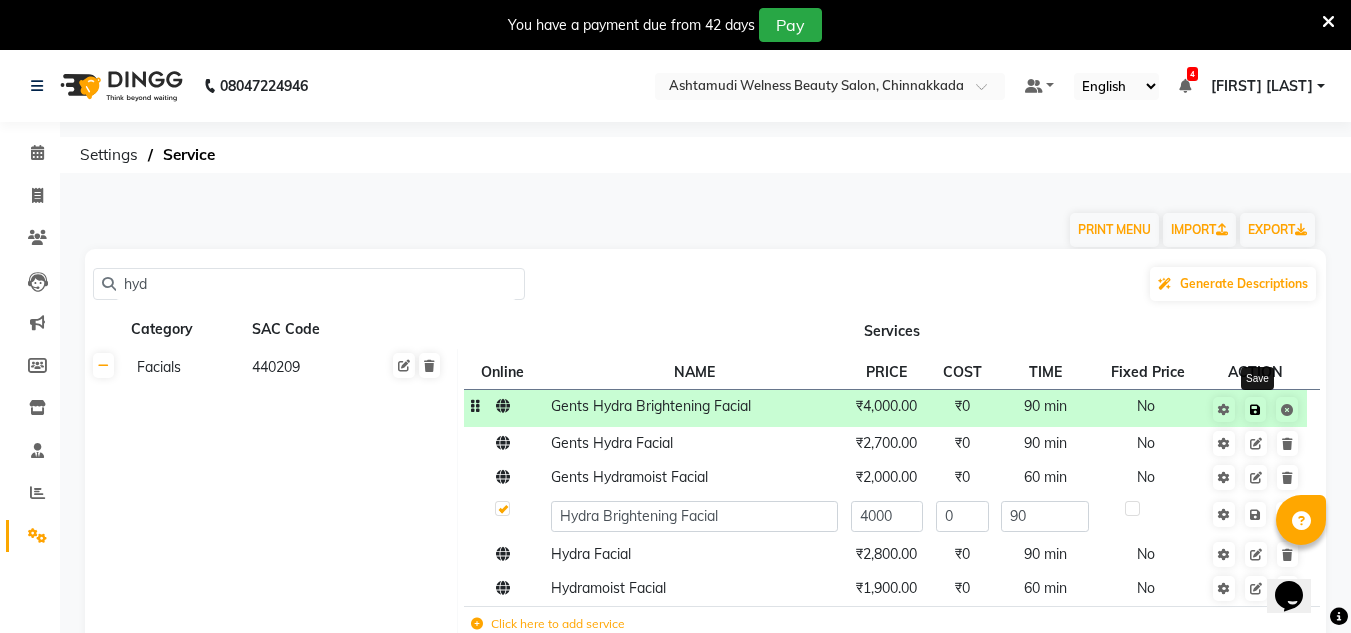 click 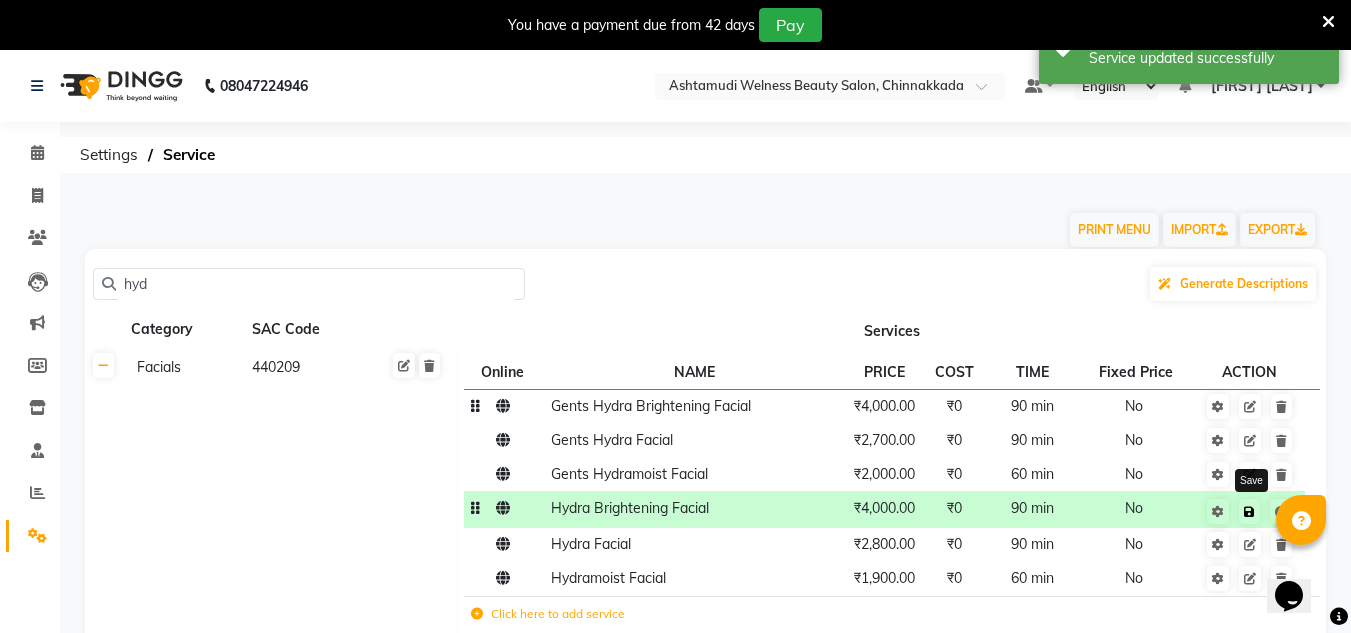 click 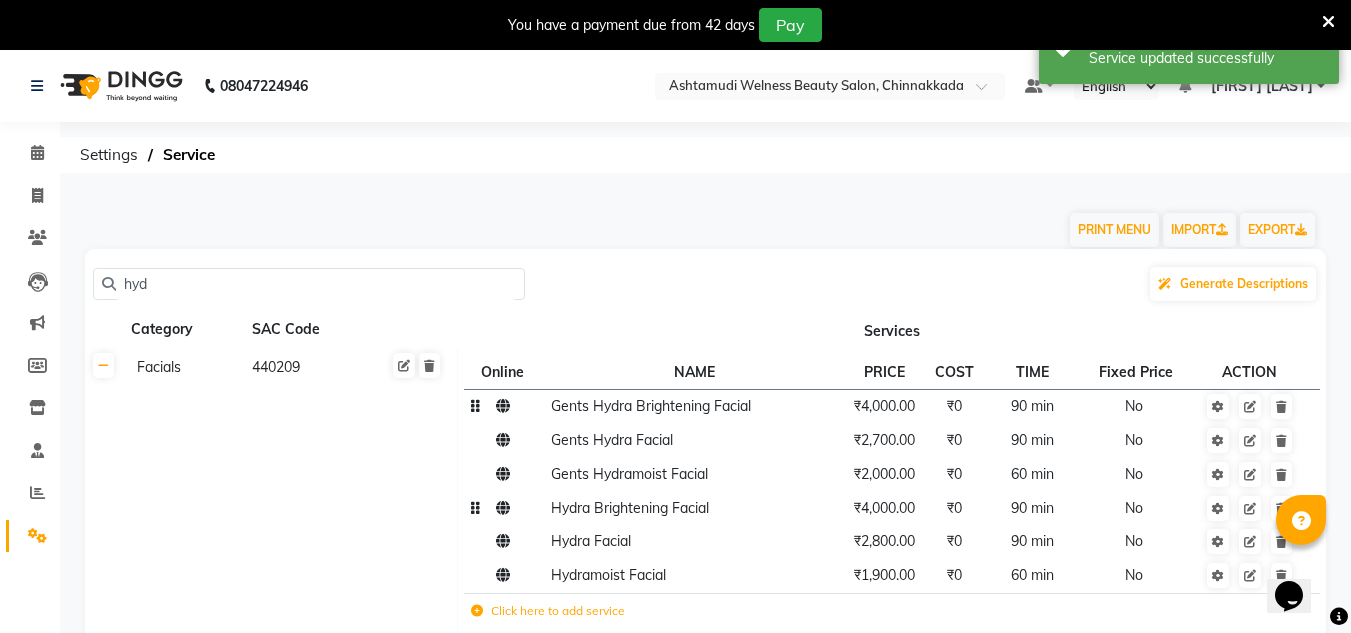 click on "hyd" 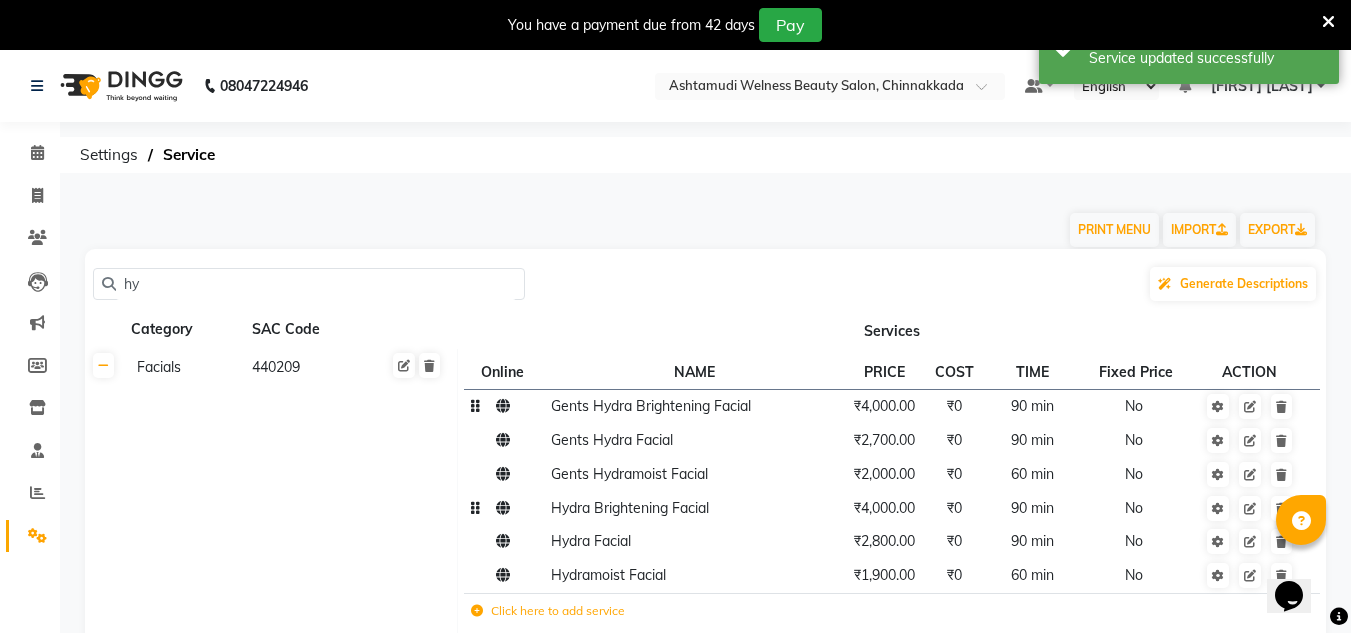 type on "h" 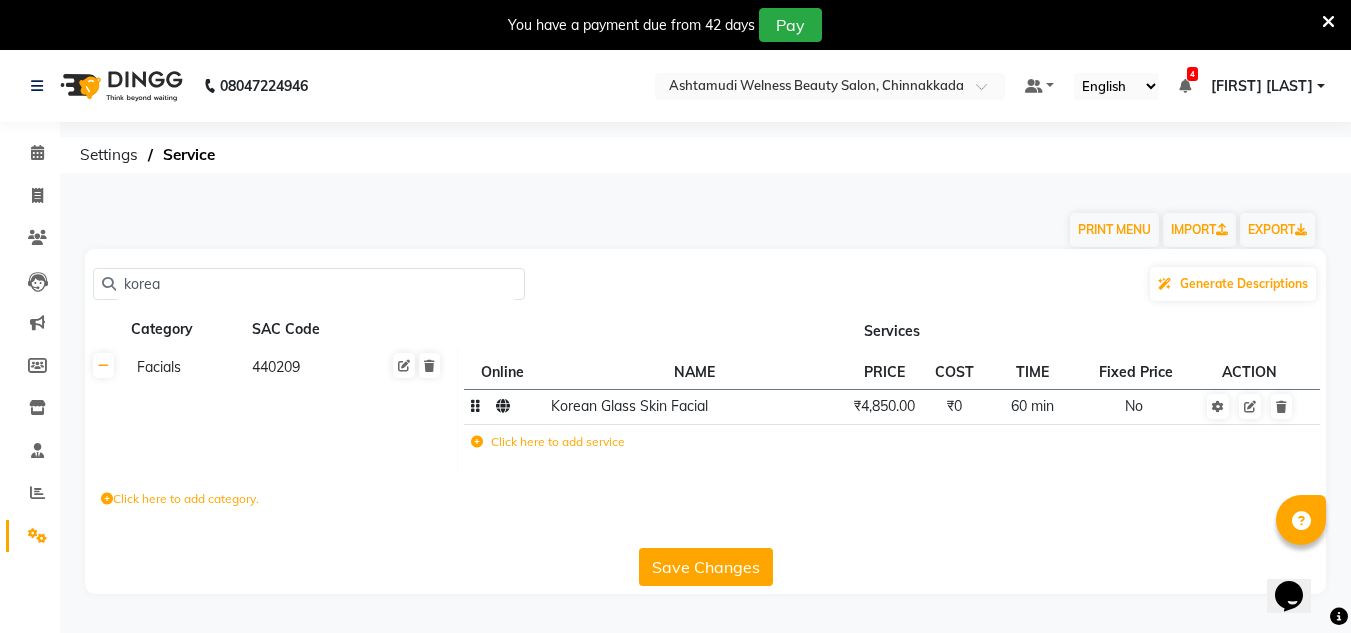 type on "korea" 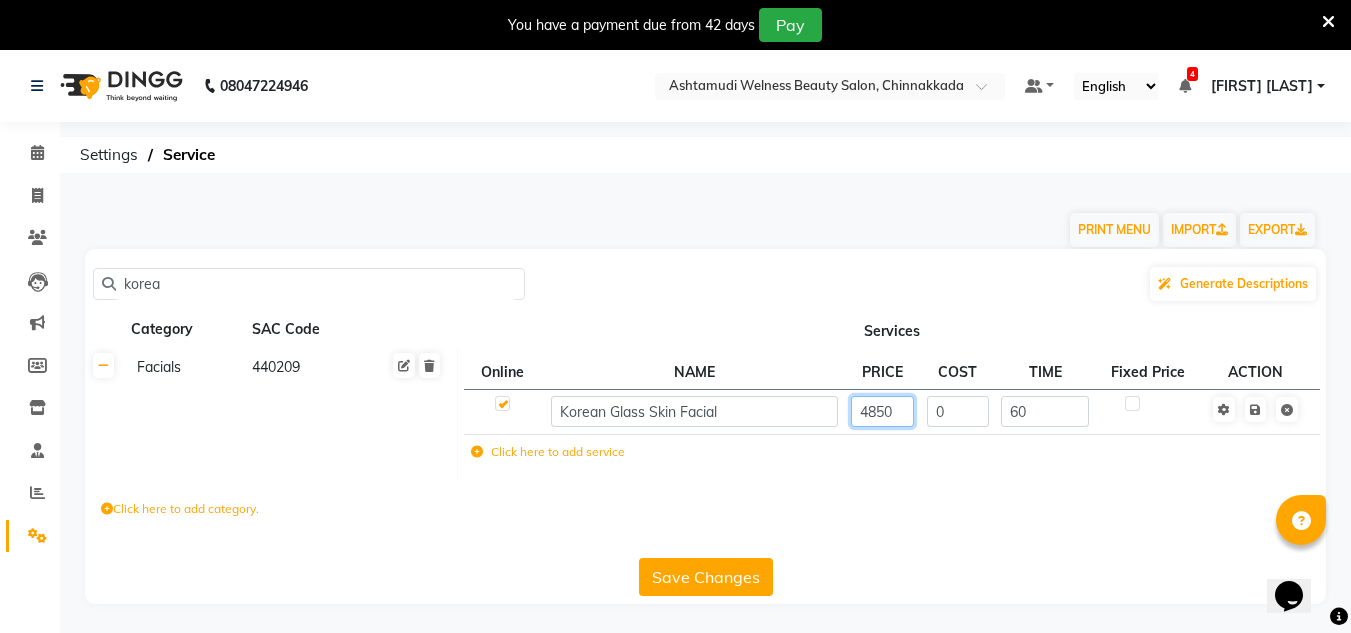 click on "4850" 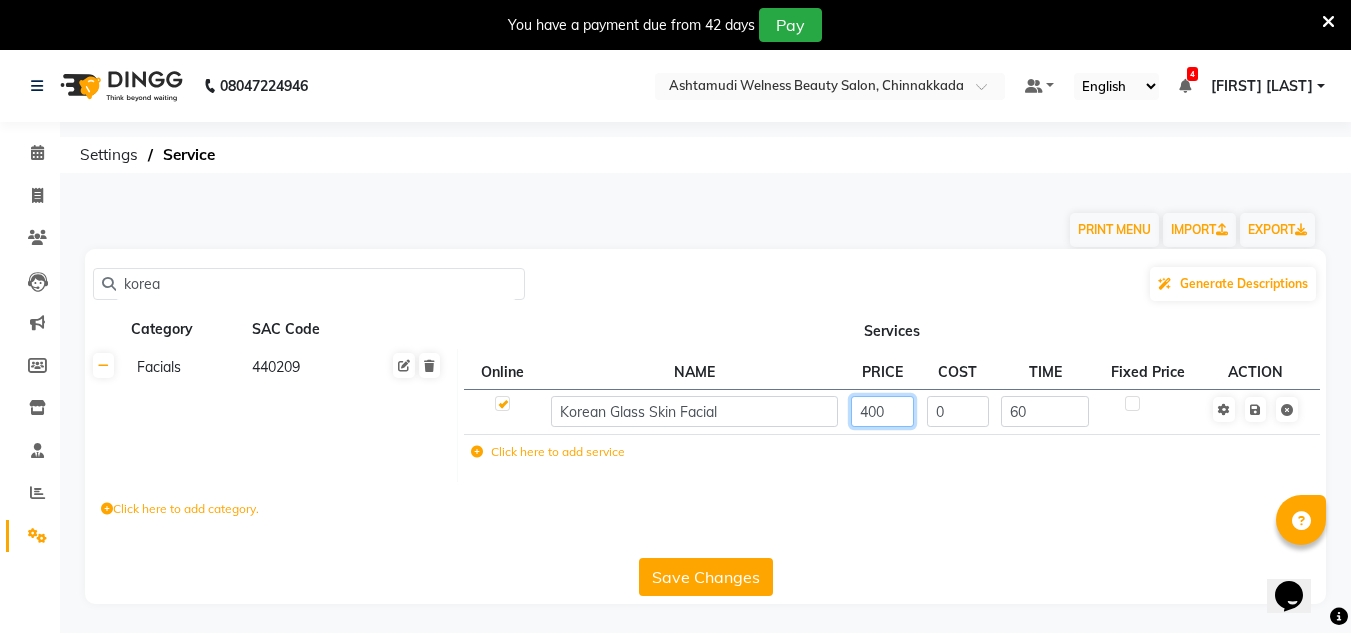 type on "4000" 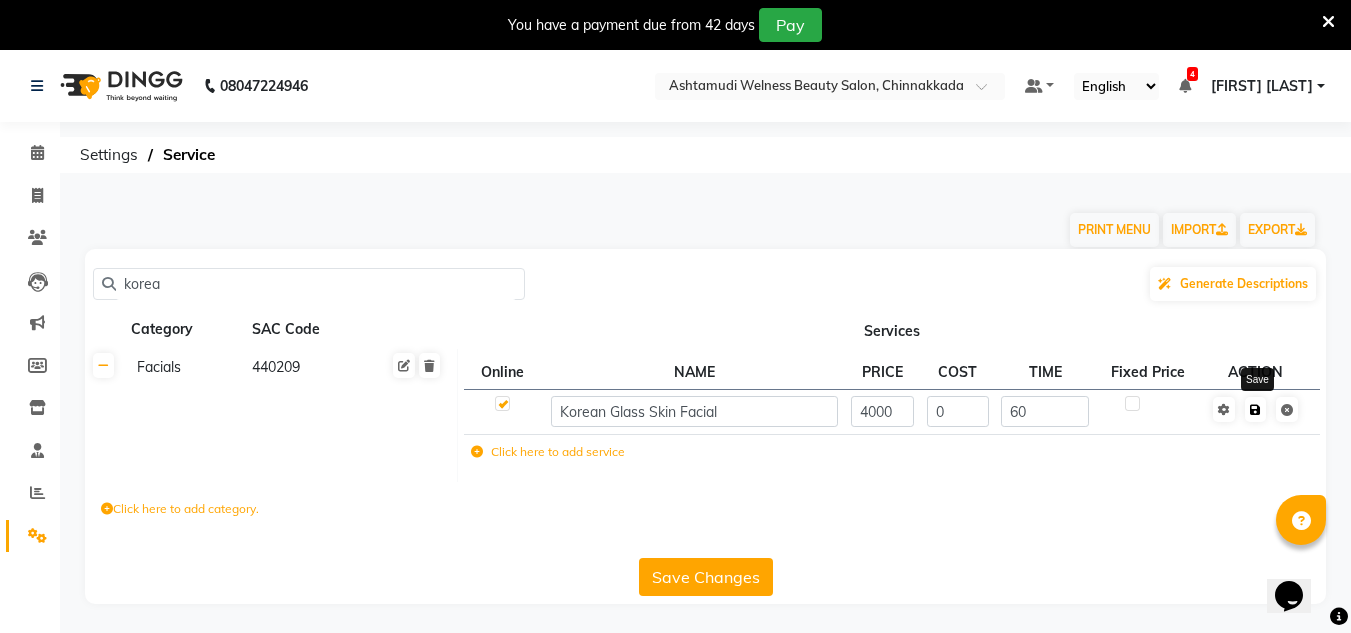 click 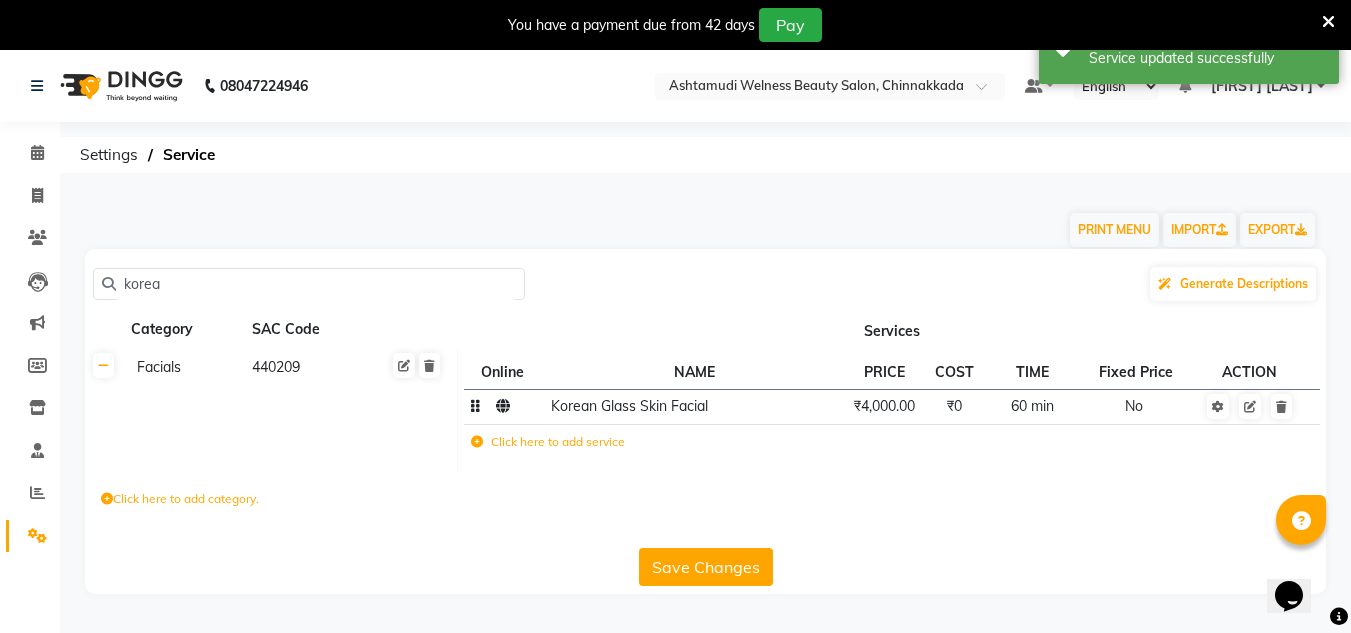 click on "Save Changes" 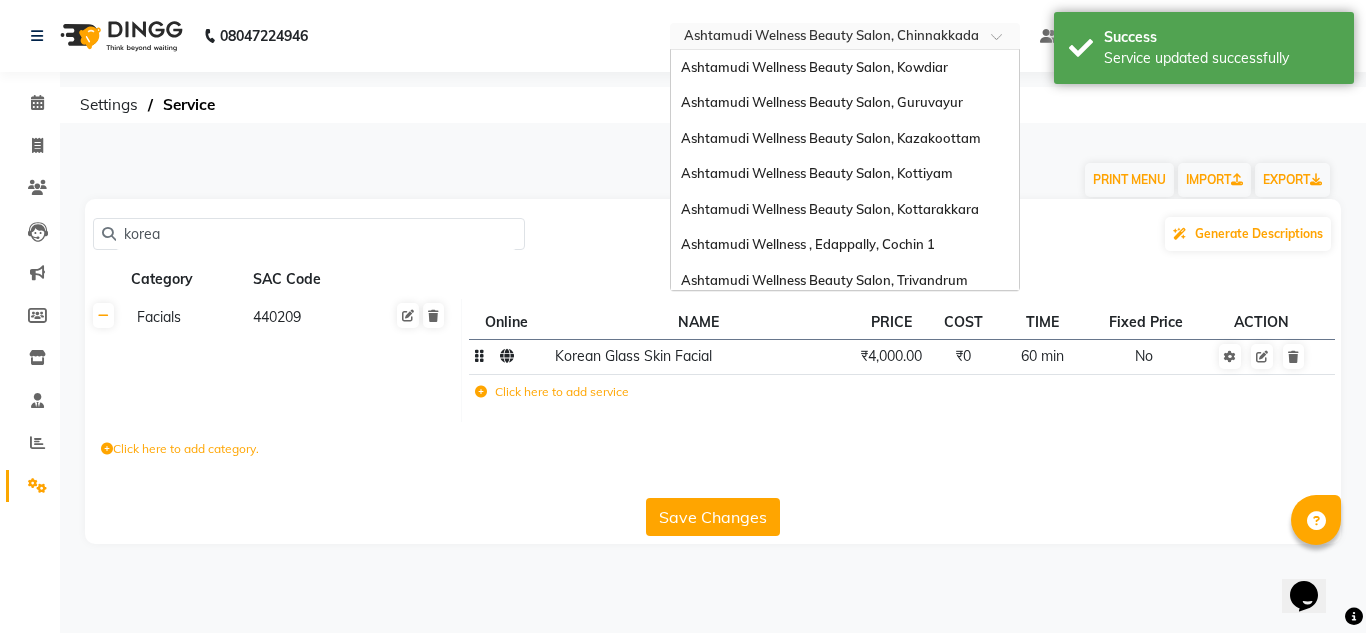 click at bounding box center [825, 38] 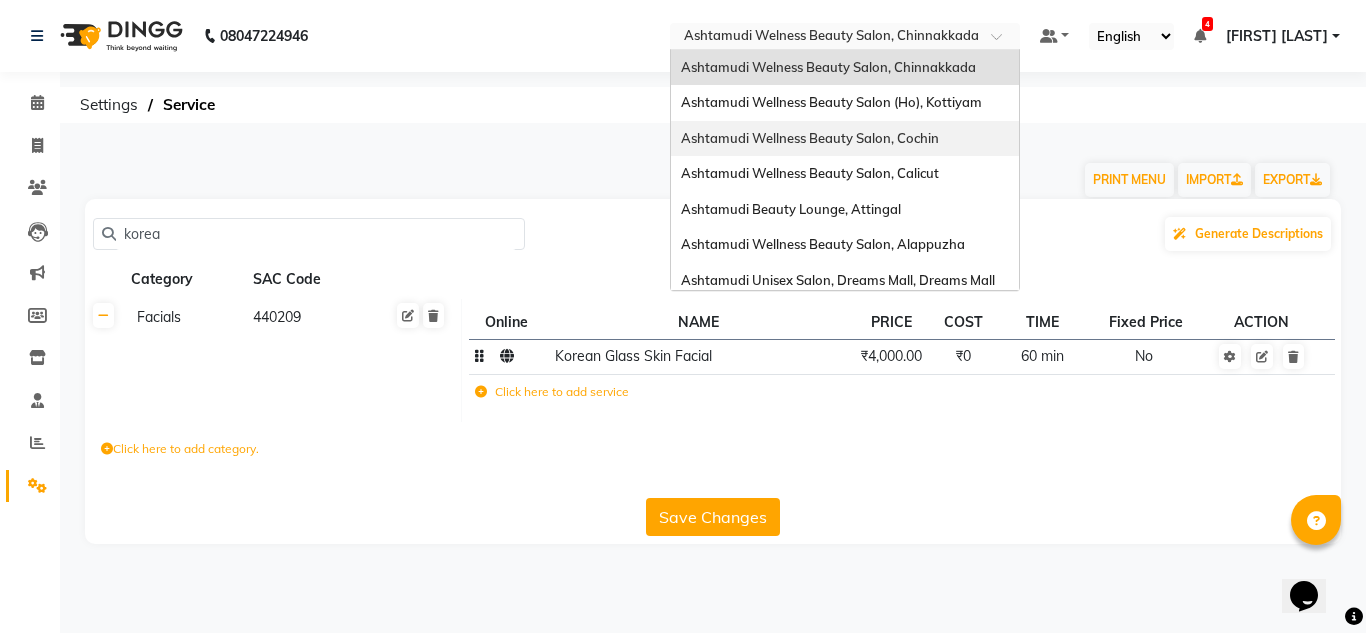 click on "Ashtamudi Wellness Beauty Salon, Cochin" at bounding box center [810, 138] 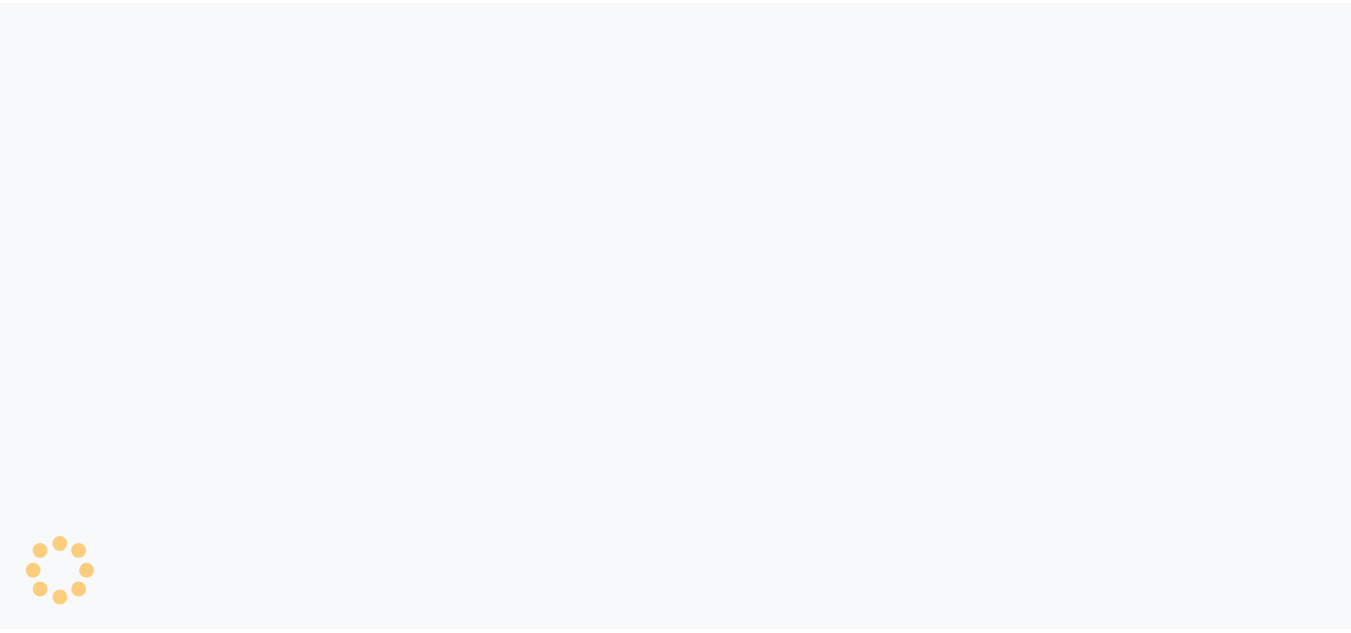 scroll, scrollTop: 0, scrollLeft: 0, axis: both 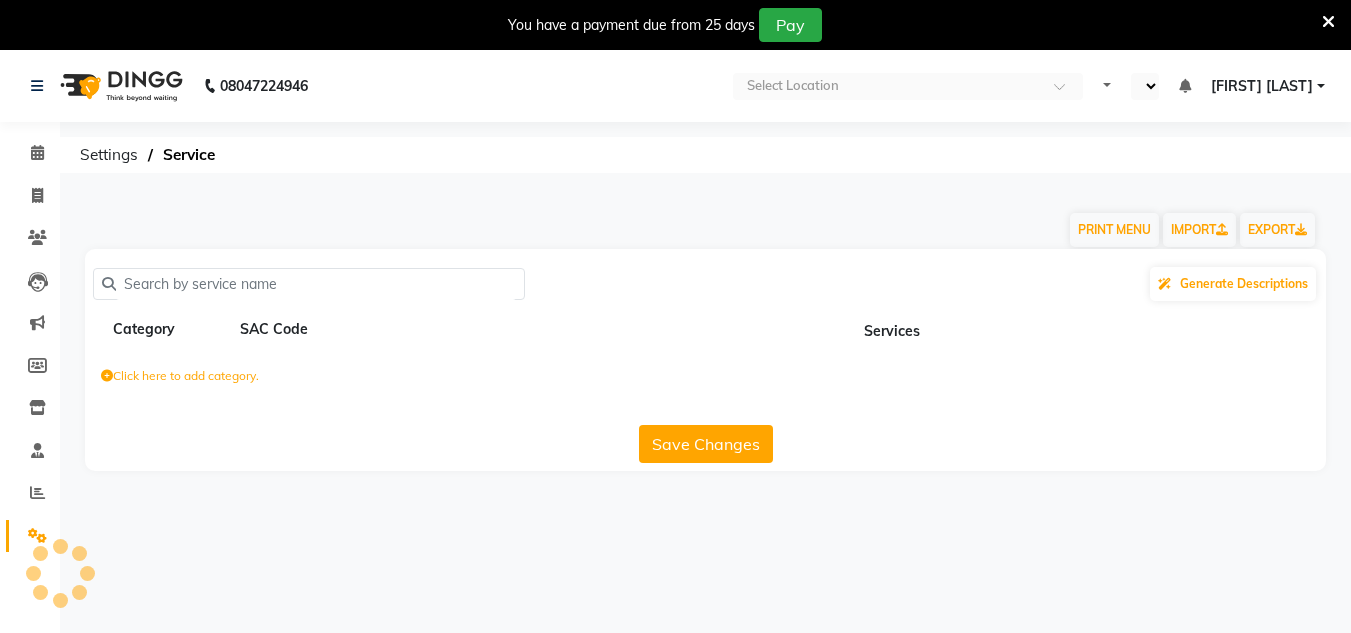 select on "en" 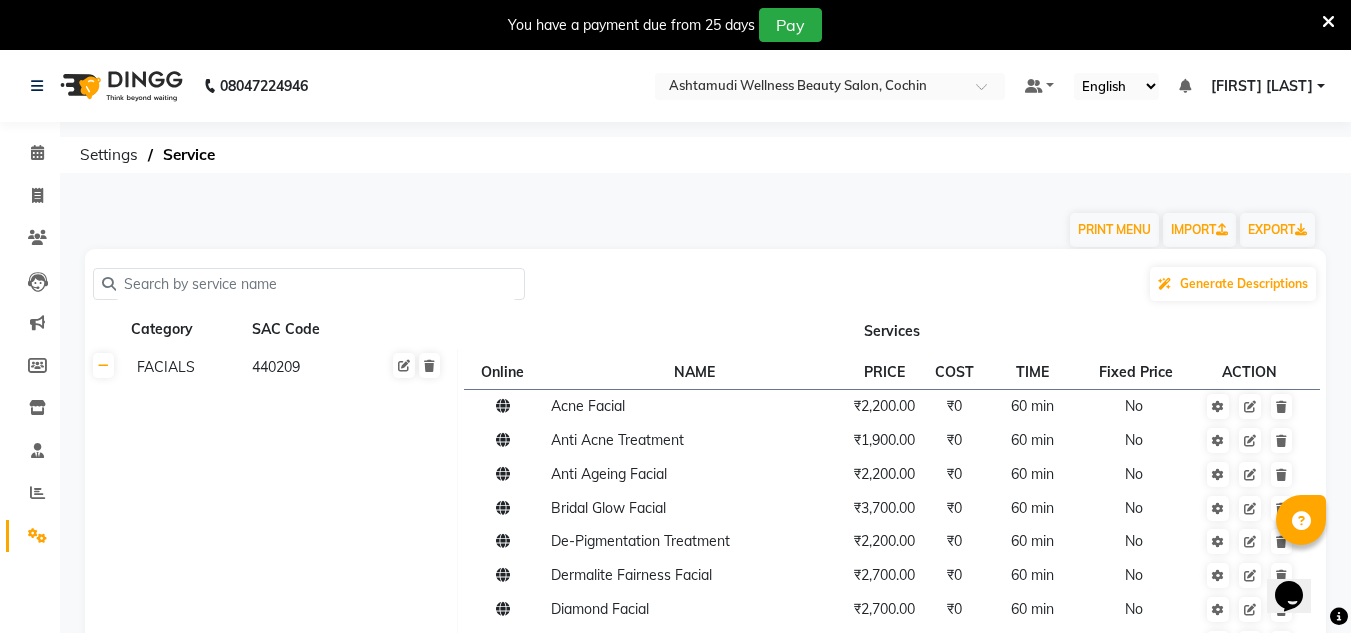 scroll, scrollTop: 0, scrollLeft: 0, axis: both 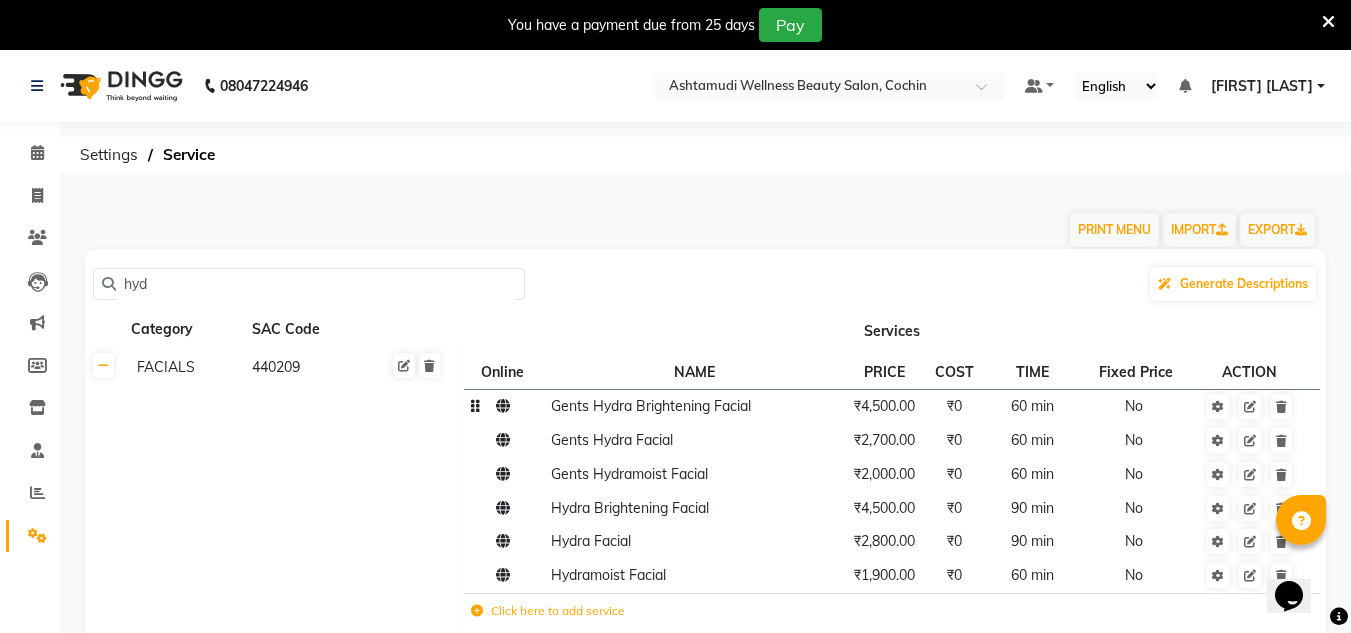type on "hyd" 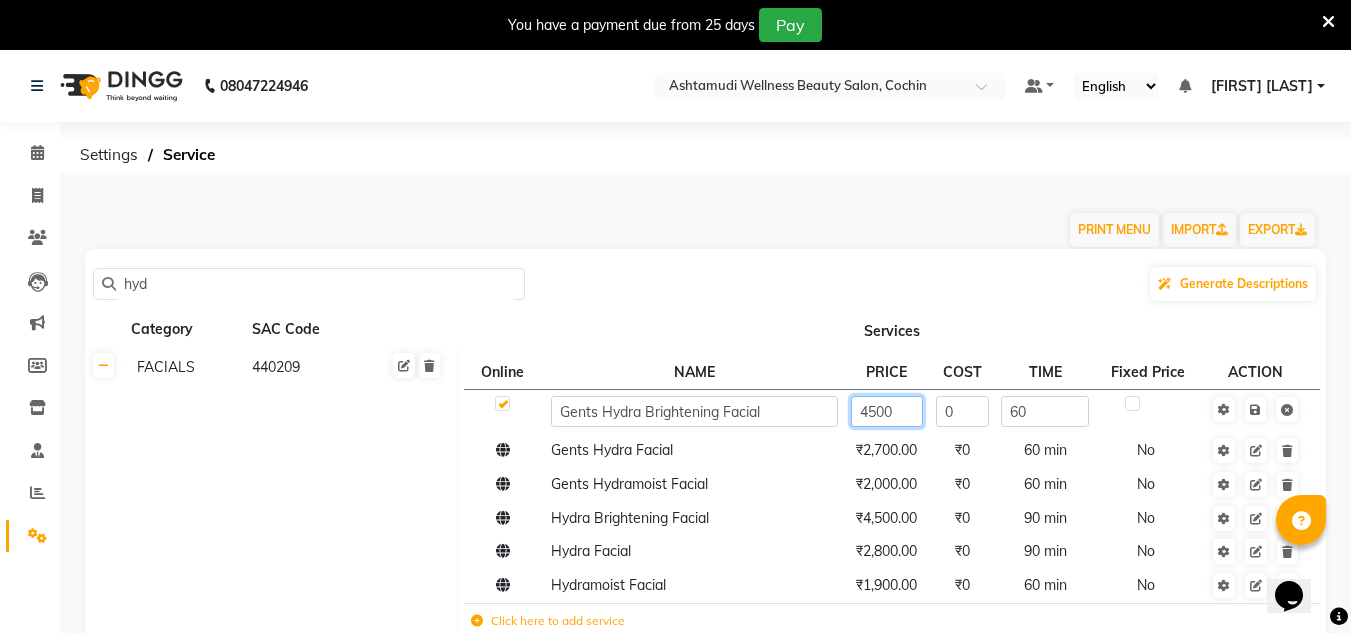 click on "4500" 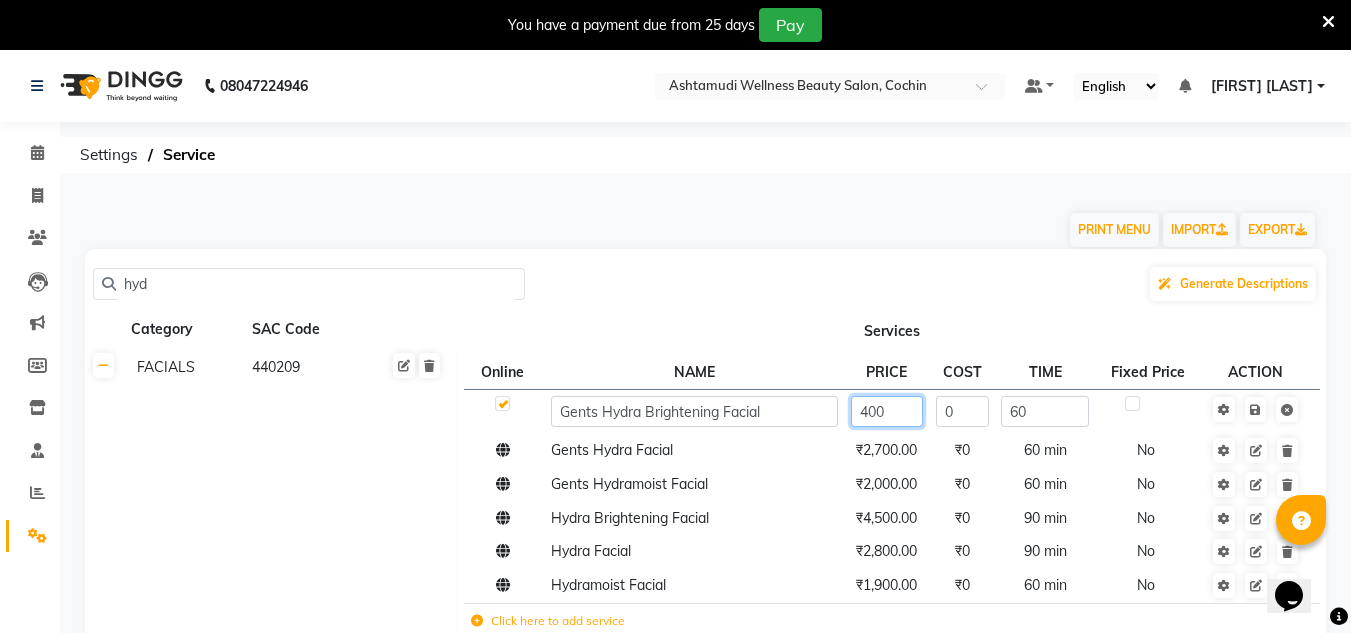type on "4000" 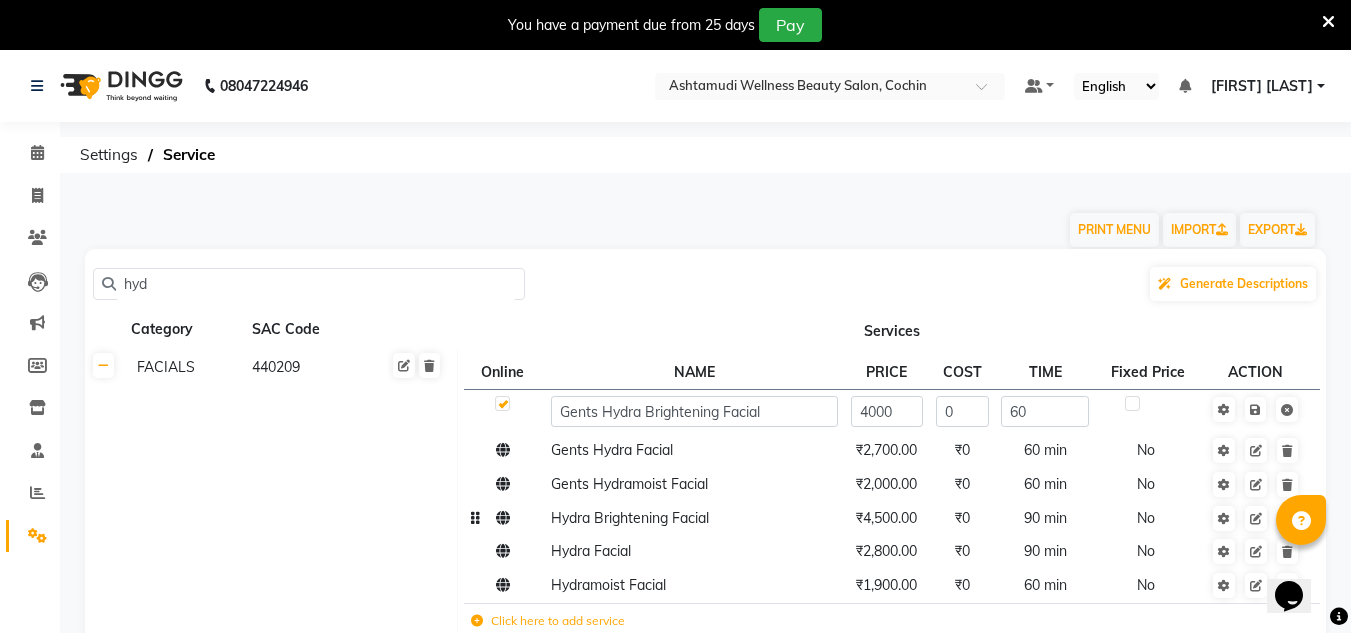 click on "₹4,500.00" 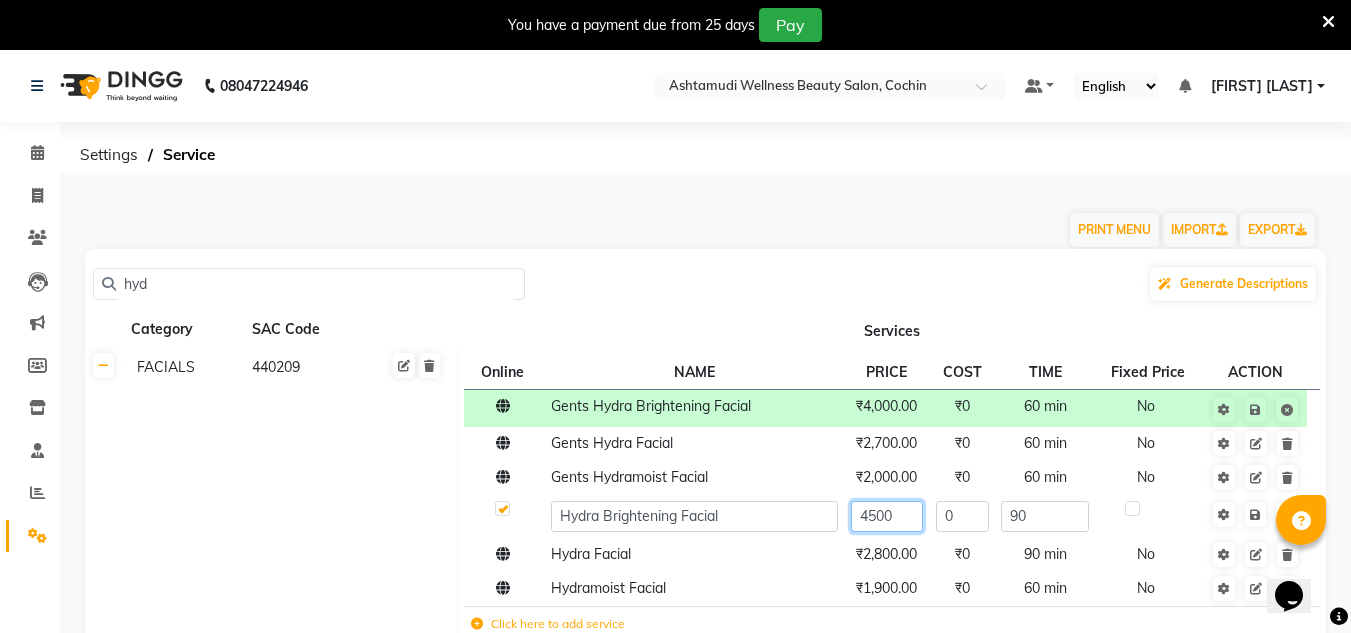 click on "4500" 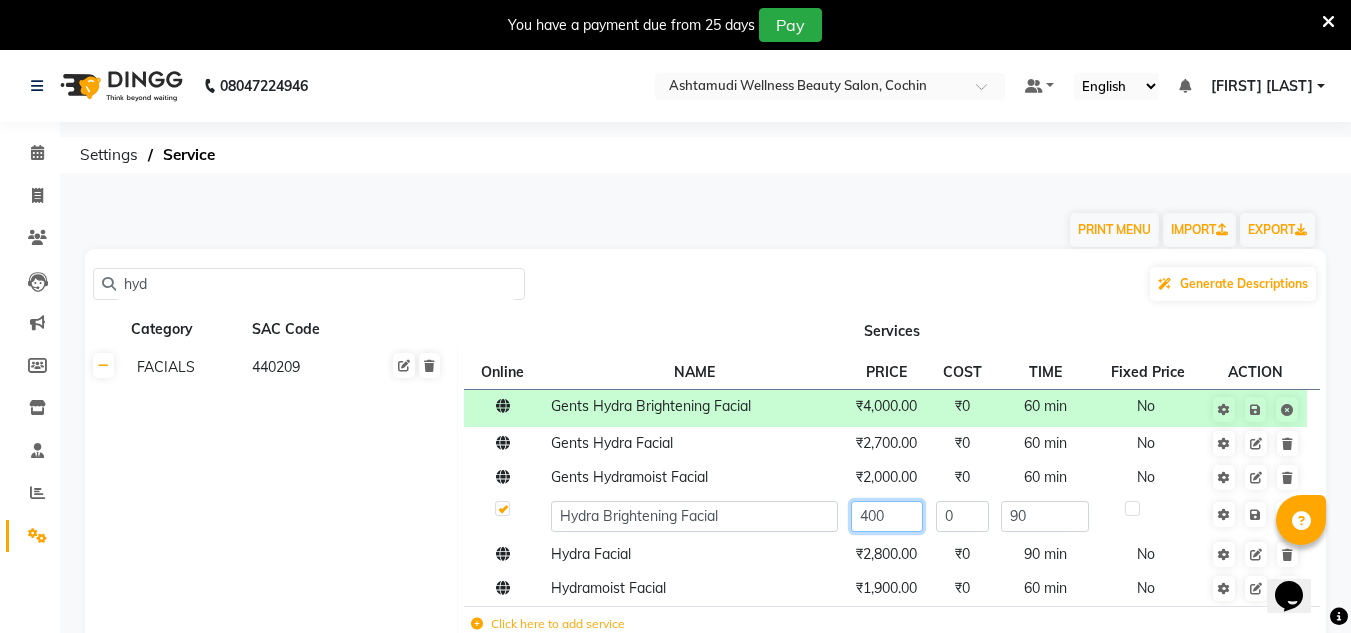 type on "4000" 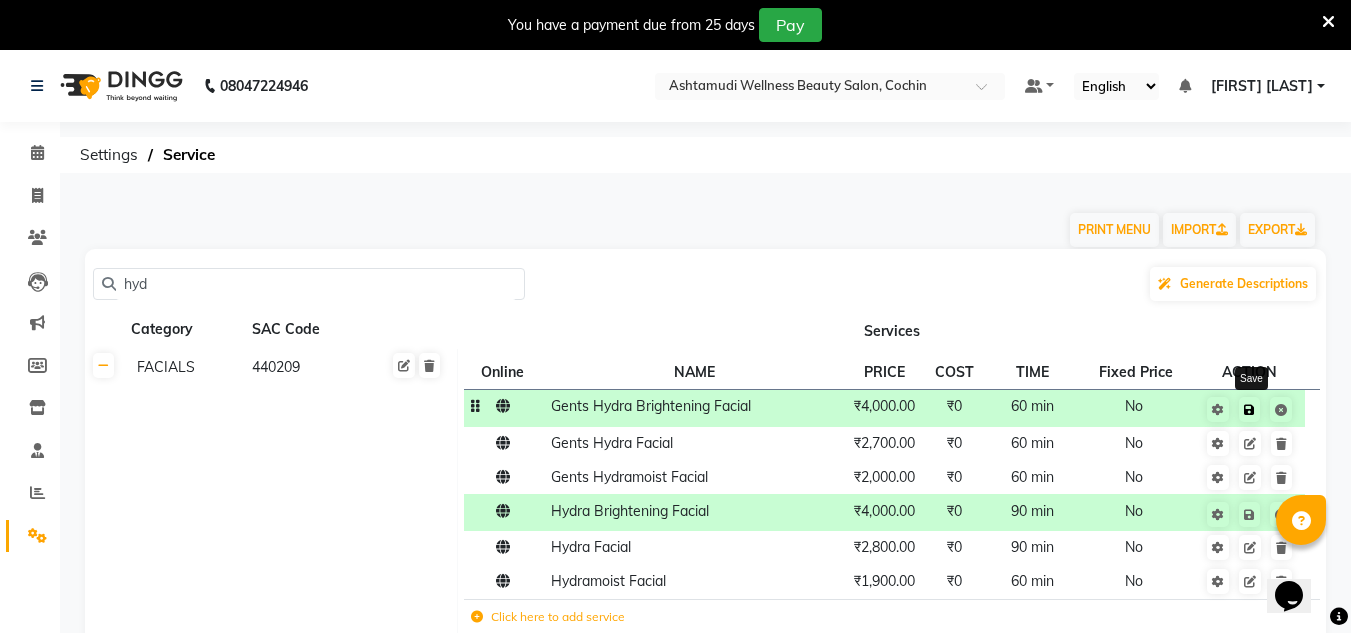 click 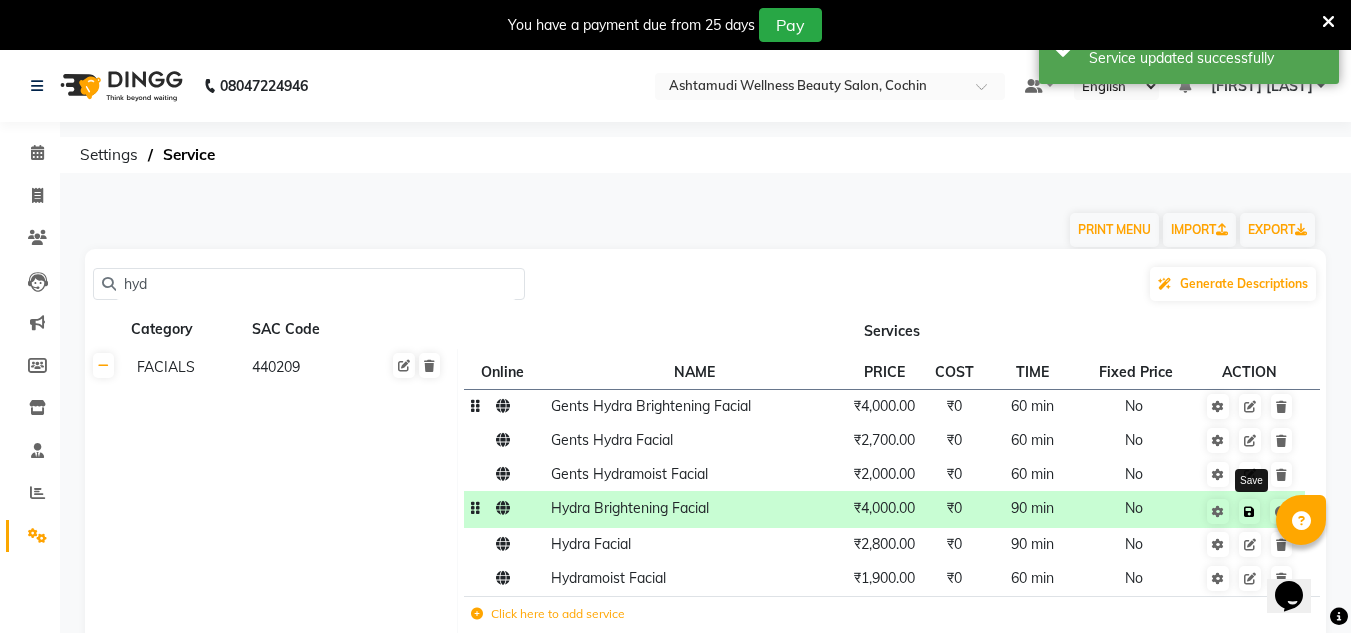 click 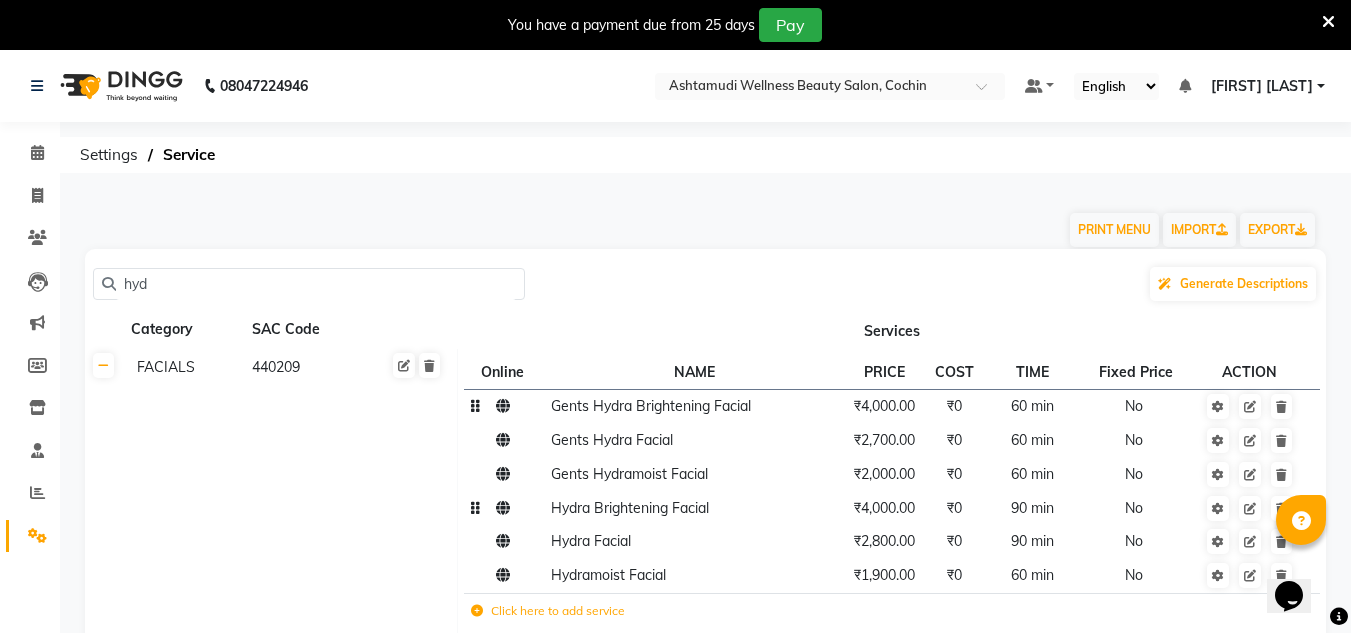 click on "hyd" 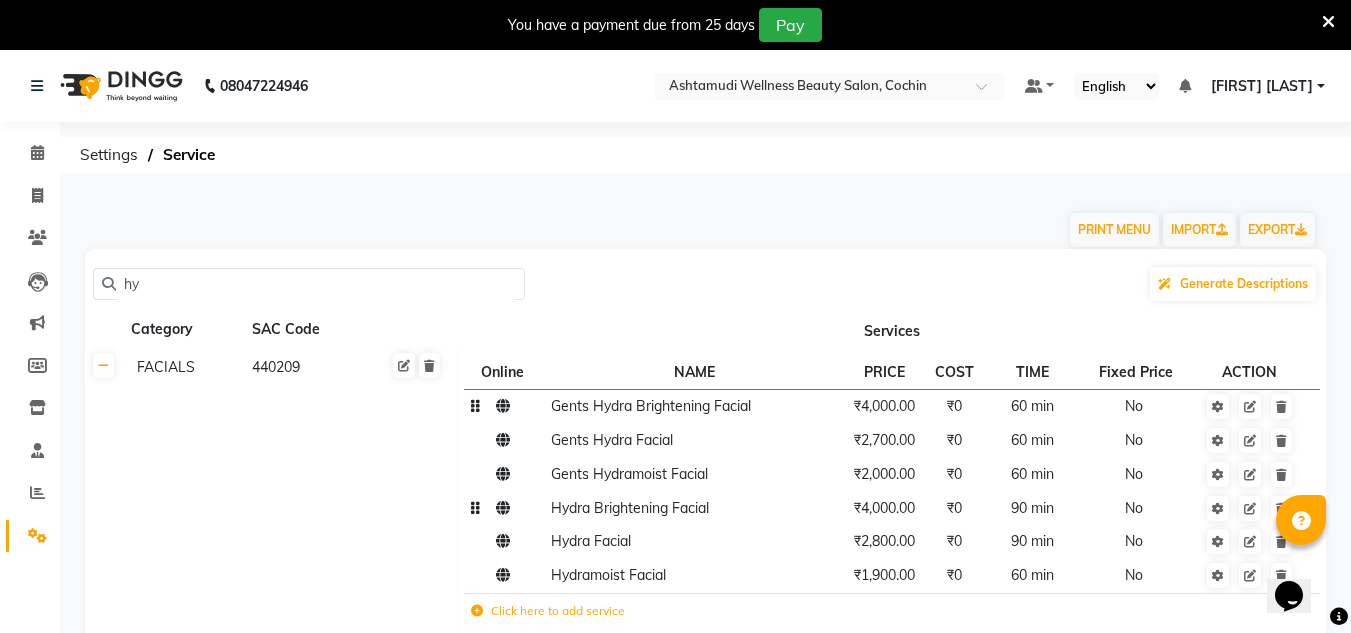 type on "h" 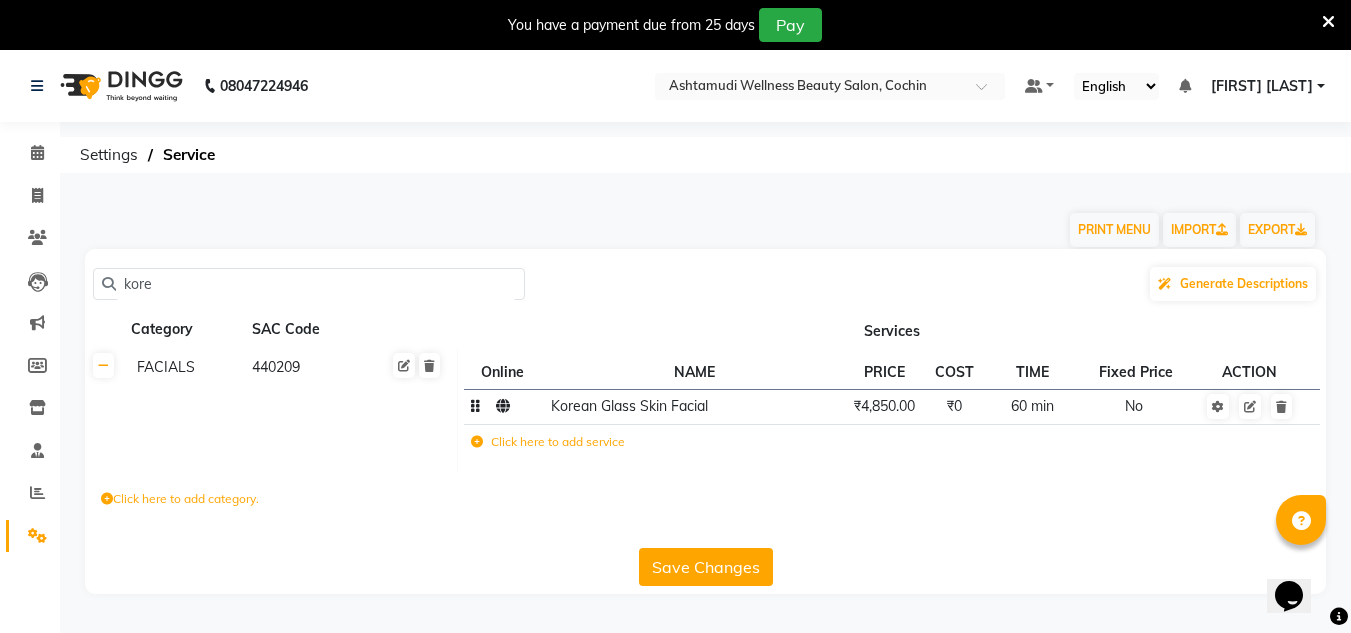 type on "kore" 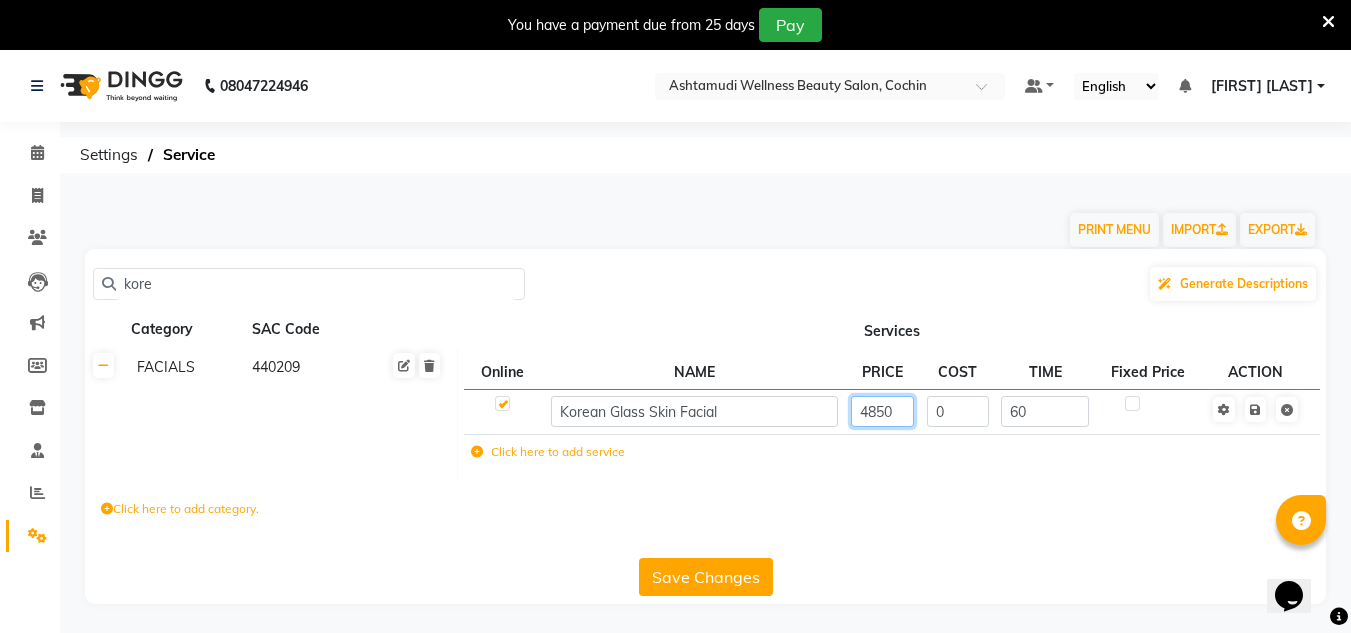 drag, startPoint x: 907, startPoint y: 410, endPoint x: 867, endPoint y: 410, distance: 40 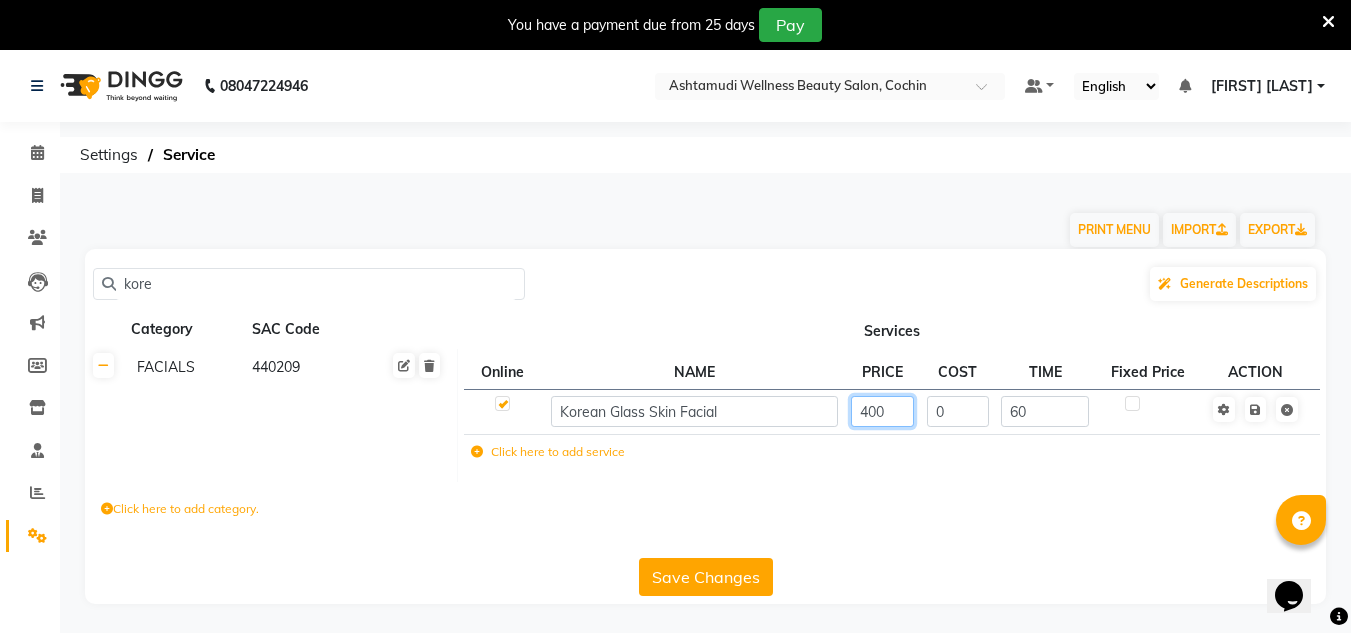 type on "4000" 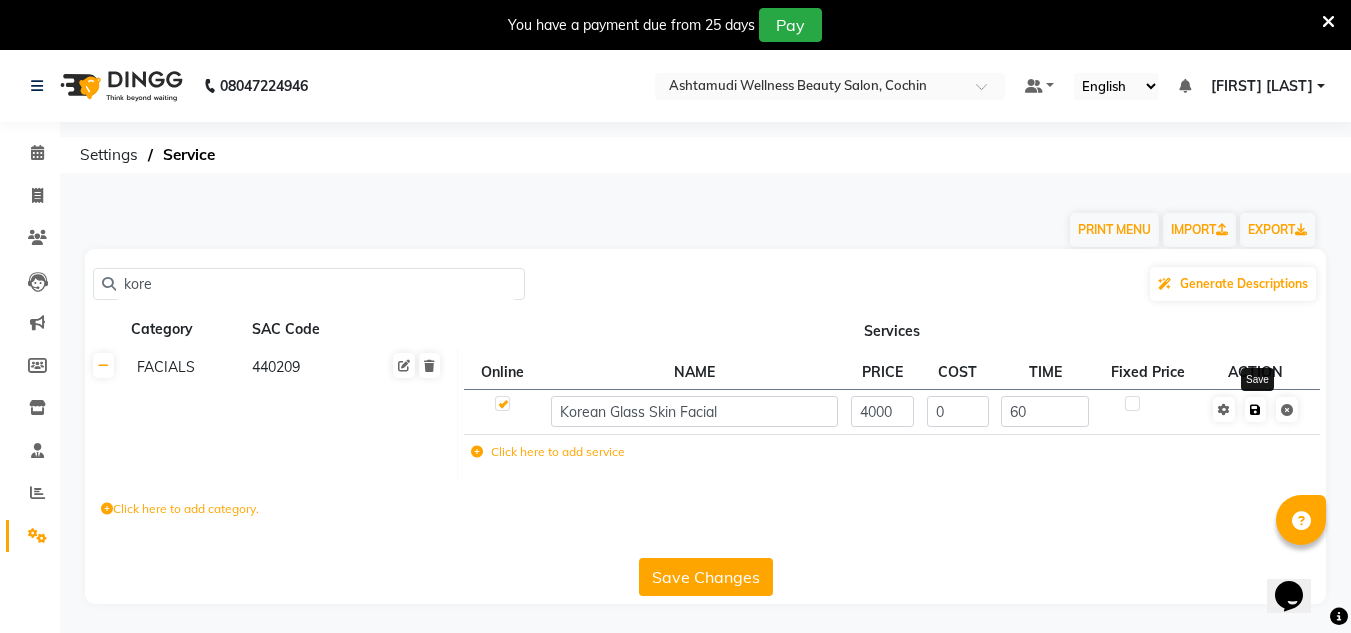 click 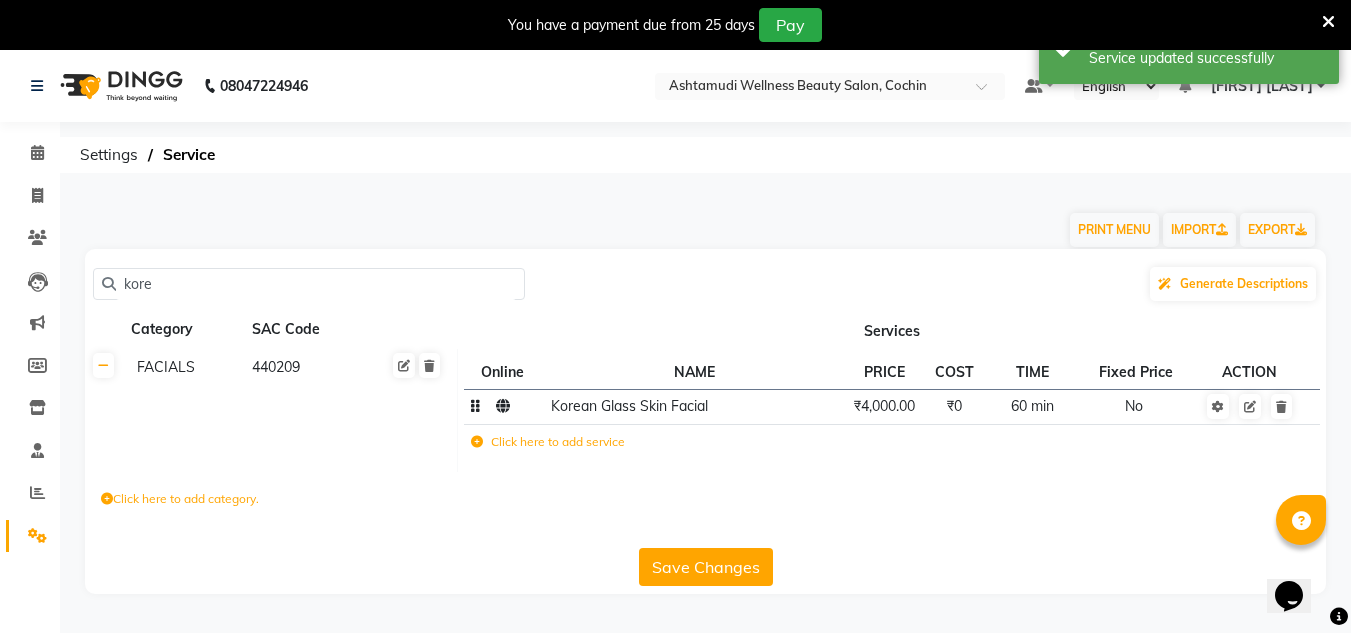 click on "Save Changes" 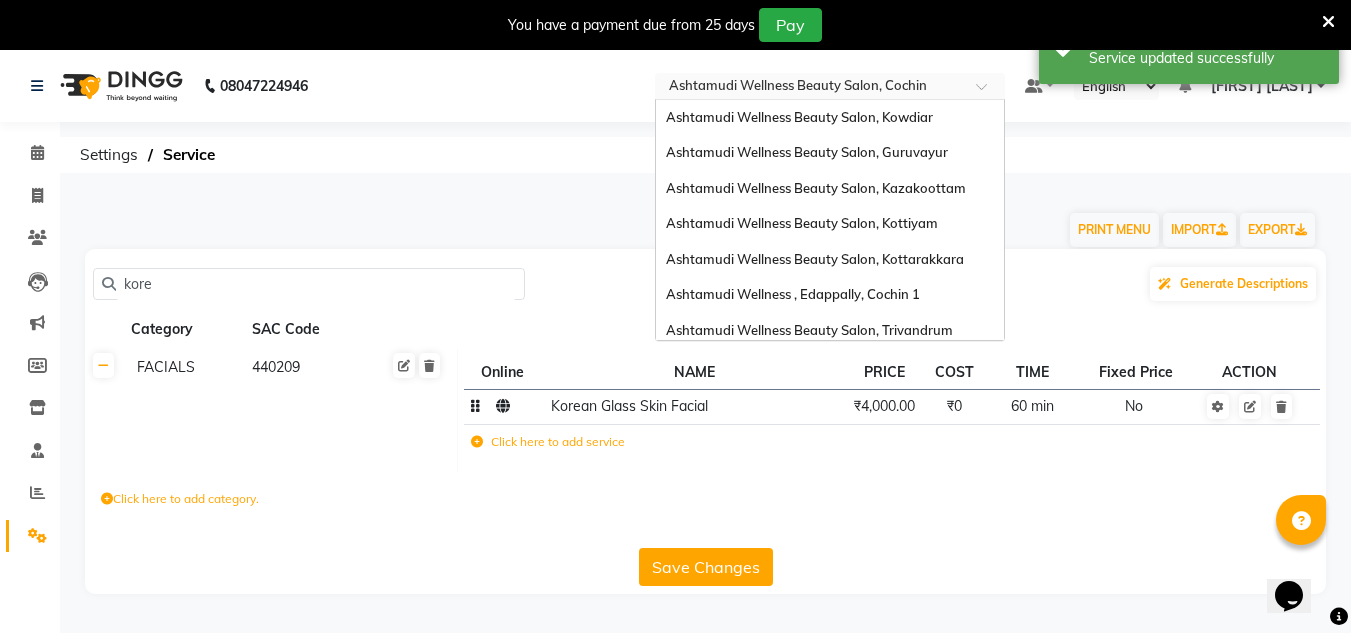 click on "× Ashtamudi Wellness Beauty Salon, Cochin" at bounding box center (798, 86) 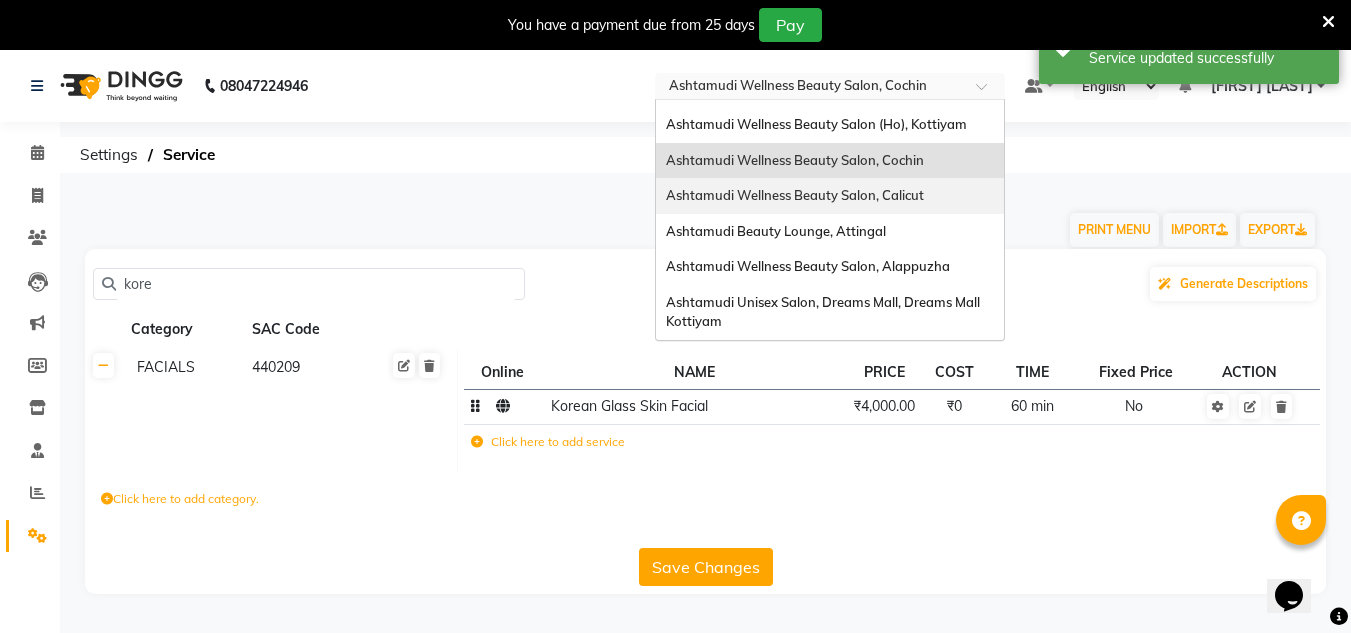 click on "Ashtamudi Wellness Beauty Salon, Calicut" at bounding box center [795, 195] 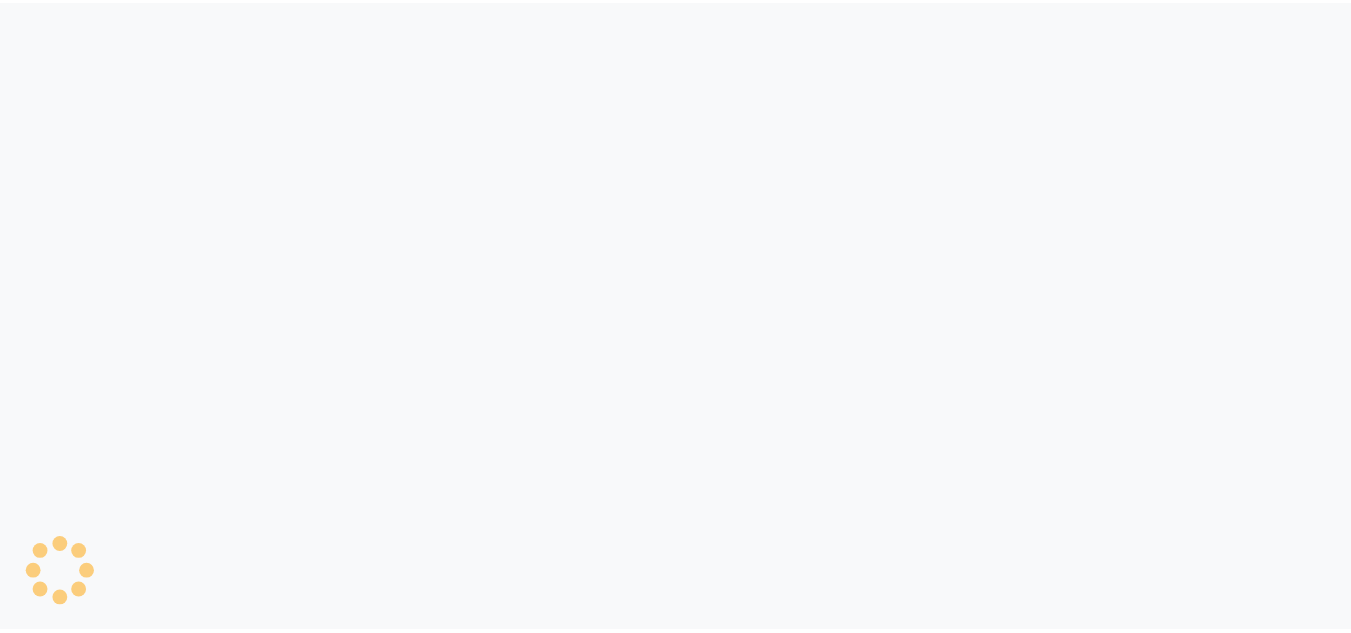 scroll, scrollTop: 0, scrollLeft: 0, axis: both 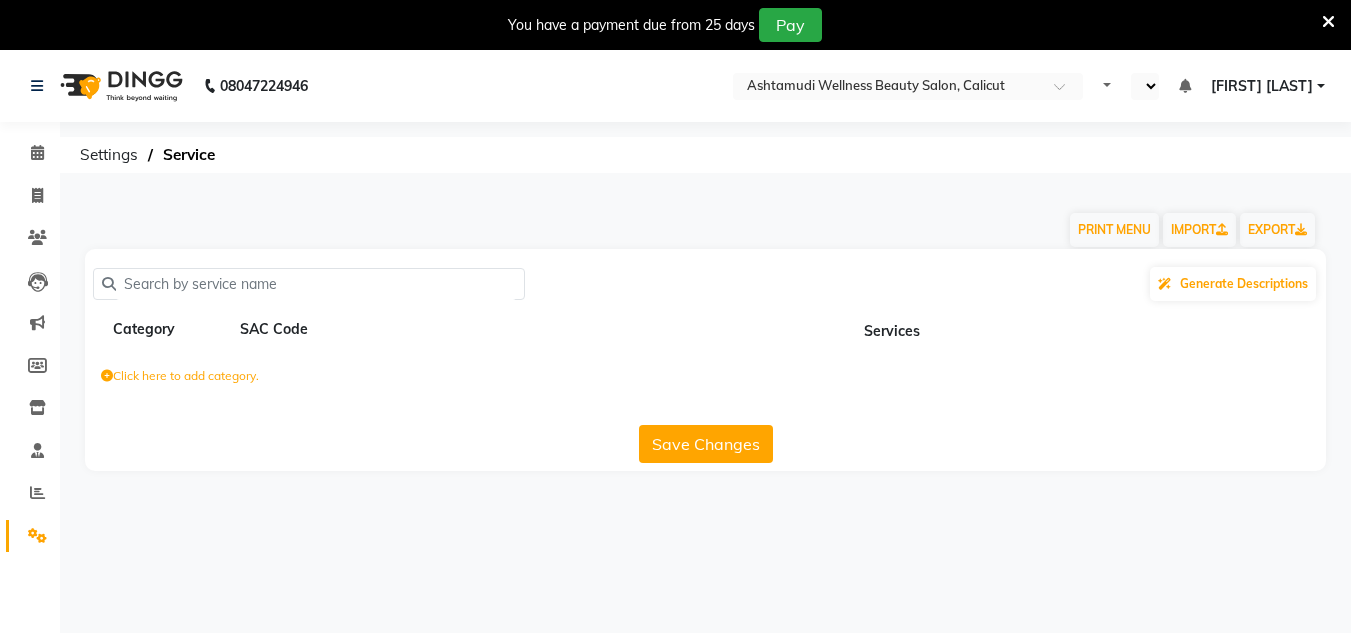 select on "en" 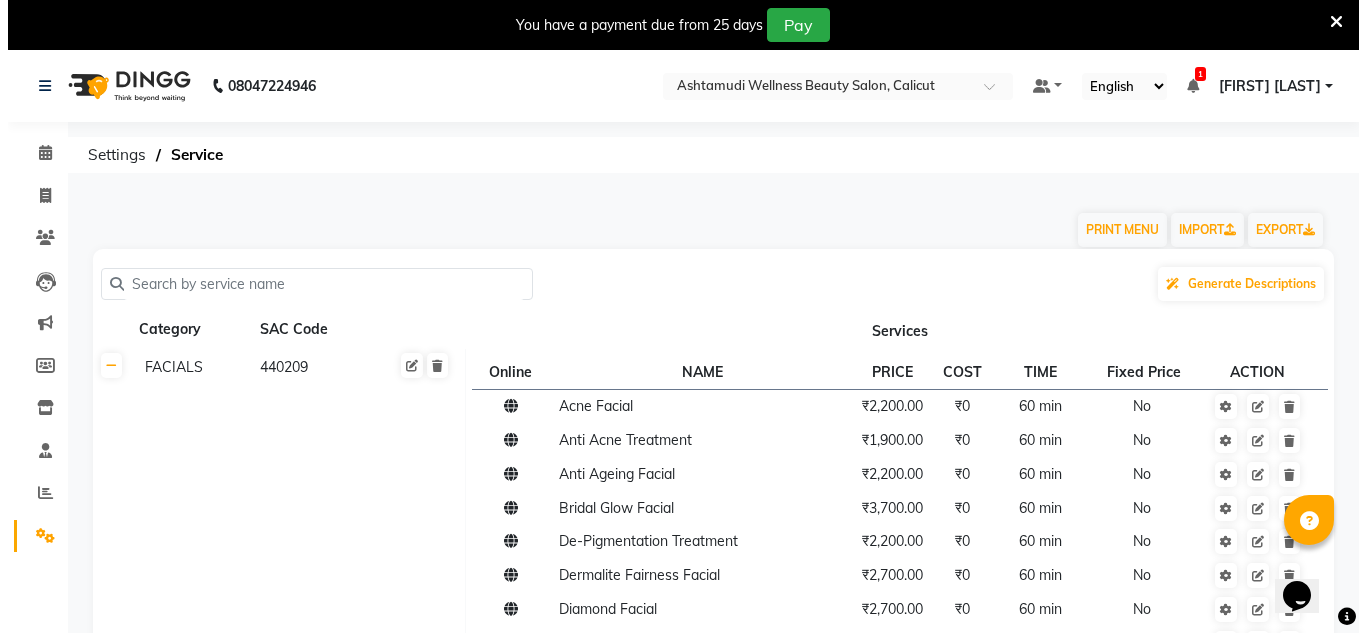 scroll, scrollTop: 0, scrollLeft: 0, axis: both 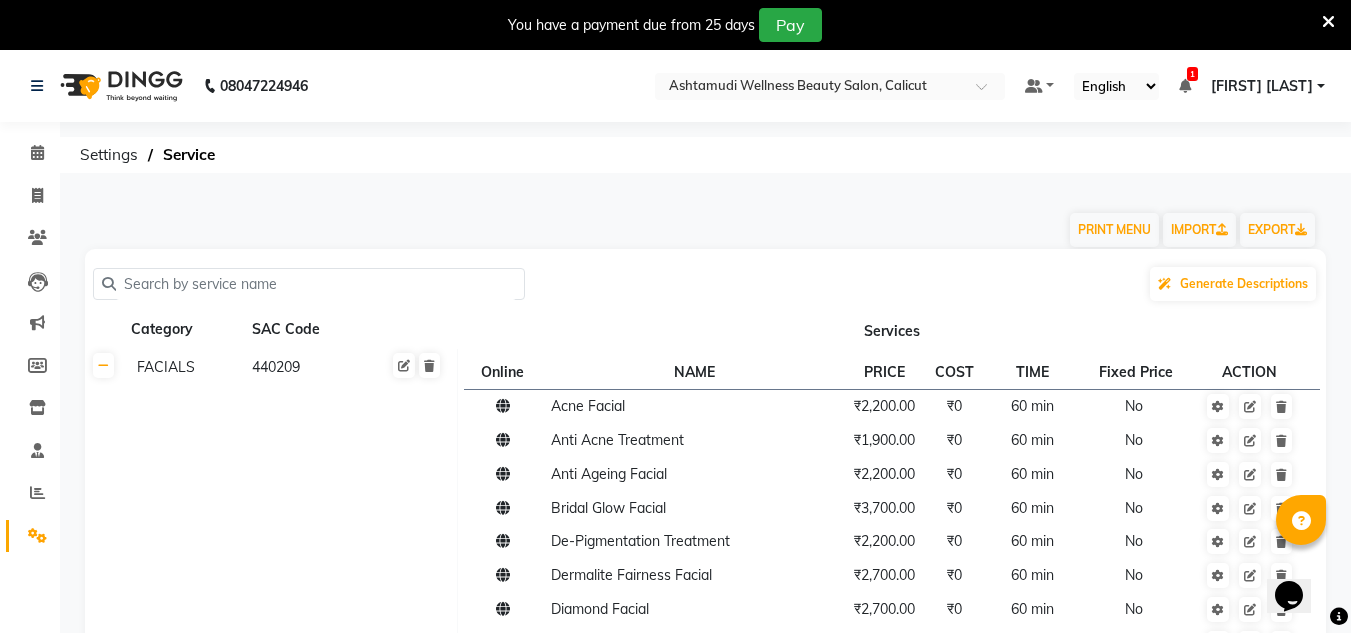 click at bounding box center (1328, 22) 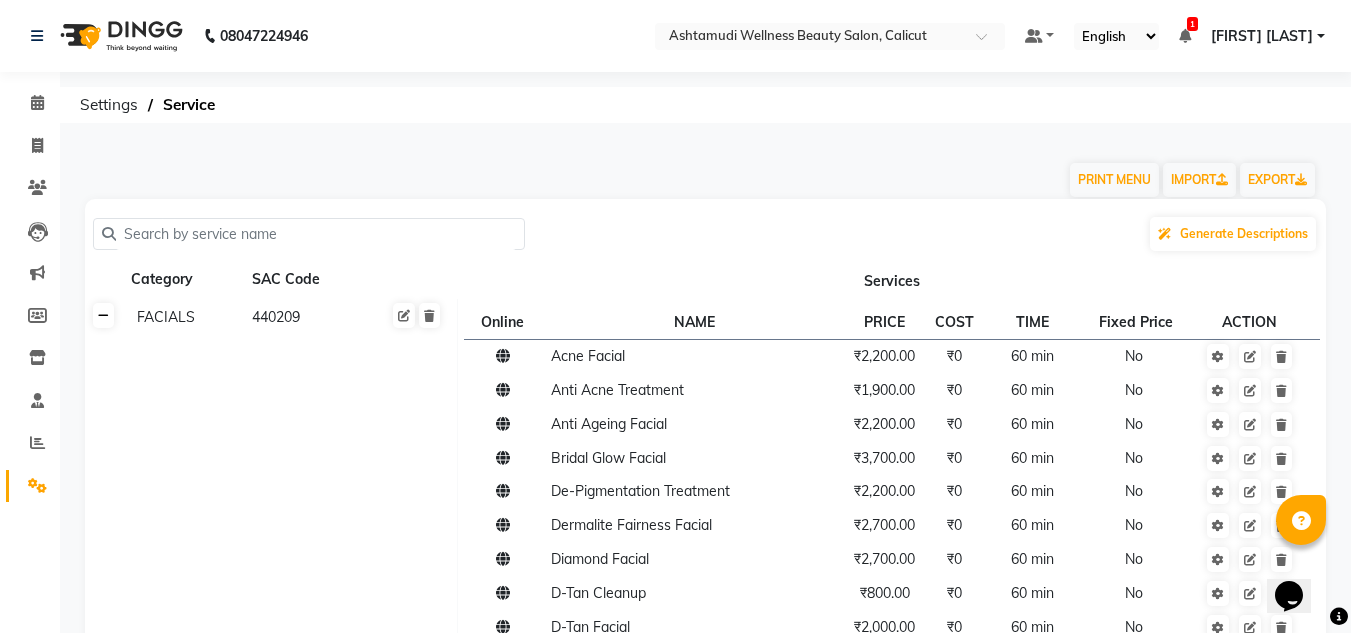 click 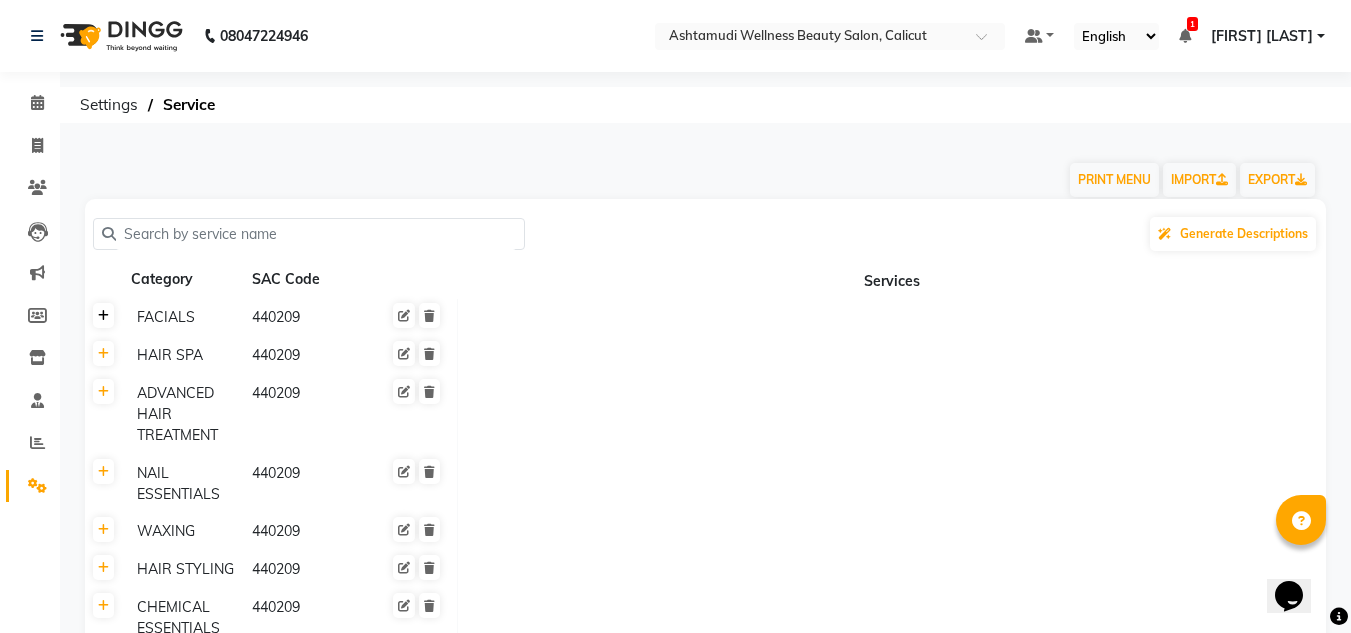 click 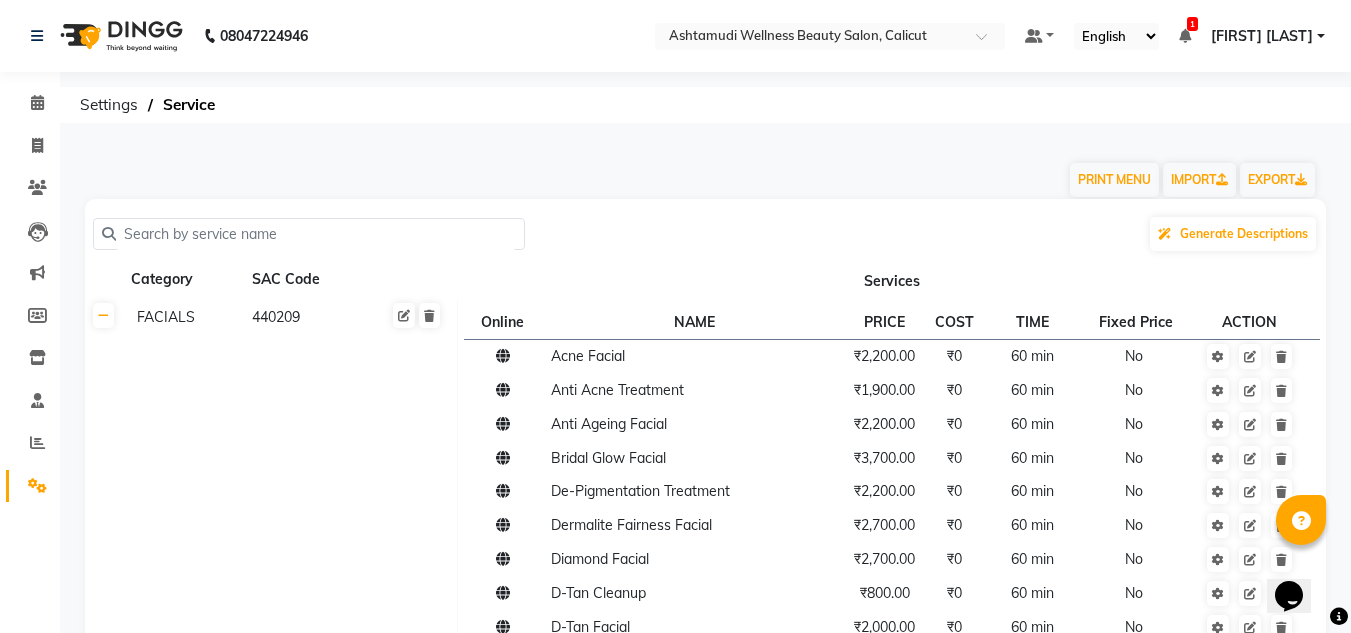 click 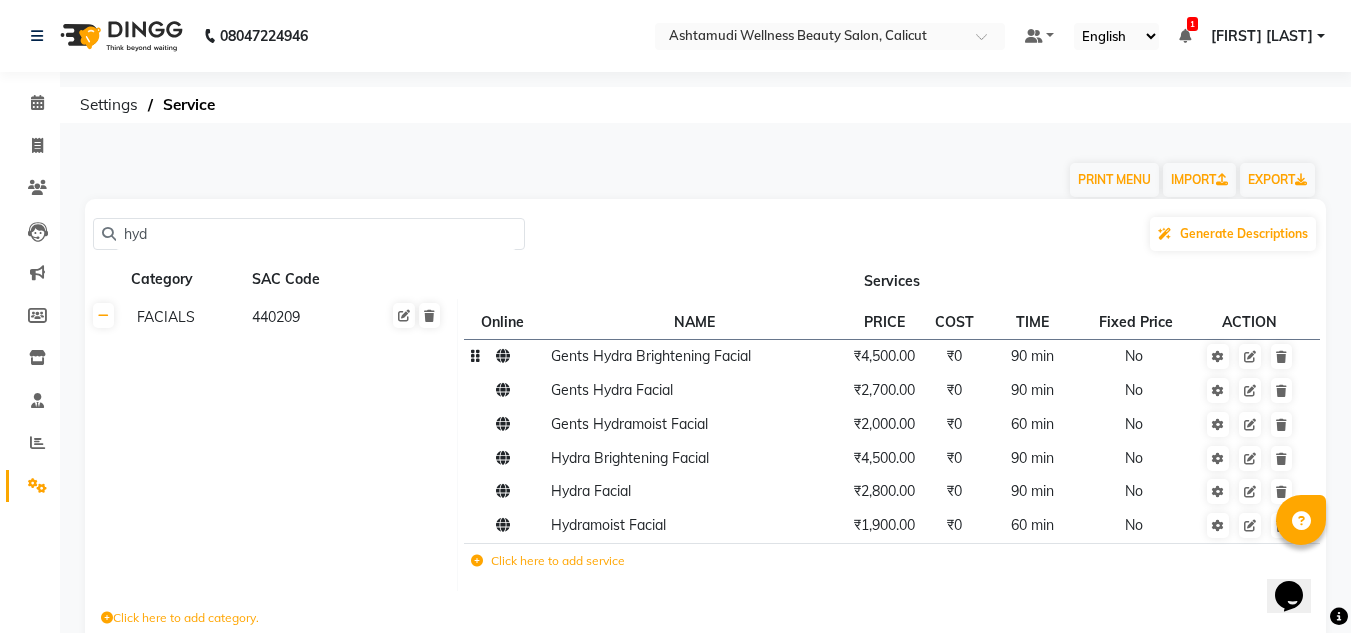 type on "hyd" 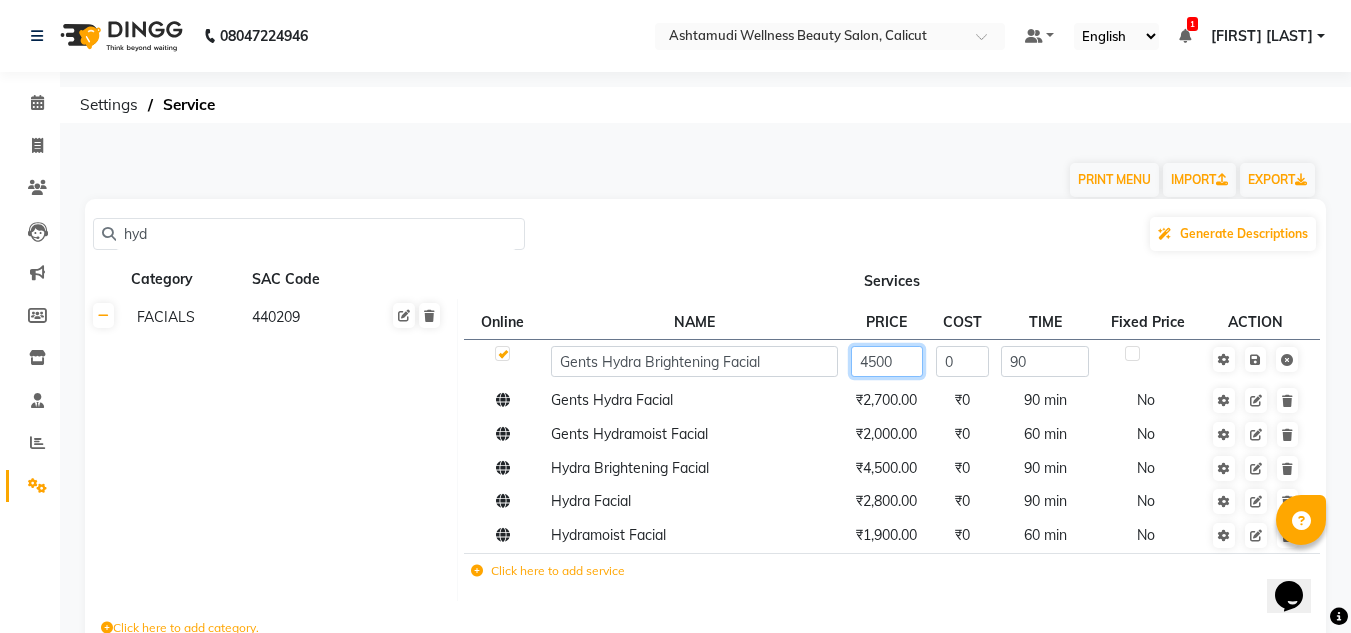 click on "4500" 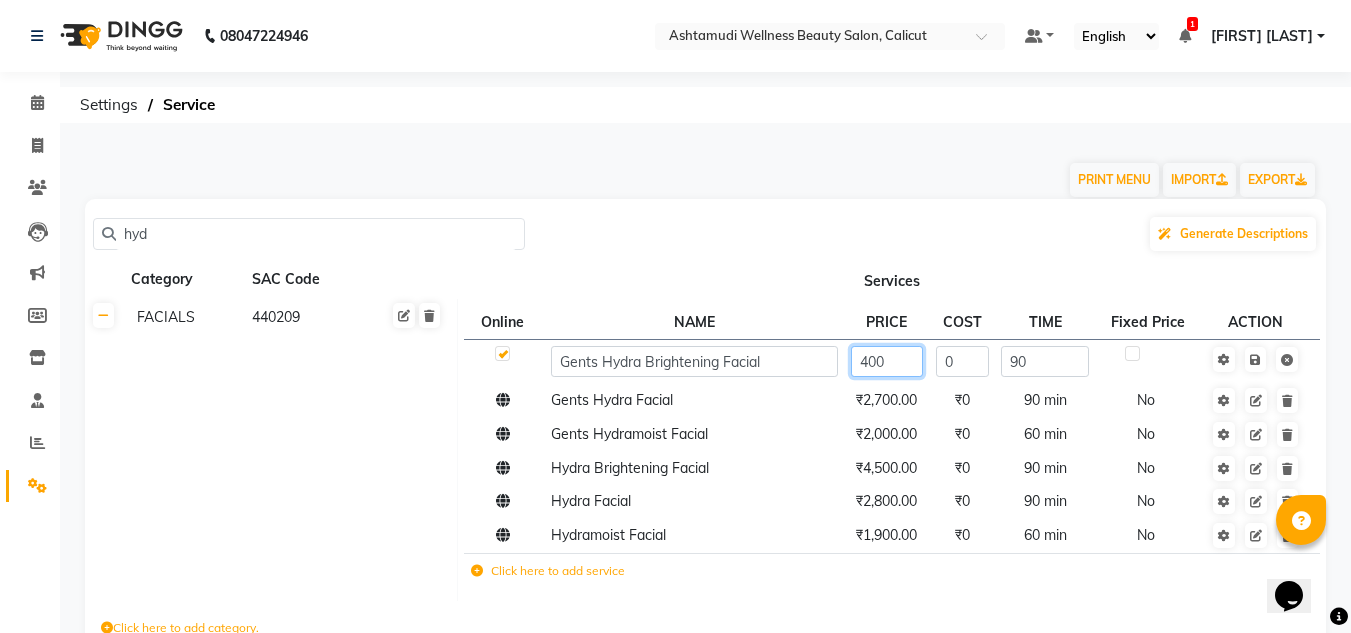 type on "4000" 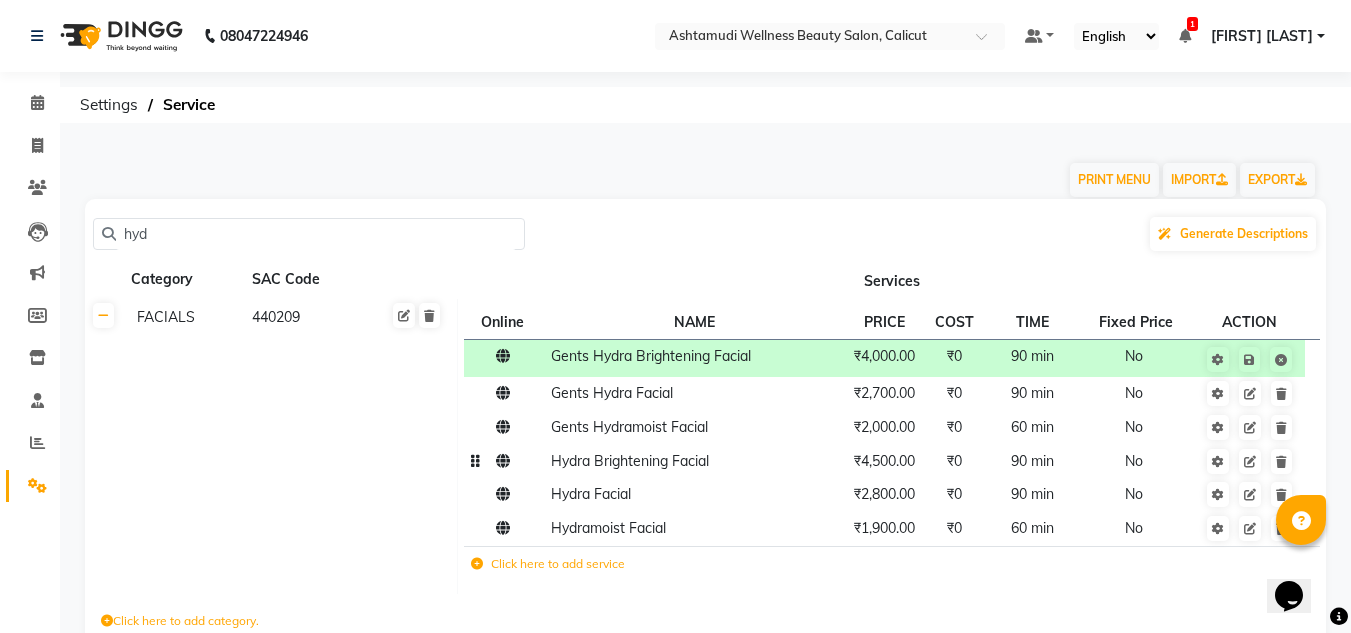click on "₹4,500.00" 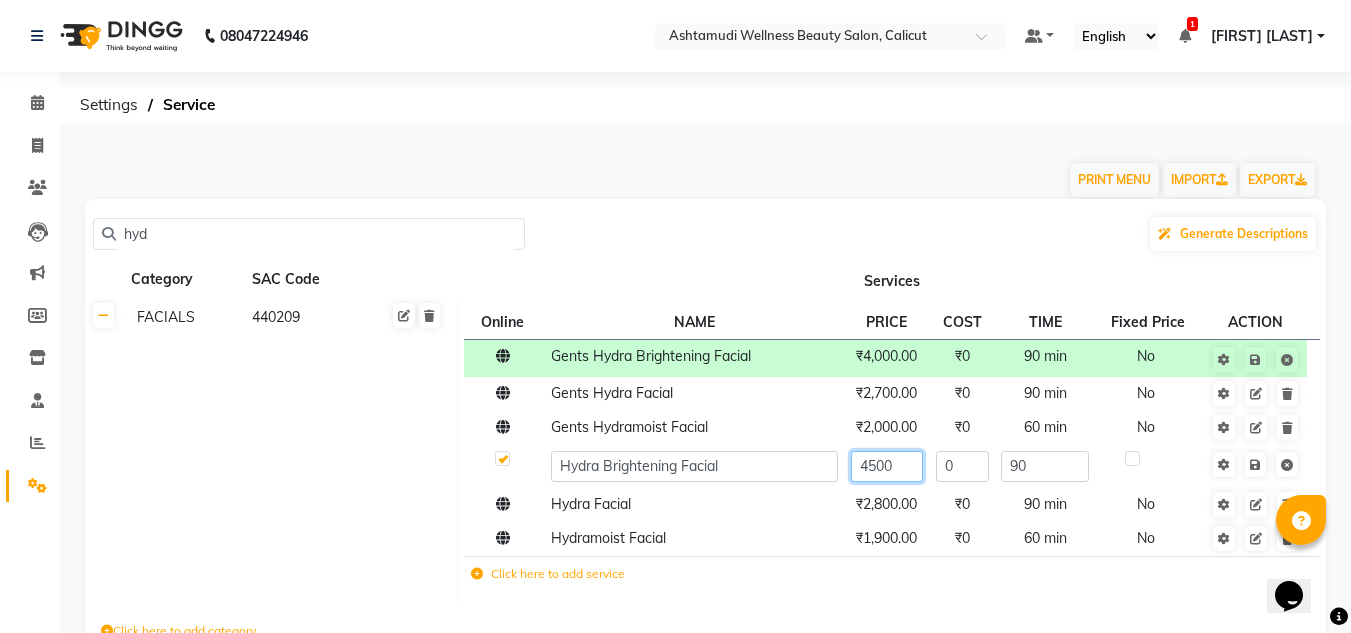 click on "4500" 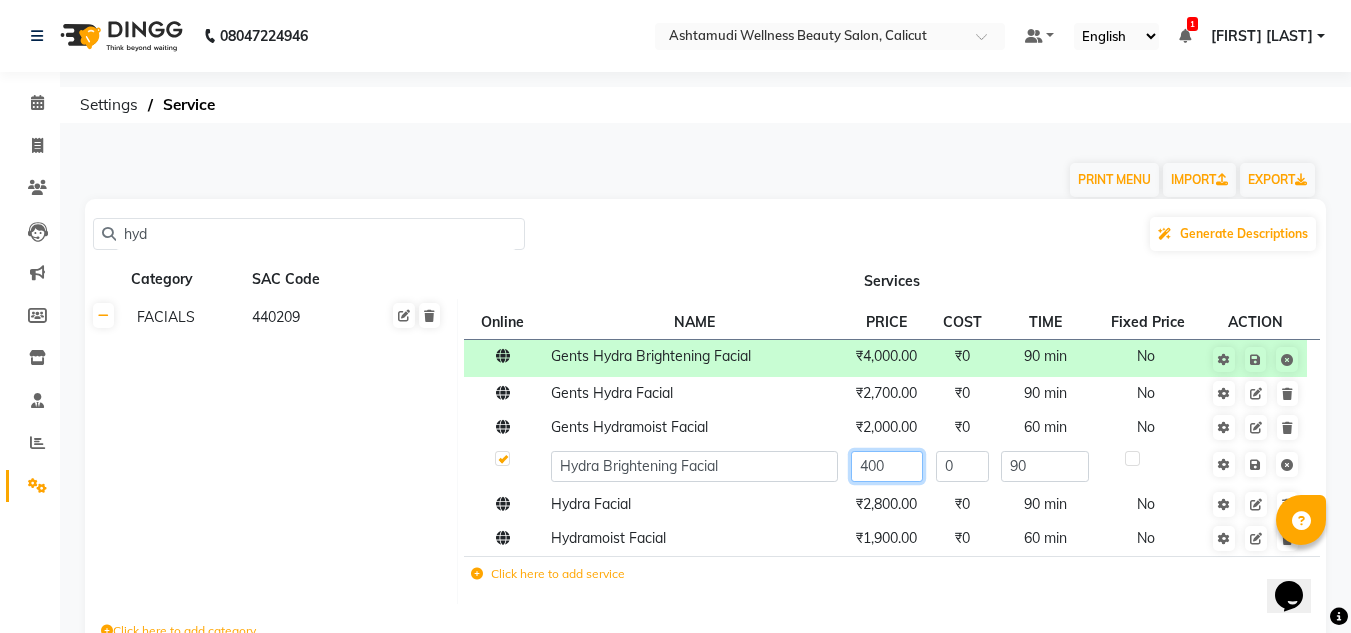 type on "4000" 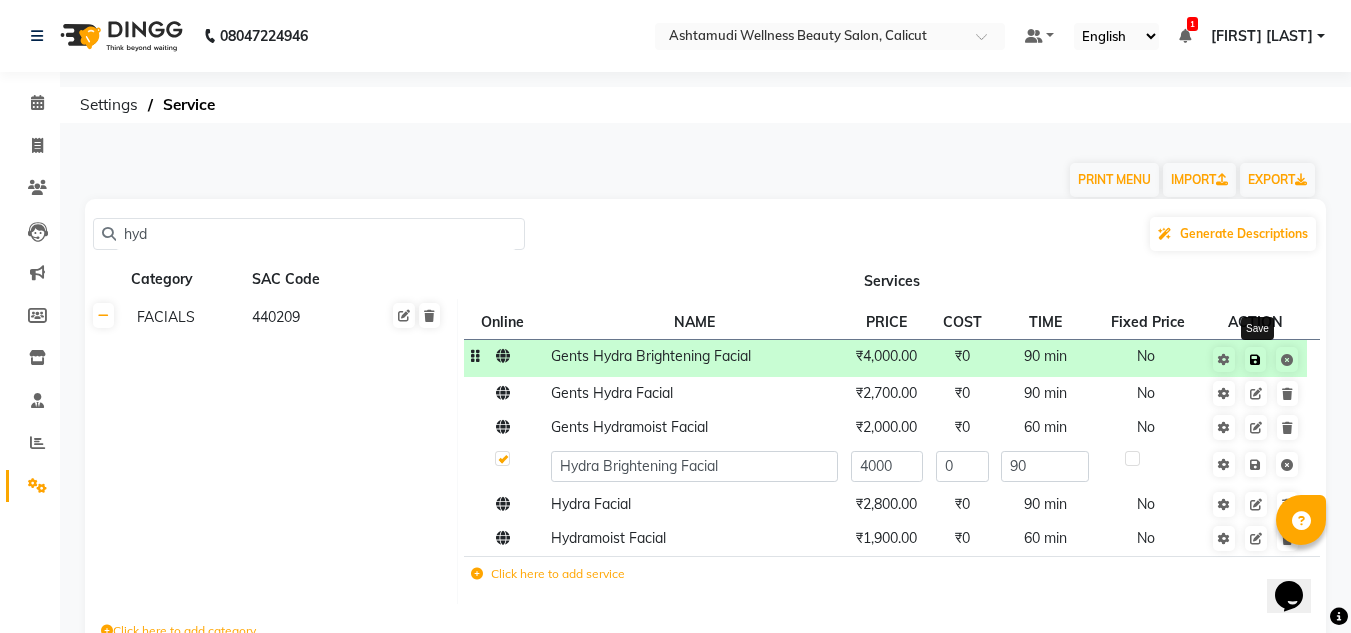 click 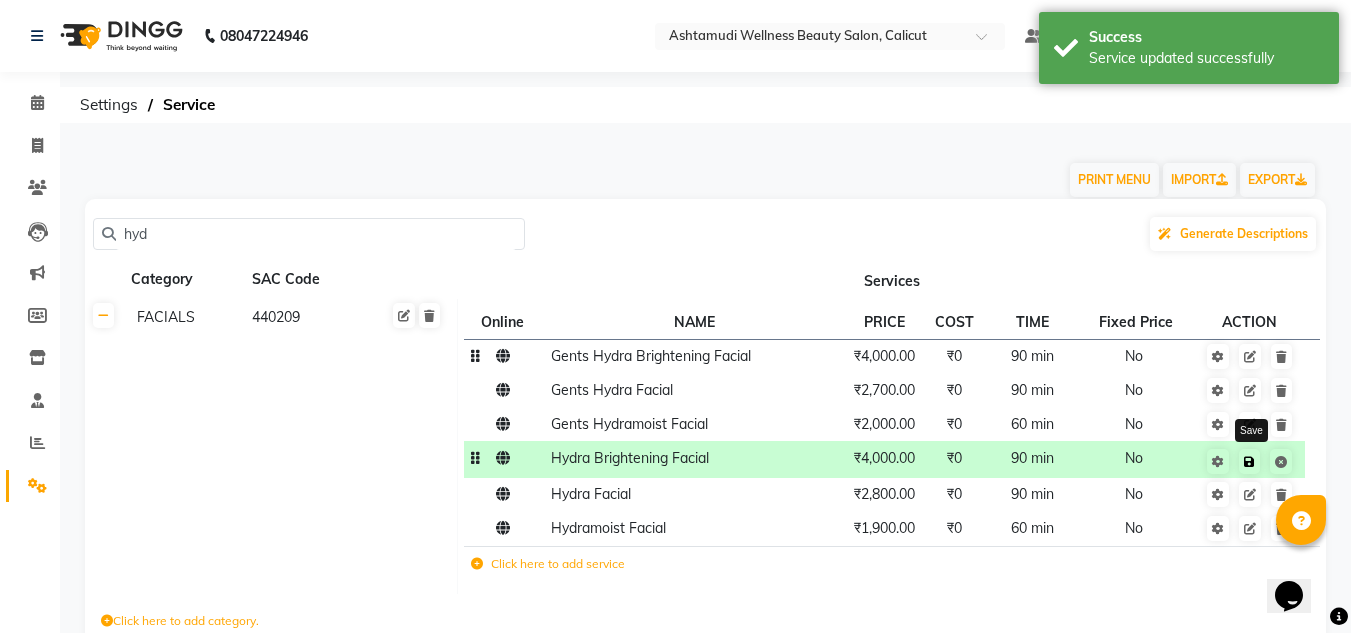 click 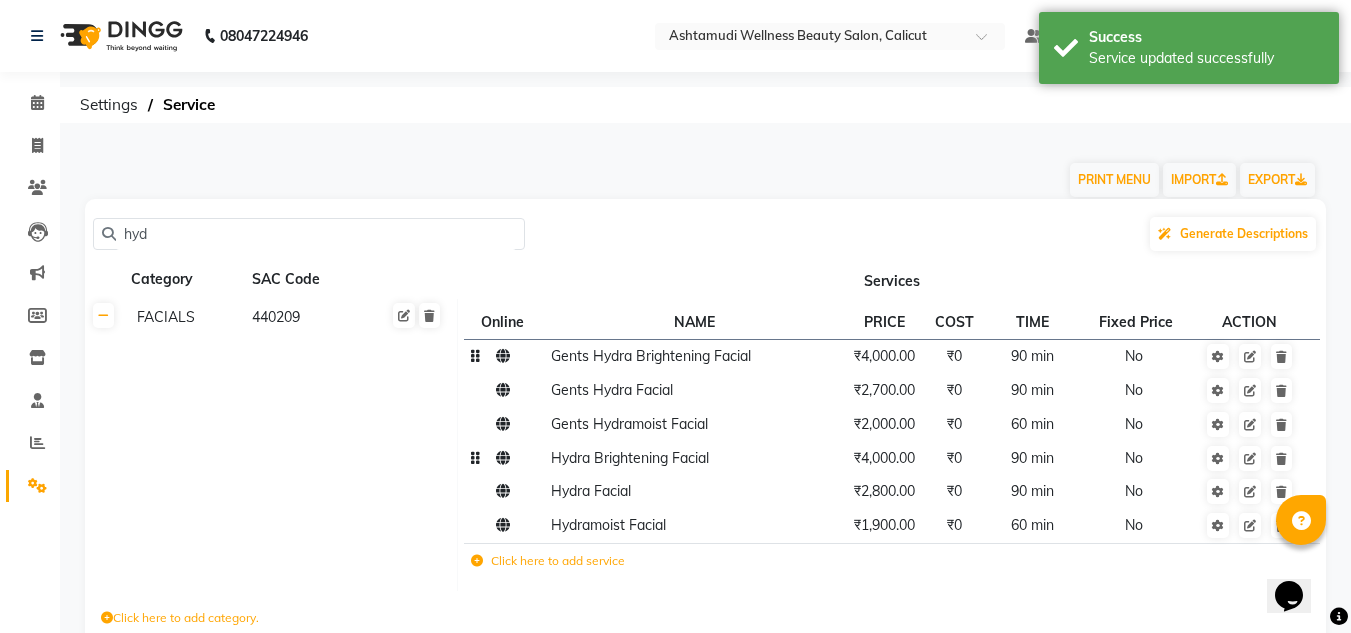 click on "hyd" 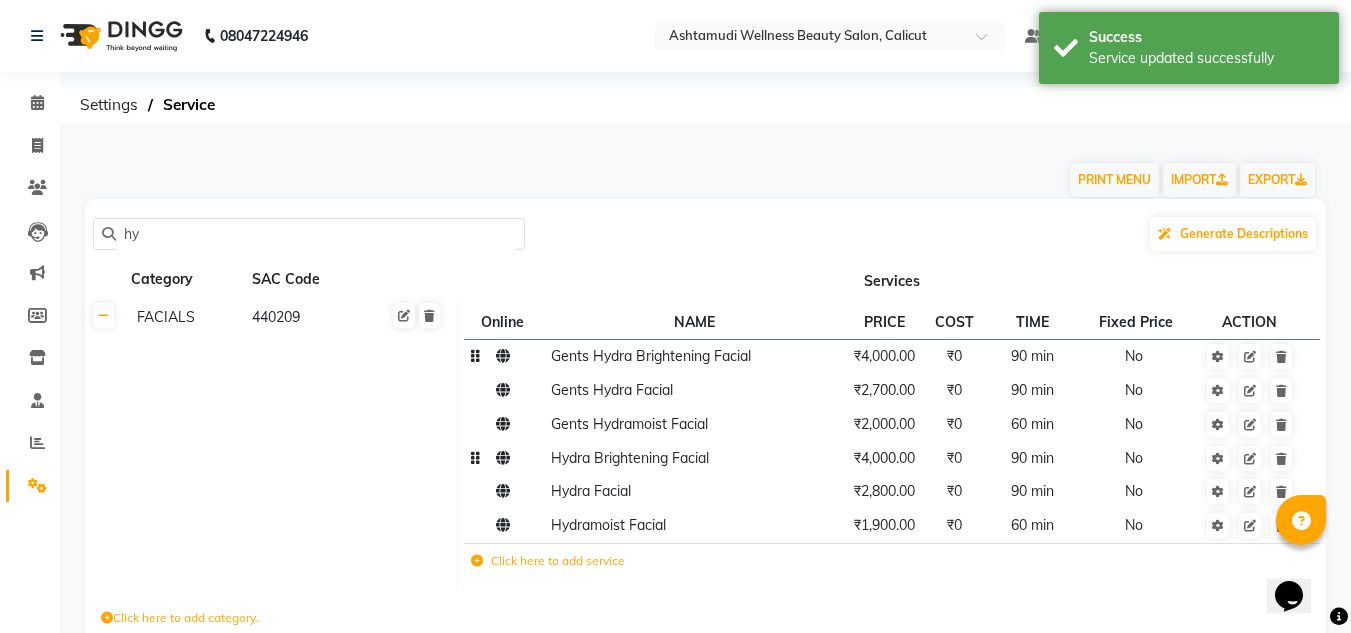 type on "h" 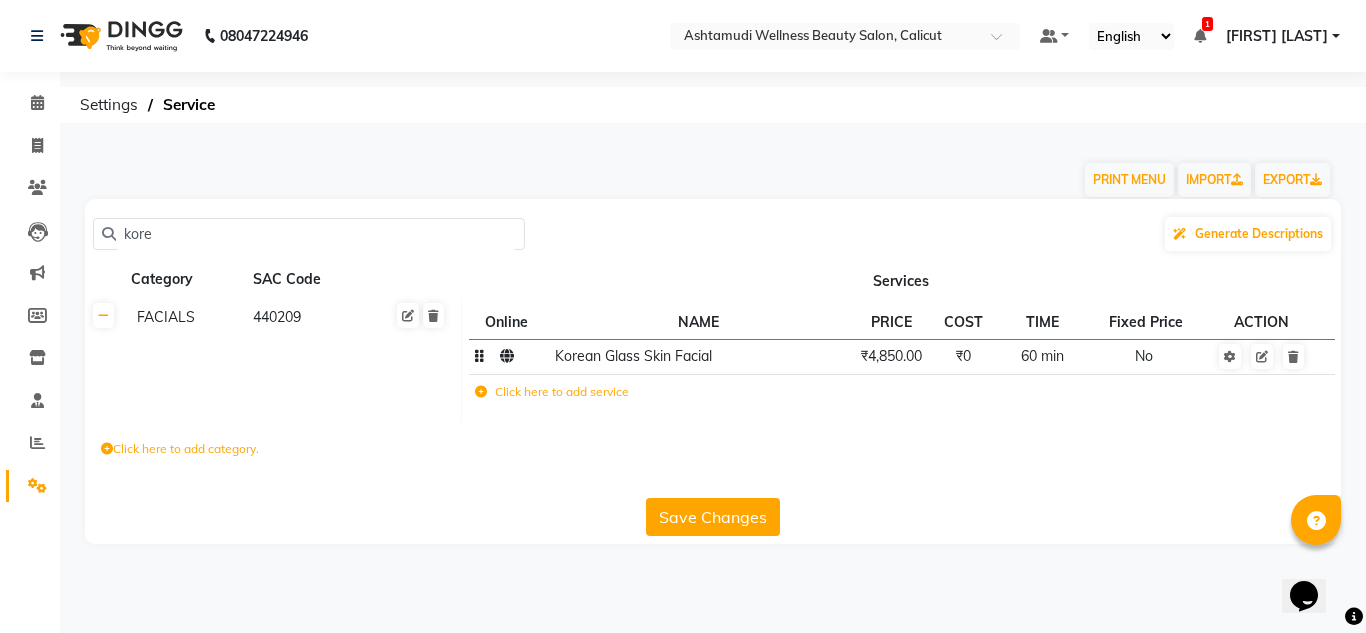 type on "kore" 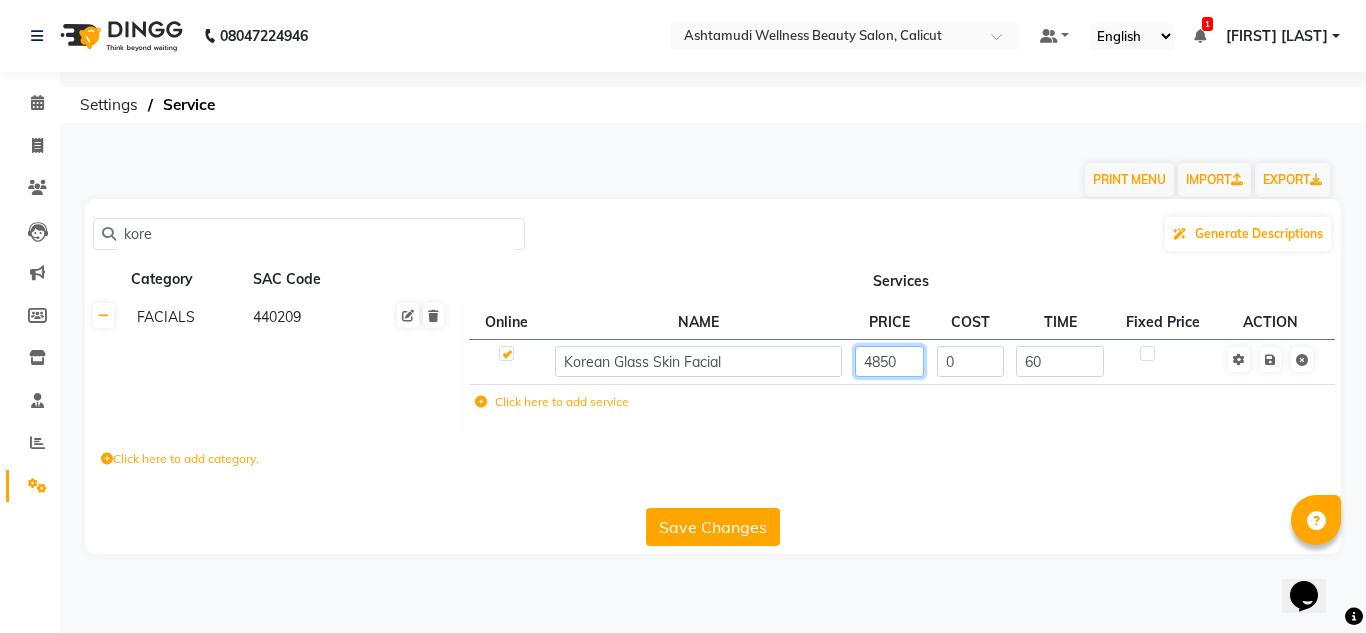 click on "4850" 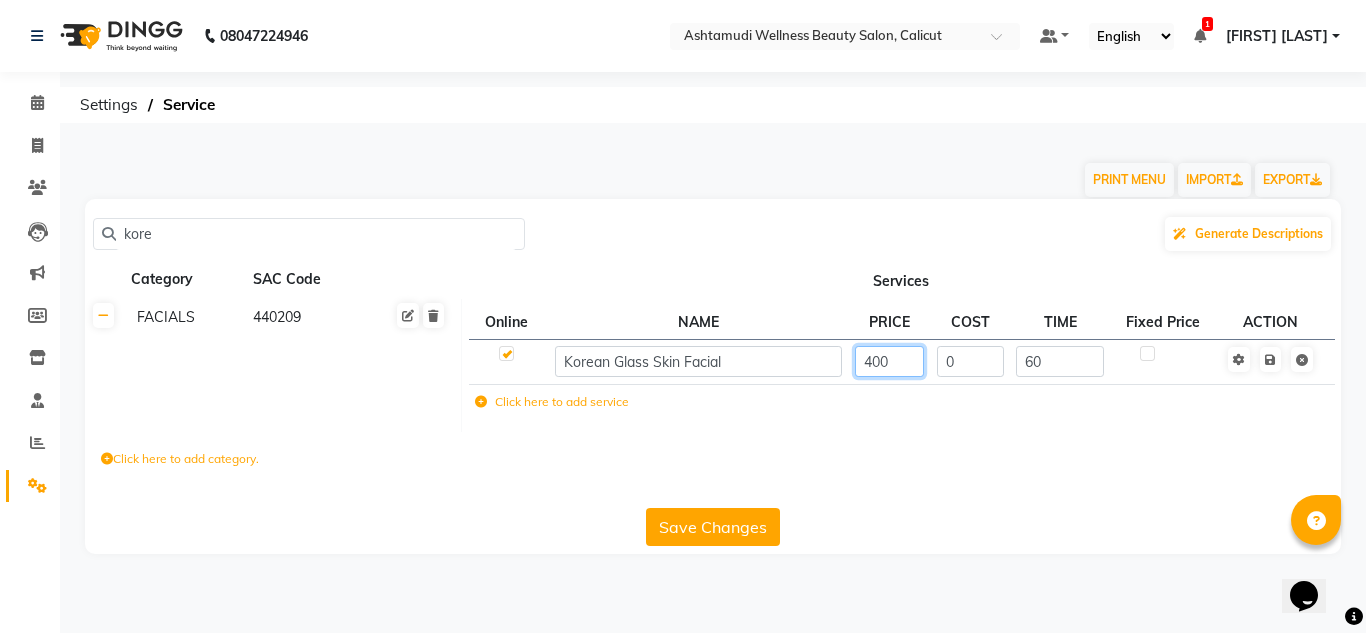type on "4000" 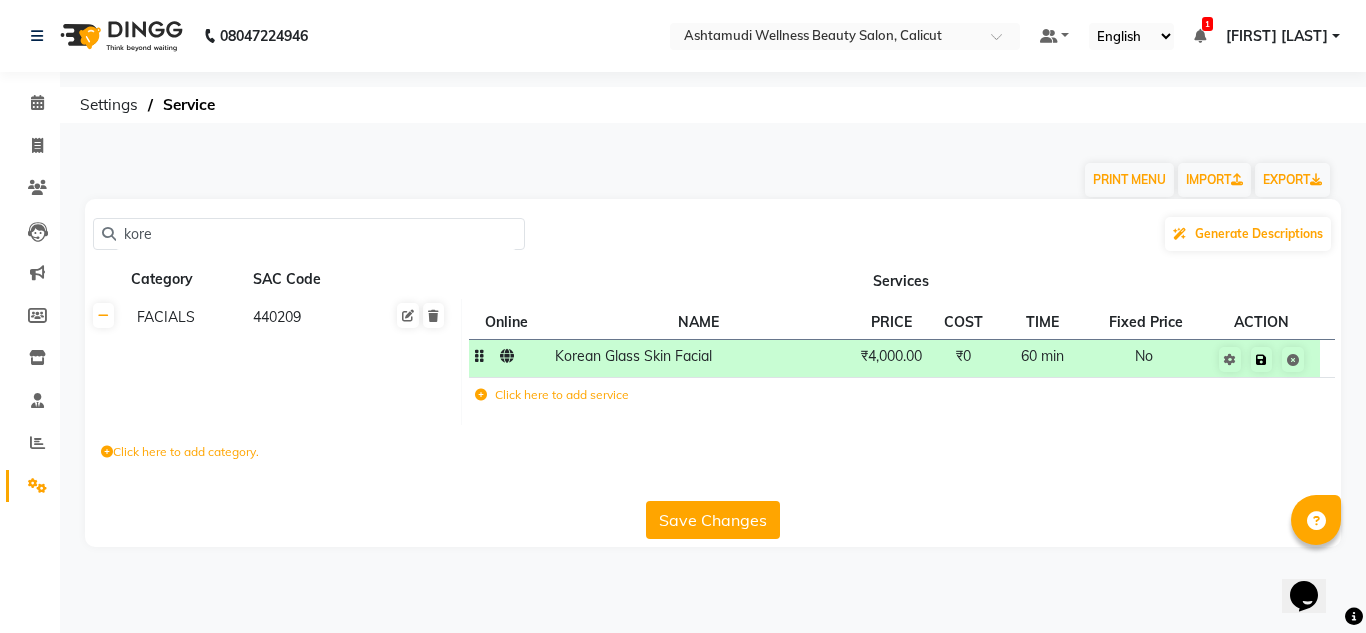 click 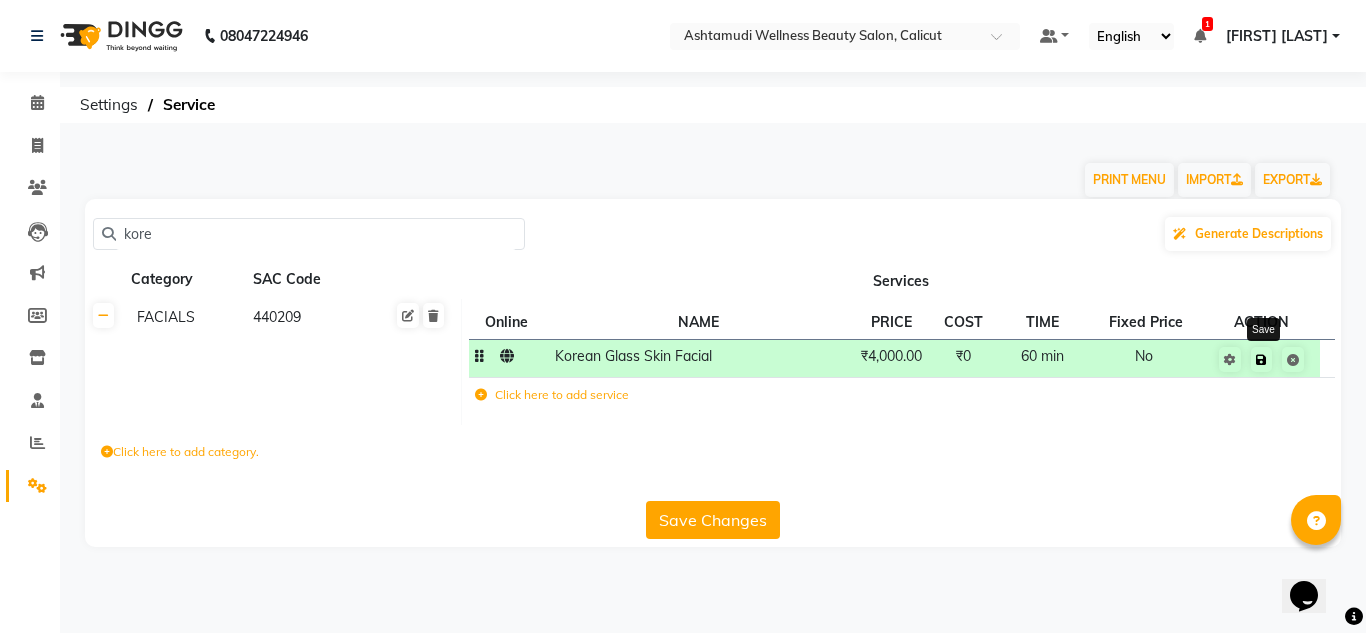 click 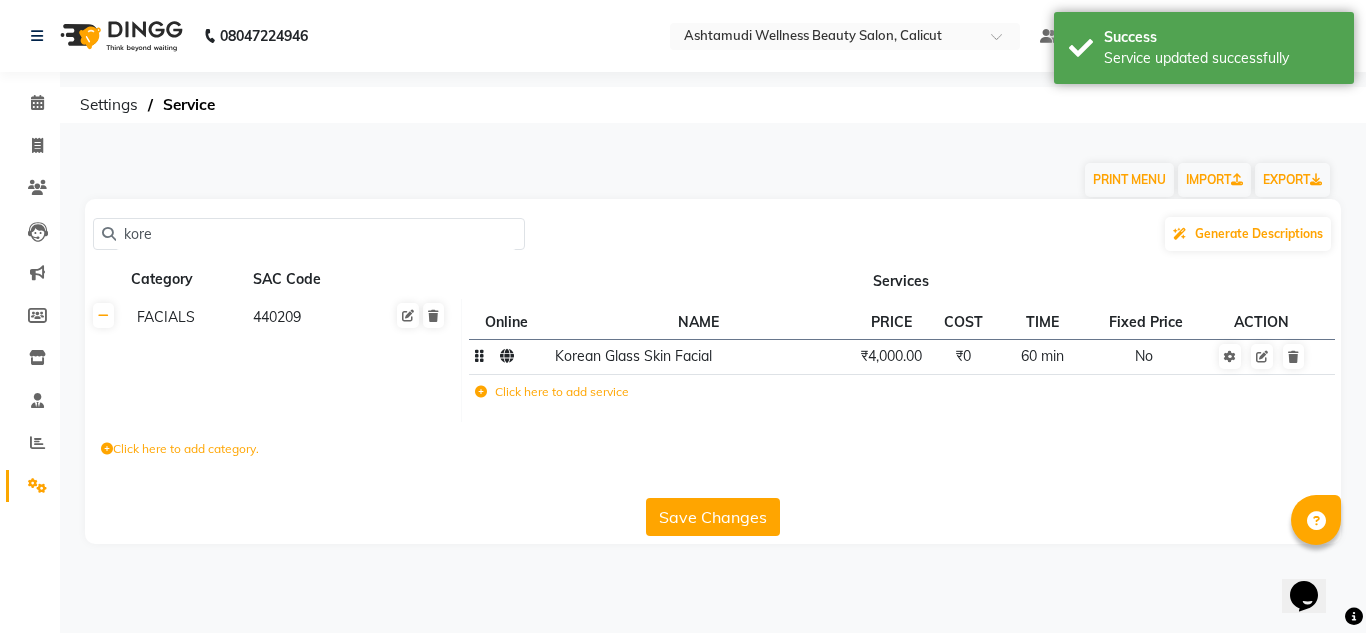 click on "Save Changes" 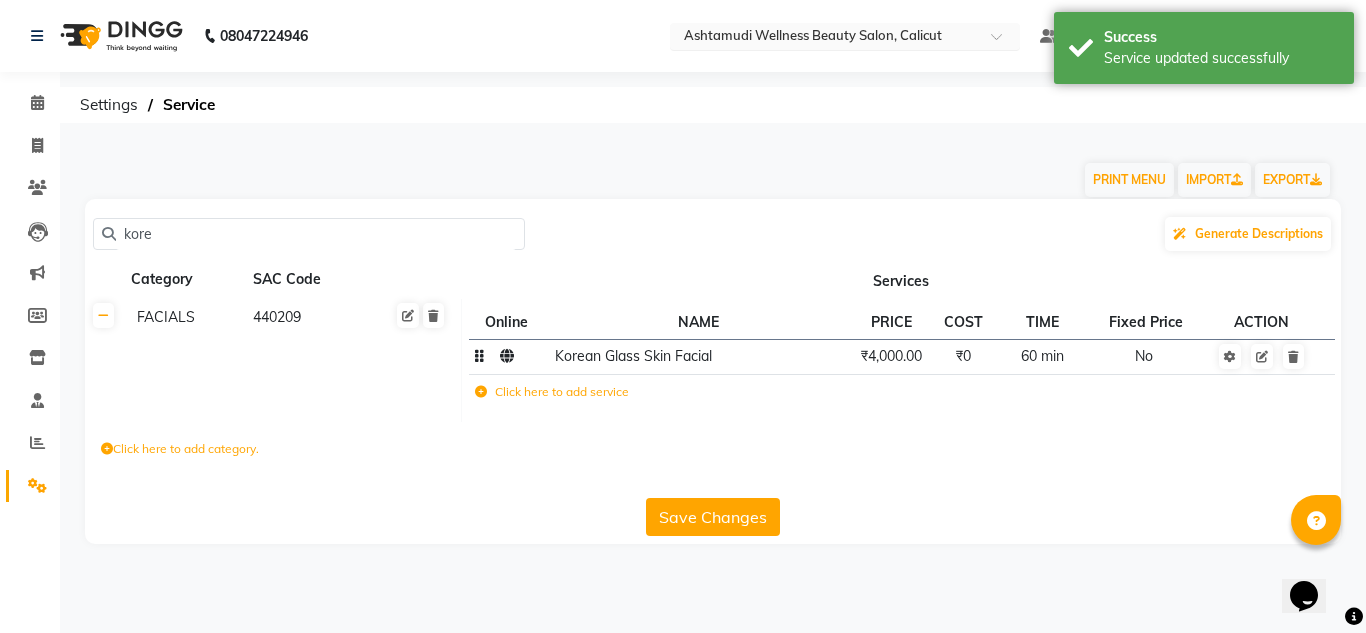 click on "Select Location × Ashtamudi Wellness Beauty Salon, Calicut" at bounding box center [829, 36] 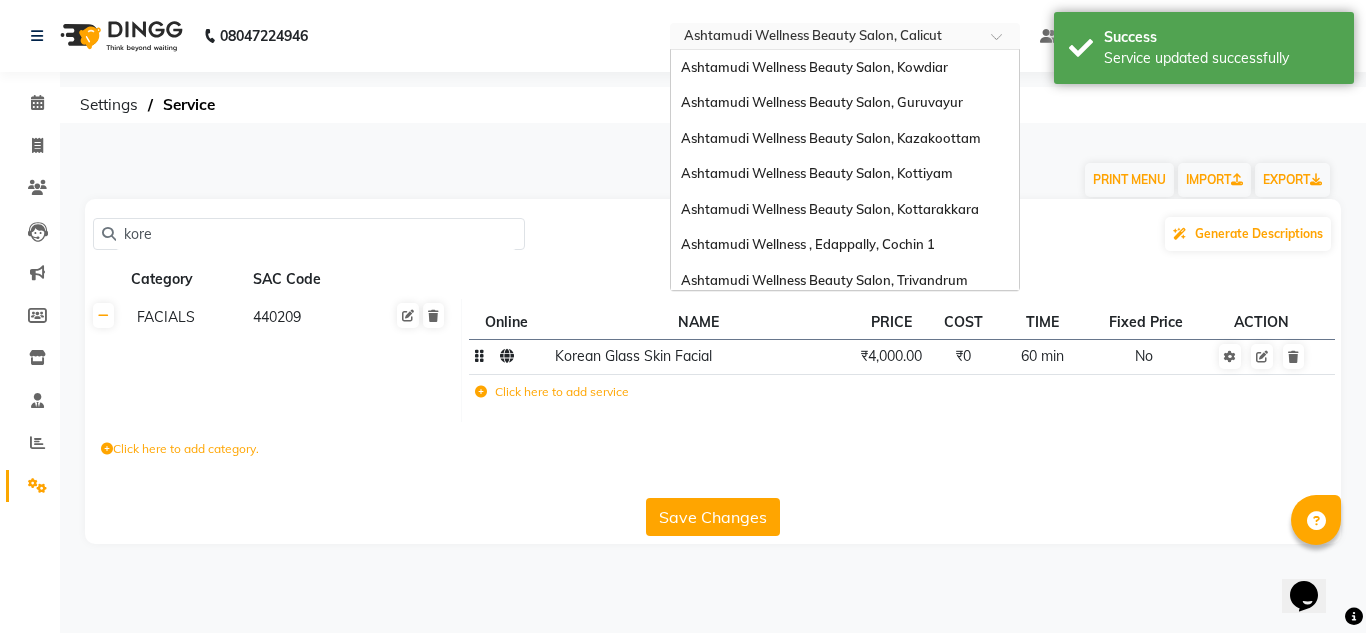 scroll, scrollTop: 312, scrollLeft: 0, axis: vertical 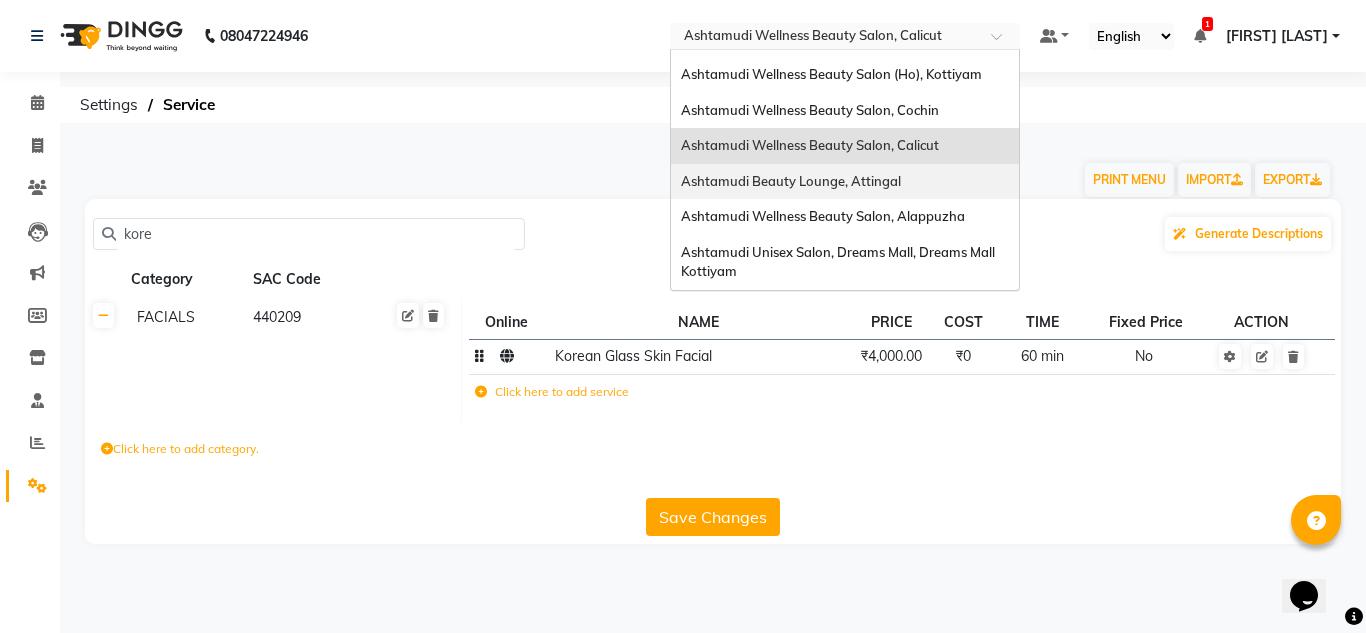 click on "Ashtamudi Beauty Lounge, Attingal" at bounding box center (791, 181) 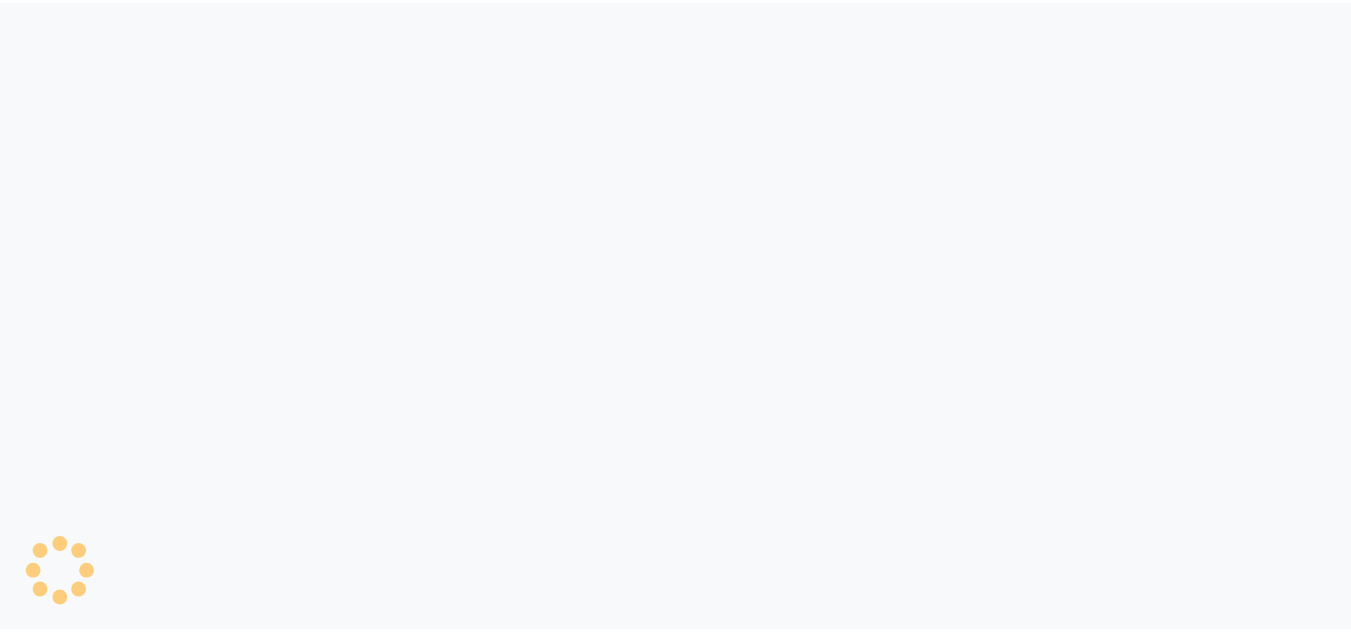 scroll, scrollTop: 0, scrollLeft: 0, axis: both 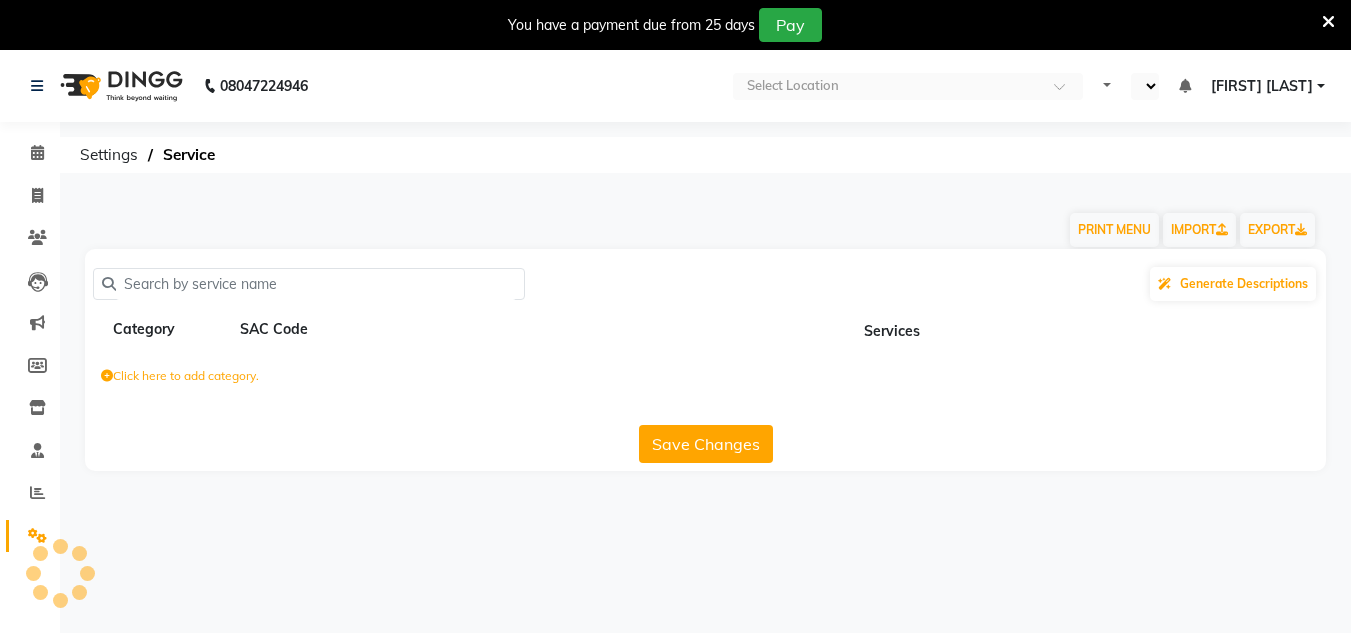 select on "en" 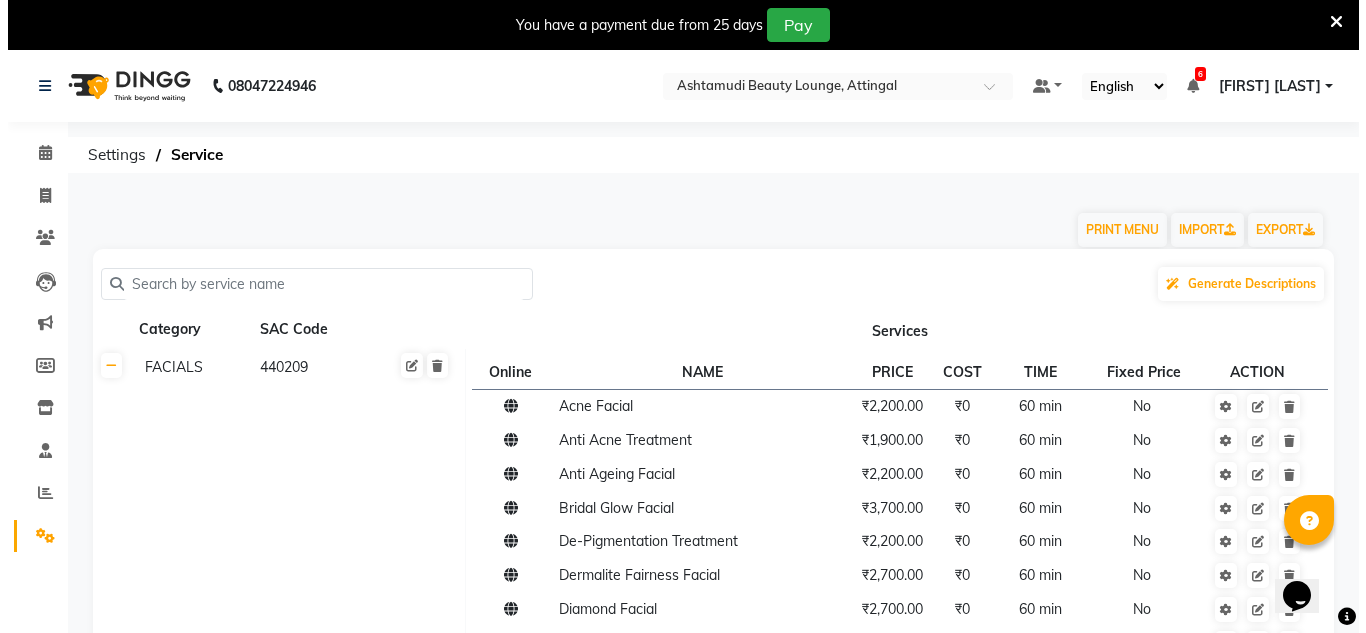 scroll, scrollTop: 0, scrollLeft: 0, axis: both 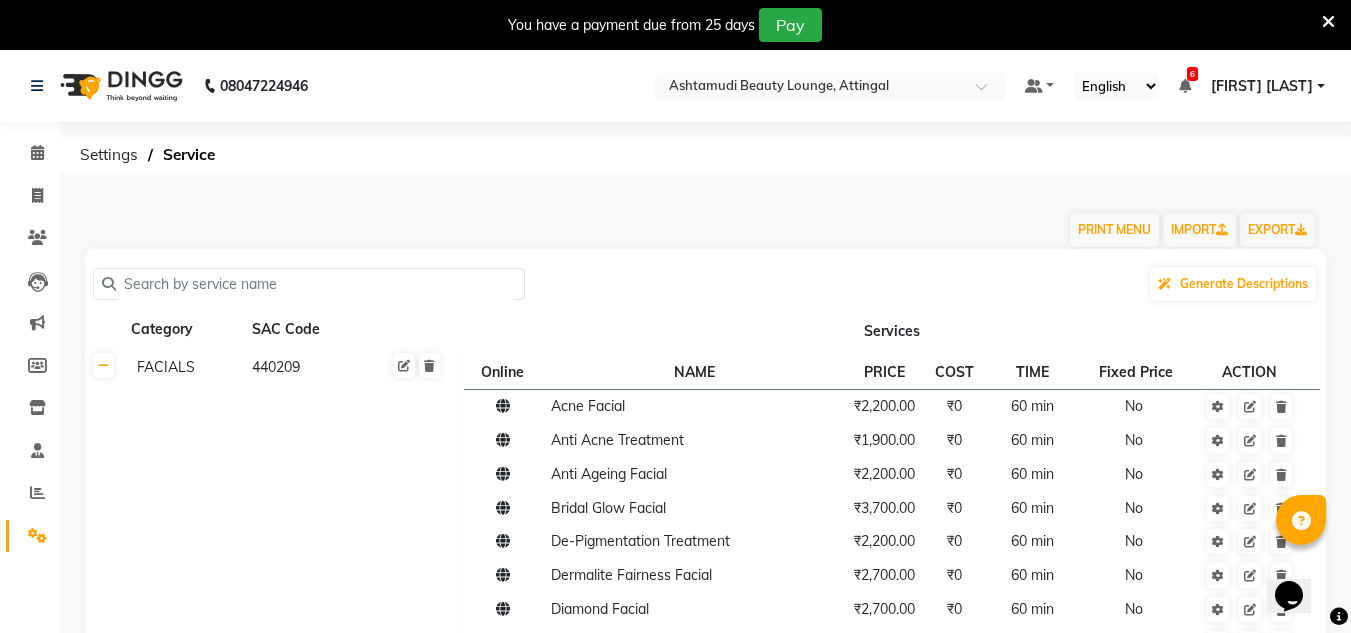 click at bounding box center (1328, 22) 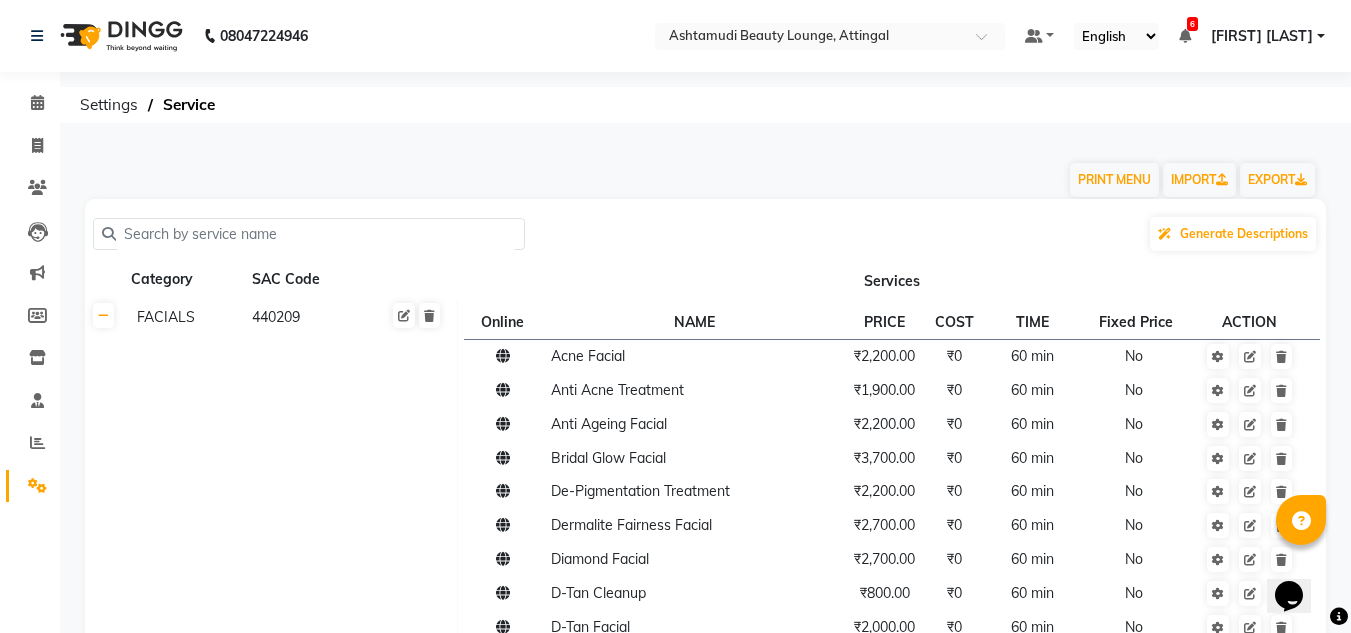 click 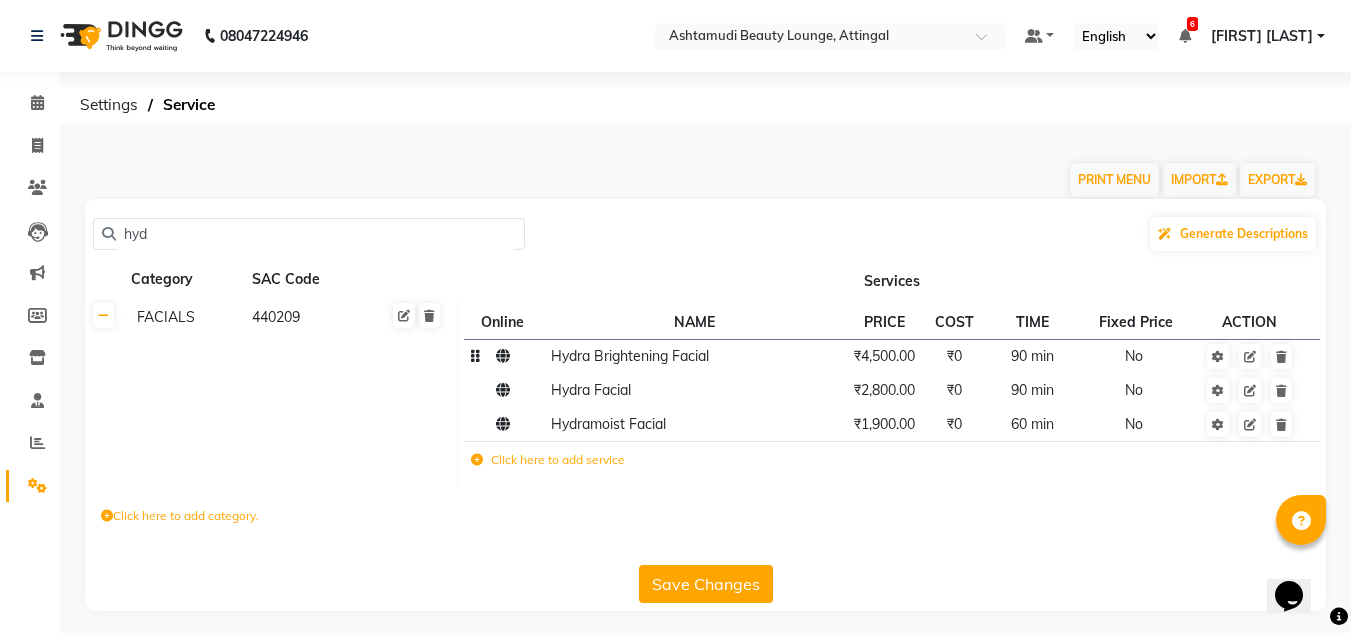 type on "hyd" 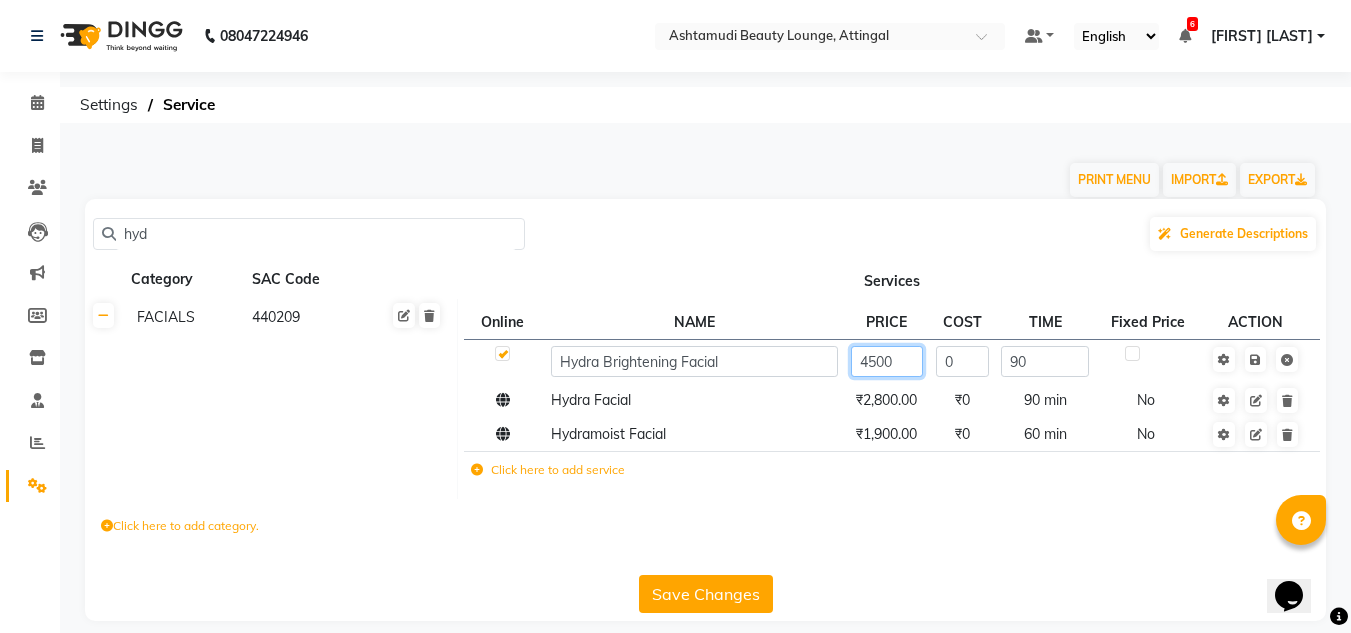 click on "4500" 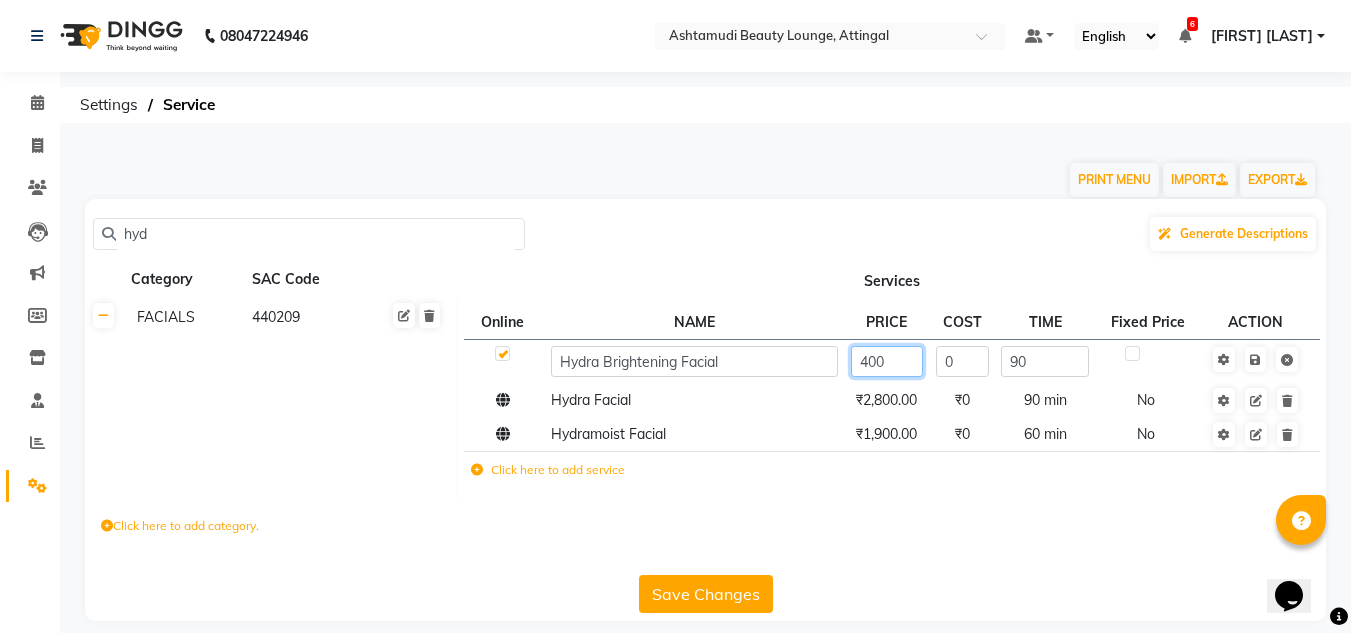 type on "4000" 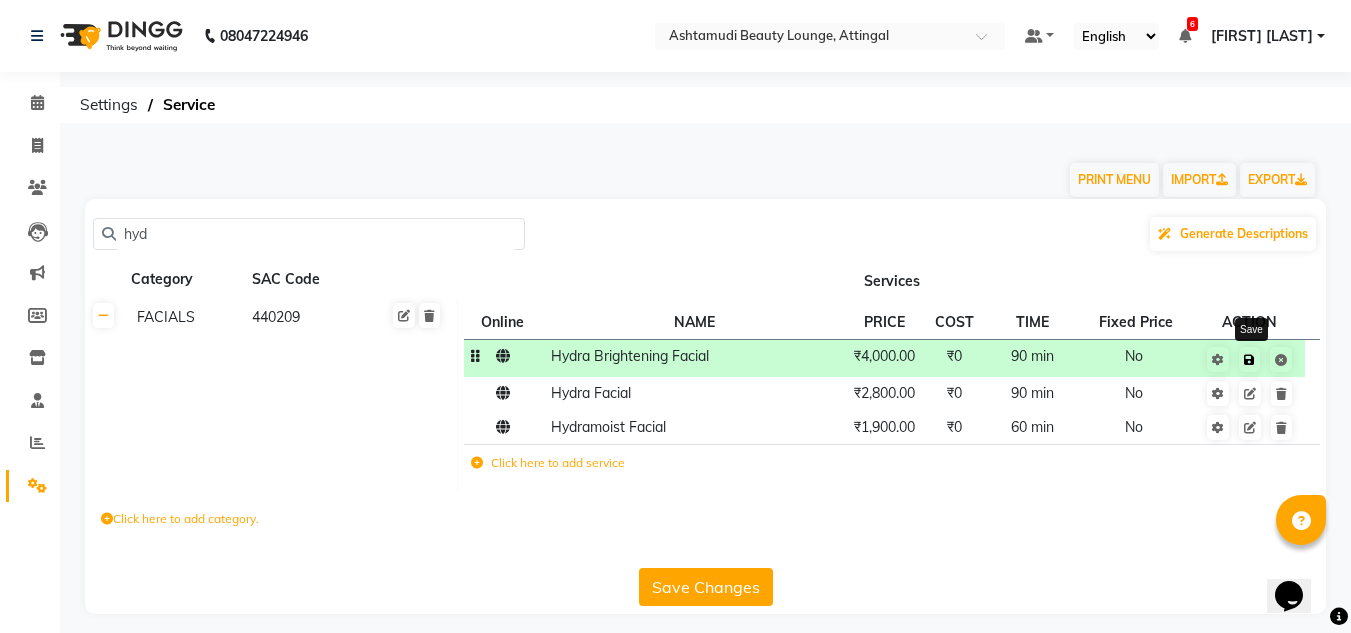 click 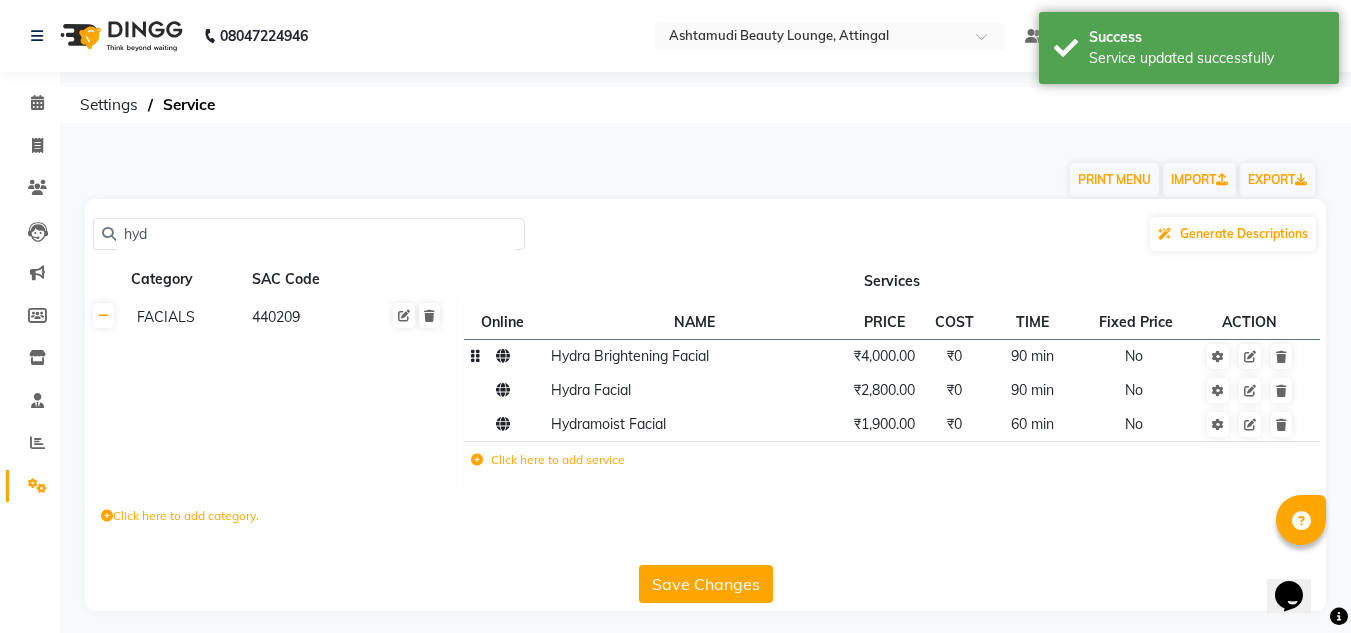 click on "hyd" 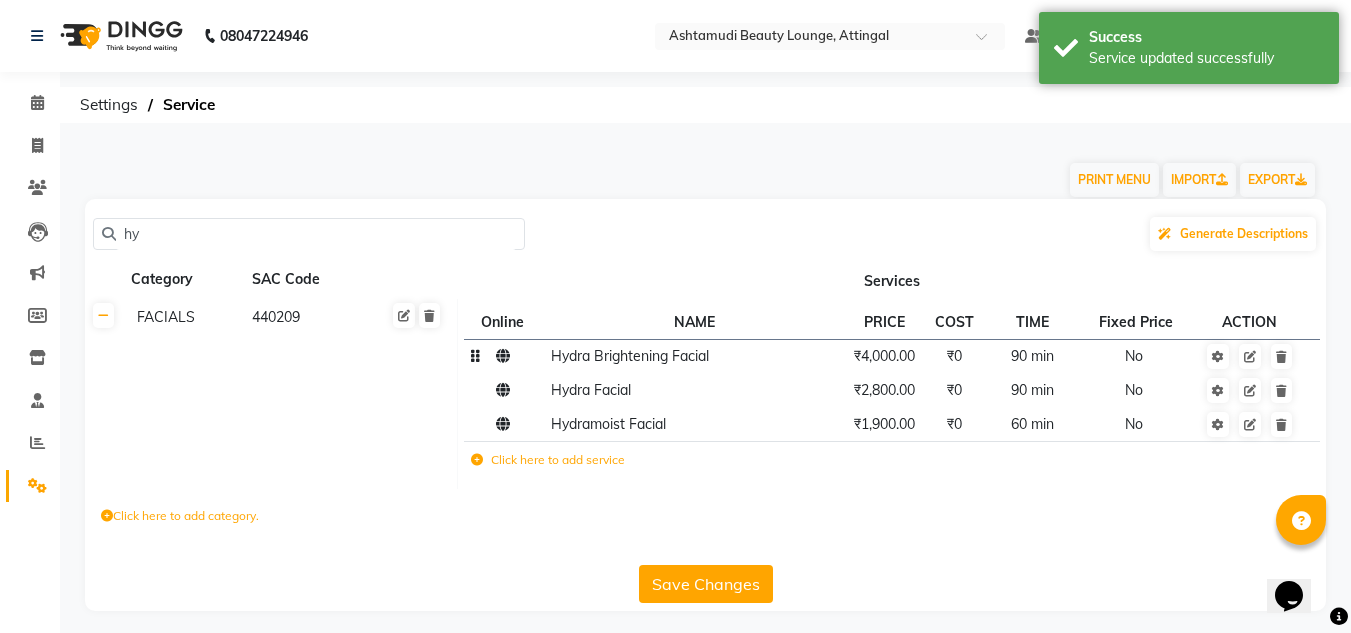 type on "h" 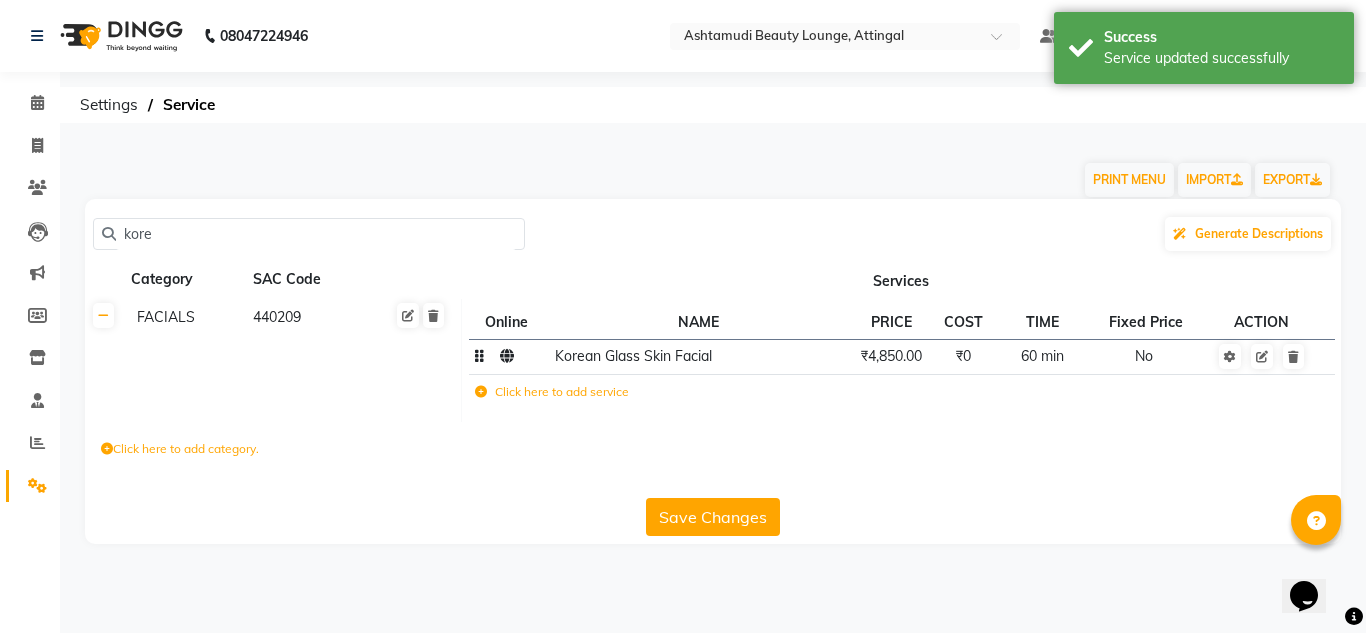 type on "kore" 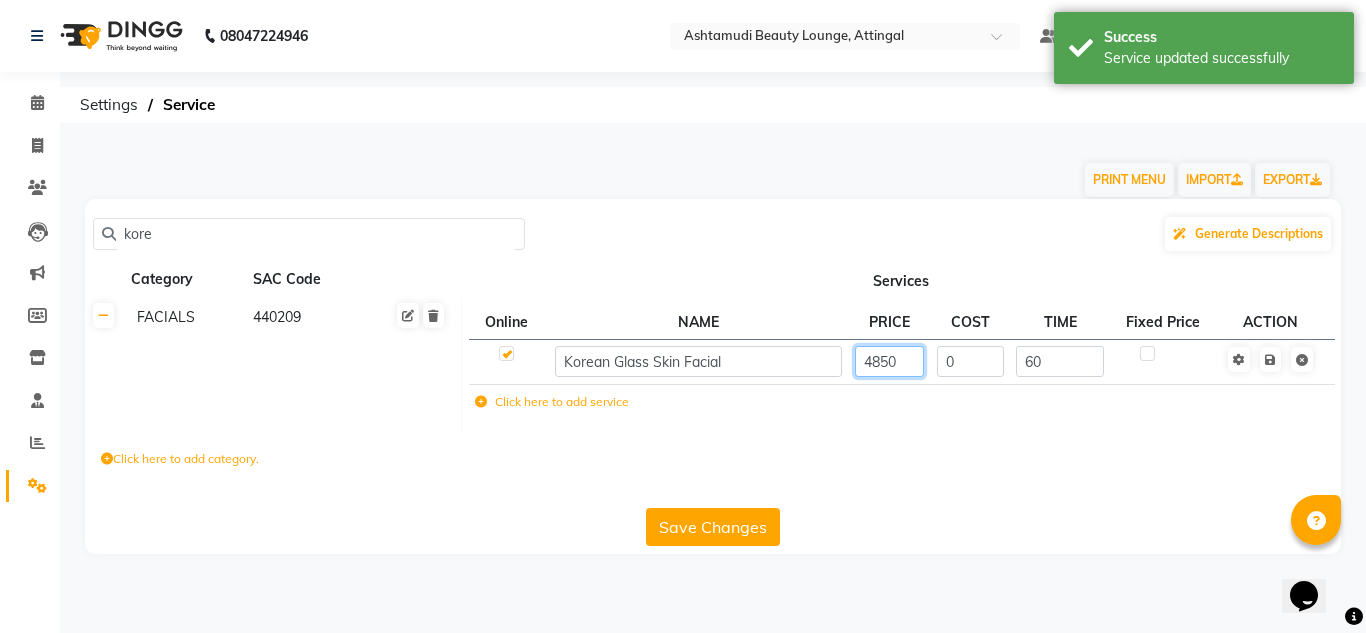 click on "4850" 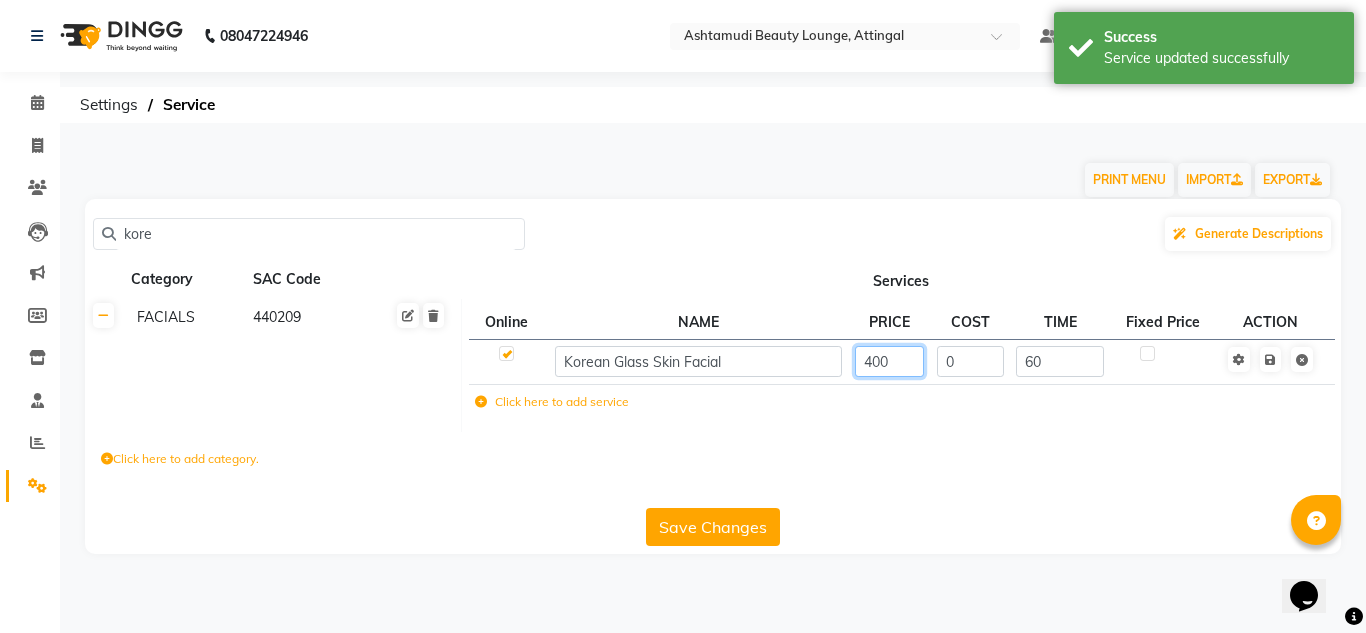type on "4000" 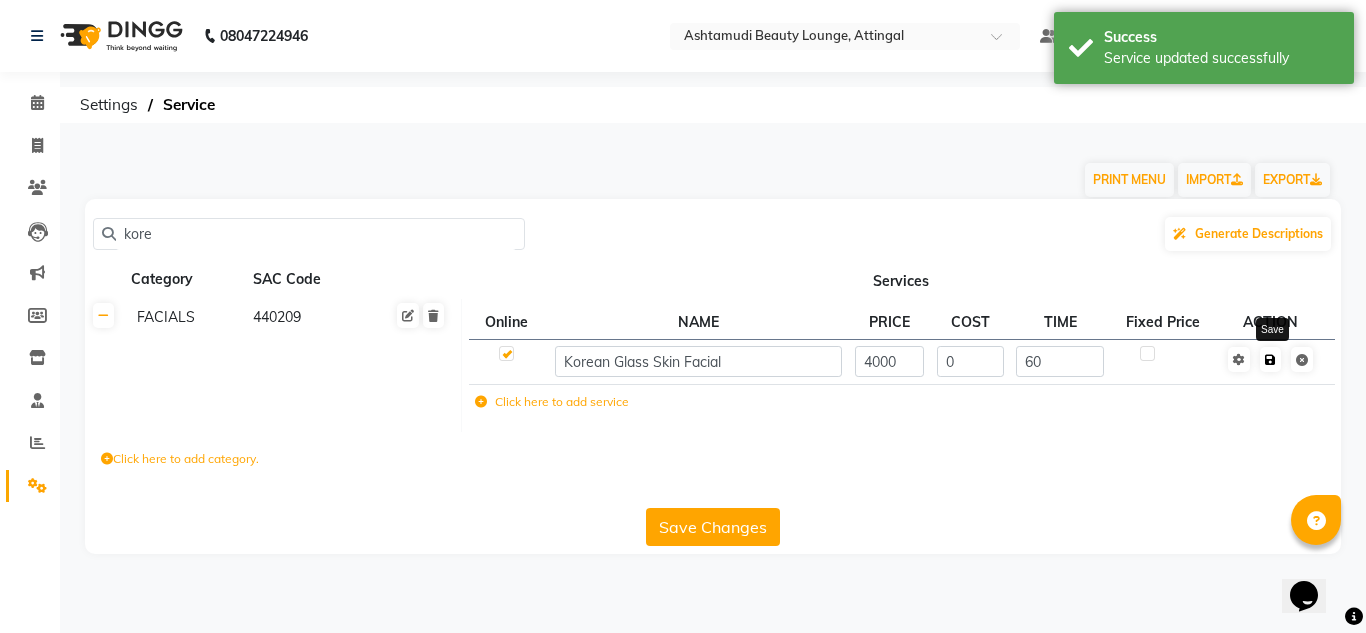 click 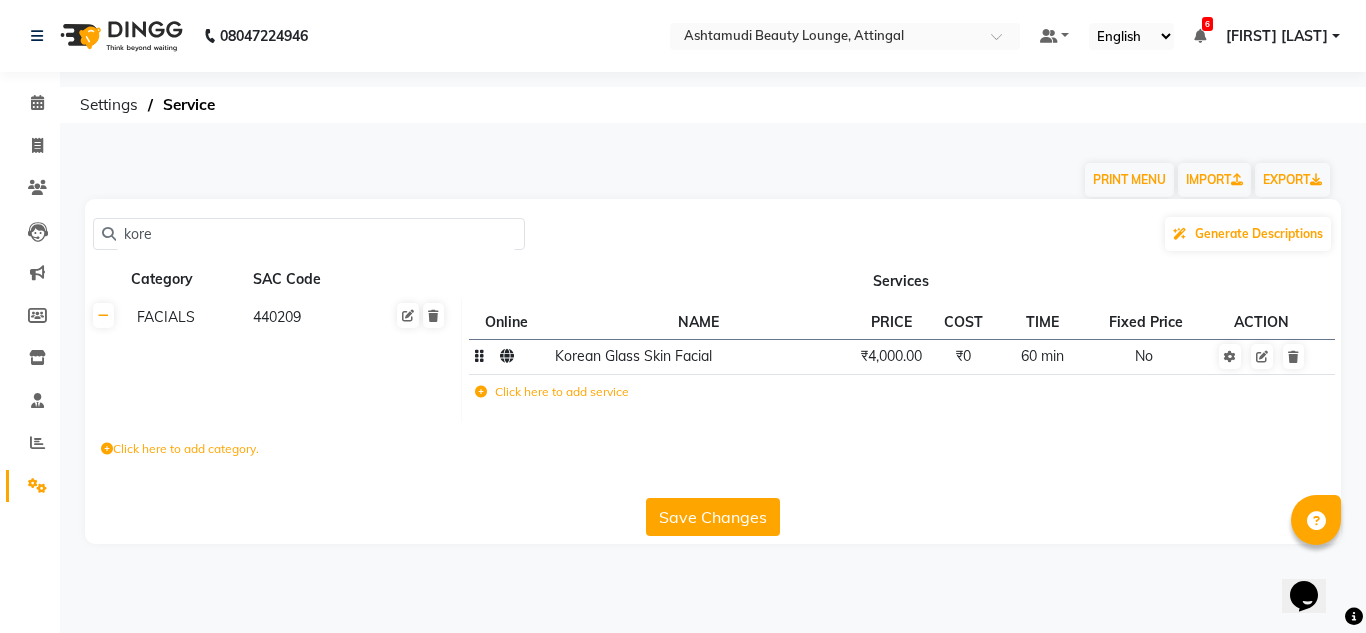 click on "Save Changes" 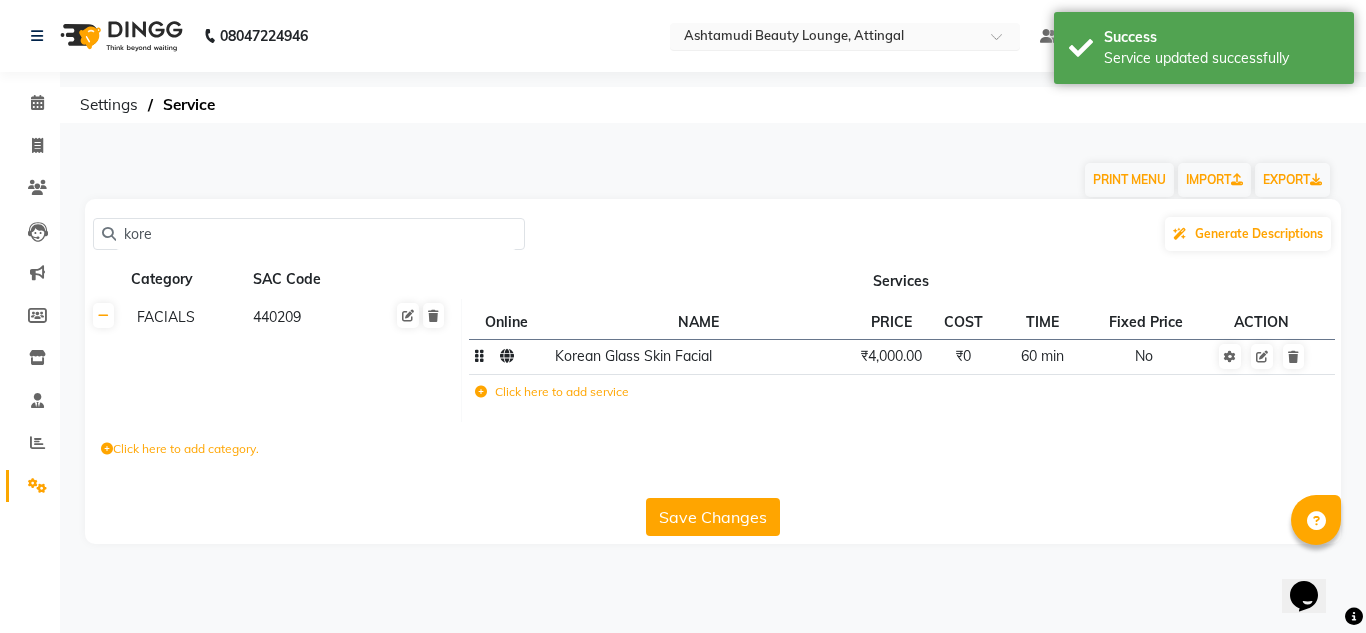 click at bounding box center (825, 38) 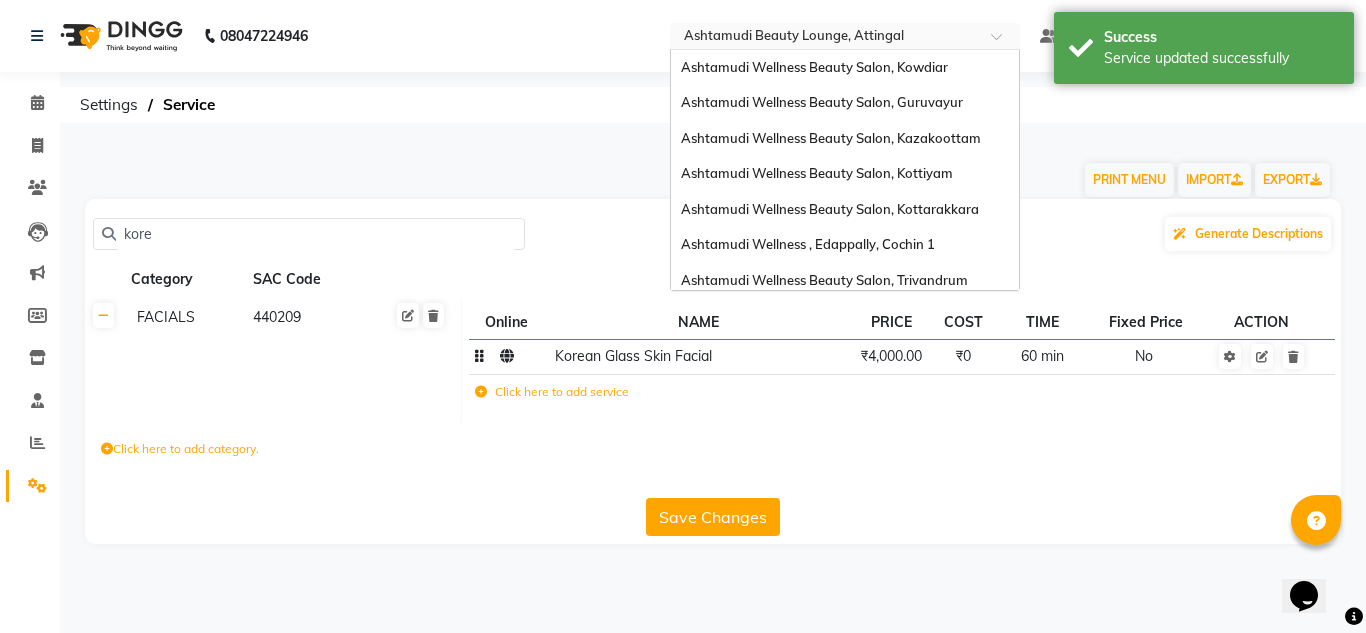 scroll, scrollTop: 312, scrollLeft: 0, axis: vertical 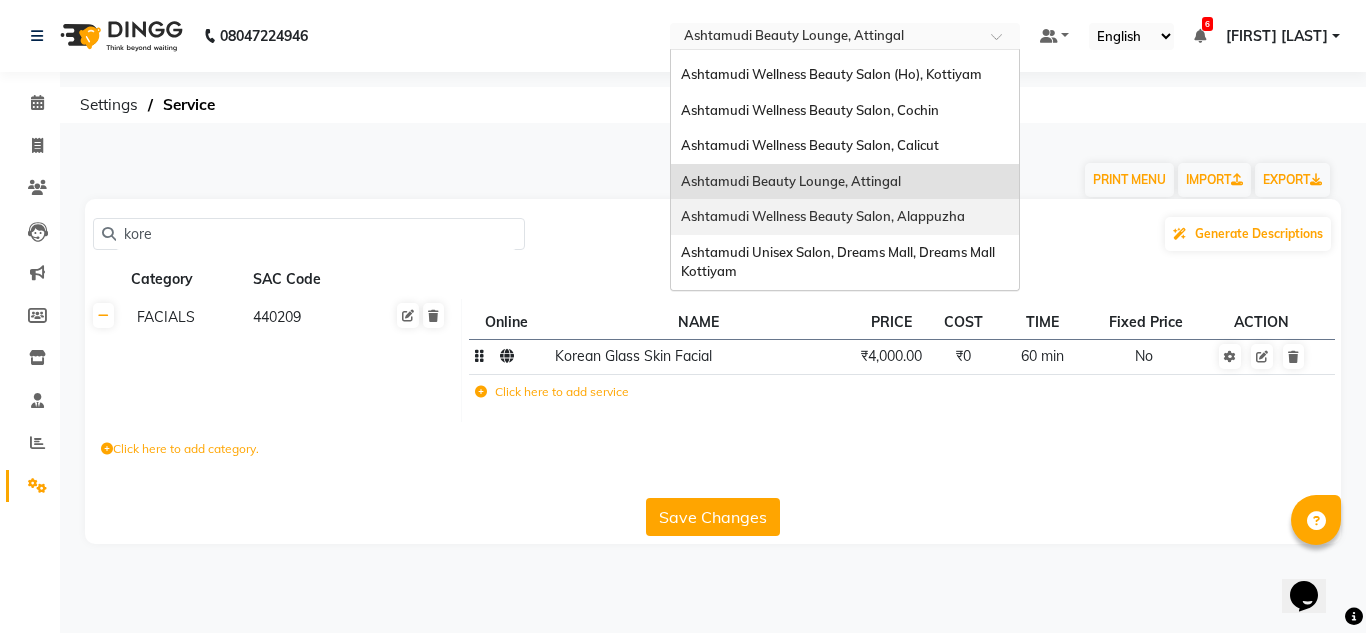 click on "Ashtamudi Wellness Beauty Salon, Alappuzha" at bounding box center [823, 216] 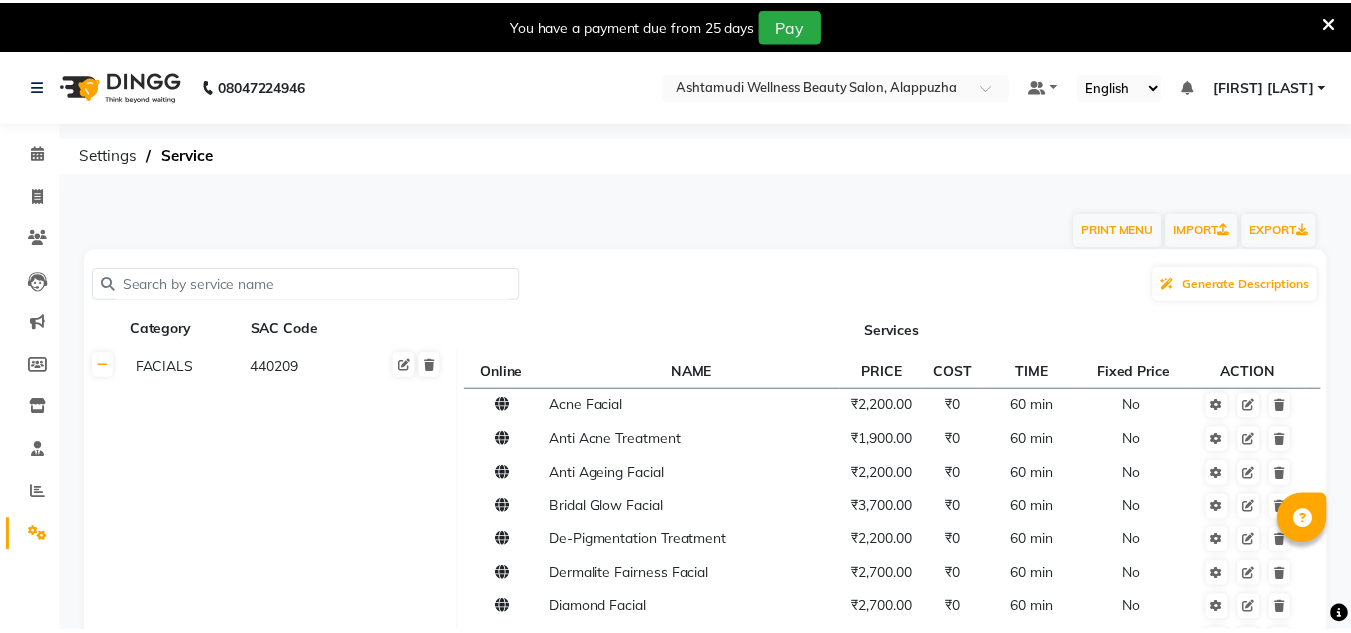 scroll, scrollTop: 0, scrollLeft: 0, axis: both 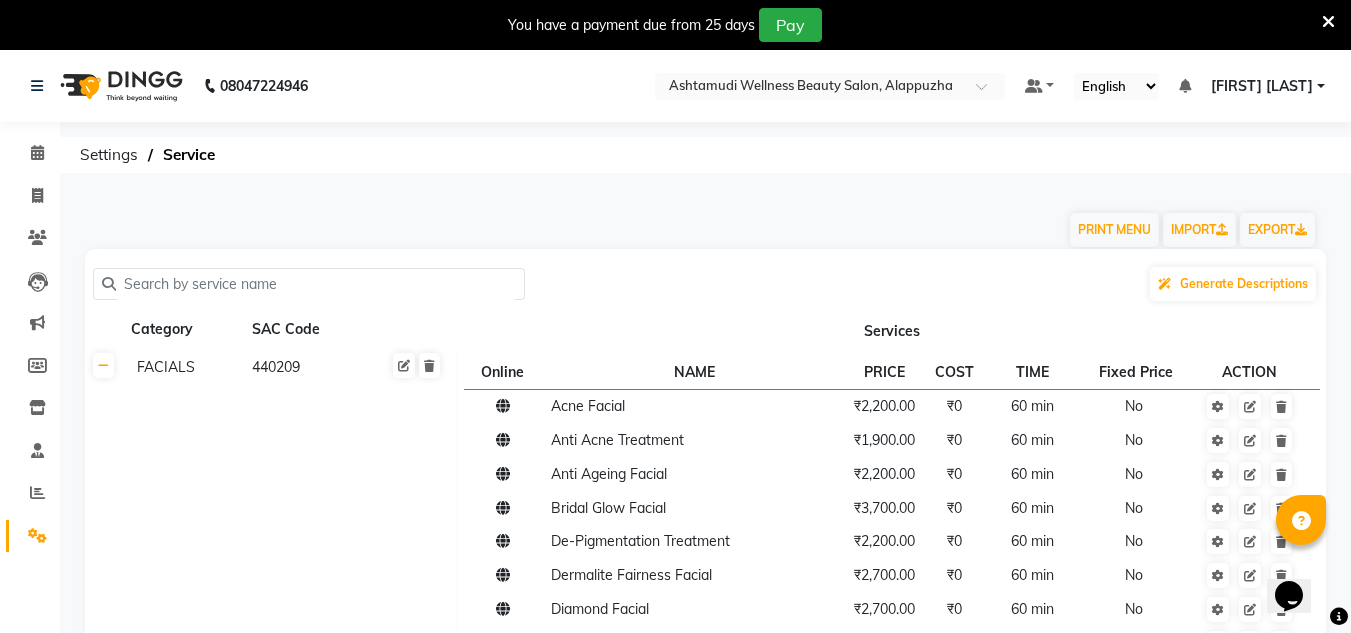click at bounding box center (1328, 22) 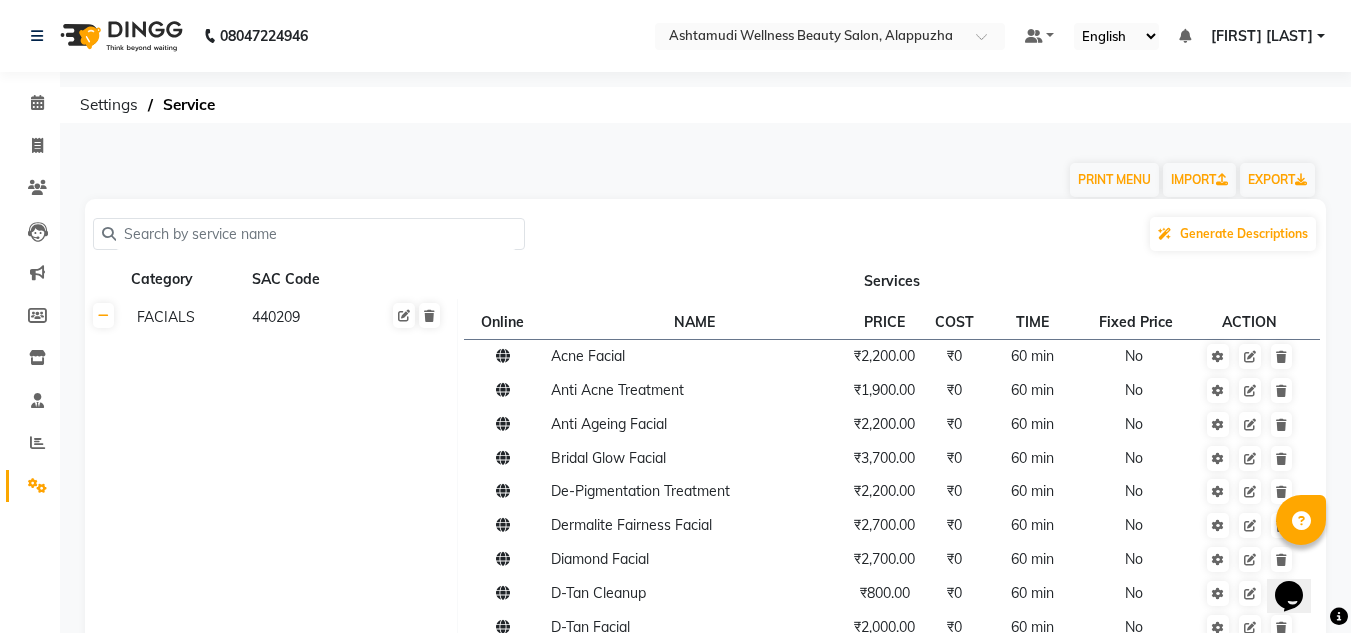 click 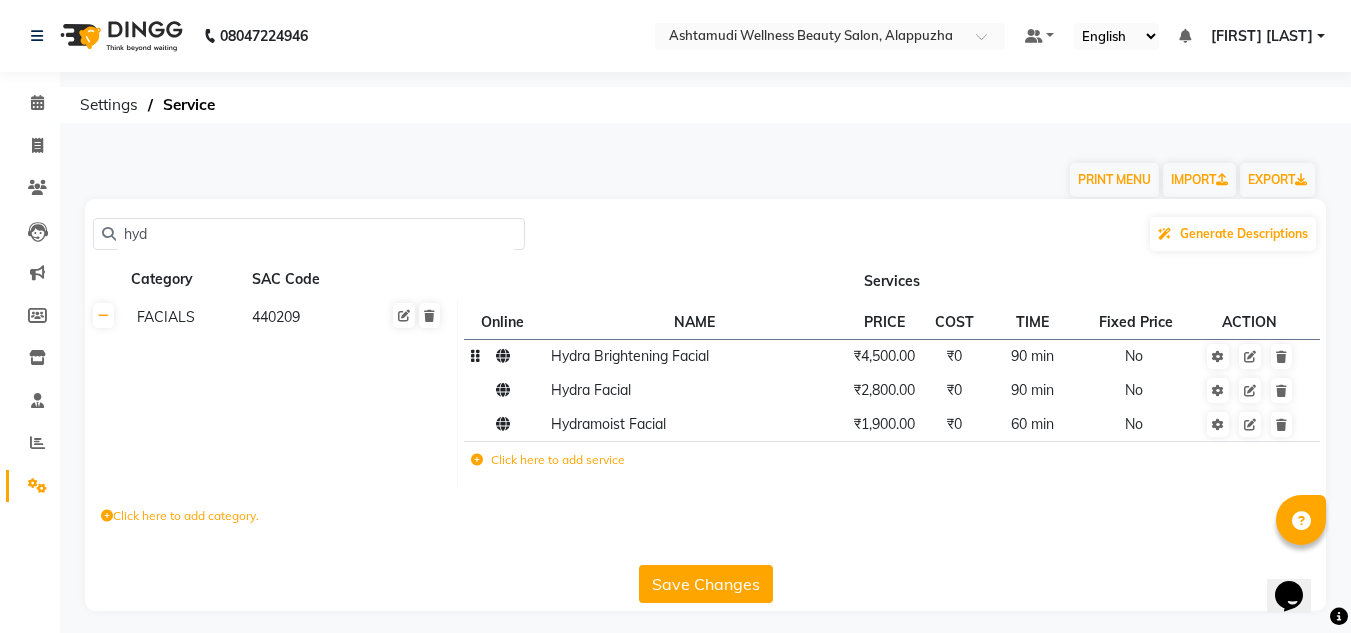 type on "hyd" 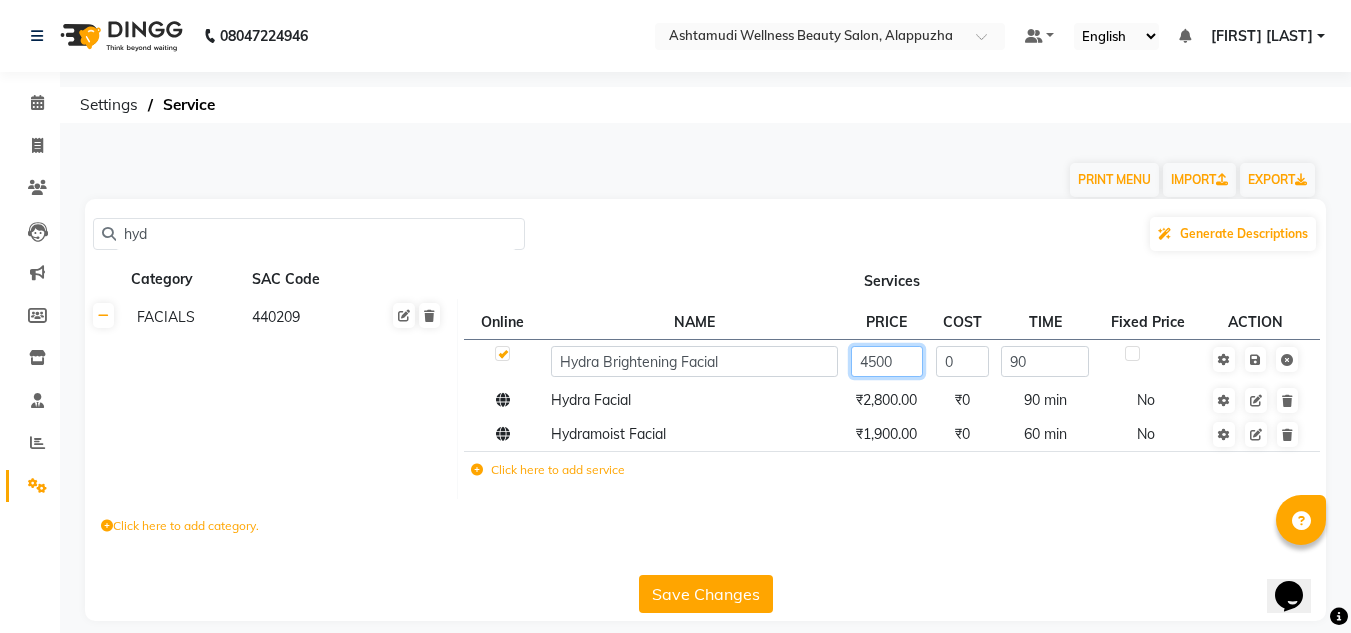 click on "4500" 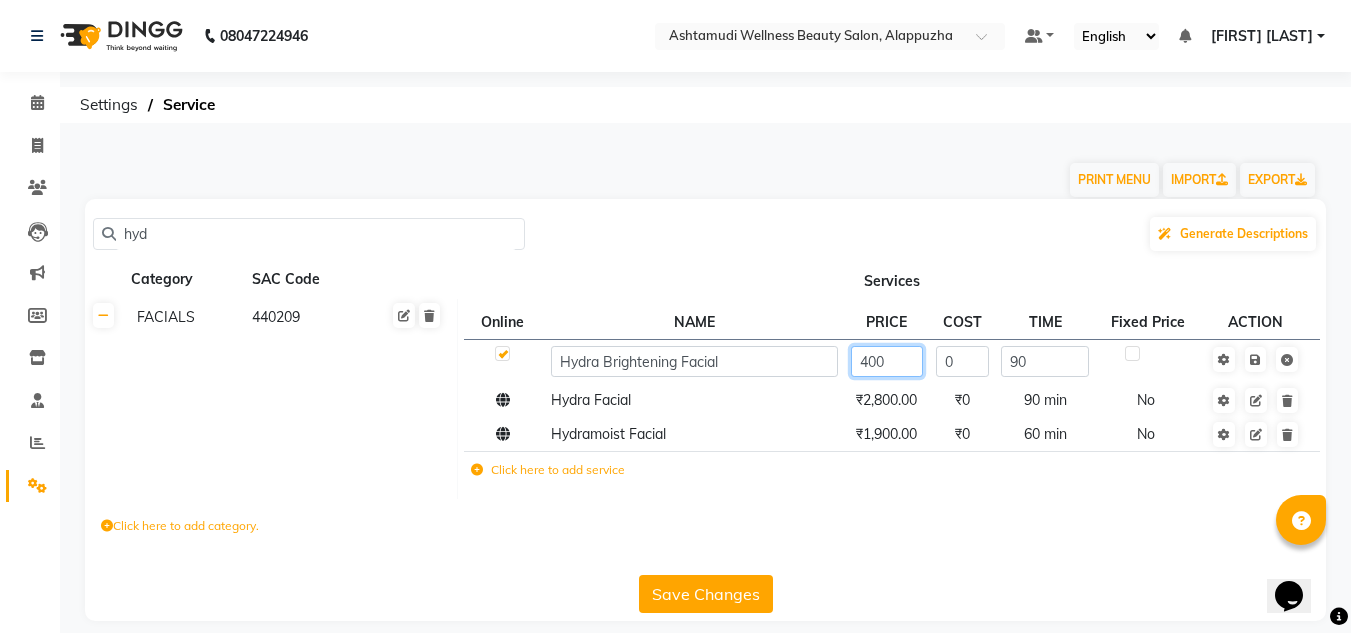 type on "4000" 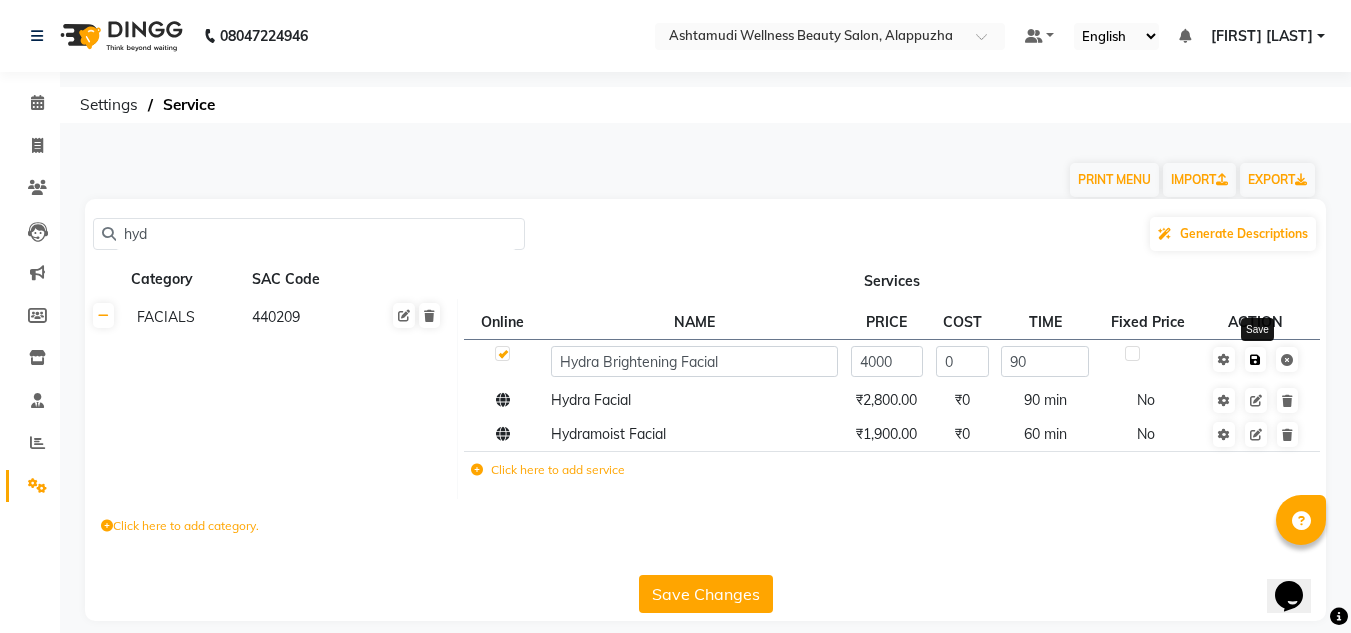 click 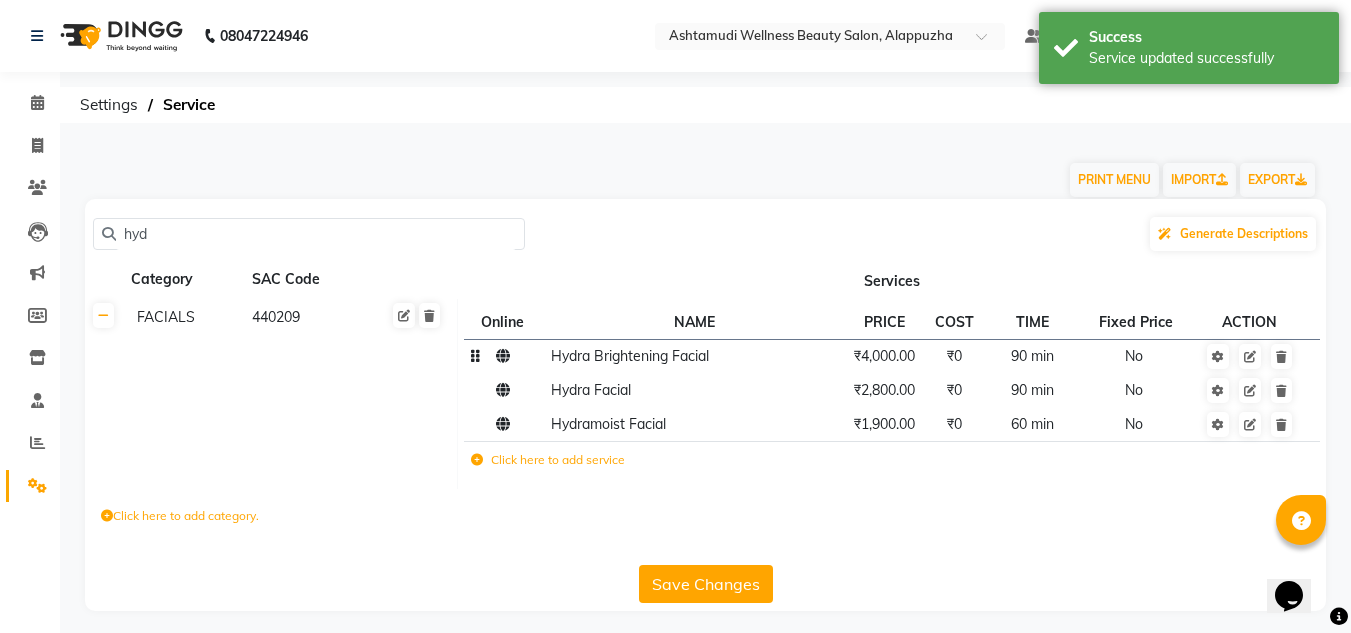 click on "hyd" 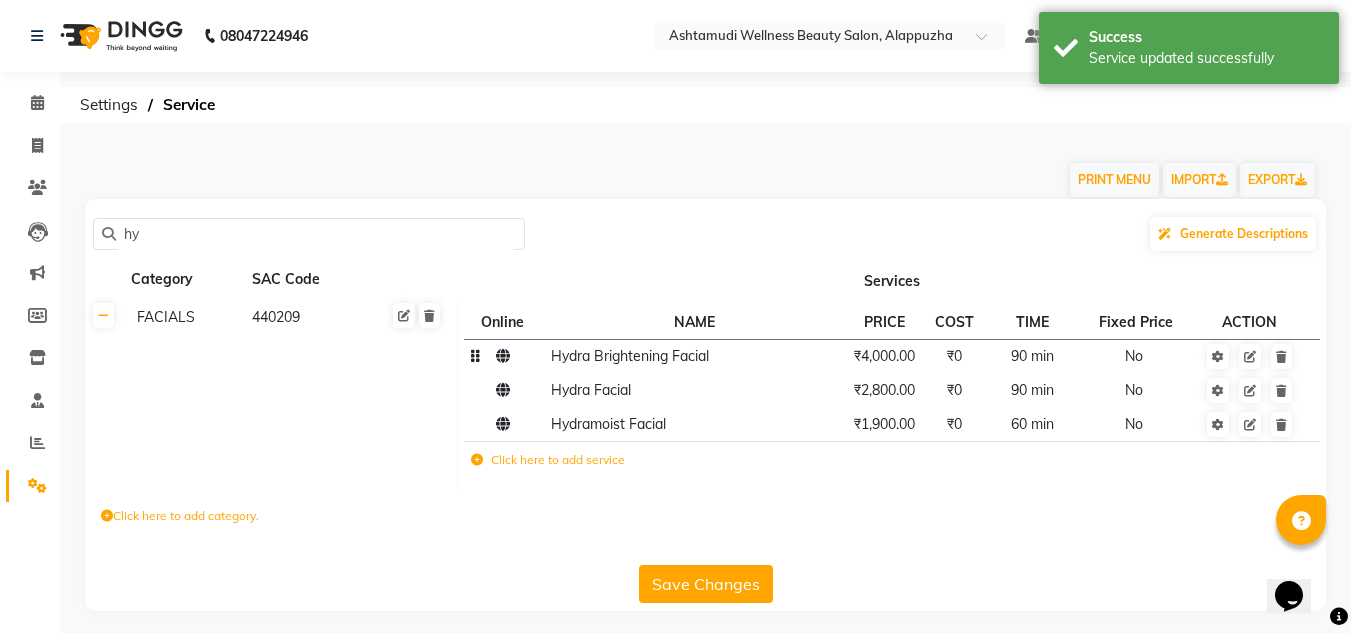 type on "h" 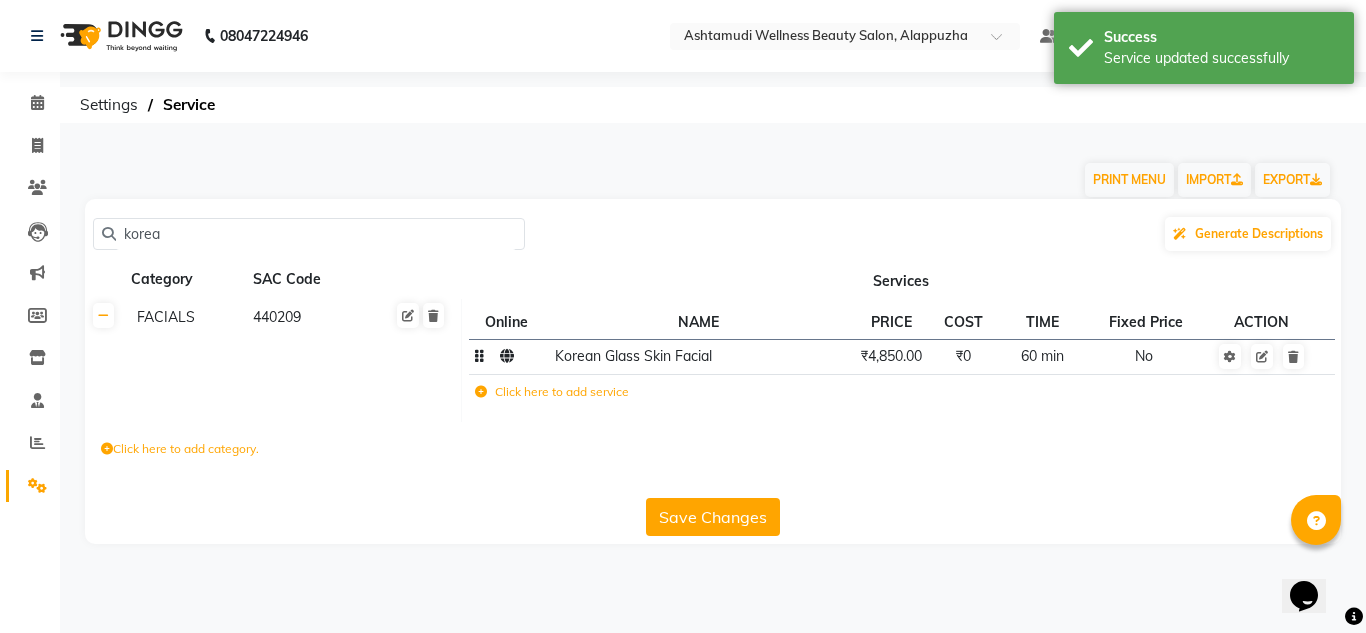 type on "korea" 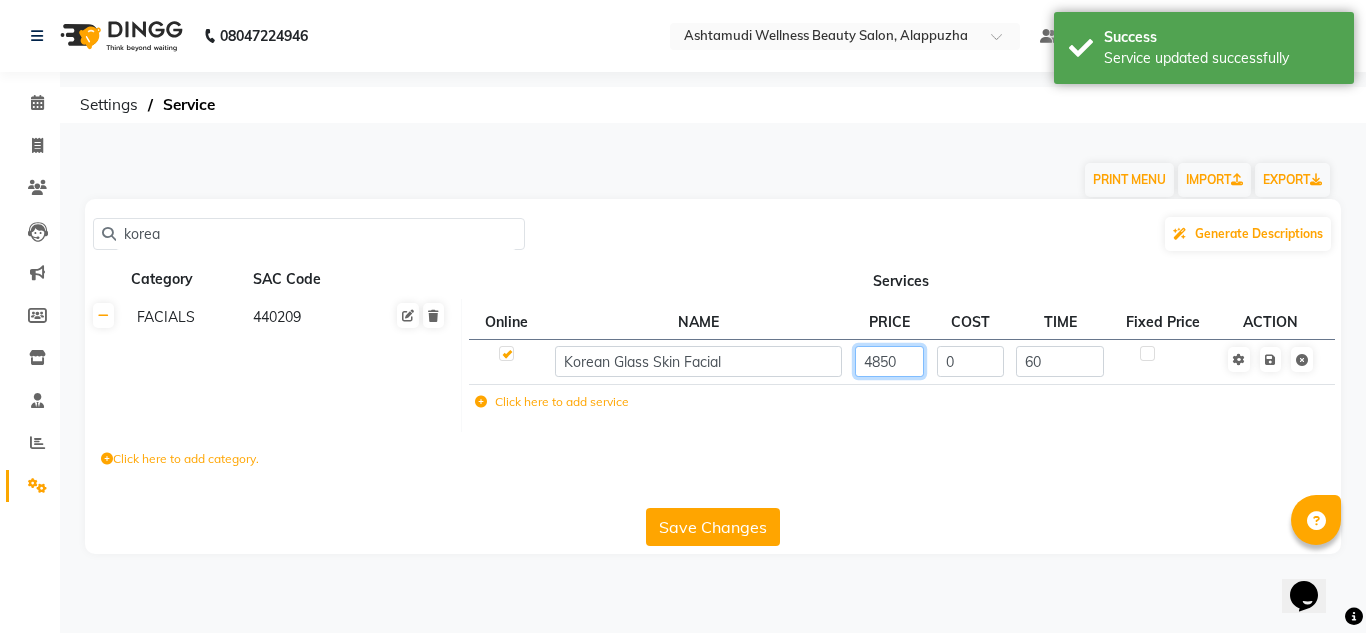 click on "4850" 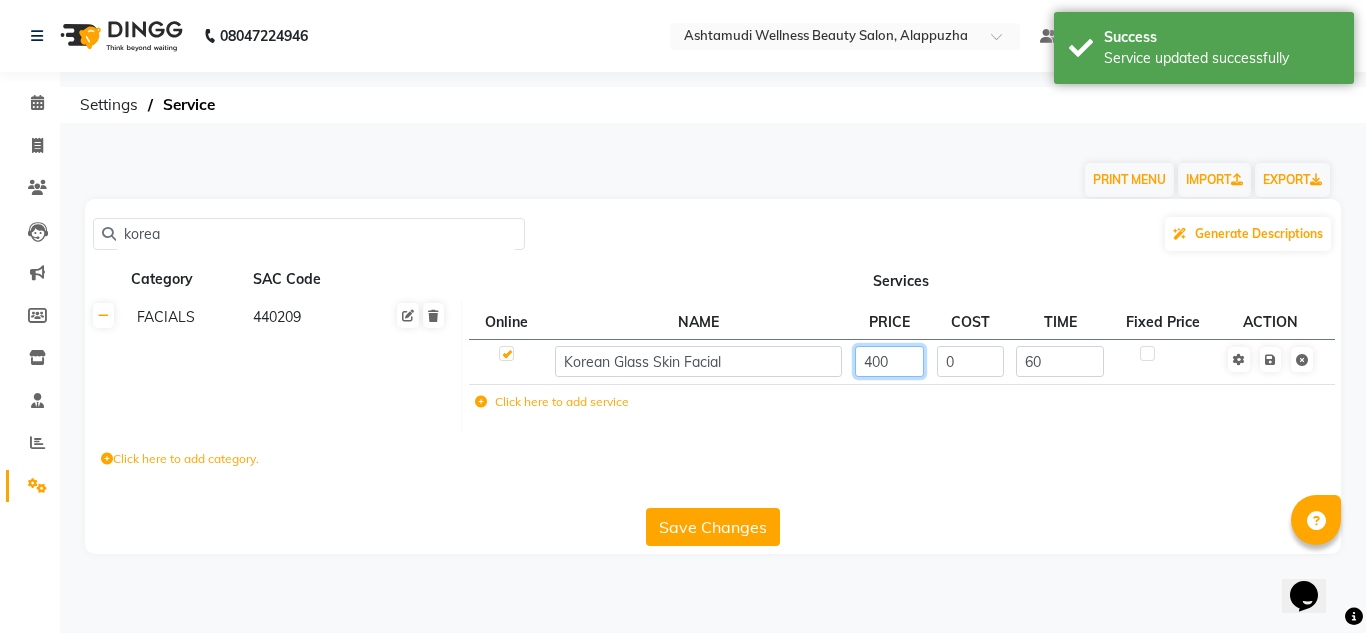 type on "4000" 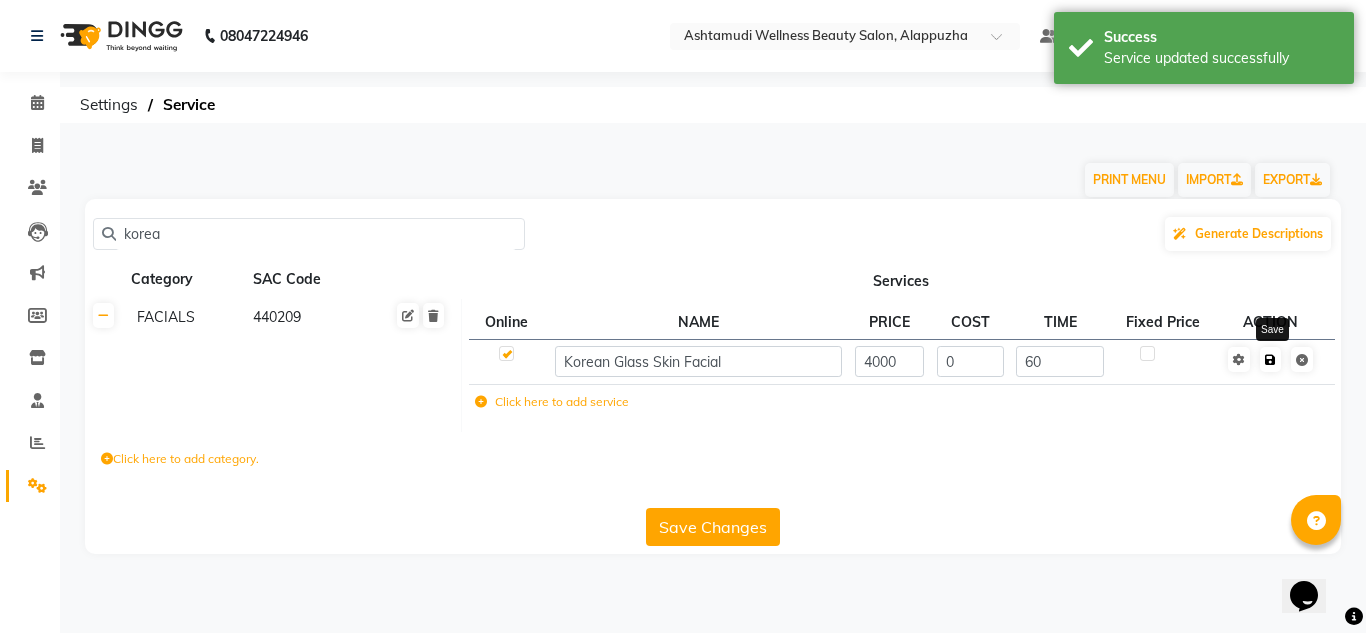 click on "Save" 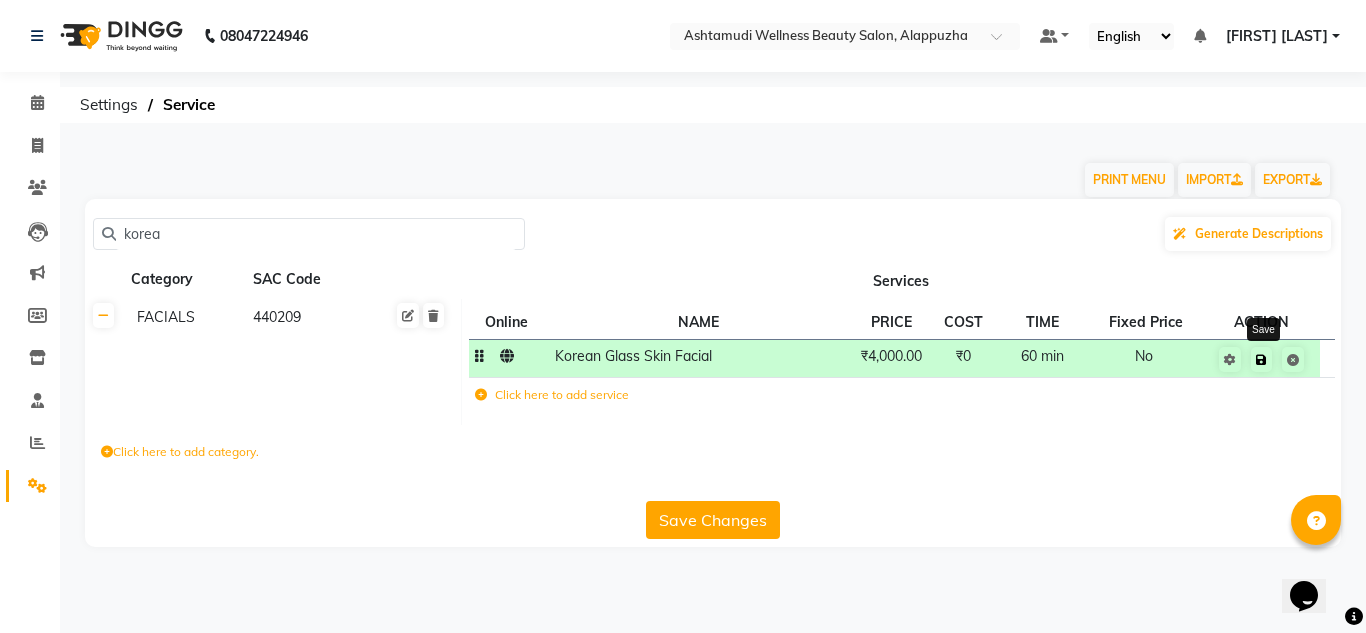 click 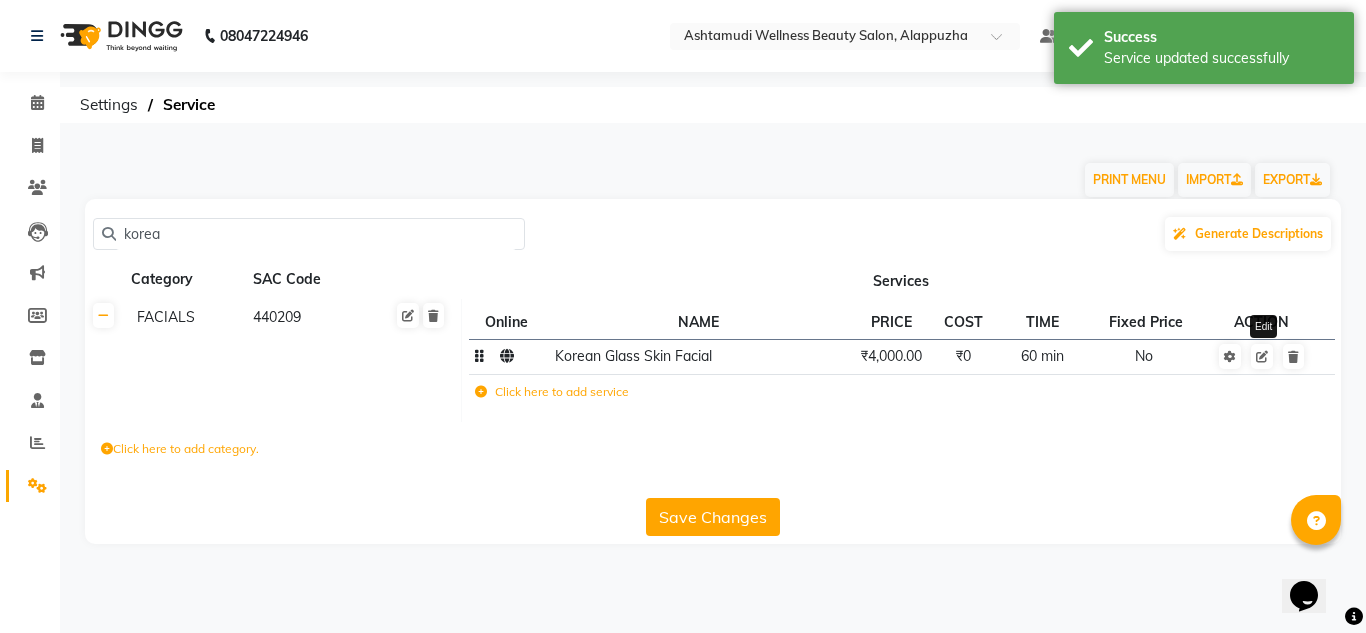 click 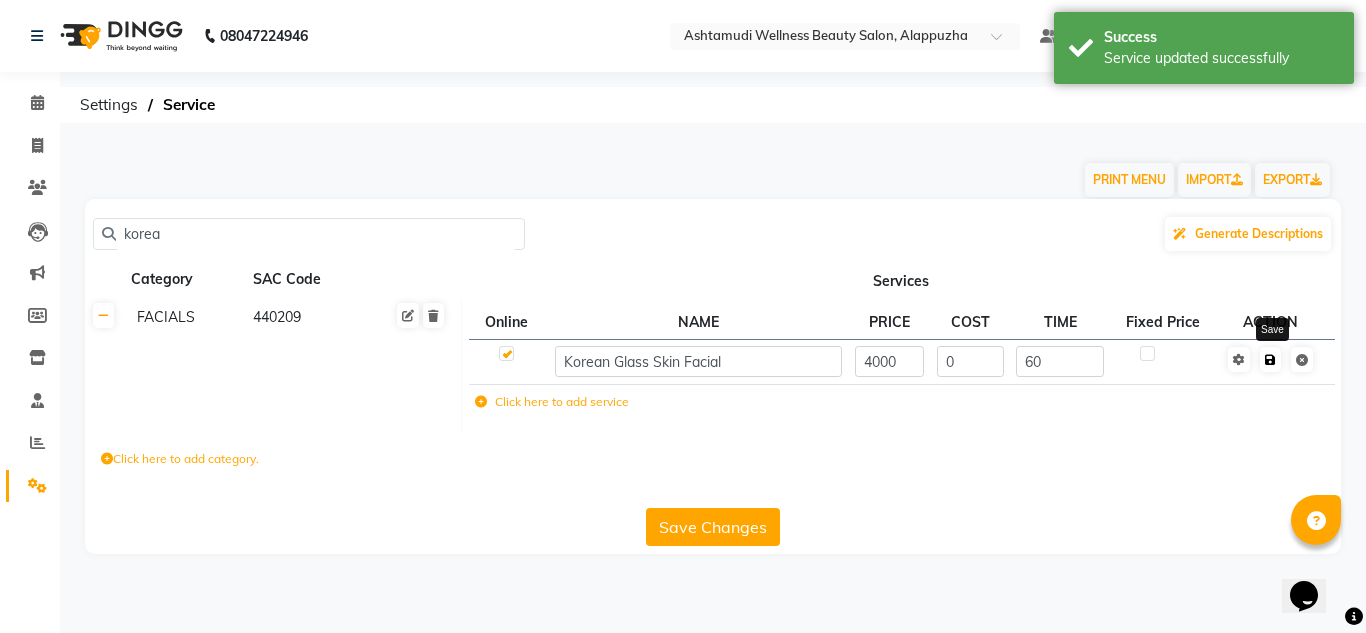 click 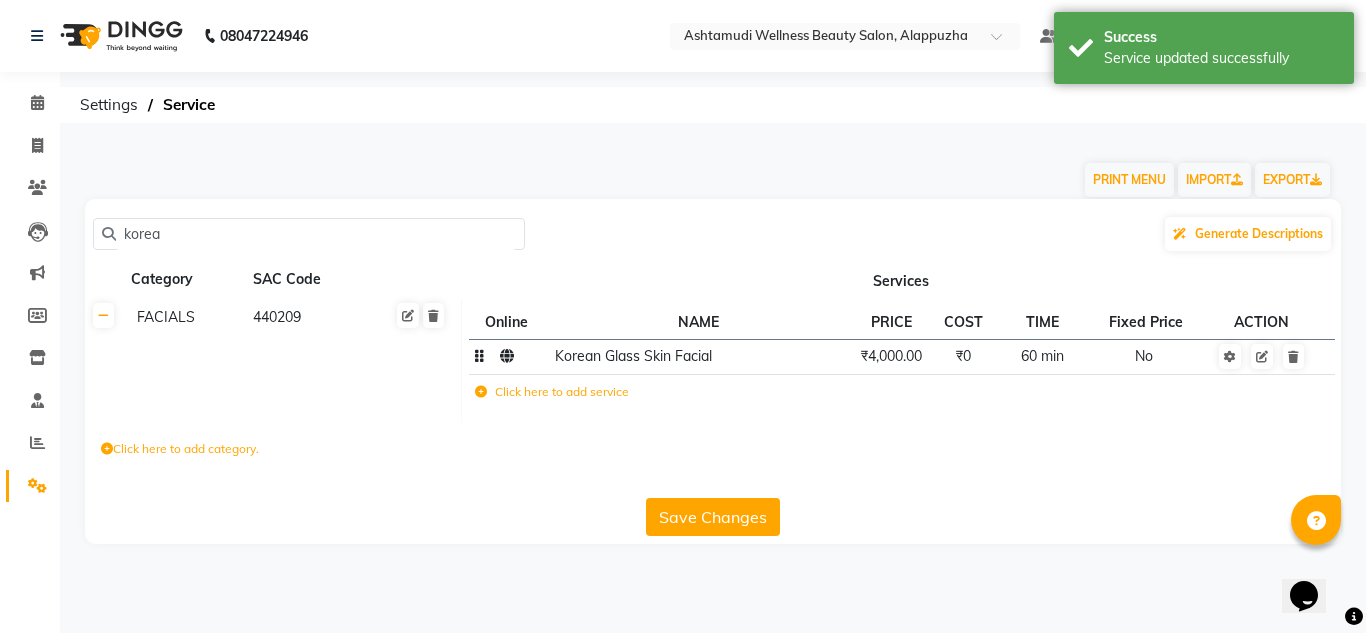 click on "Save Changes" 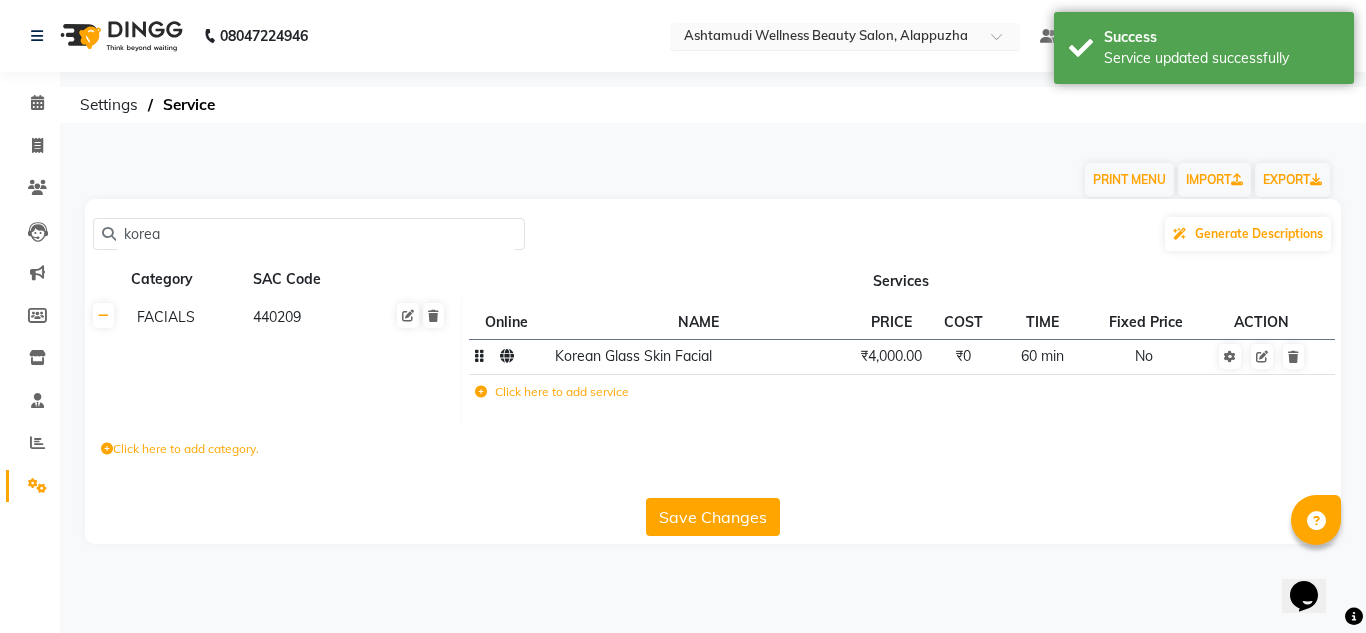 click at bounding box center (825, 38) 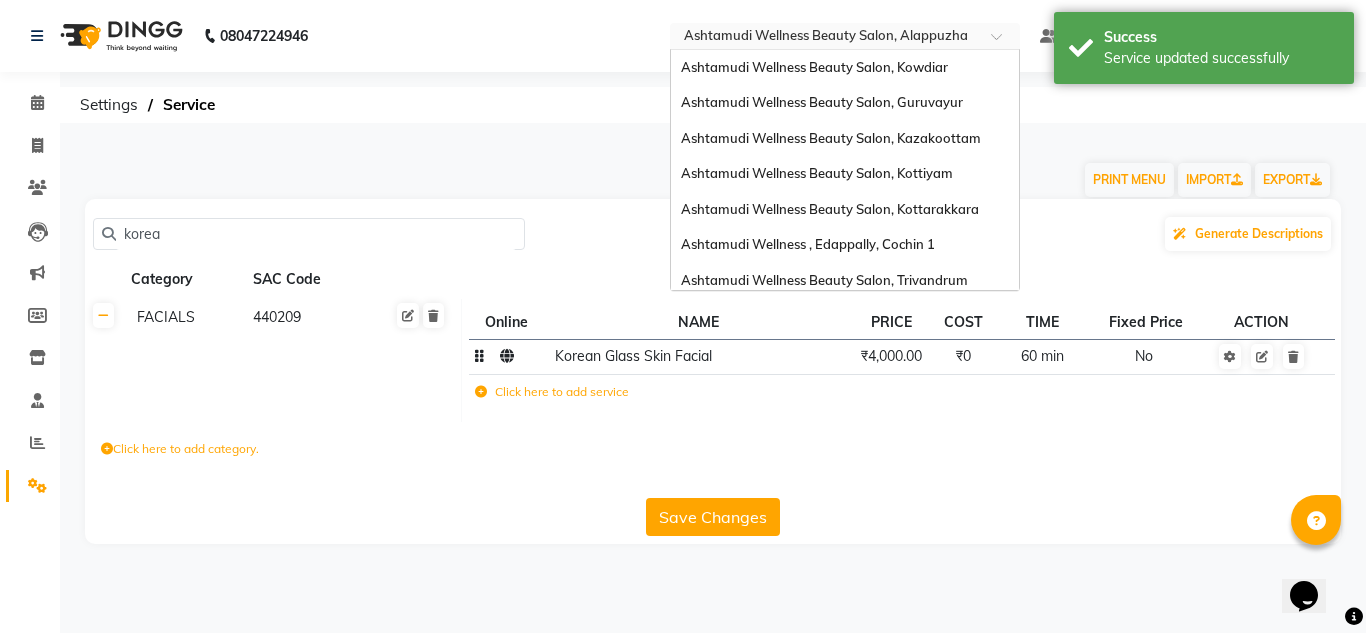 scroll, scrollTop: 312, scrollLeft: 0, axis: vertical 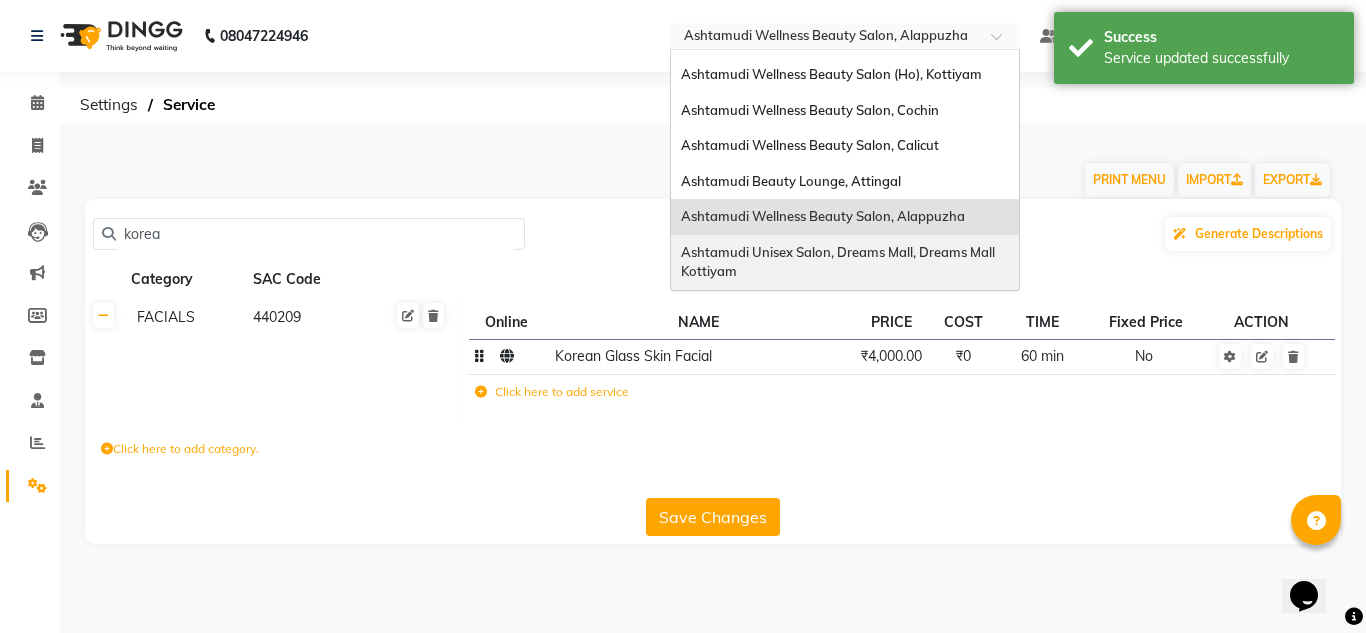 click on "Ashtamudi Unisex Salon, Dreams Mall, Dreams Mall Kottiyam" at bounding box center [845, 262] 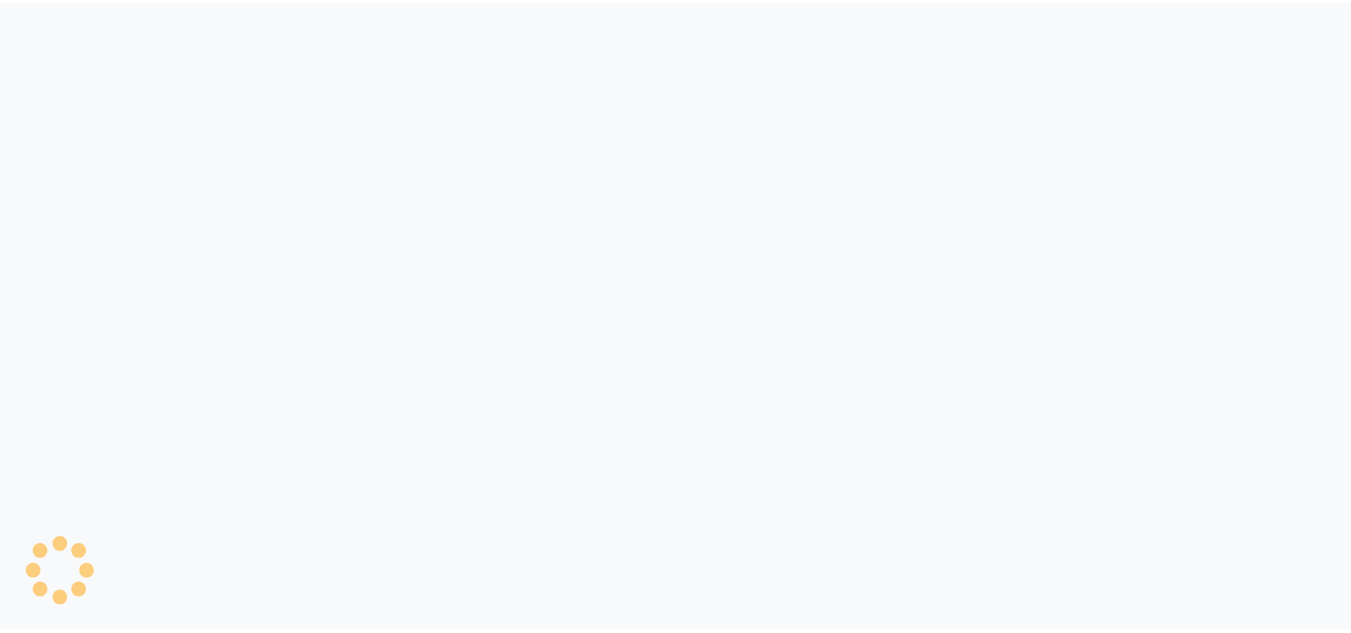 scroll, scrollTop: 0, scrollLeft: 0, axis: both 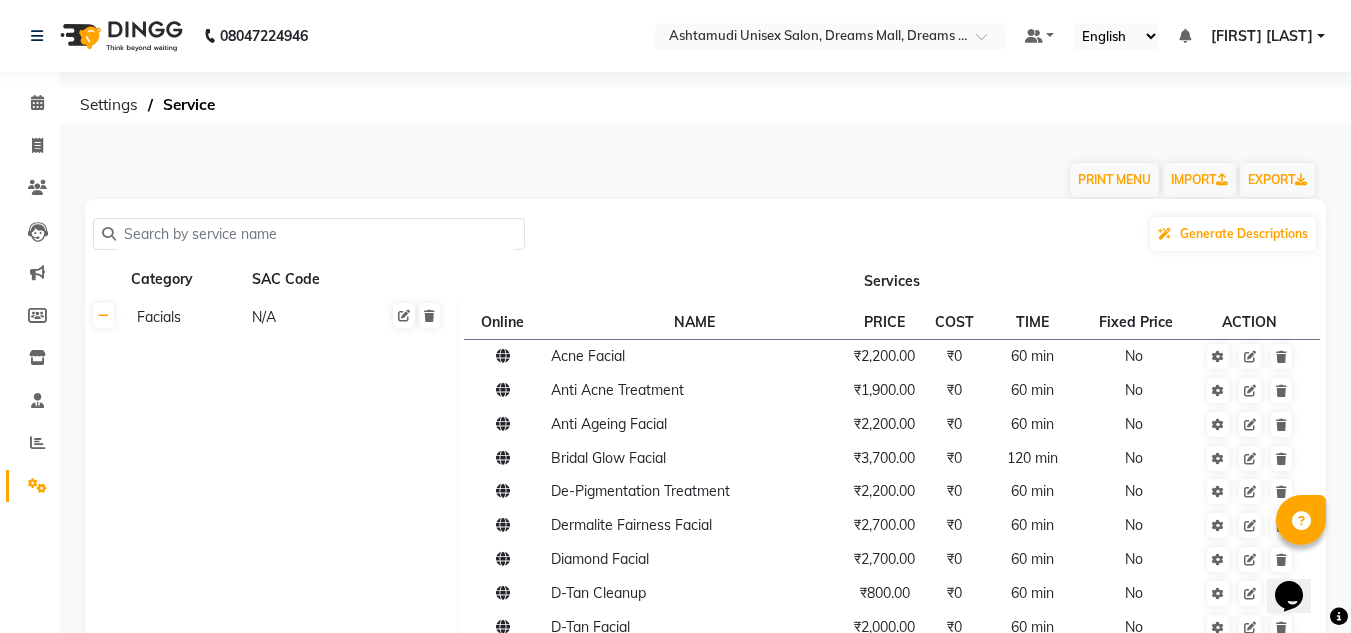 click 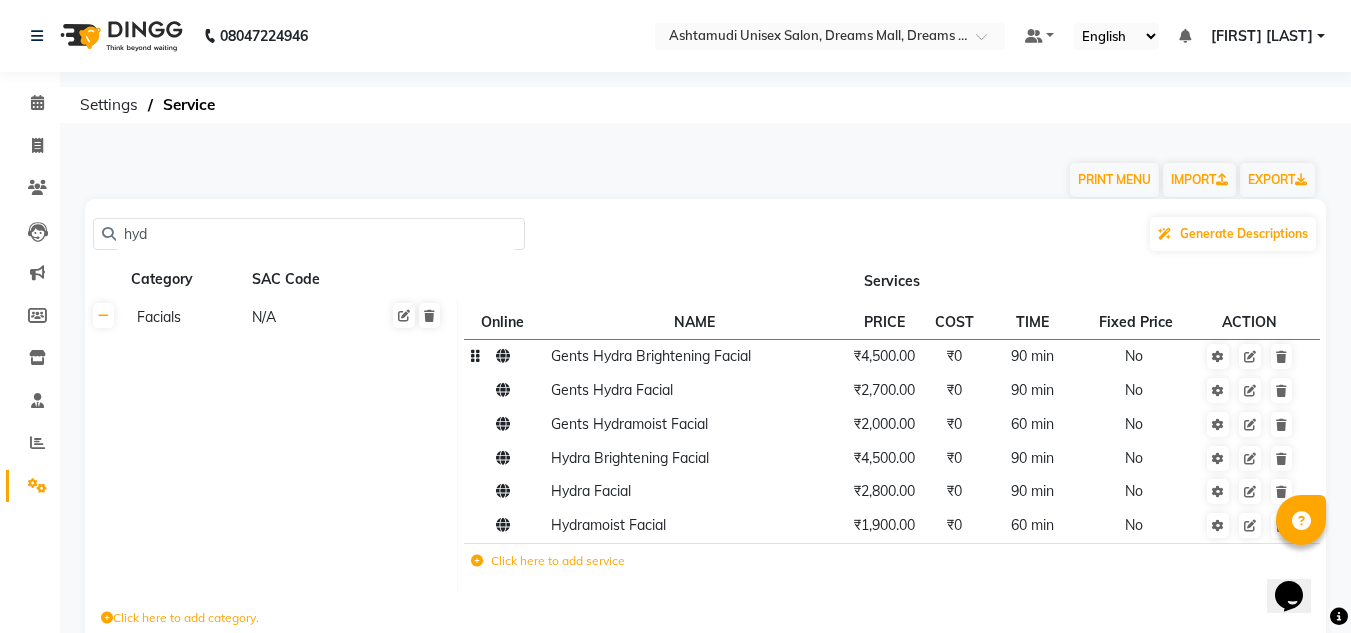 type on "hyd" 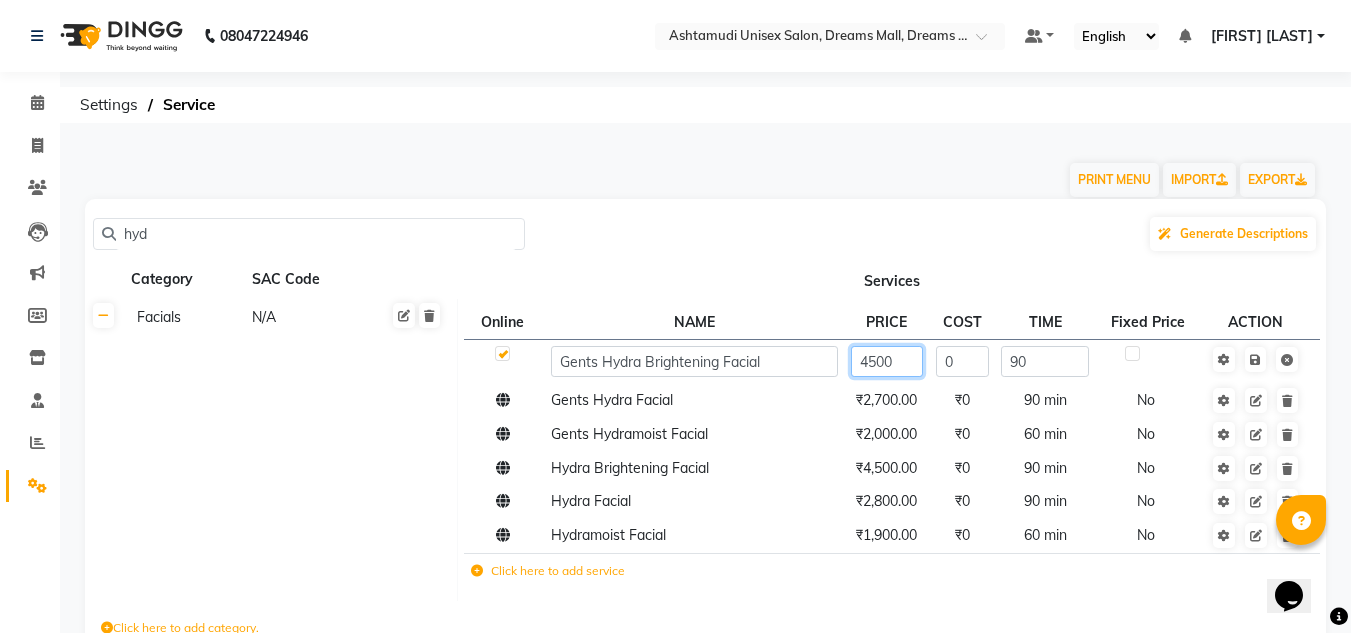 click on "4500" 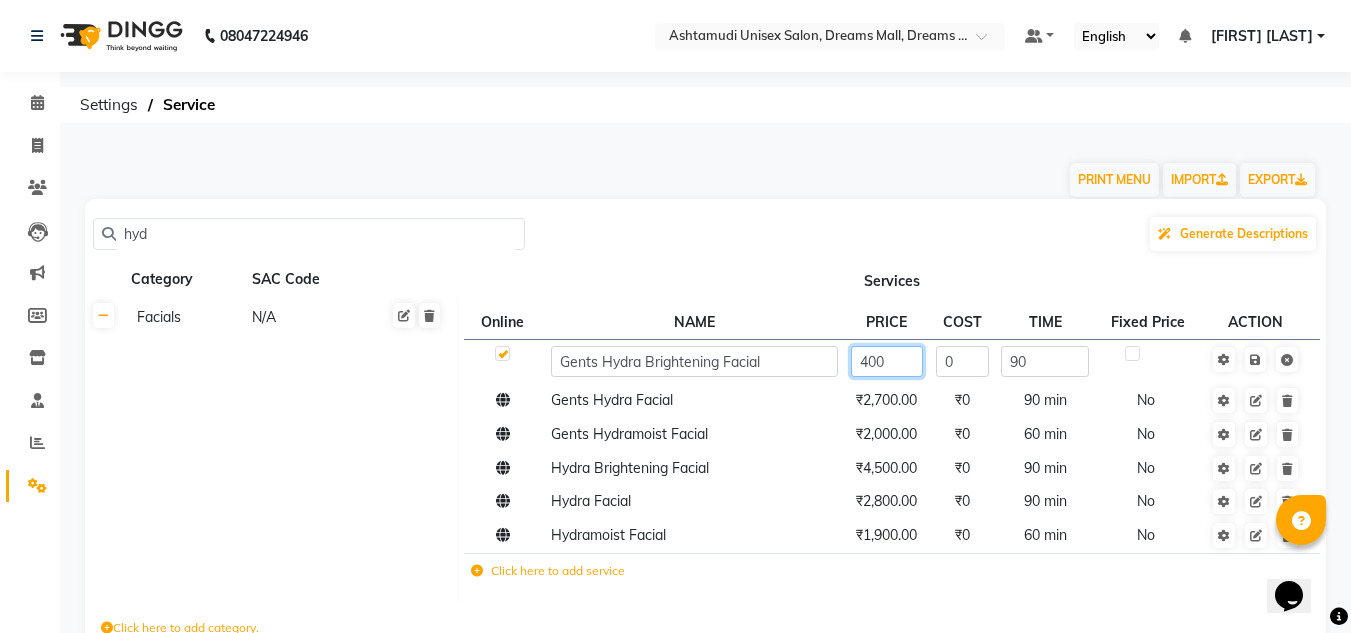 type on "4000" 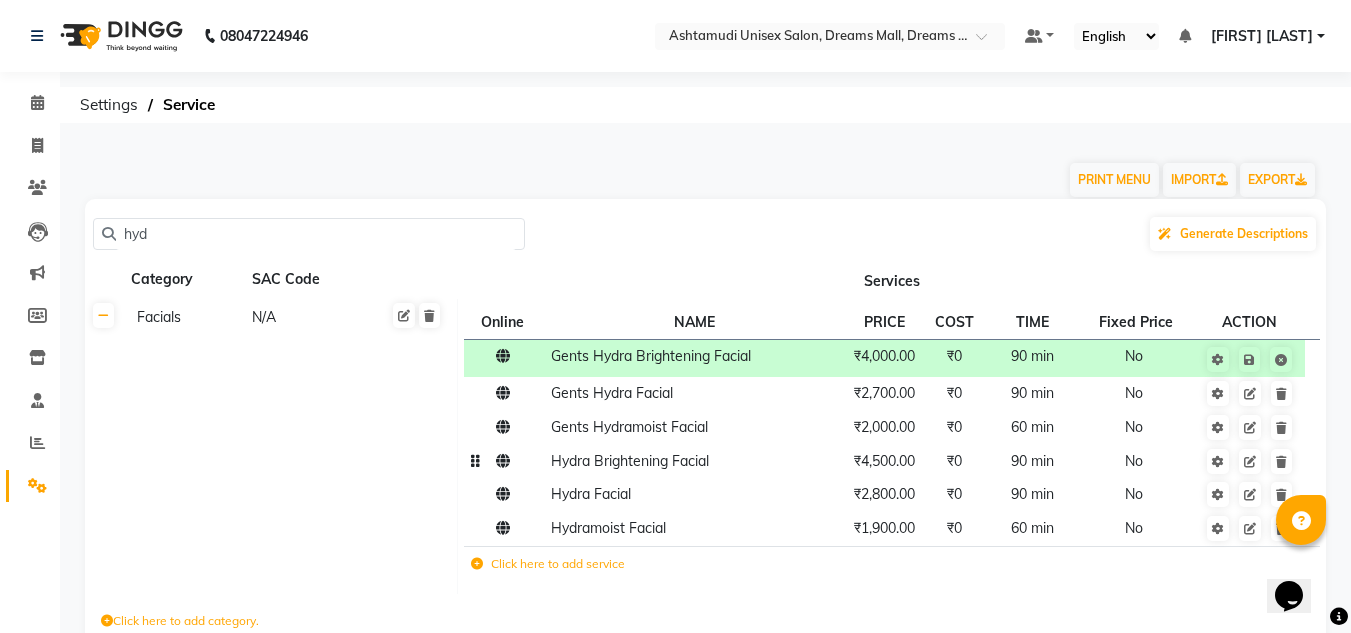 click on "₹4,500.00" 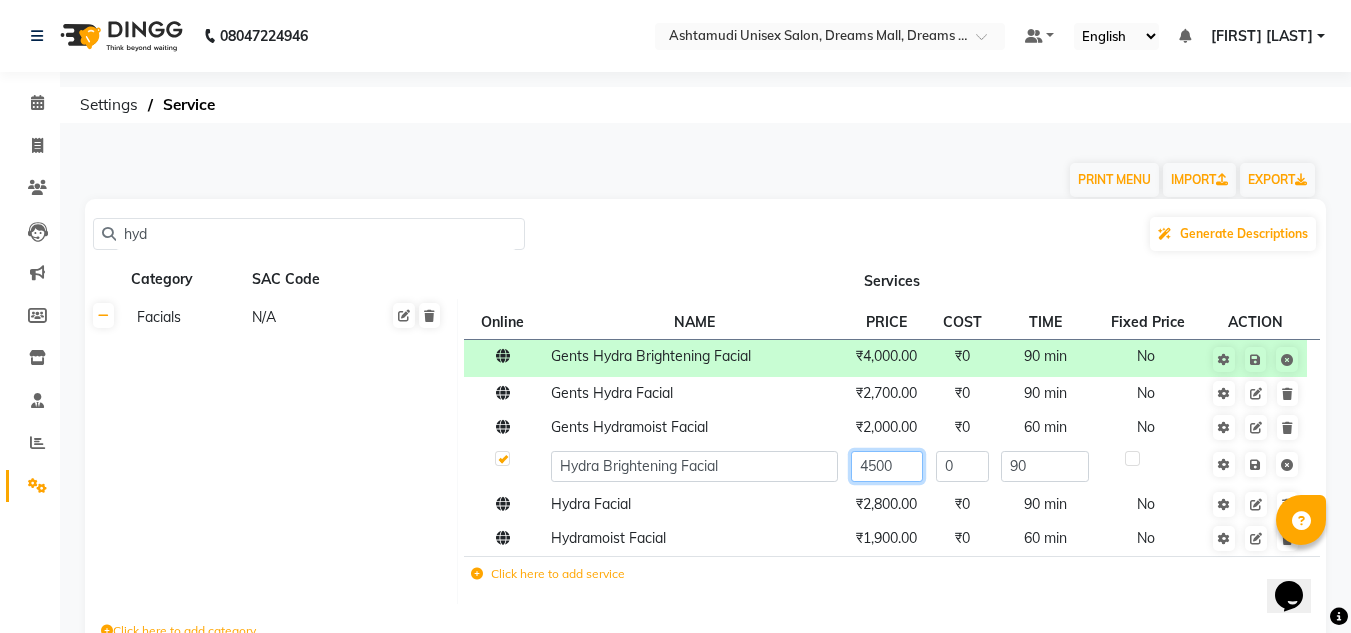 click on "4500" 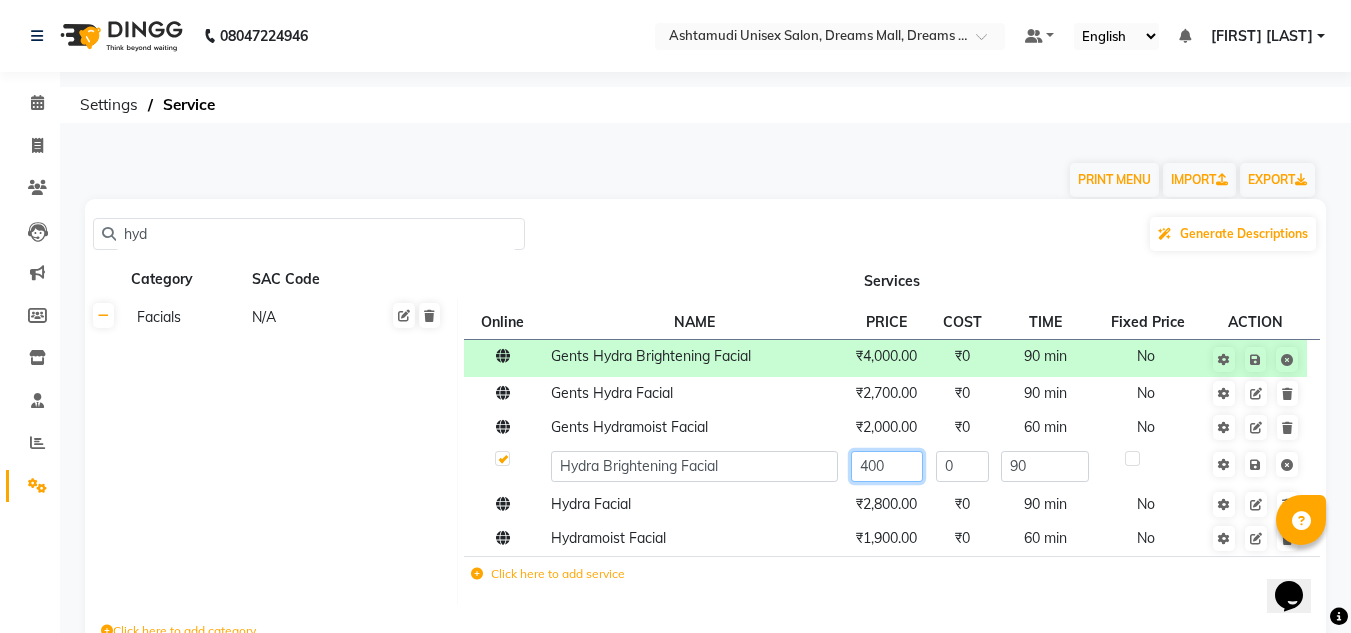 type on "4000" 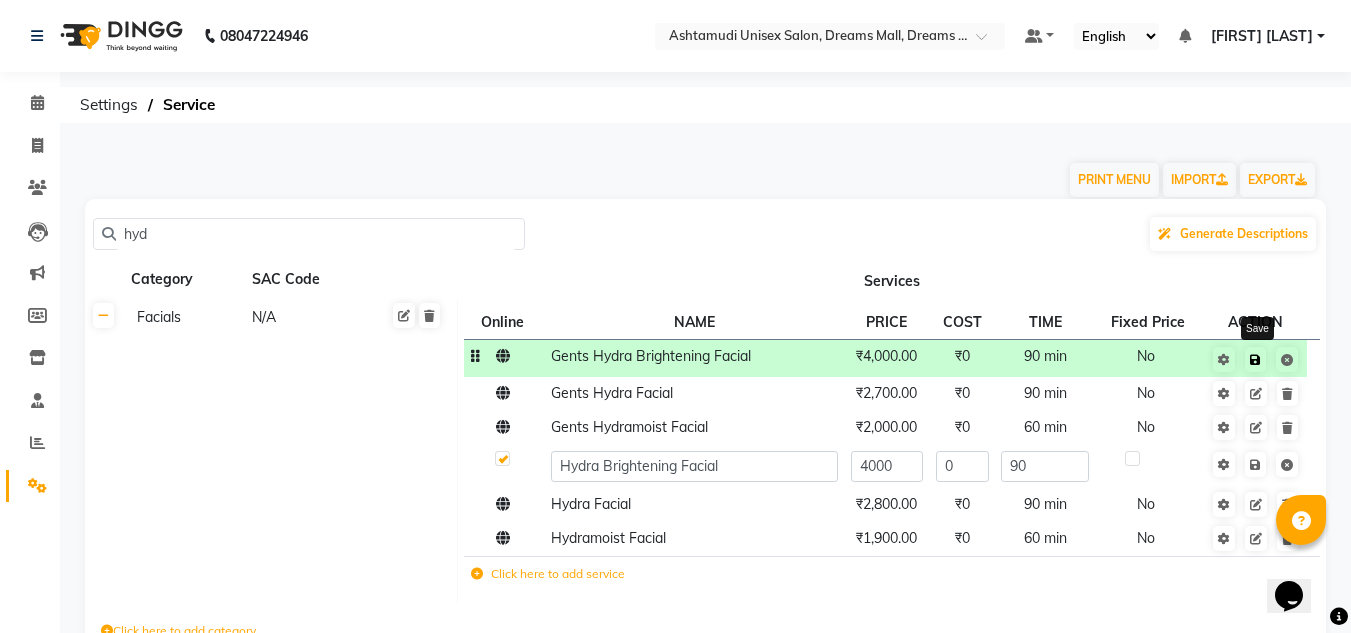 click 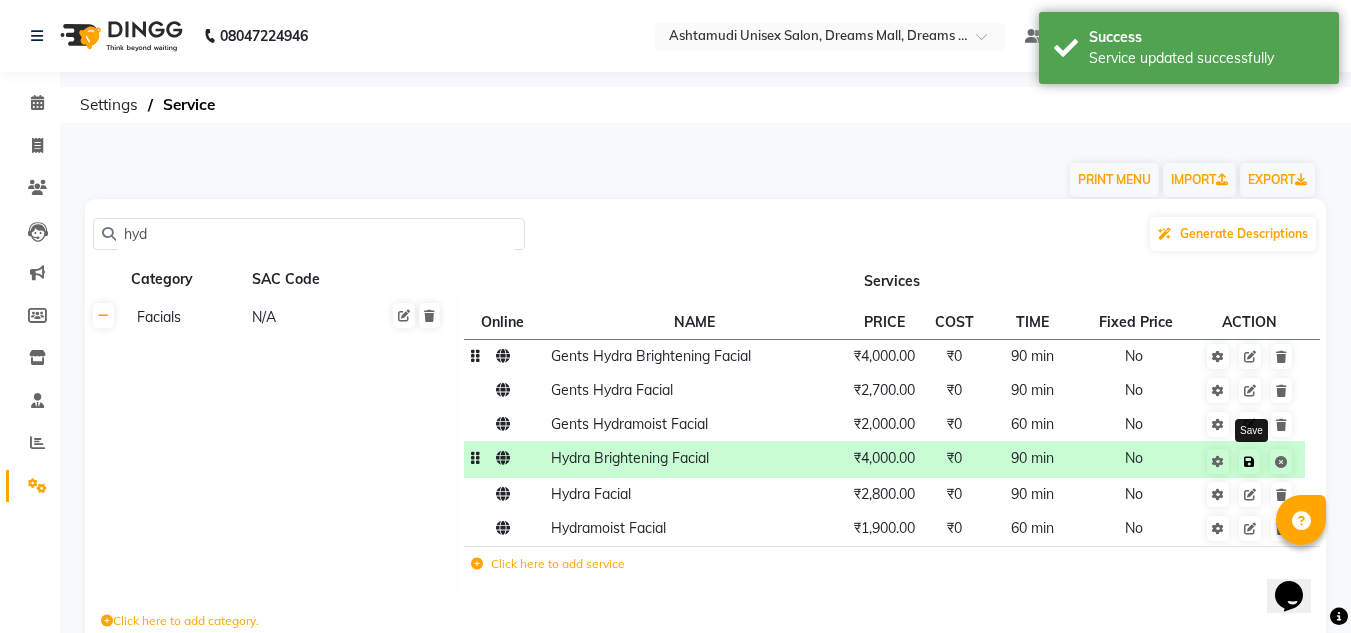 click 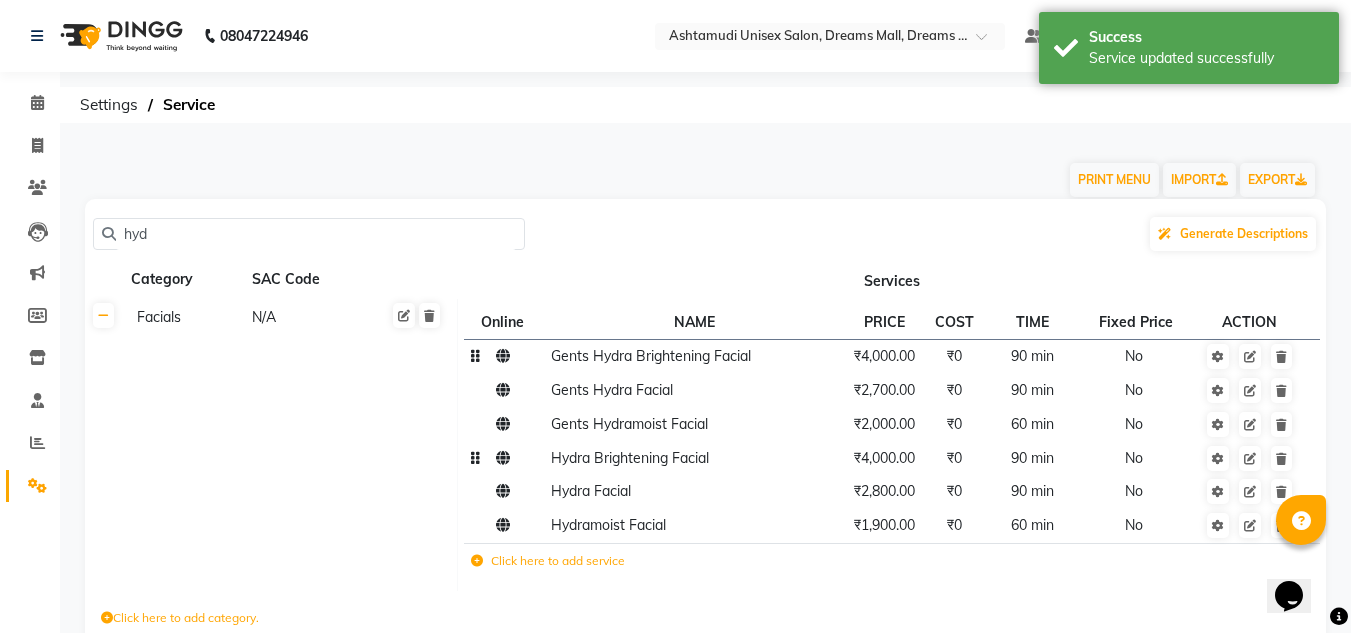 click on "hyd" 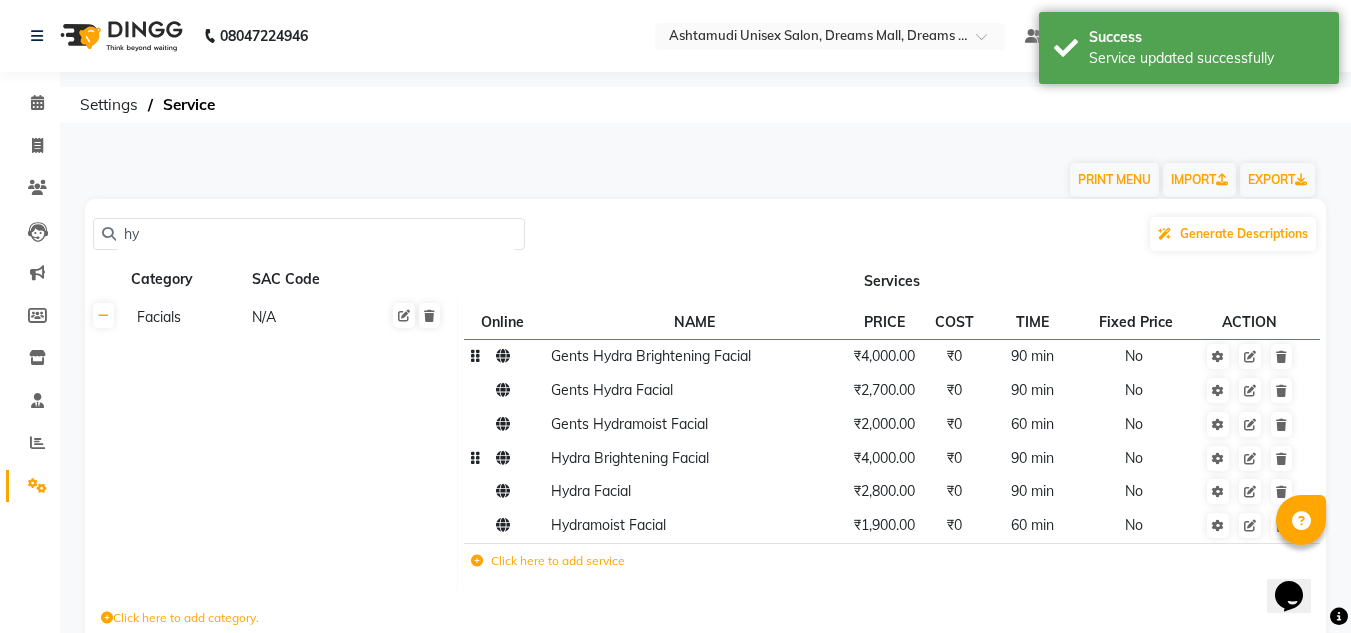 type on "h" 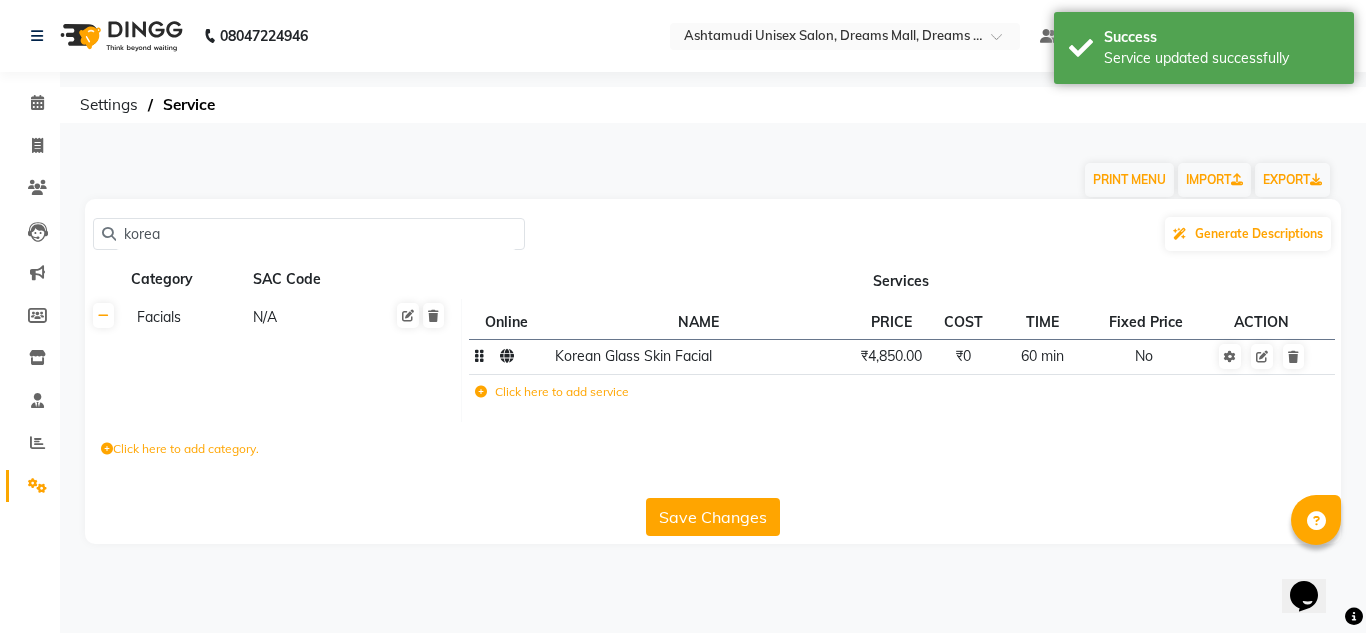 type on "korea" 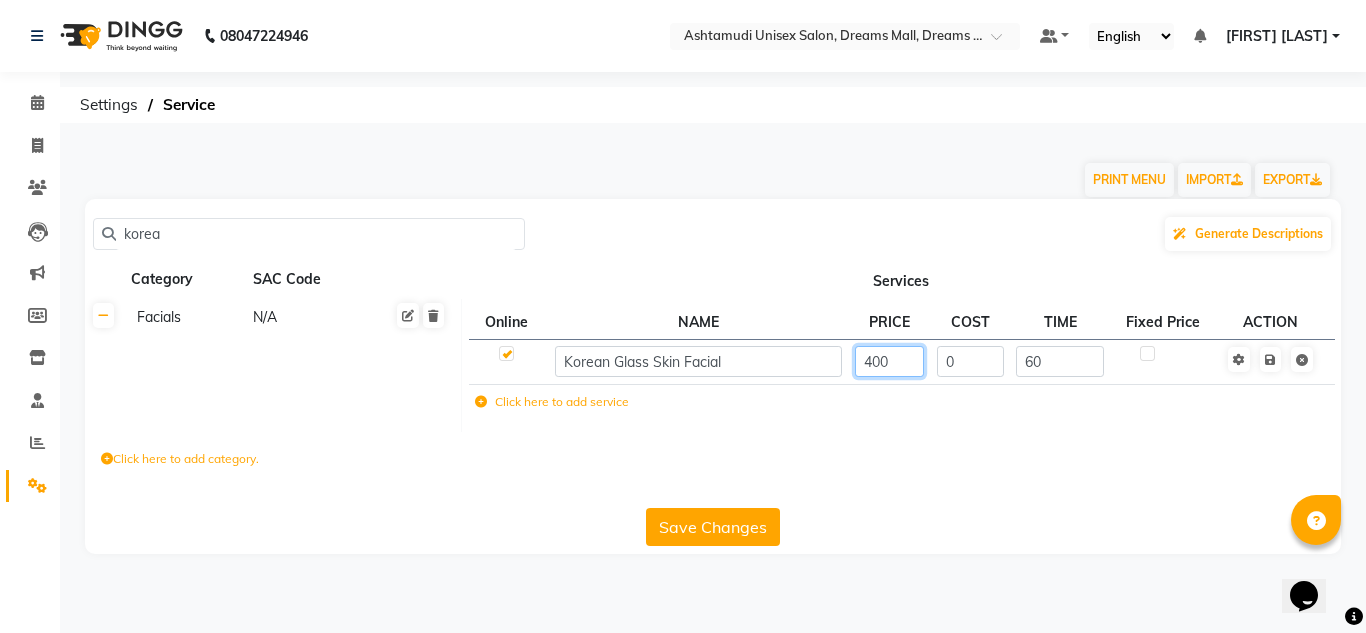 type on "4000" 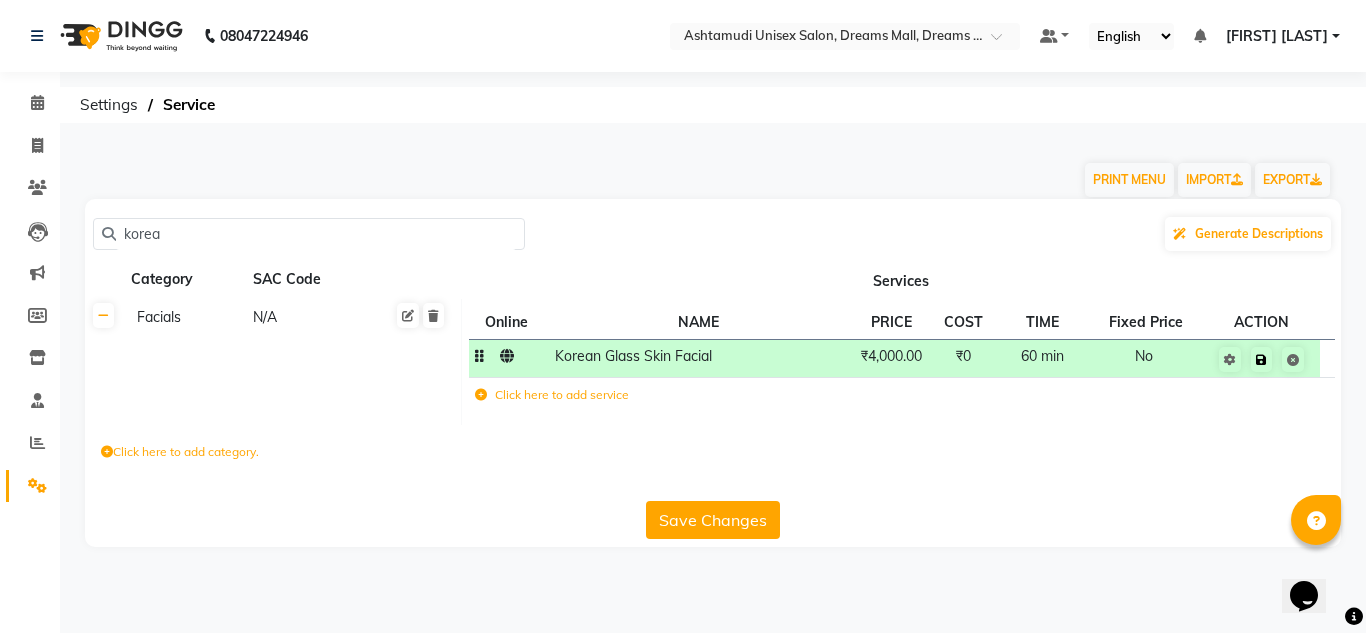click on "Save" 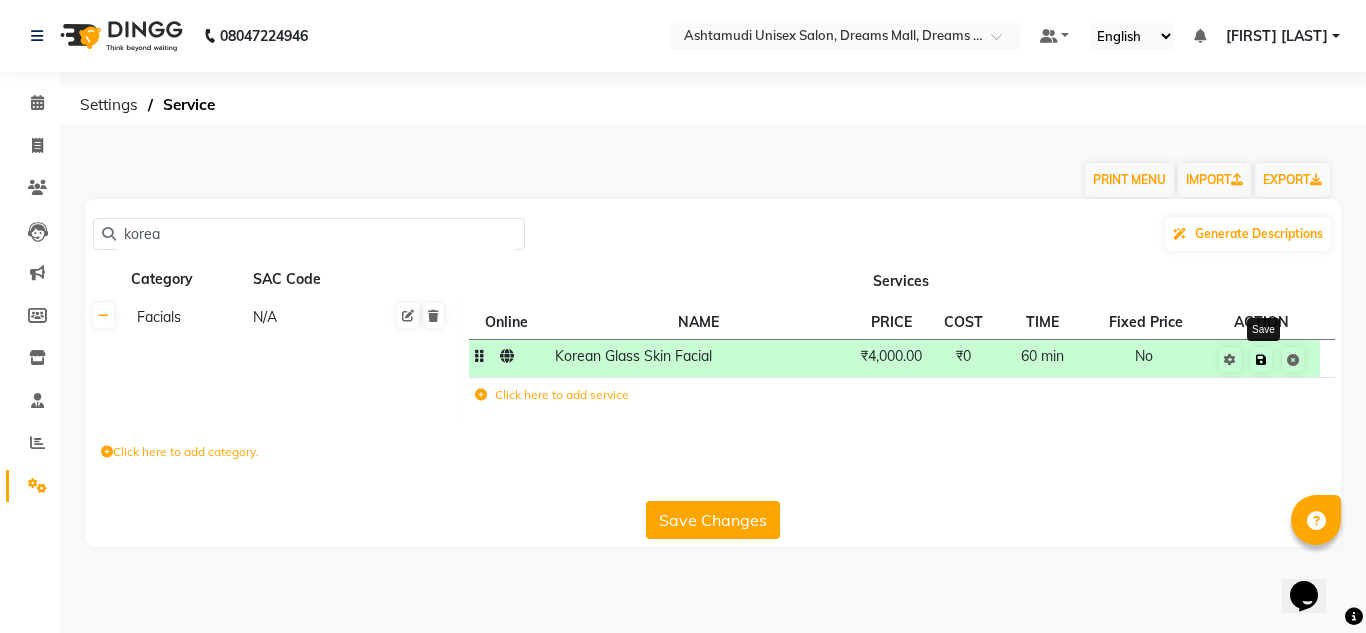 click 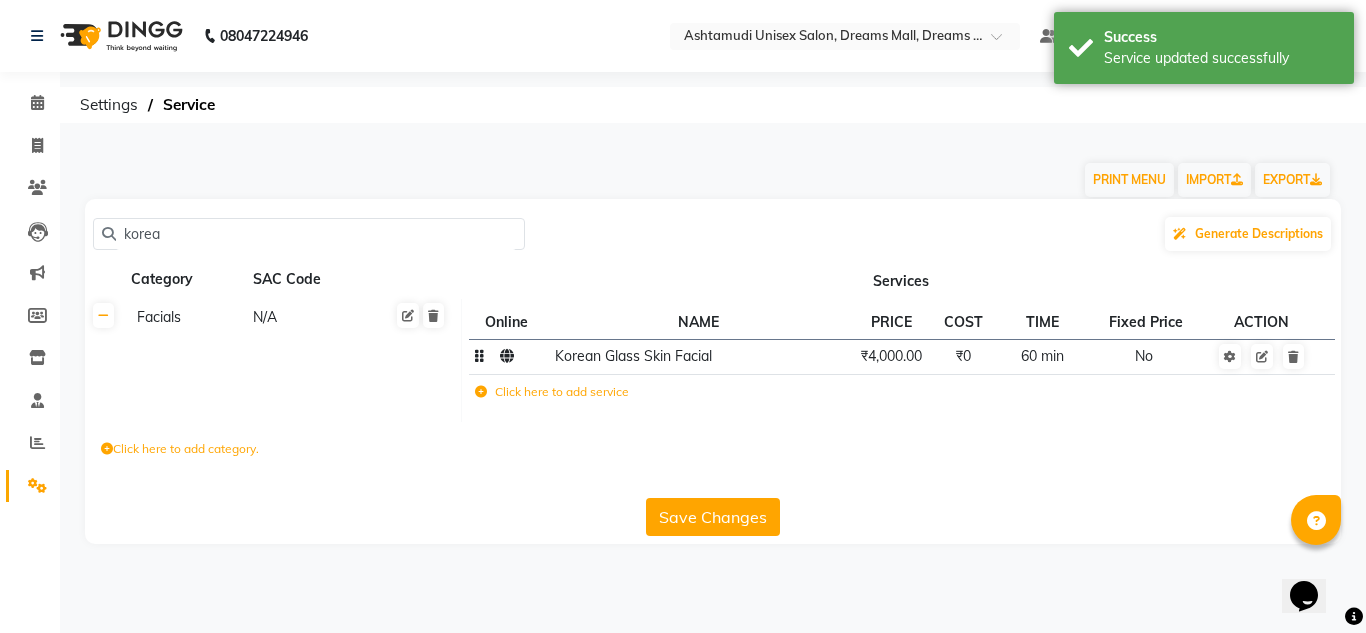 click on "Save Changes" 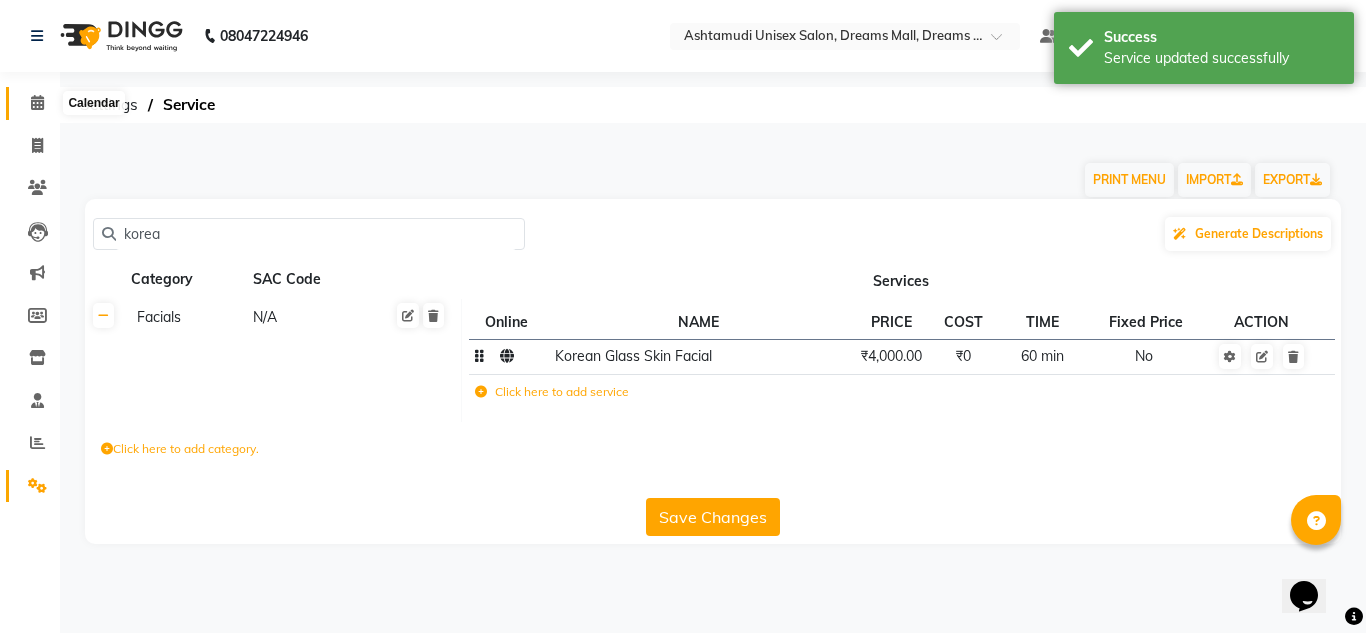 click 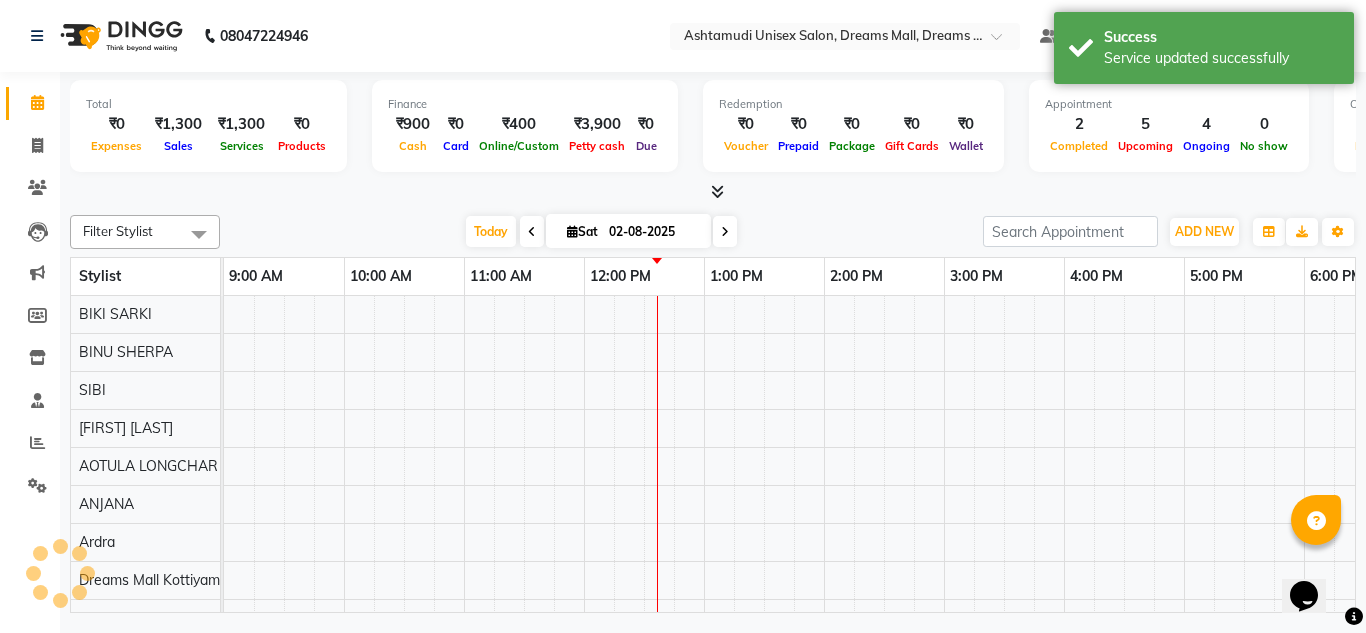 scroll, scrollTop: 0, scrollLeft: 0, axis: both 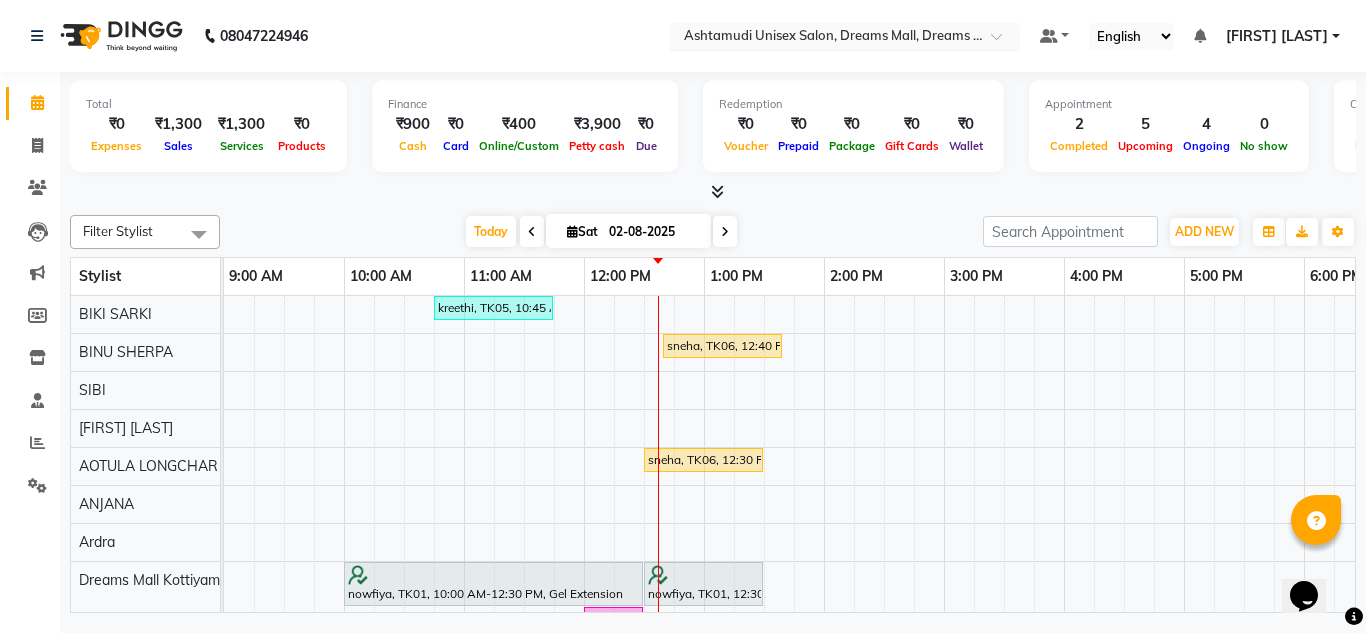 click at bounding box center (825, 38) 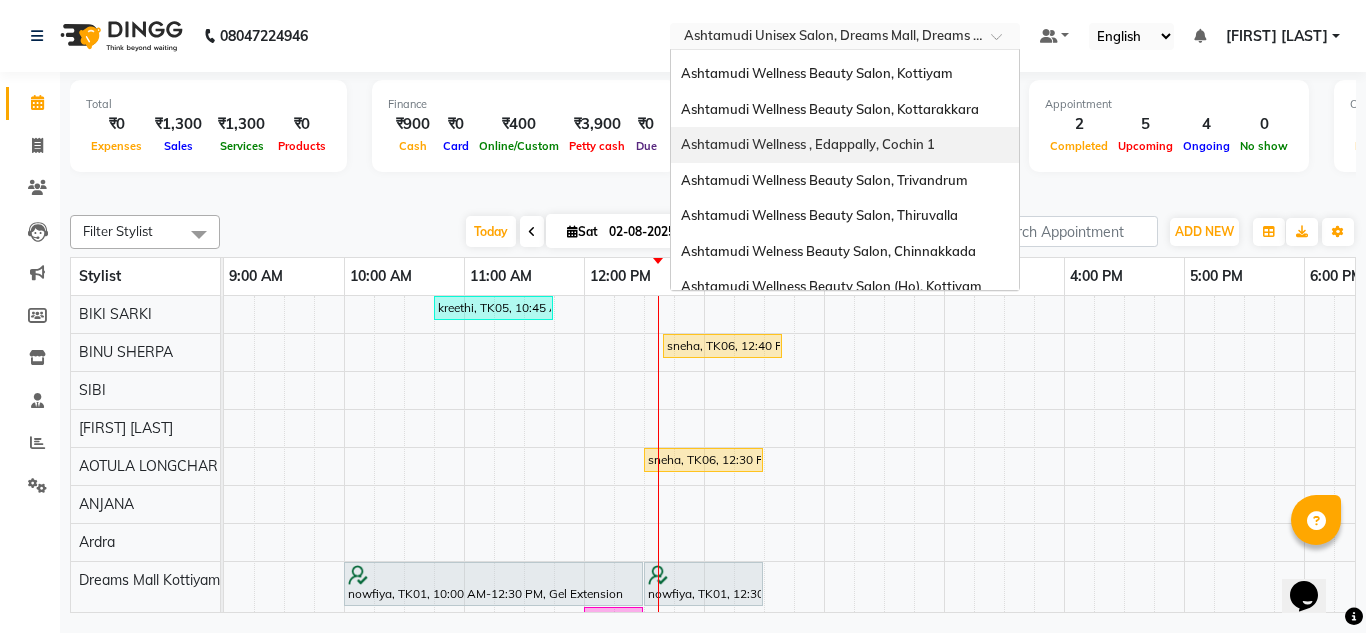 scroll, scrollTop: 200, scrollLeft: 0, axis: vertical 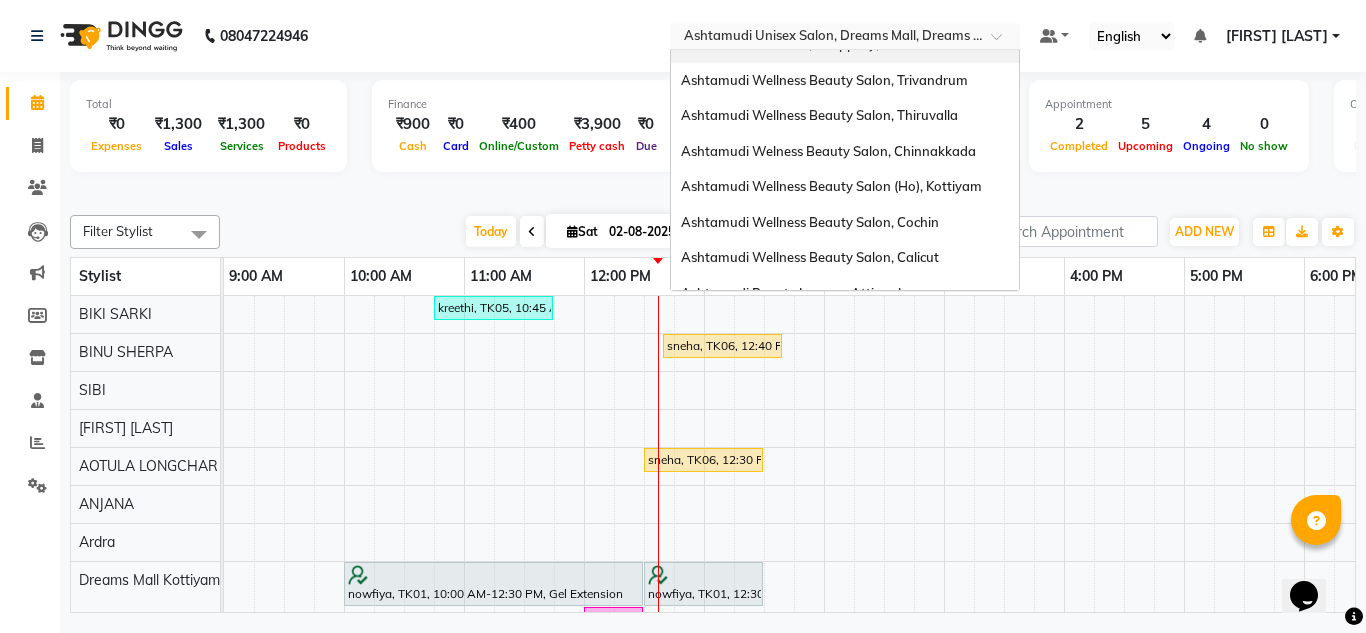 click on "Ashtamudi Welness Beauty Salon, Chinnakkada" at bounding box center [828, 151] 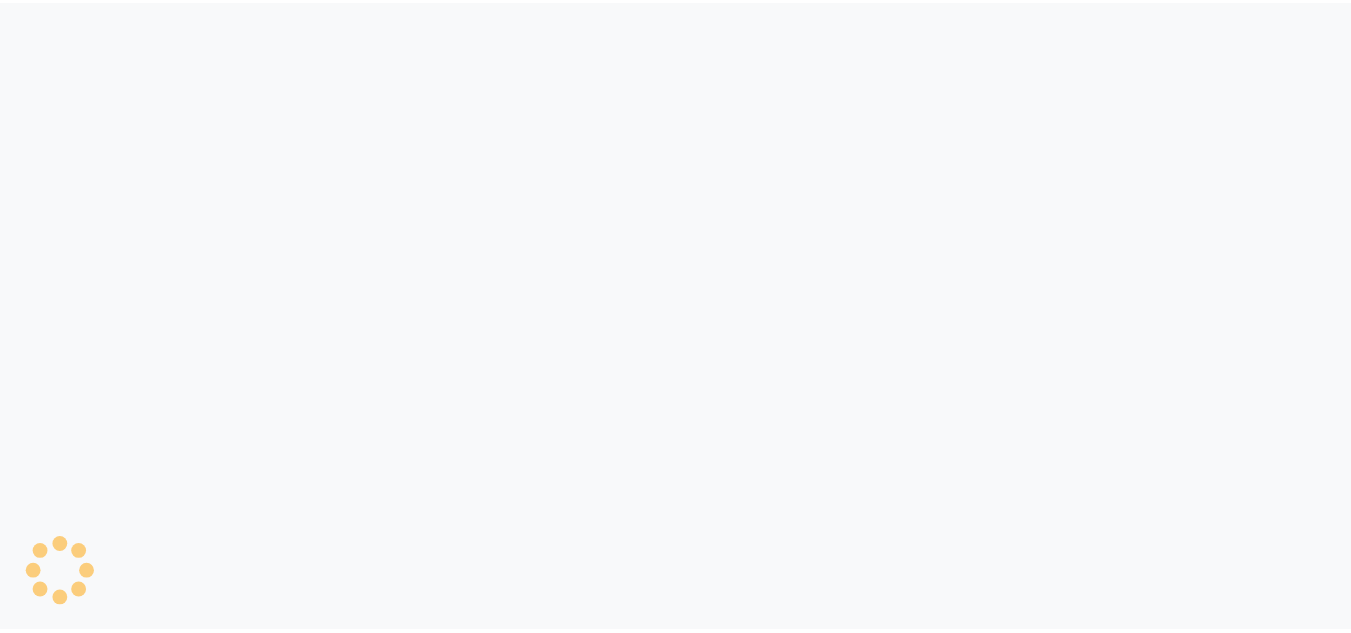 scroll, scrollTop: 0, scrollLeft: 0, axis: both 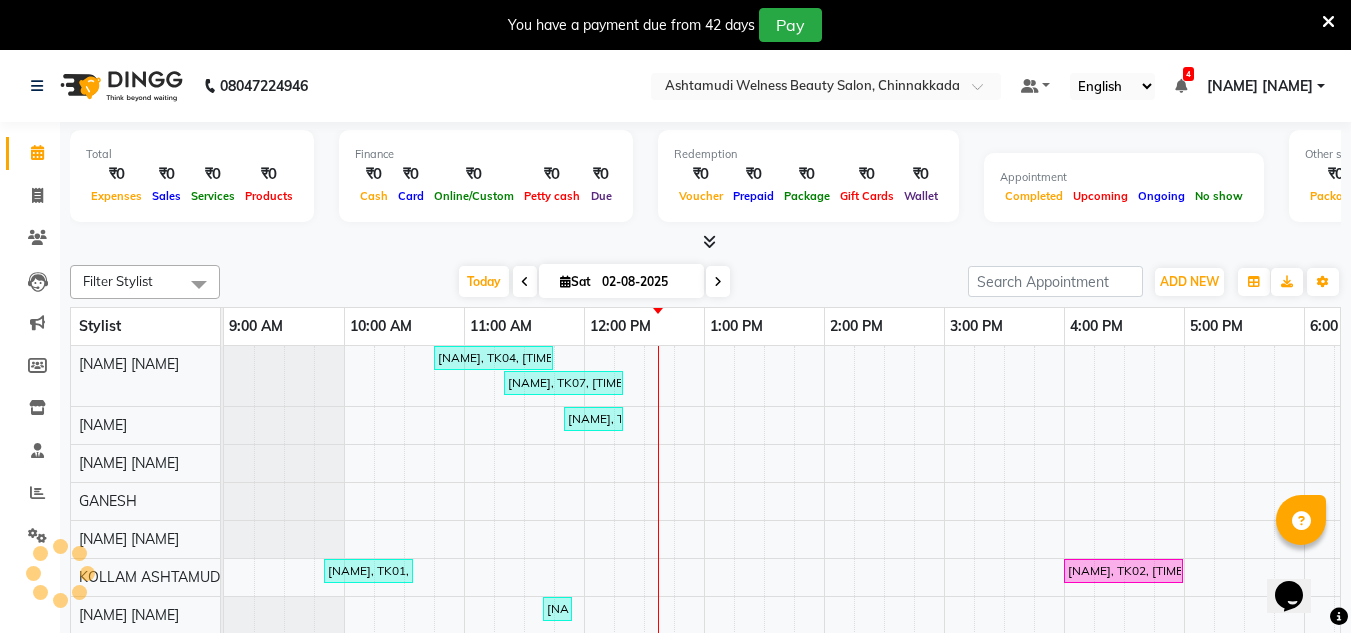click on "[NAME], TK04, [TIME] - [TIME], Layer Cut    [NAME], TK07, [TIME] - [TIME], Gents Normal Hair Cut,Gents Beard Styling    [NAME], TK06, [TIME] - [TIME], Child Cut    [NAME], TK01, [TIME] - [TIME], Hair Setting With Tongs    [NAME], TK02, [TIME] - [TIME], Hair Spa    [NAME], TK03, [TIME] - [TIME], Eyebrows Threading    [NAME], TK03, [TIME] - [TIME], Keratin Spa    [NAME], TK05, [TIME] - [TIME], Eyebrows Threading" at bounding box center (944, 851) 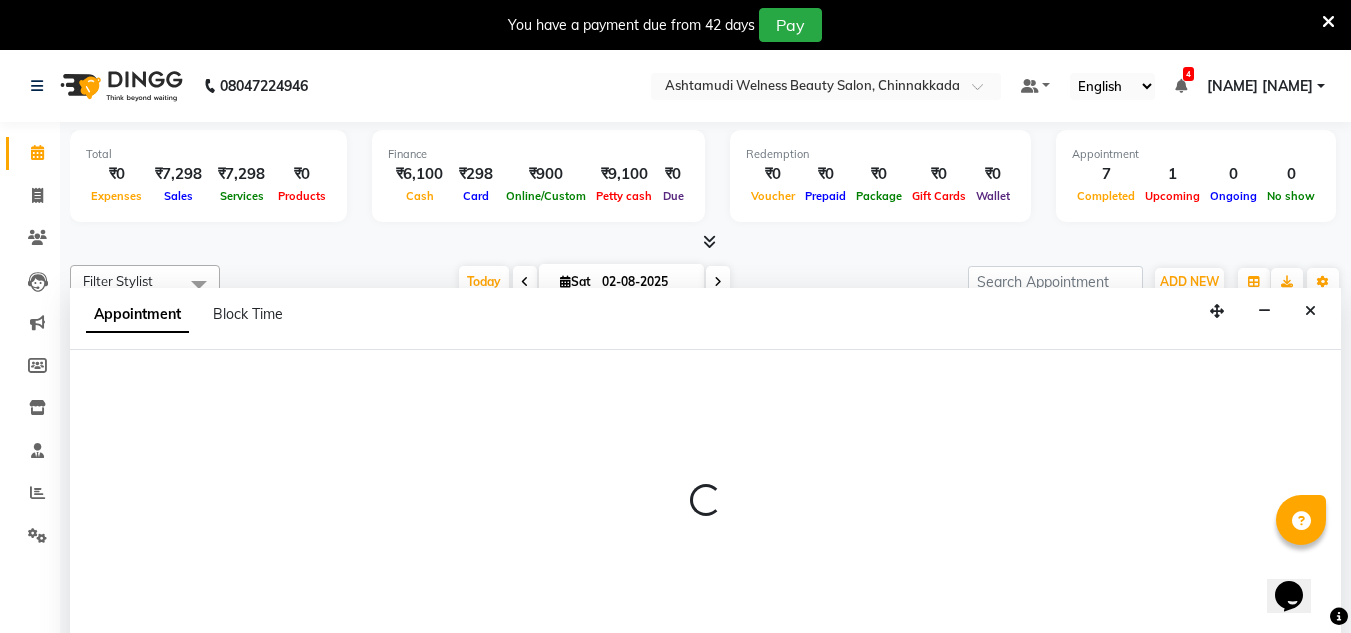 scroll, scrollTop: 50, scrollLeft: 0, axis: vertical 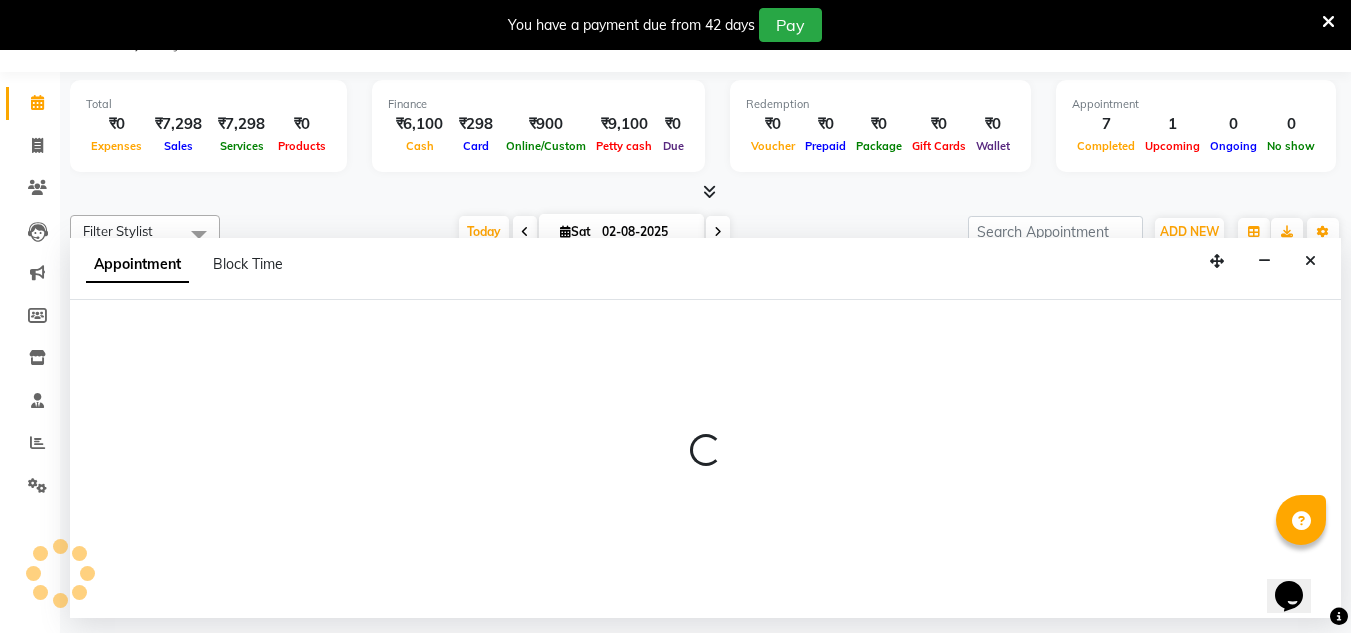 select on "25967" 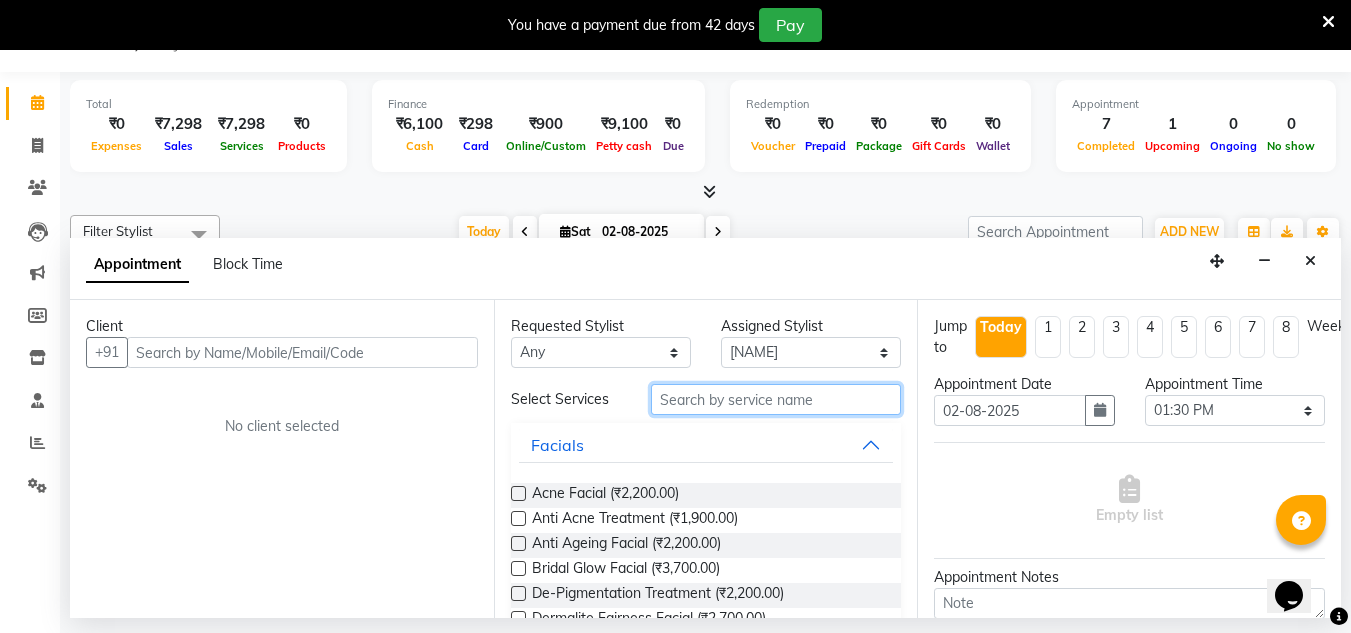 click at bounding box center (776, 399) 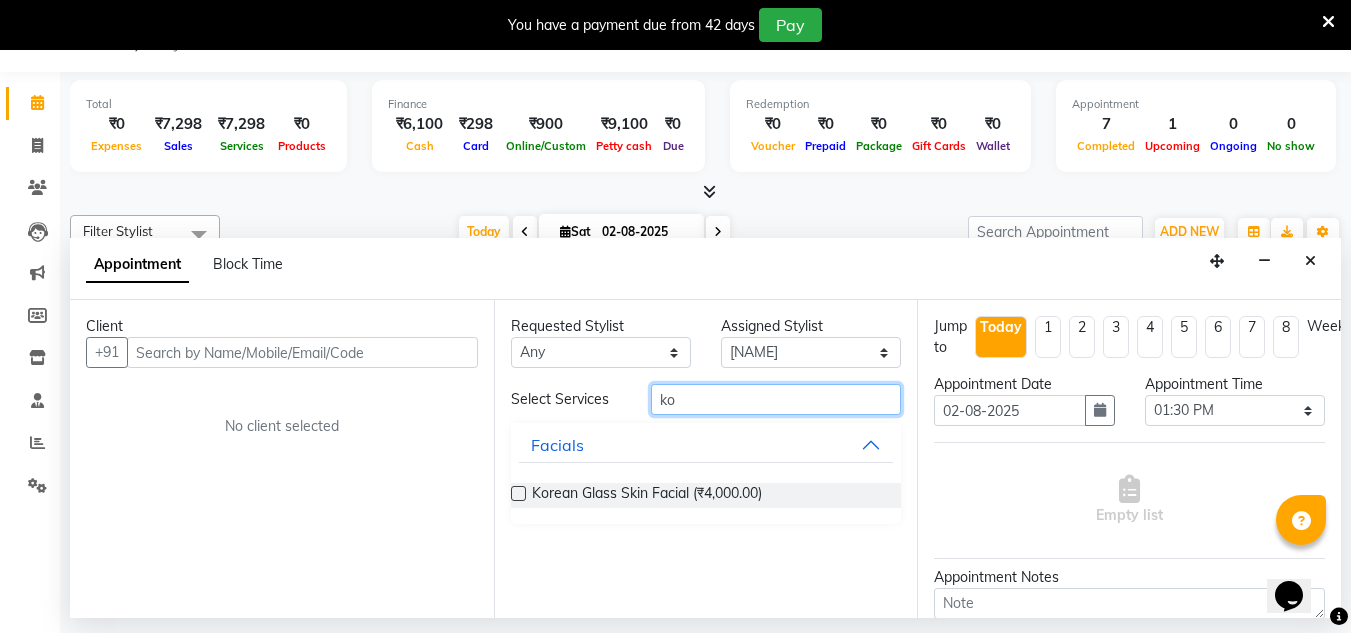 type on "k" 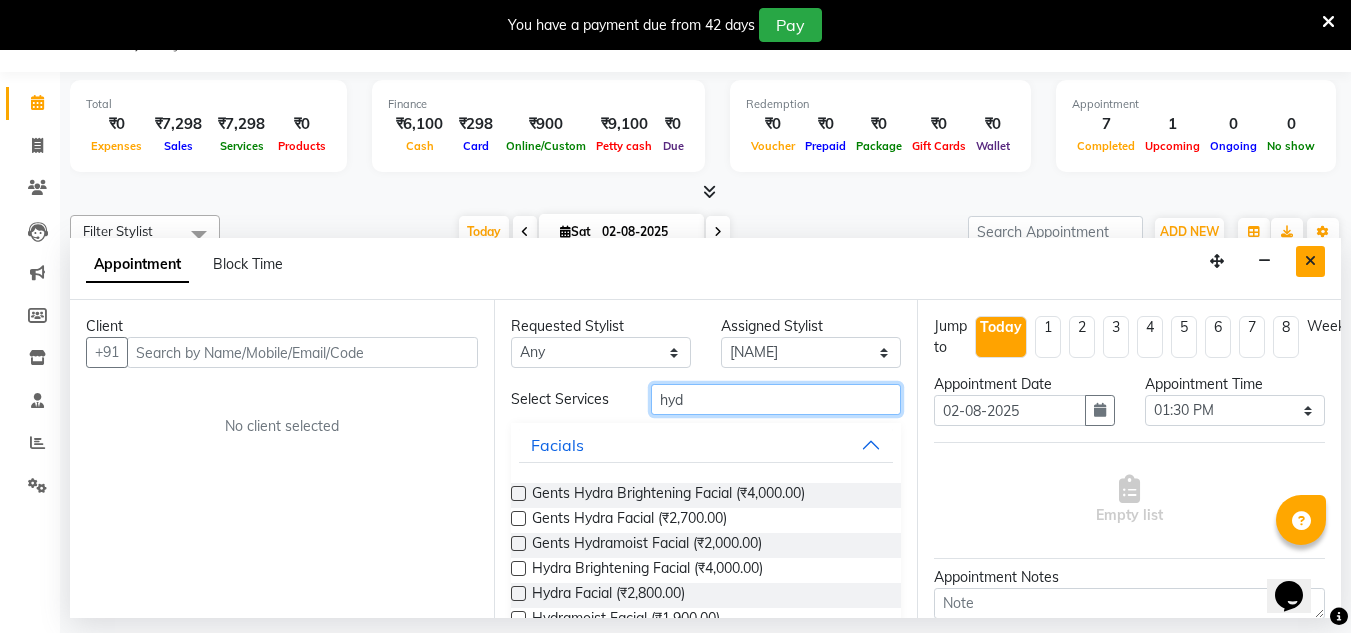 type on "hyd" 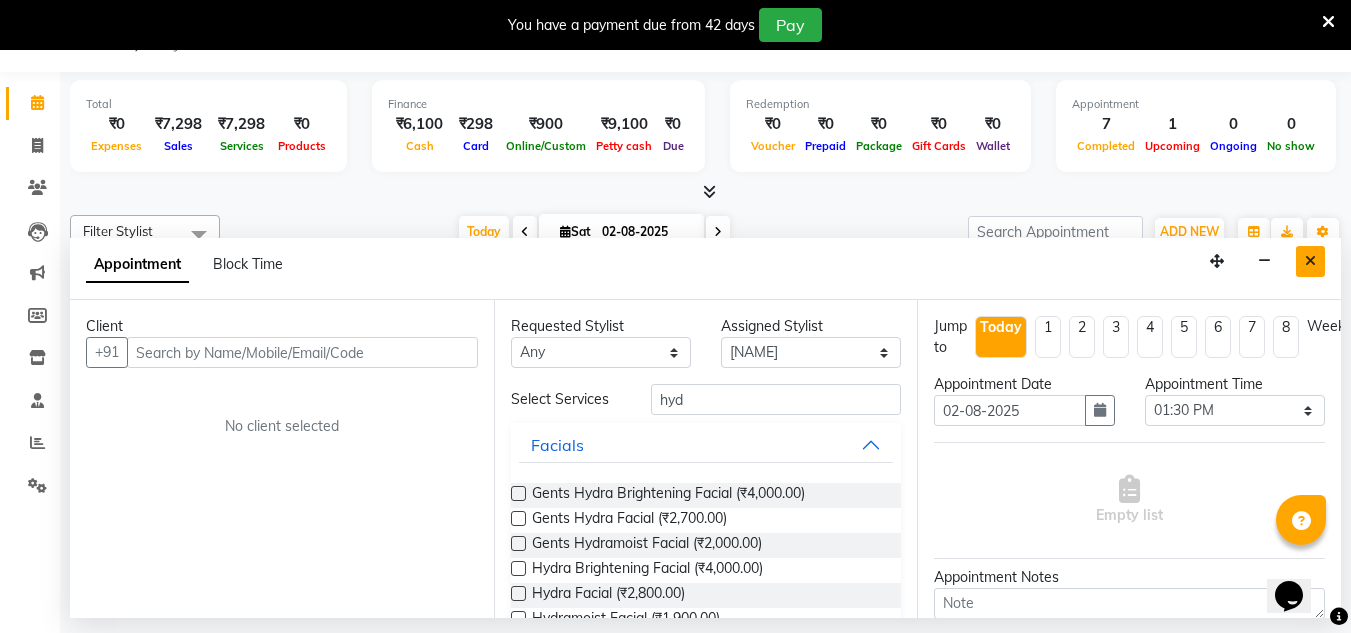 click at bounding box center [1310, 261] 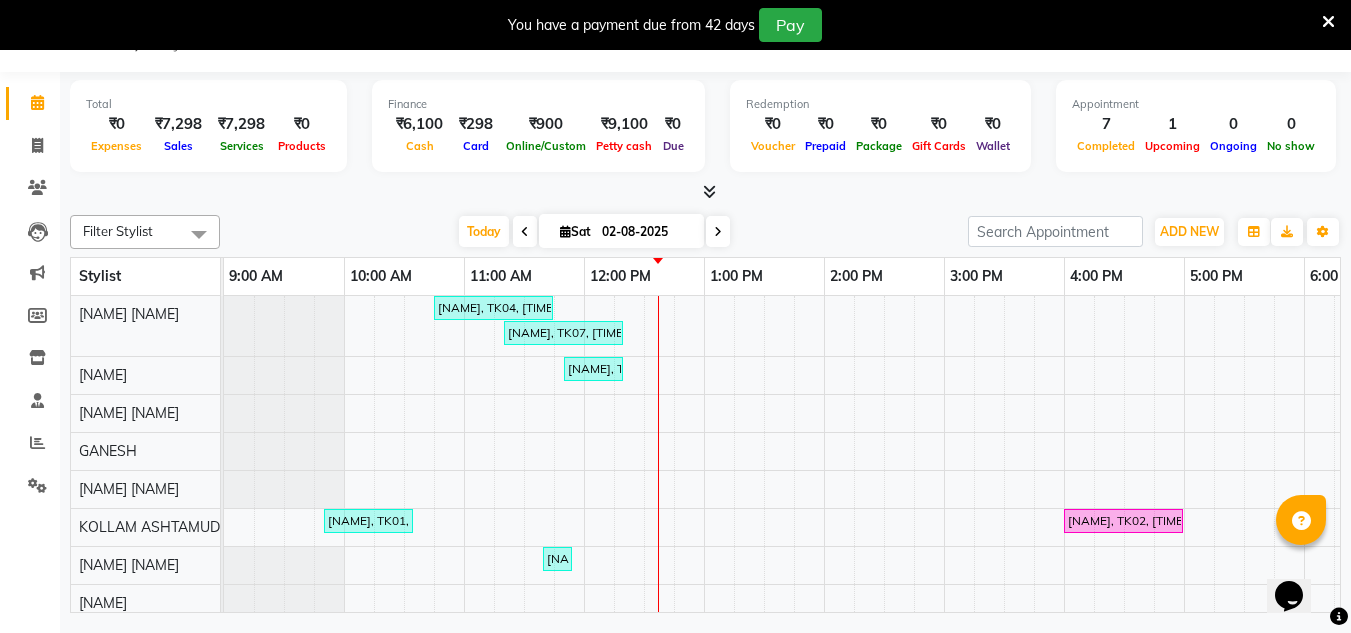 click on "You have a payment due from 42 days   Pay" at bounding box center [675, 25] 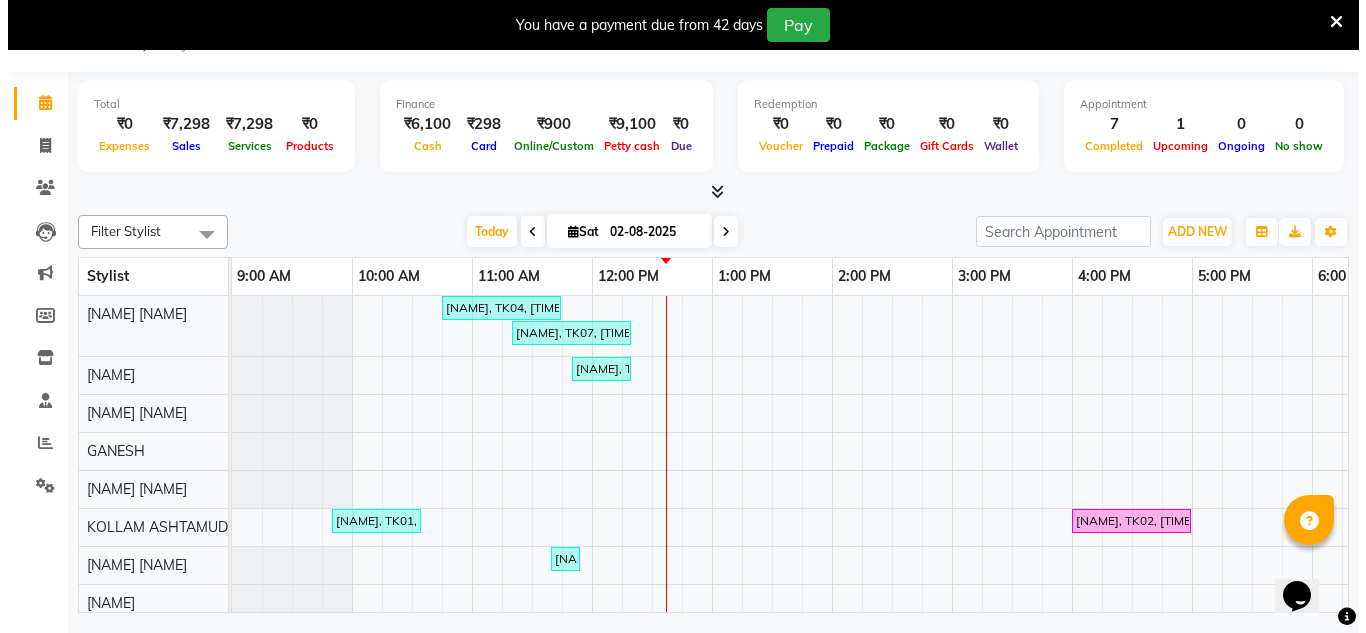 scroll, scrollTop: 0, scrollLeft: 0, axis: both 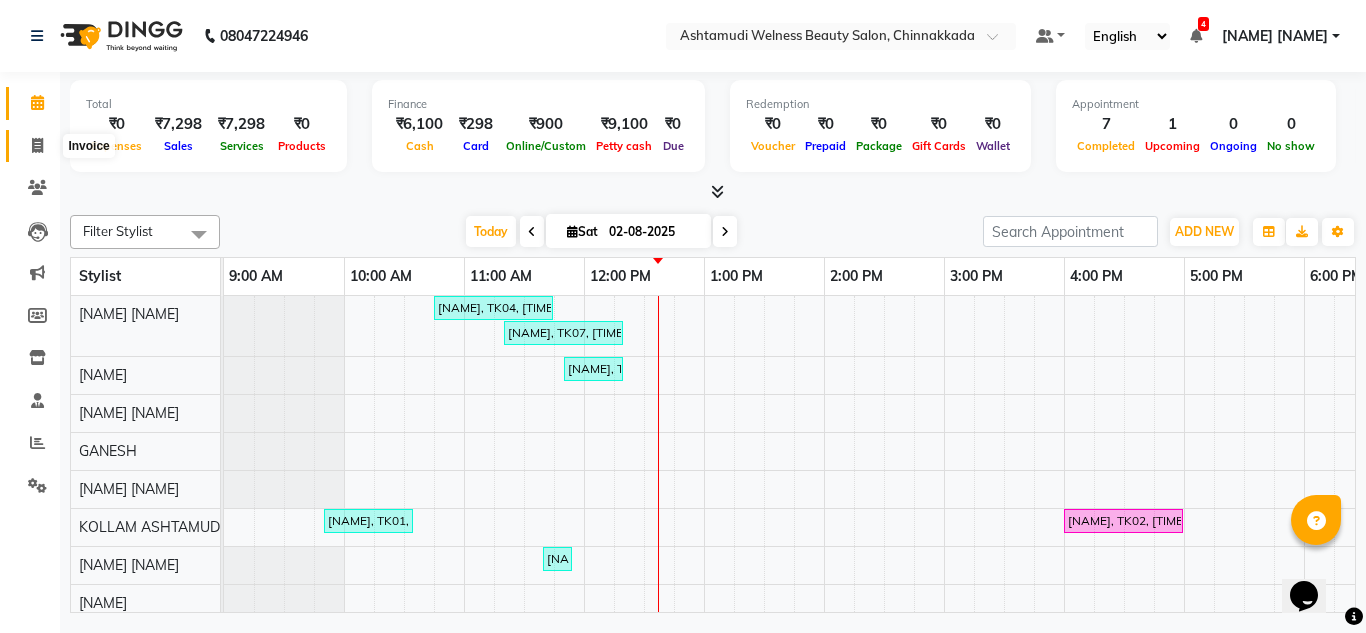 click 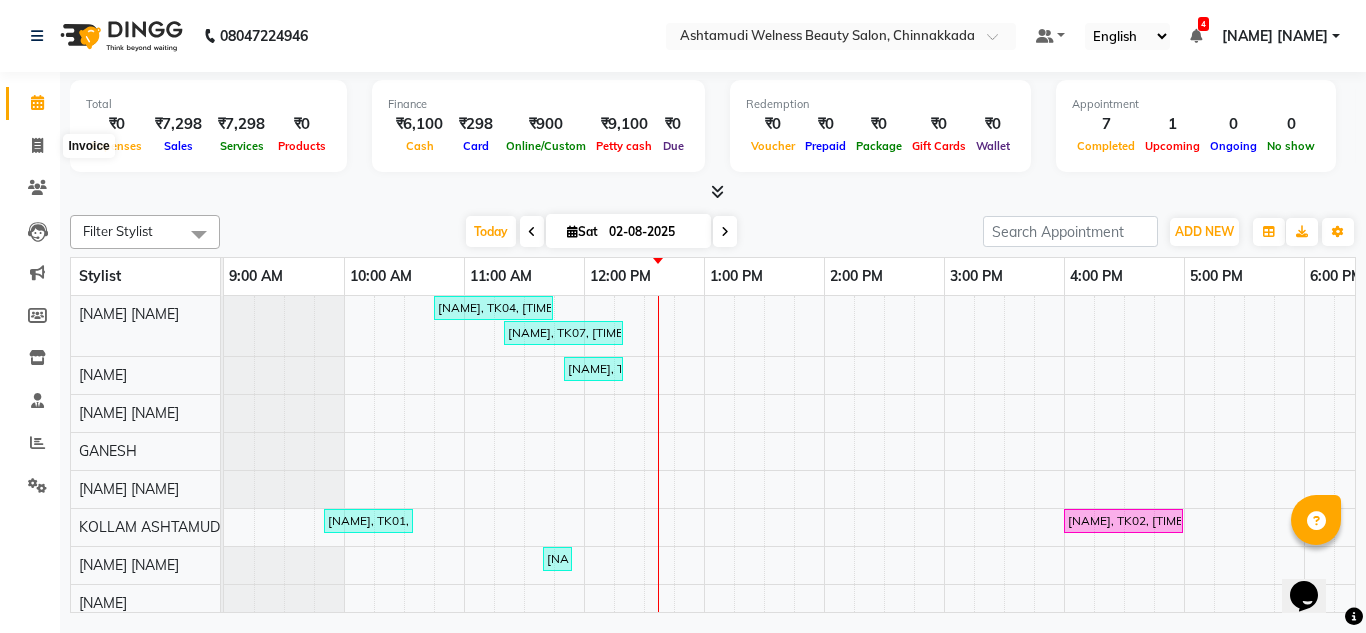 select on "service" 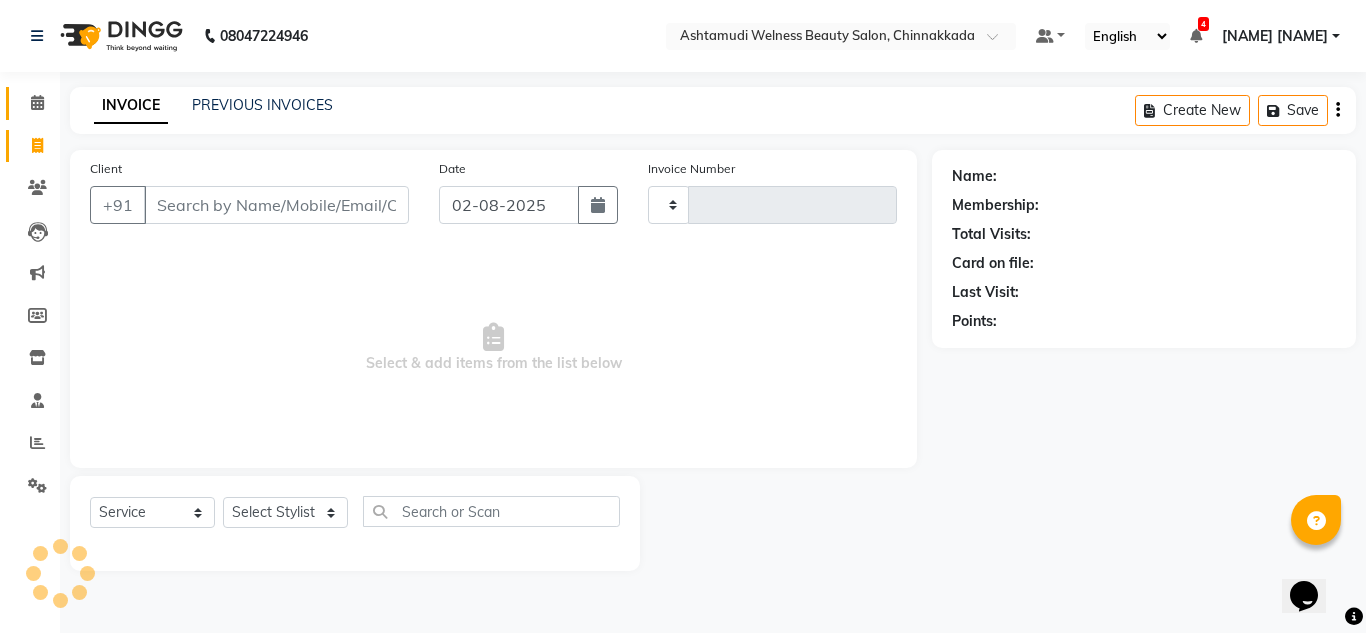 type on "5654" 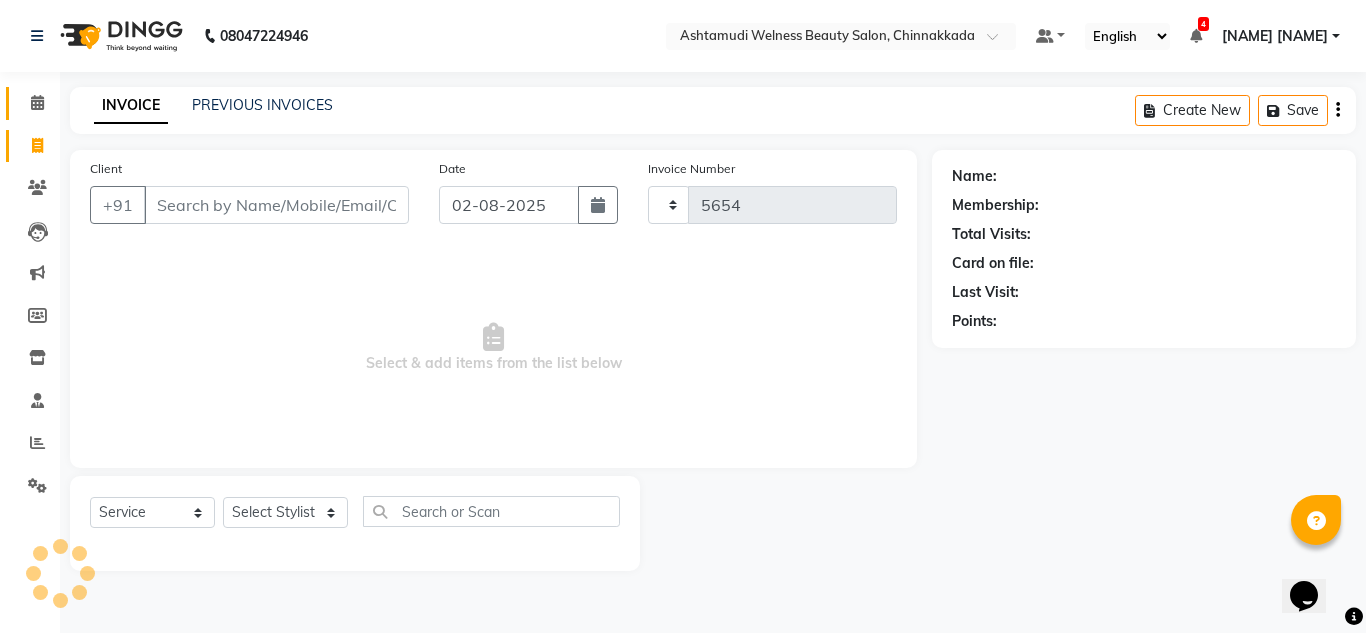 select on "4529" 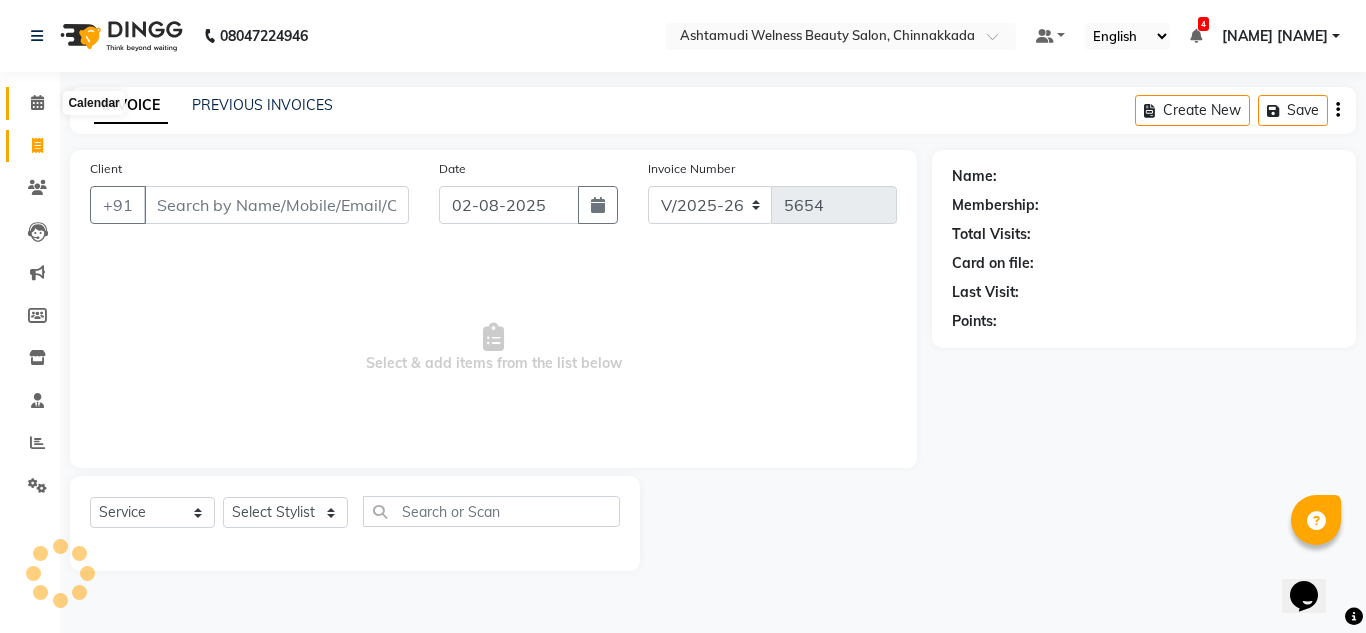 click 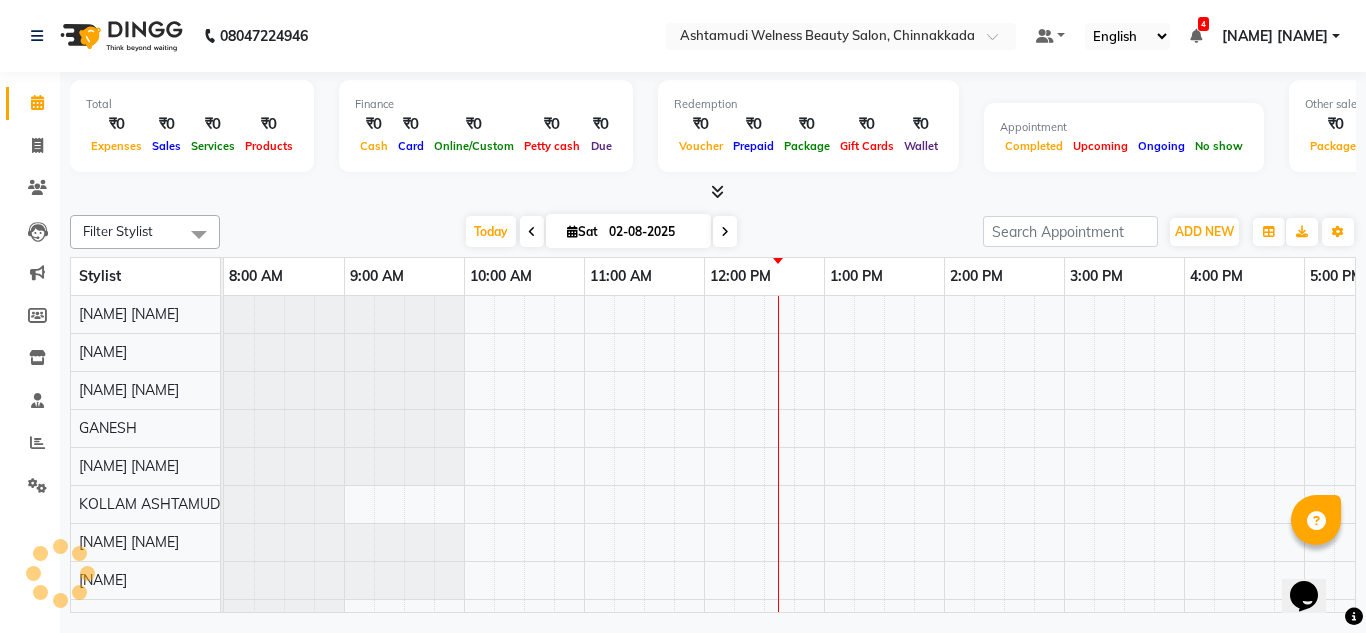 scroll, scrollTop: 0, scrollLeft: 0, axis: both 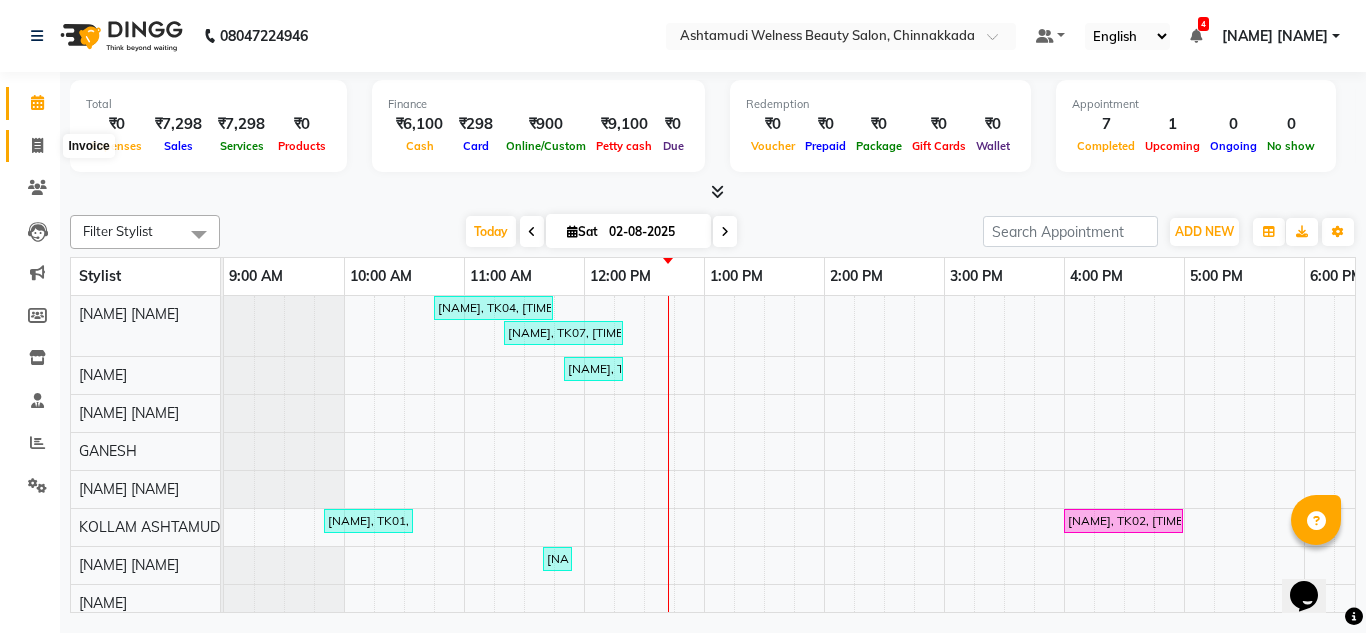 click 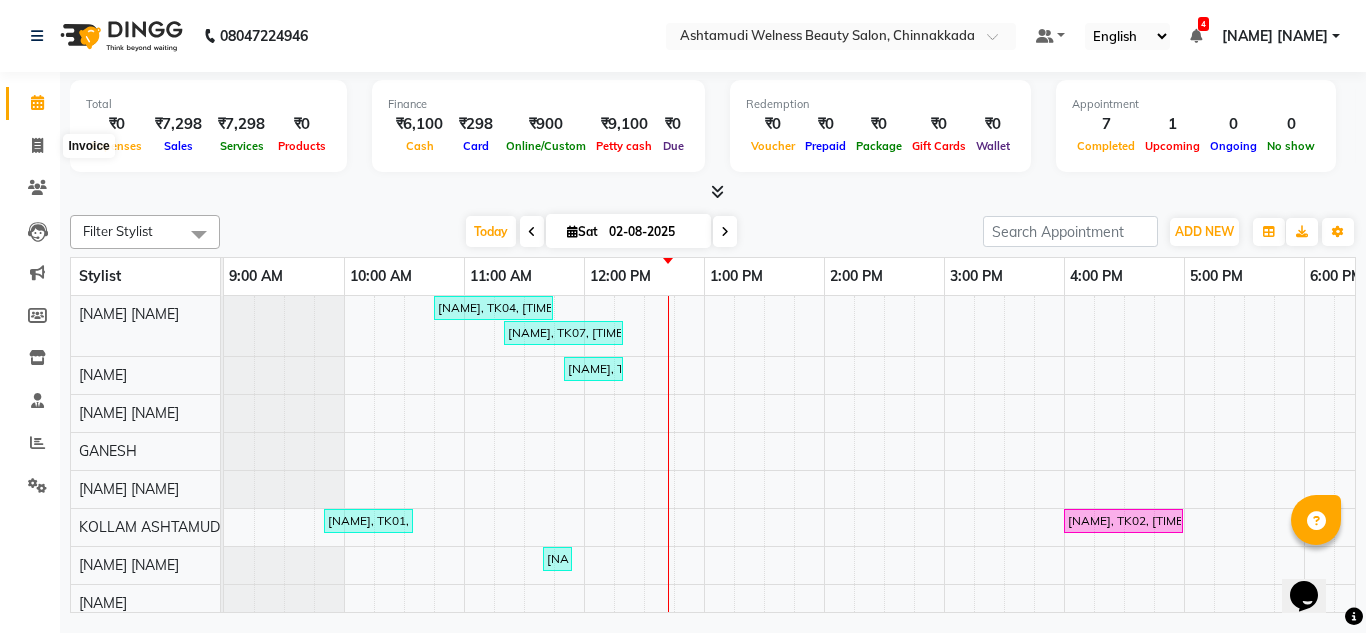 select on "service" 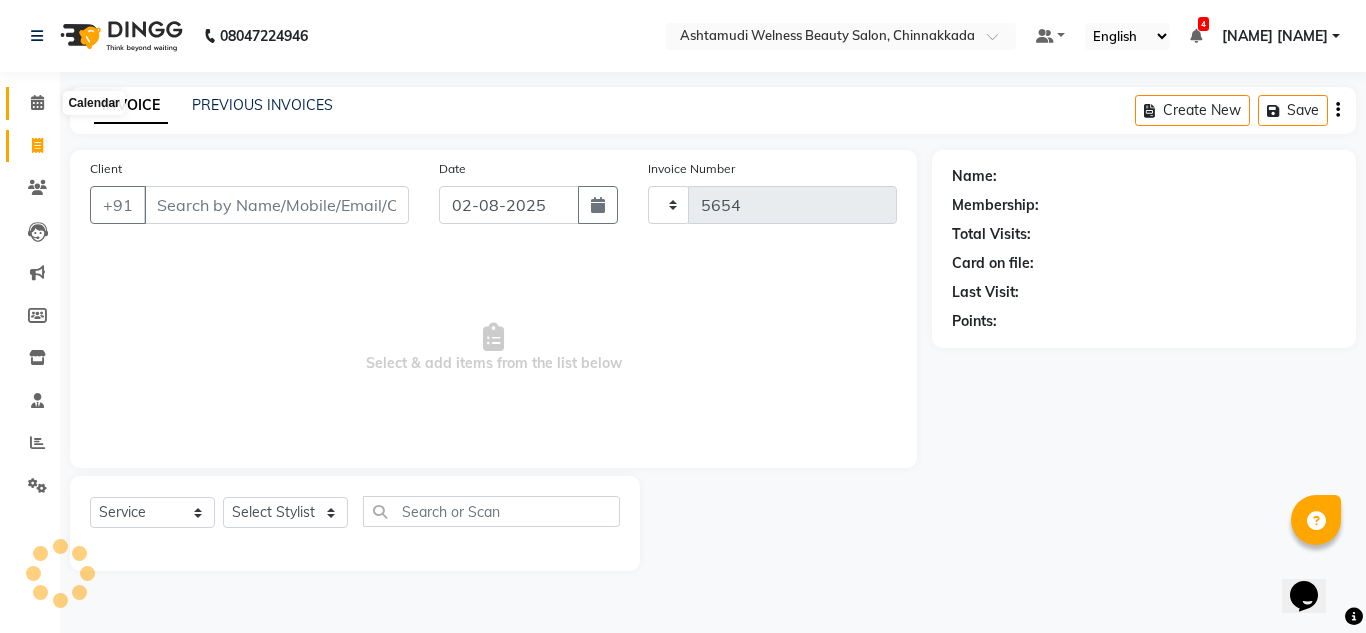 click 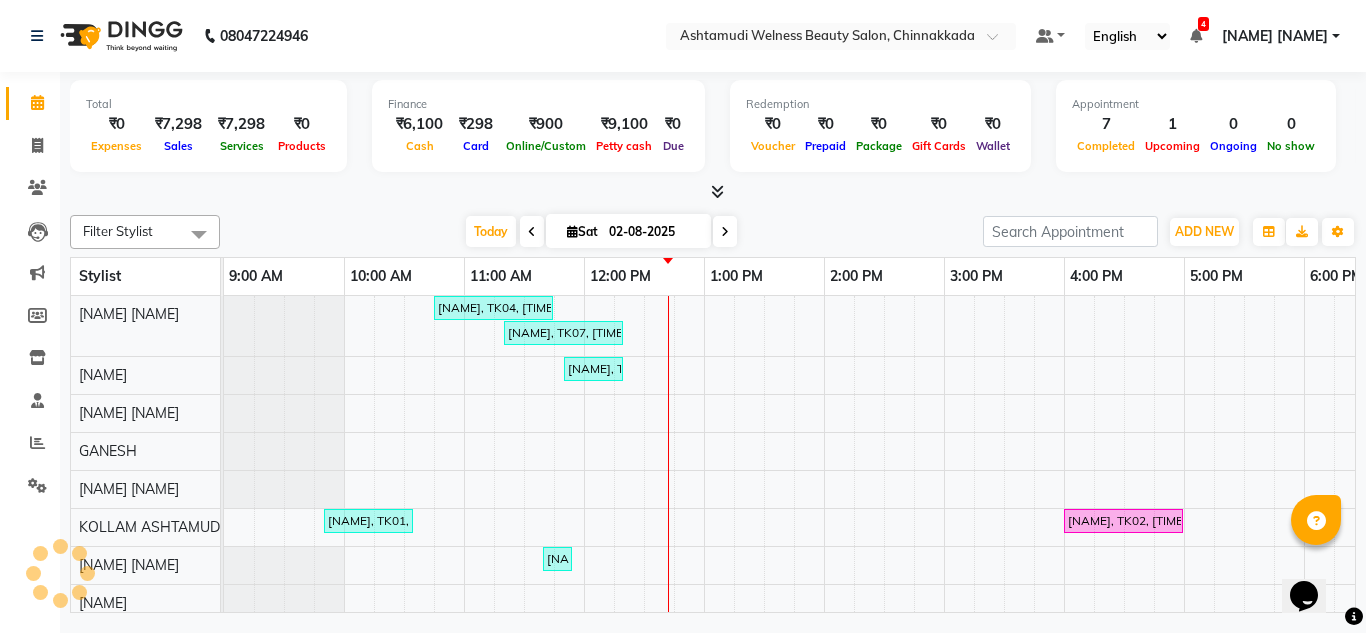 scroll, scrollTop: 0, scrollLeft: 0, axis: both 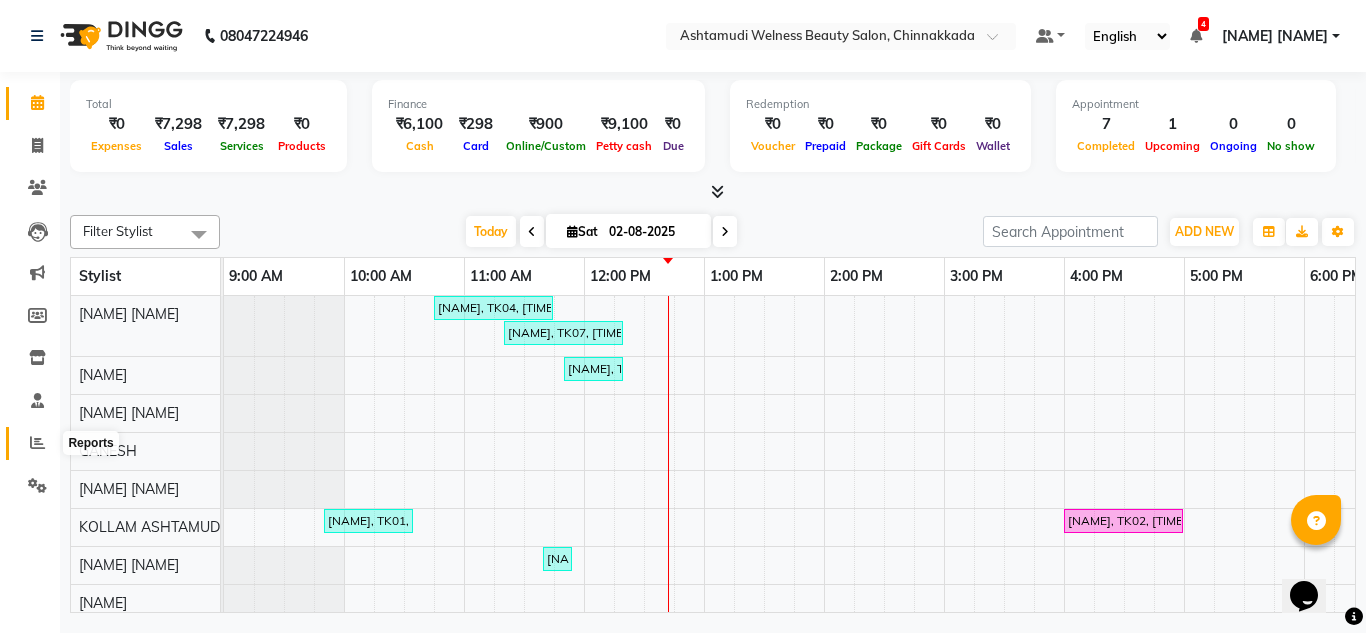 click 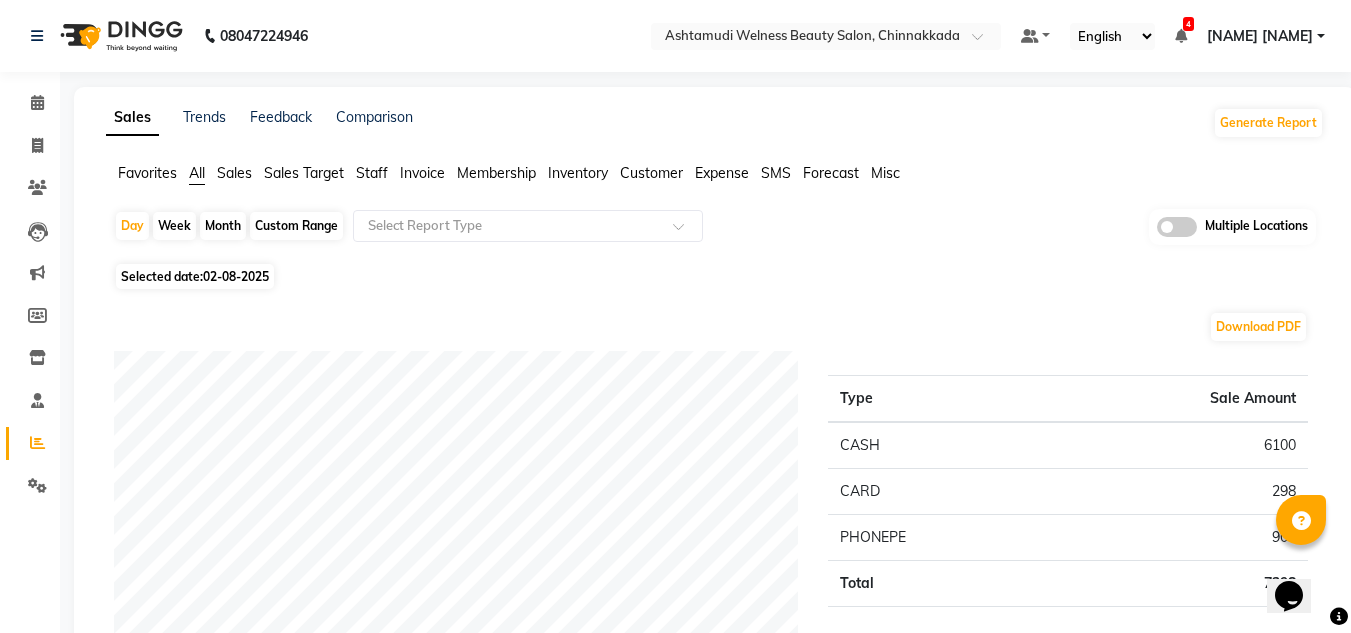 click 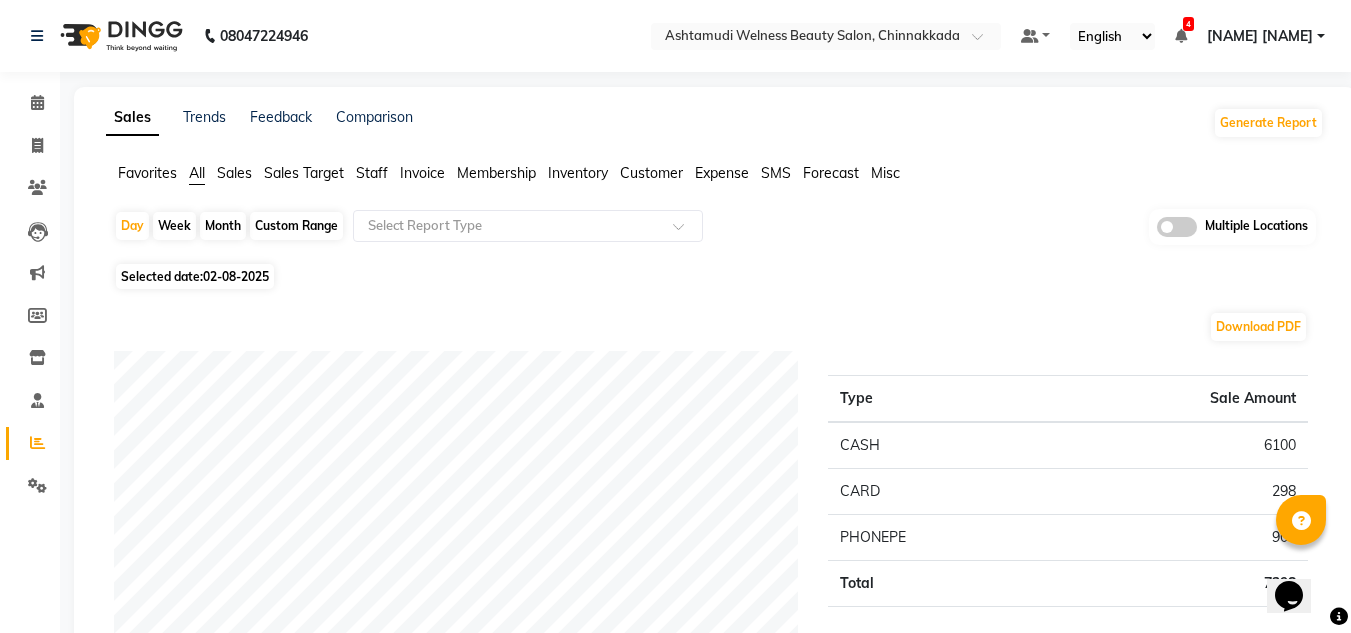 click 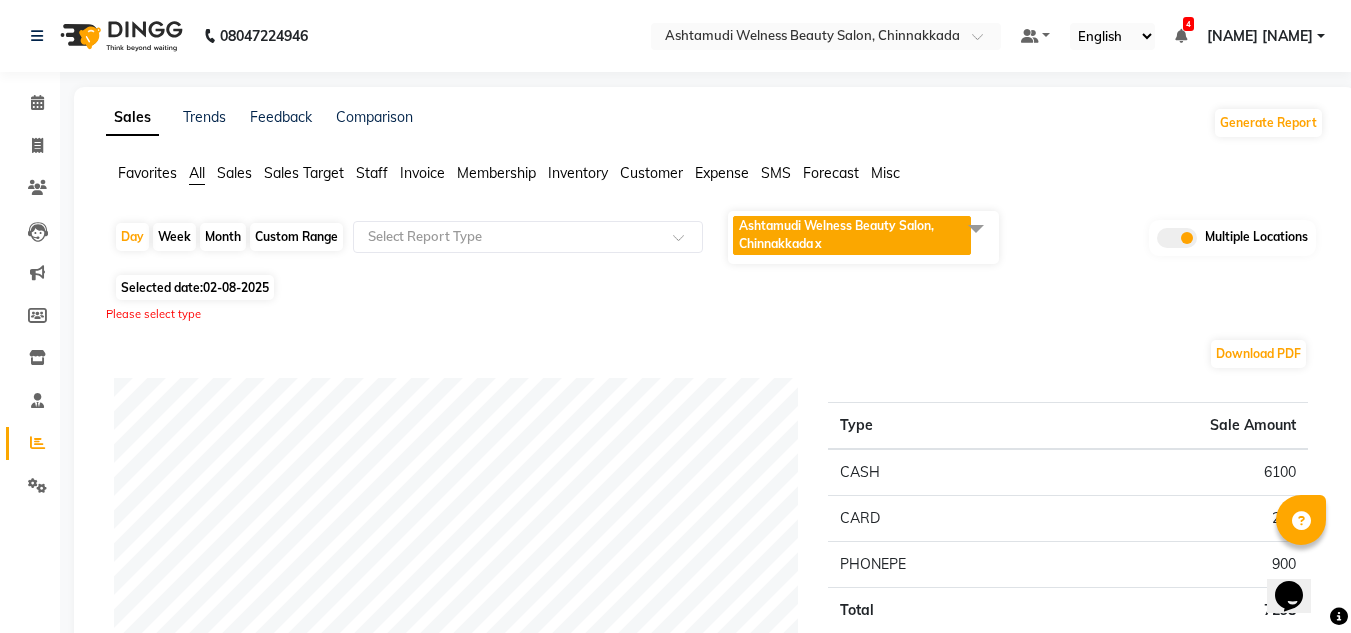 click on "Ashtamudi Welness Beauty Salon, Chinnakkada" 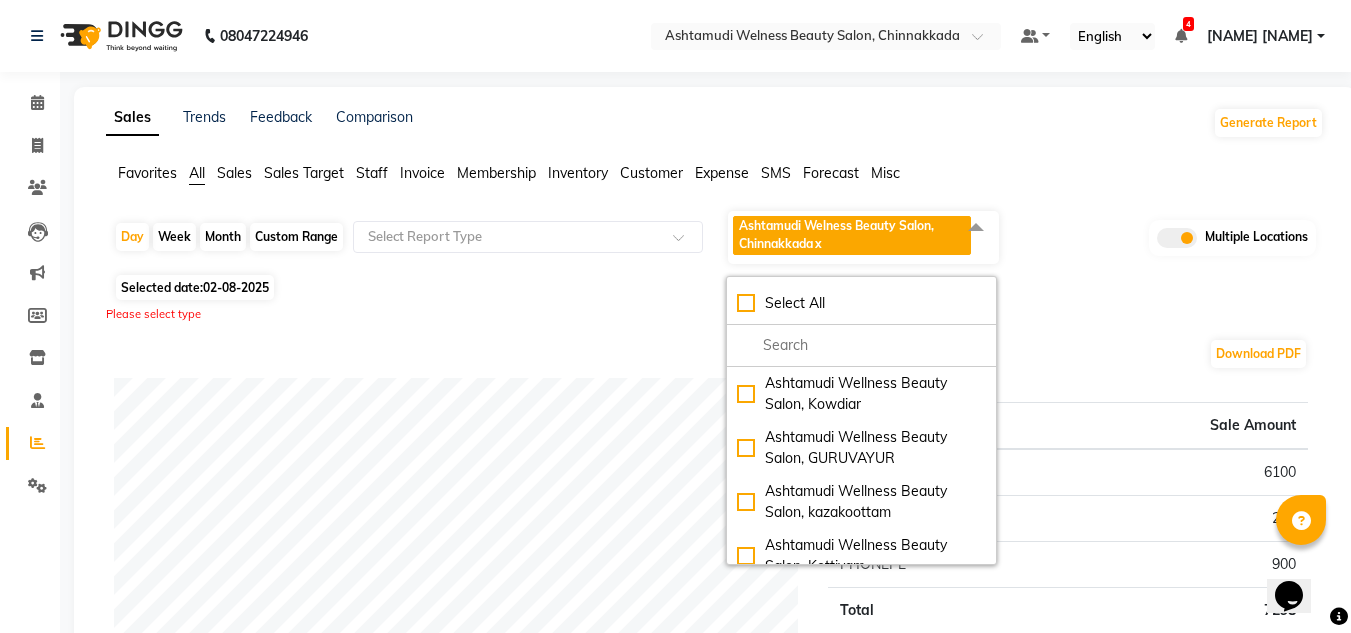click on "Select All Ashtamudi Wellness Beauty Salon, Kowdiar Ashtamudi Wellness Beauty Salon, GURUVAYUR Ashtamudi Wellness Beauty Salon, kazakoottam Ashtamudi Wellness Beauty Salon, Kottiyam Ashtamudi Wellness Beauty Salon, Kottarakkara Ashtamudi Wellness , Edappally, Cochin 1 Ashtamudi Wellness Beauty Salon, TRIVANDRUM Ashtamudi Wellness Beauty Salon, THIRUVALLA Ashtamudi Welness Beauty Salon, Chinnakkada Ashtamudi Wellness Beauty Salon (HO), Kottiyam Ashtamudi Wellness Beauty Salon, COCHIN Ashtamudi Wellness Beauty Salon, CALICUT Ashtamudi Beauty Lounge, ATTINGAL Ashtamudi Wellness Beauty Salon, Alappuzha Ashtamudi Unisex Salon, Dreams Mall, Dreams Mall Kottiyam" 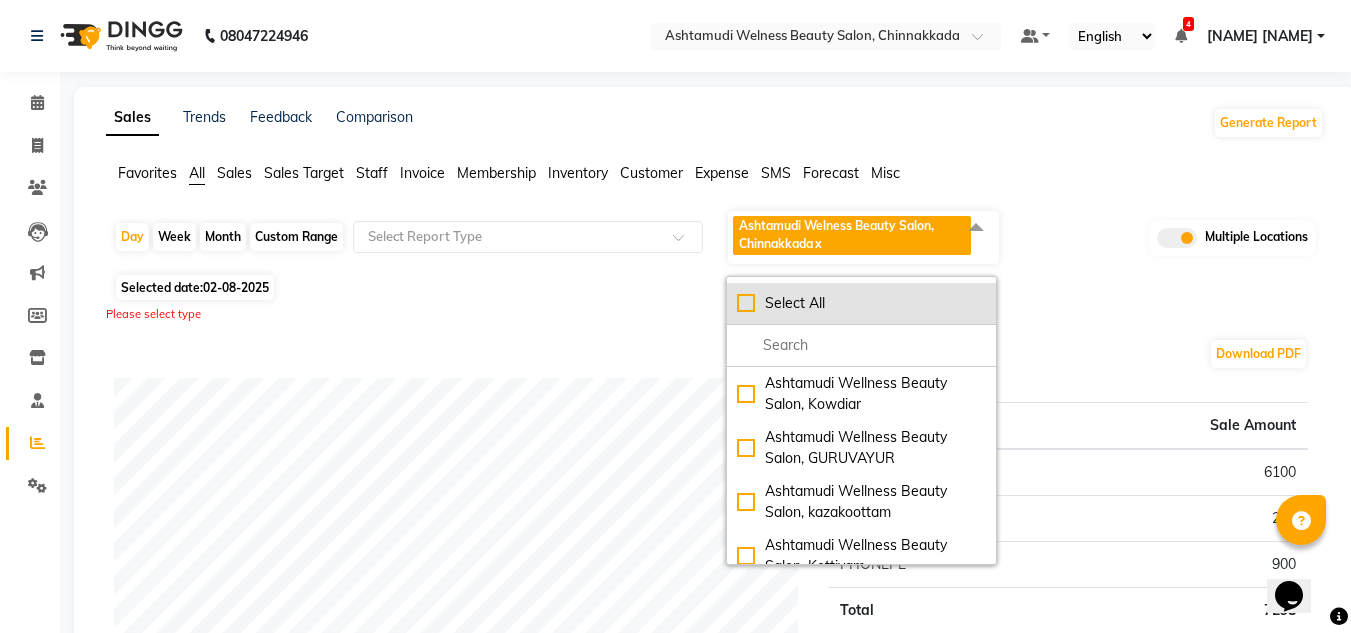 click on "Select All" 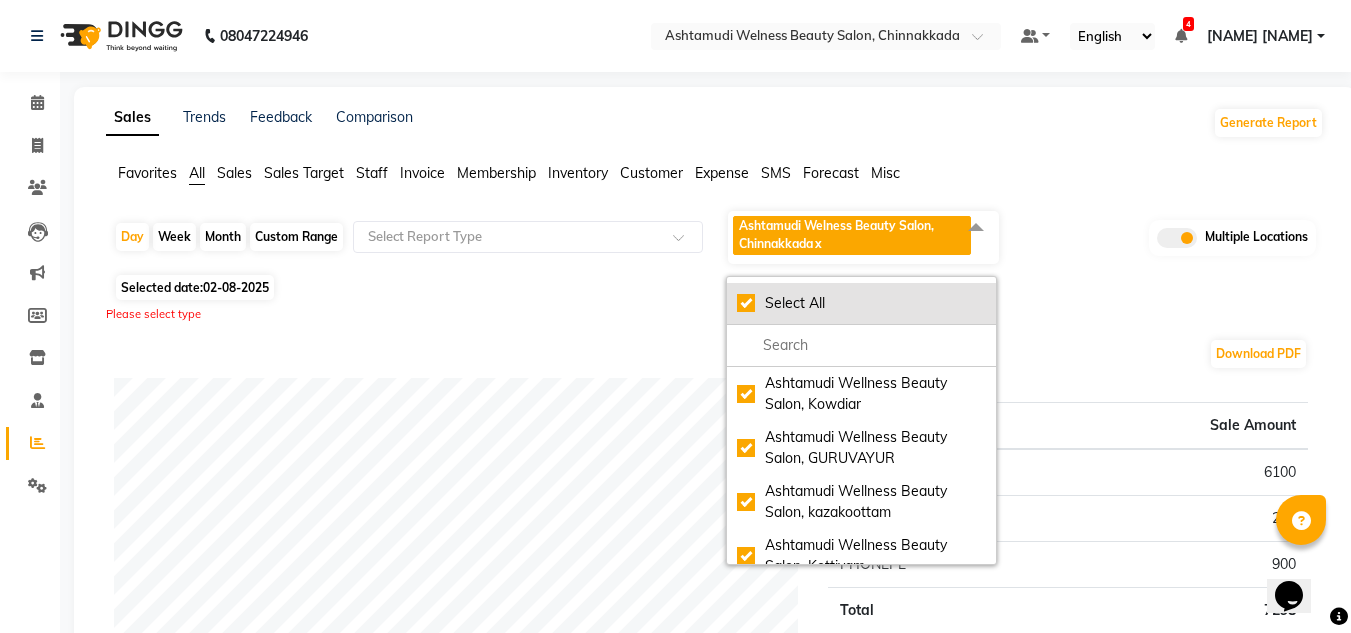 checkbox on "true" 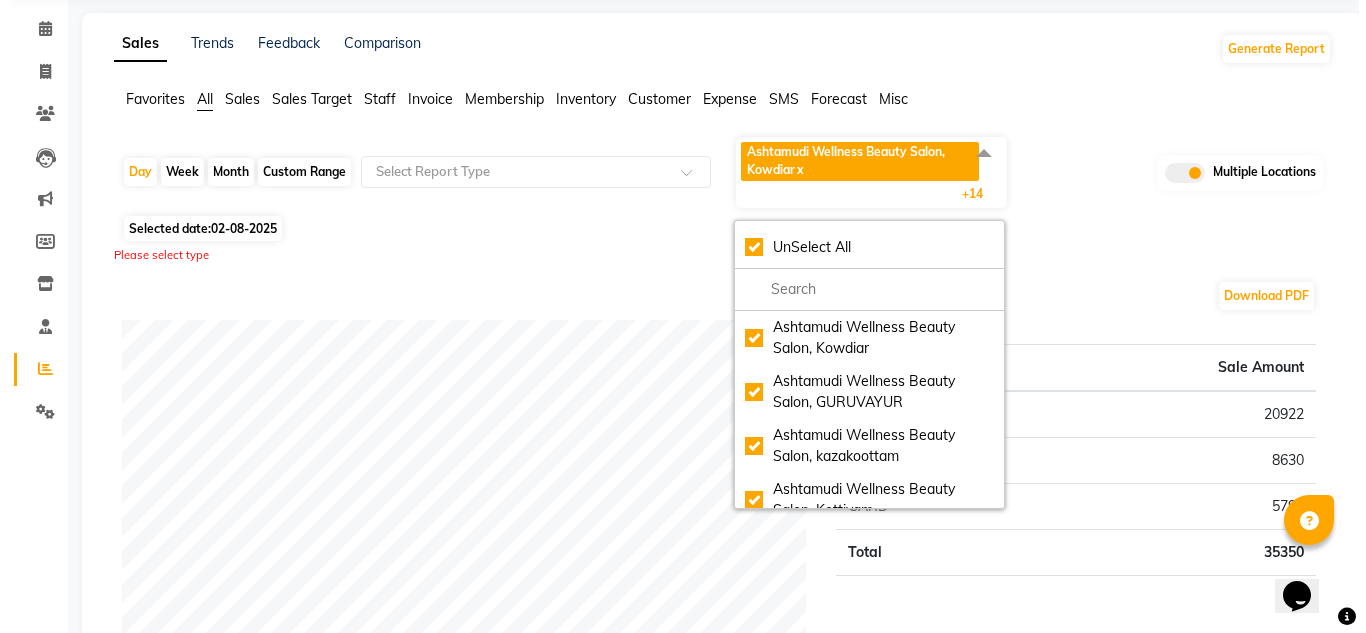 scroll, scrollTop: 0, scrollLeft: 0, axis: both 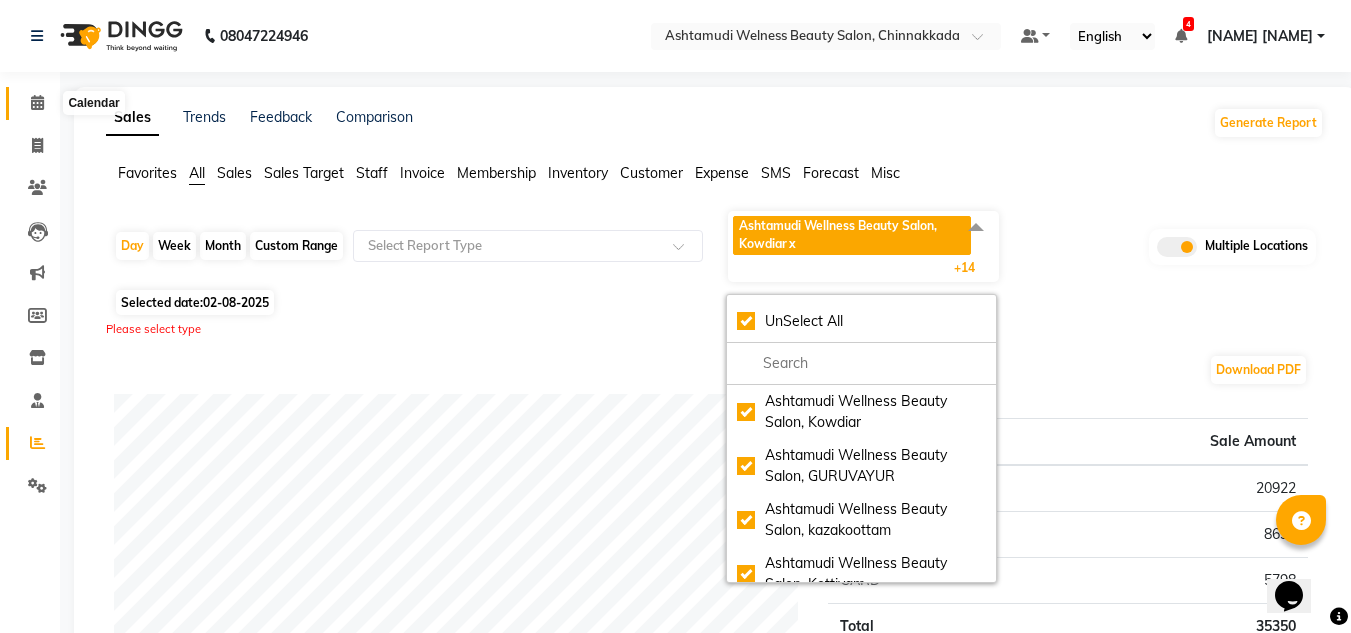 click 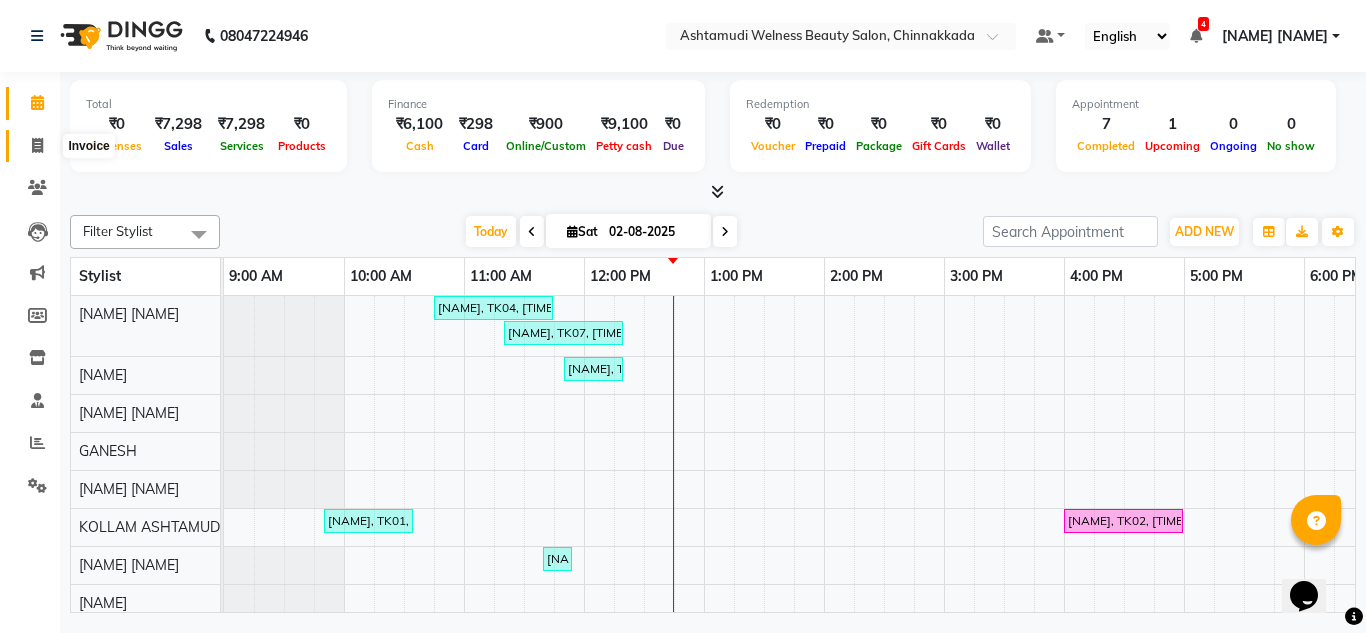 click 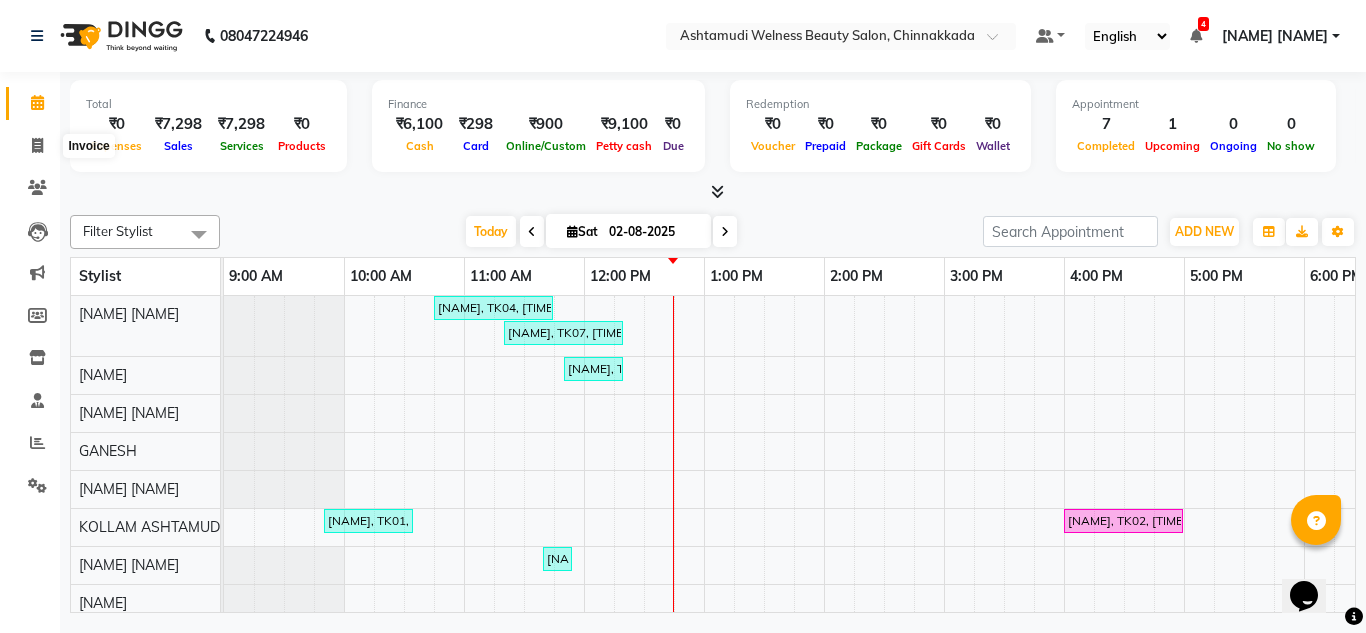 select on "service" 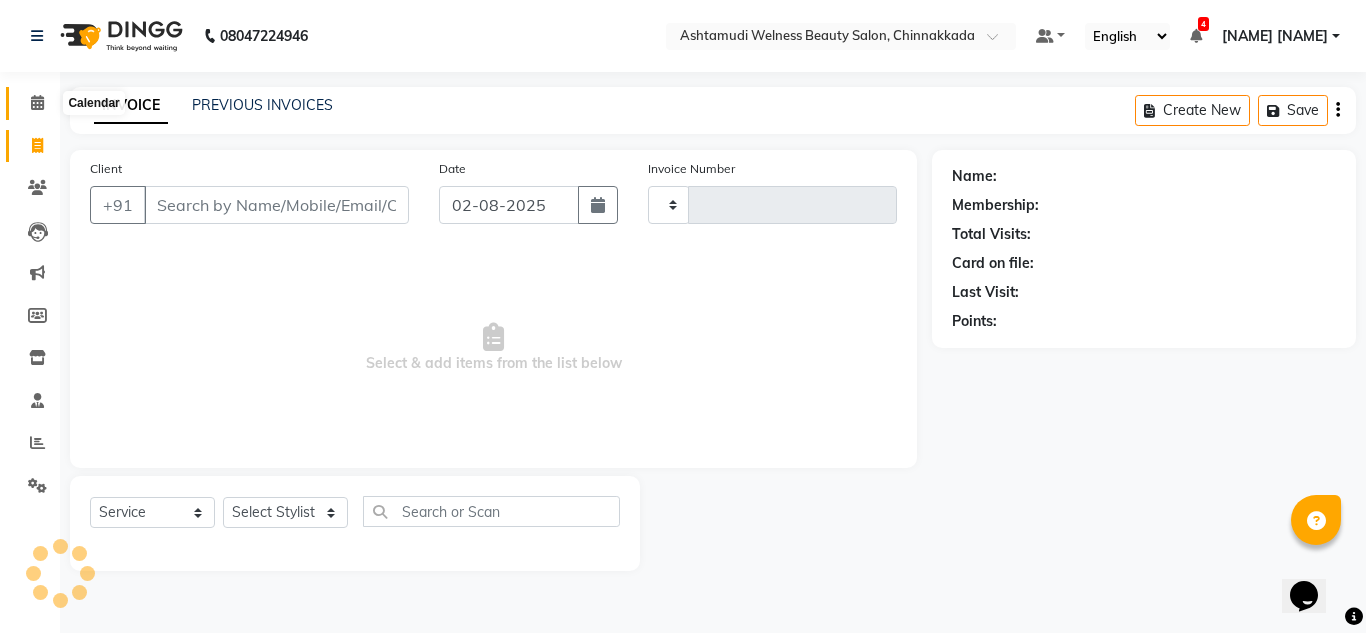 type on "5655" 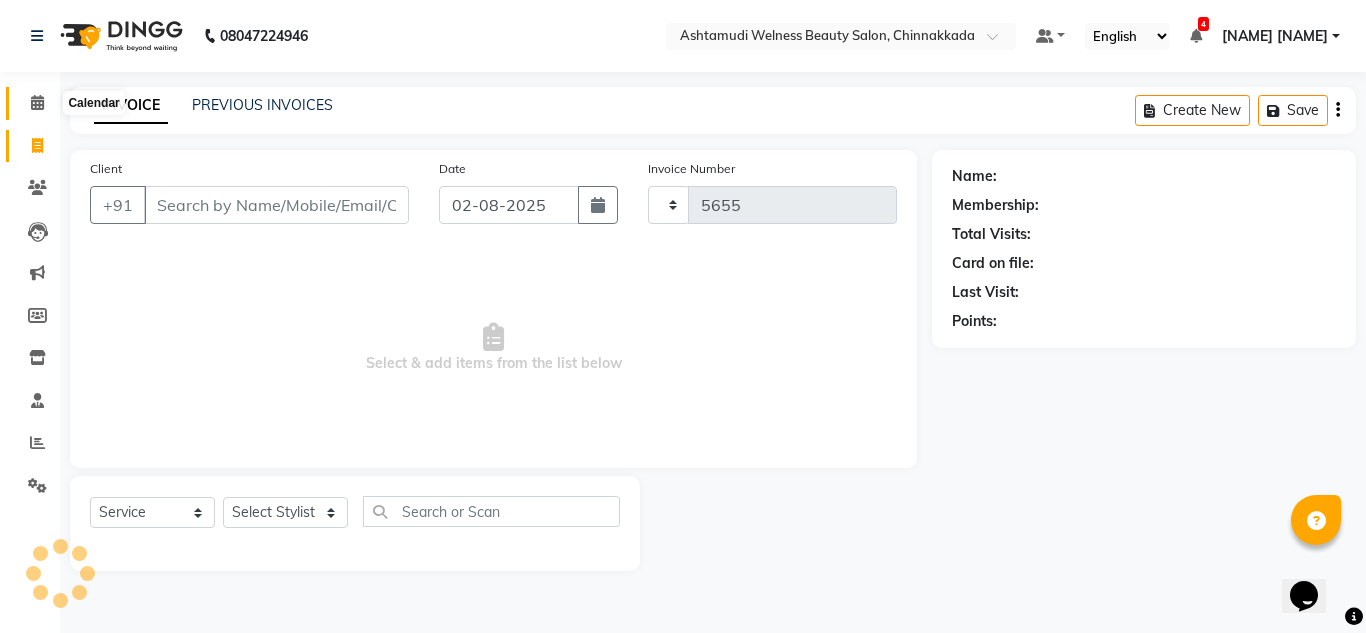click 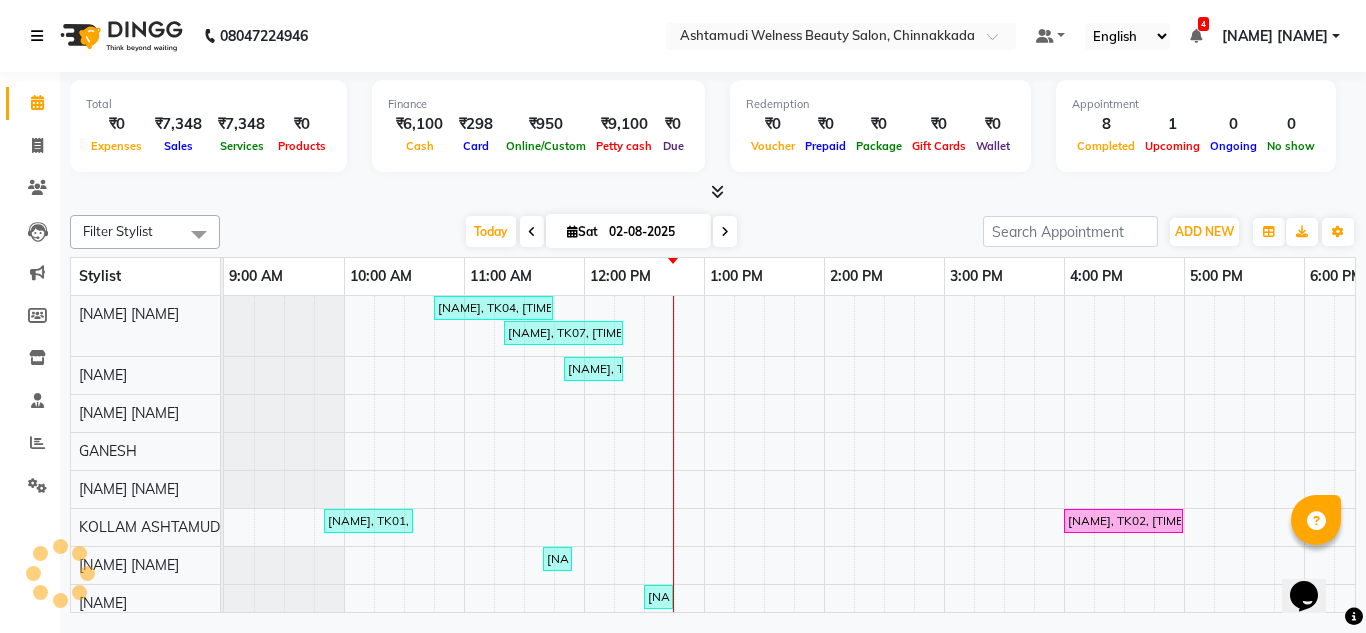 scroll, scrollTop: 0, scrollLeft: 0, axis: both 